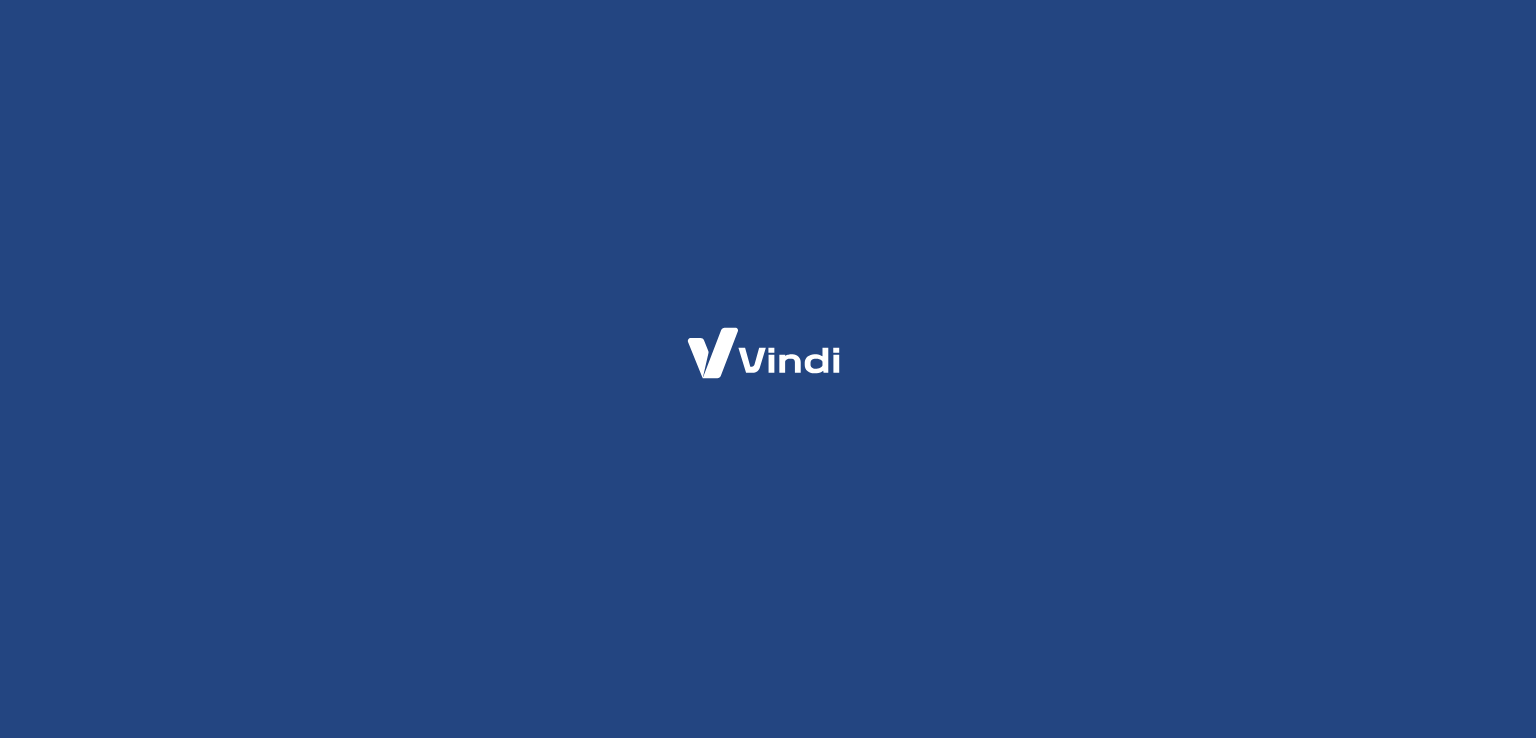 scroll, scrollTop: 0, scrollLeft: 0, axis: both 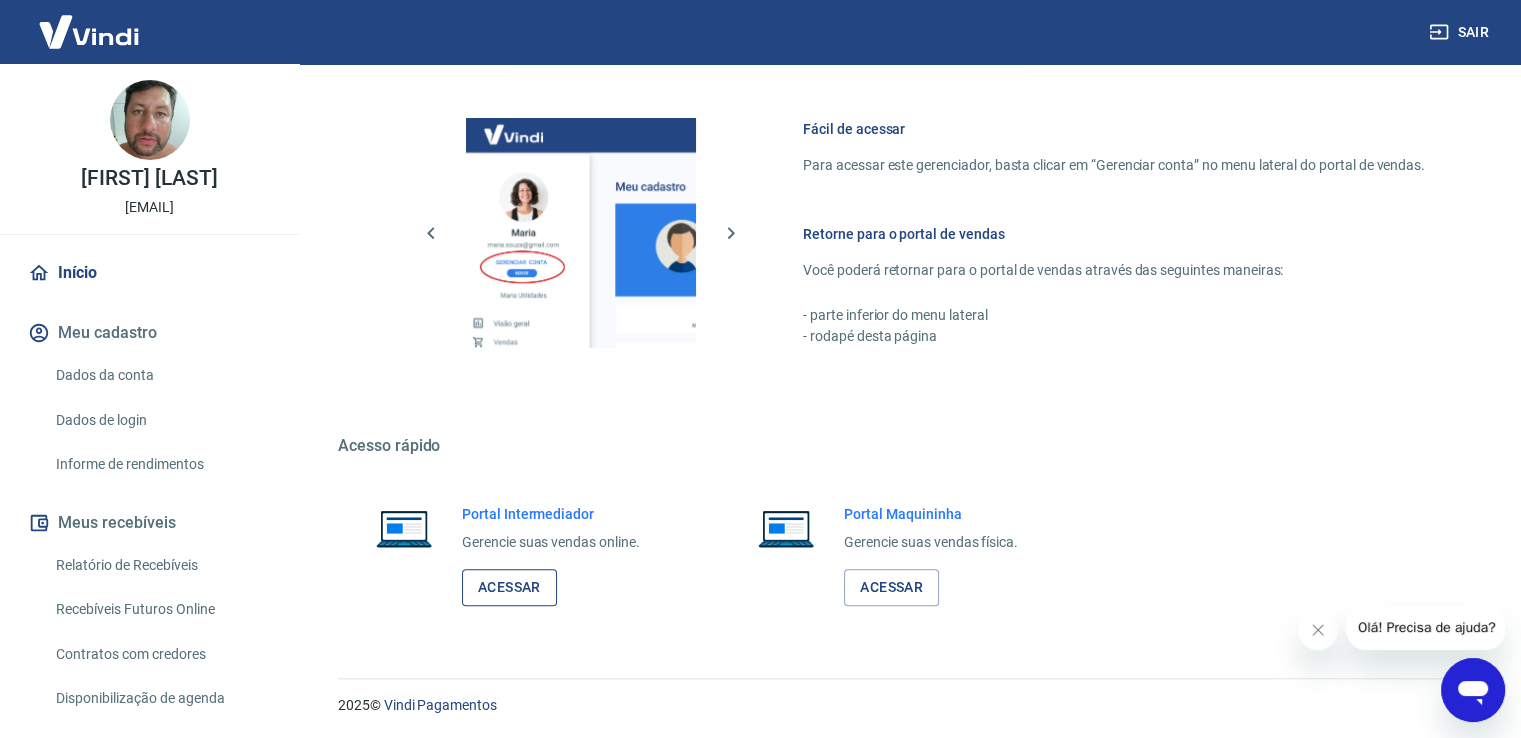 click on "Acessar" at bounding box center (509, 587) 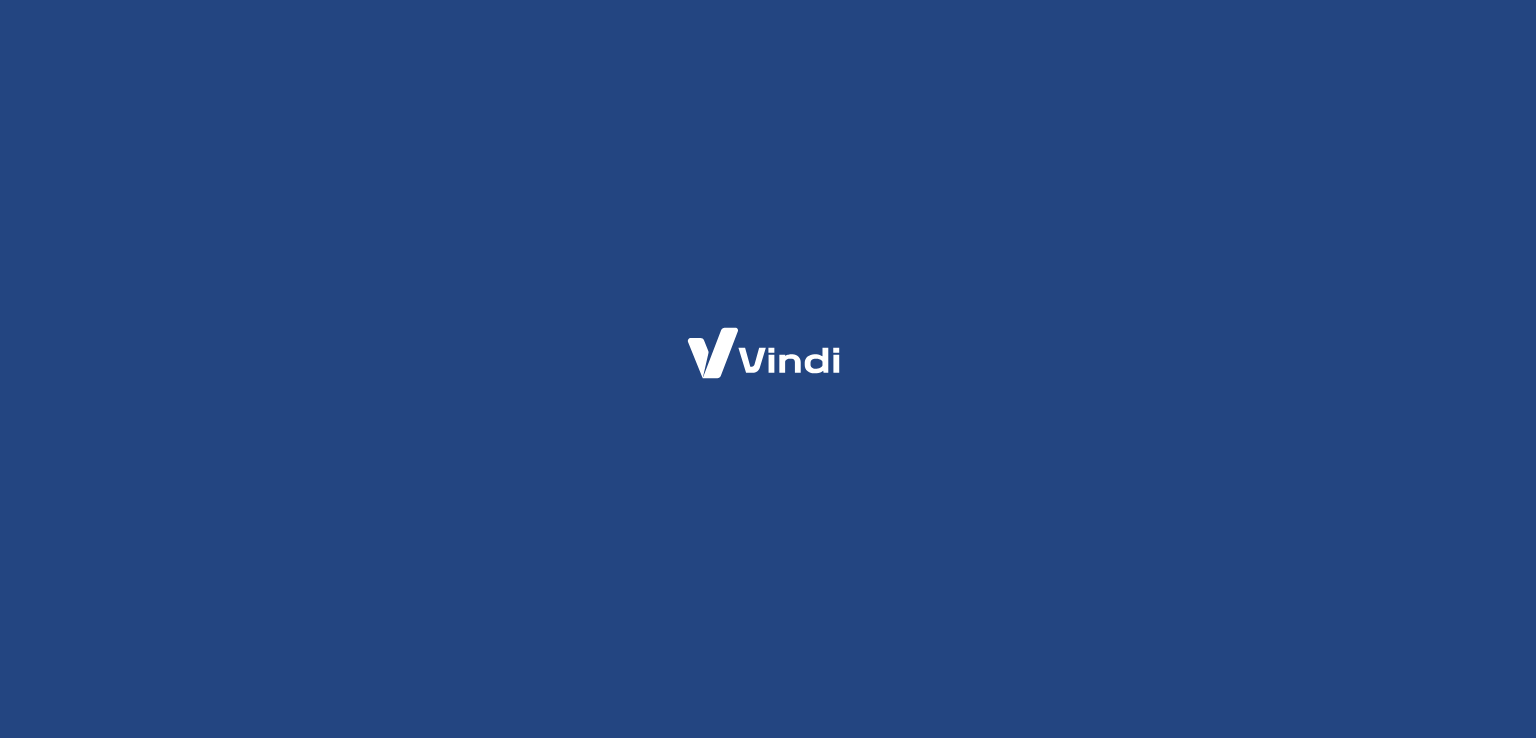 scroll, scrollTop: 0, scrollLeft: 0, axis: both 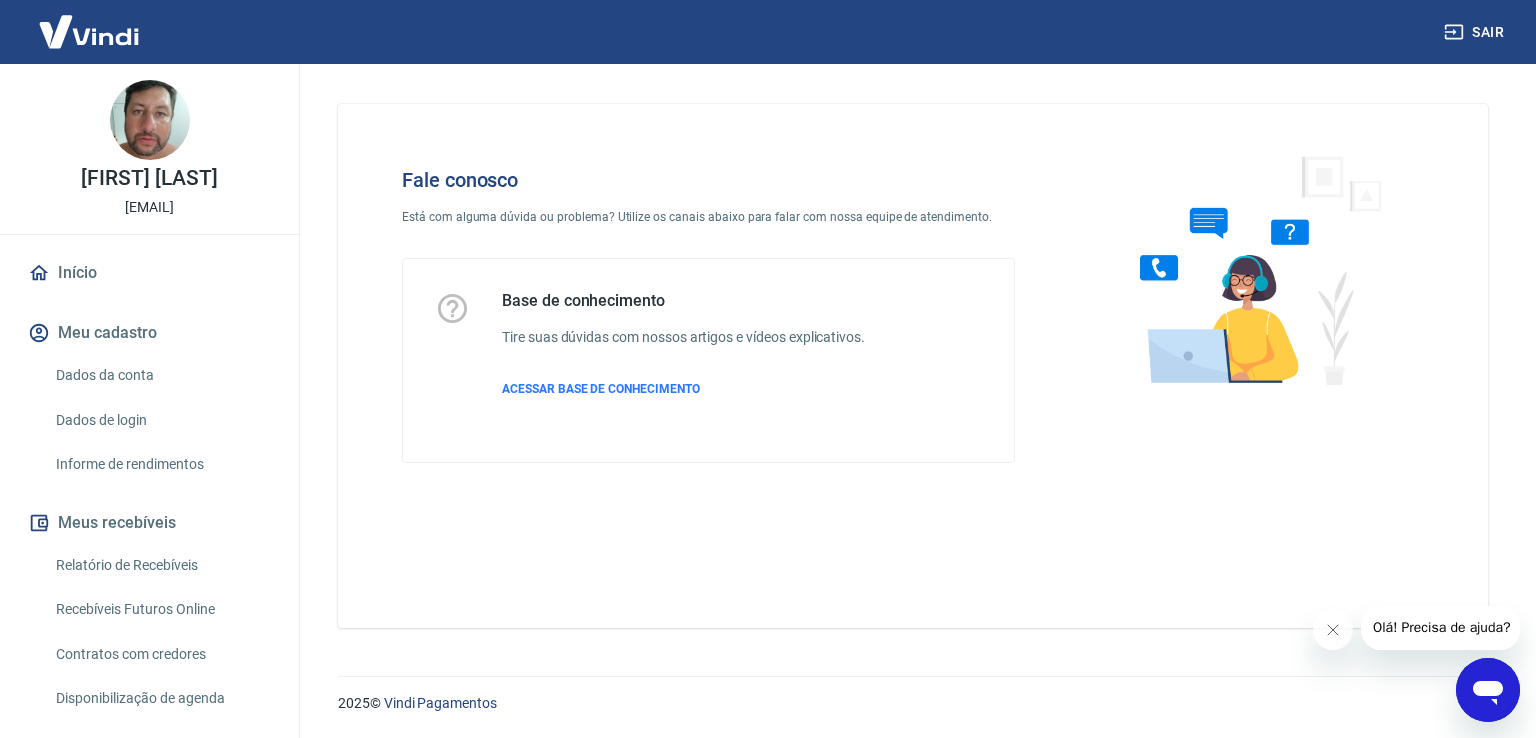 click at bounding box center (1252, 269) 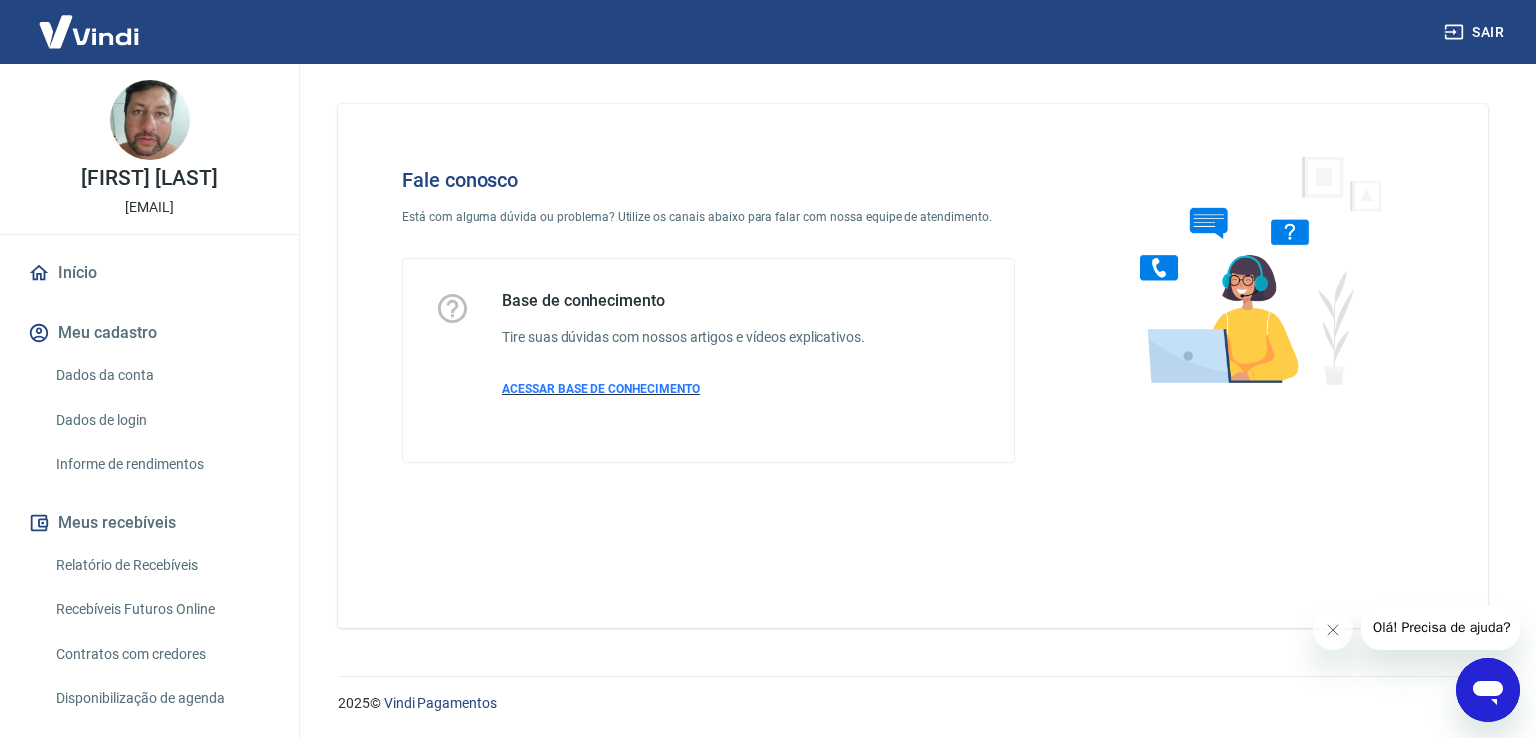 click on "ACESSAR BASE DE CONHECIMENTO" at bounding box center (683, 389) 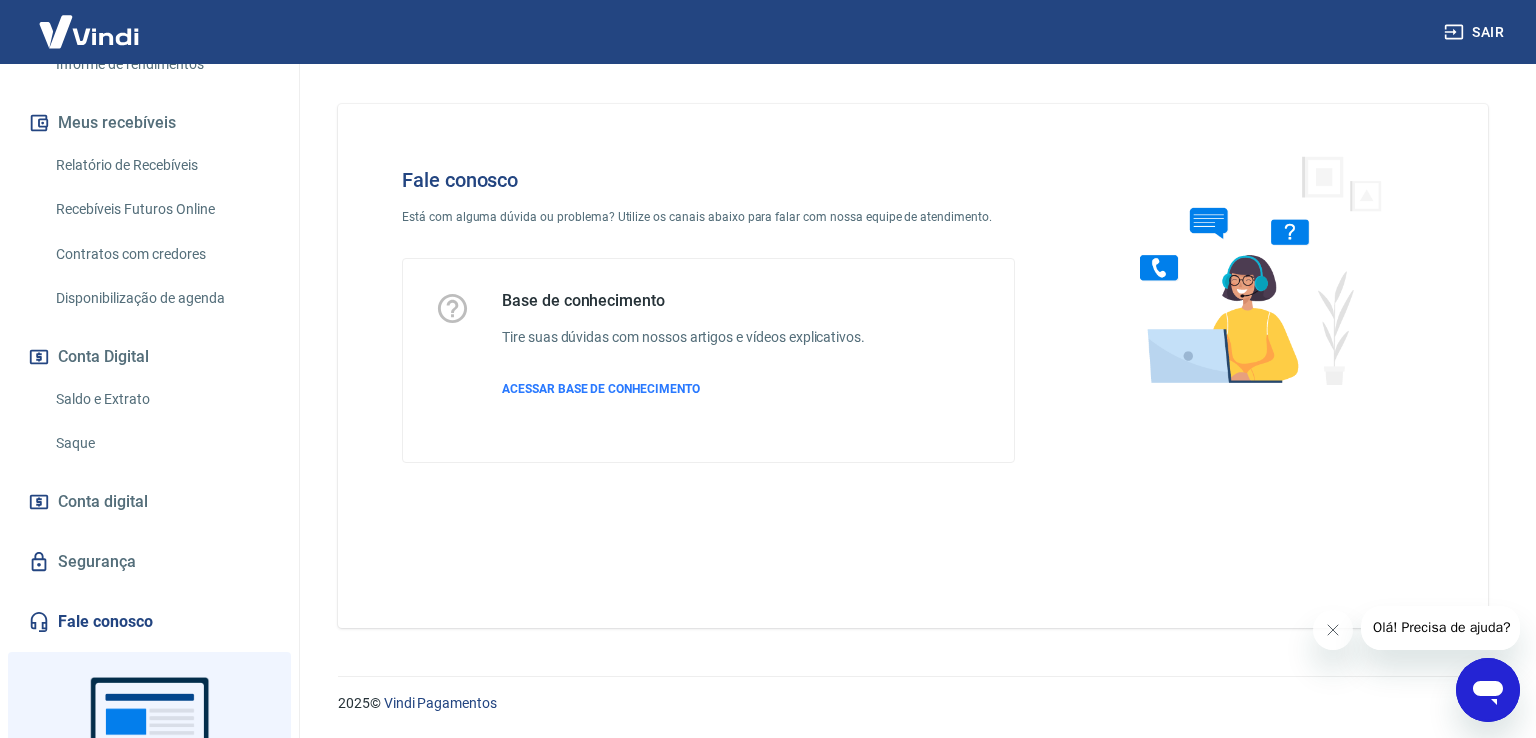scroll, scrollTop: 548, scrollLeft: 0, axis: vertical 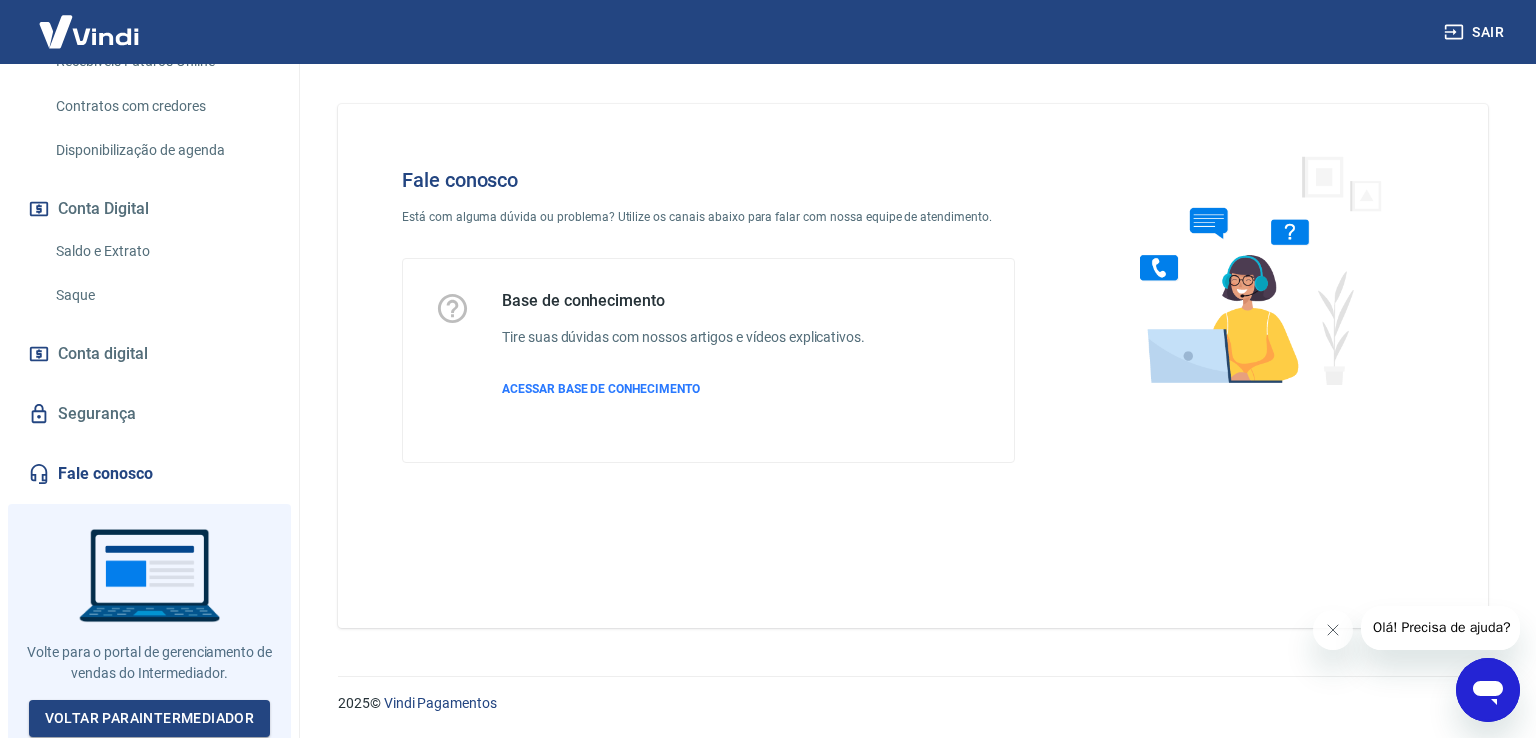 click on "Fale conosco" at bounding box center (149, 474) 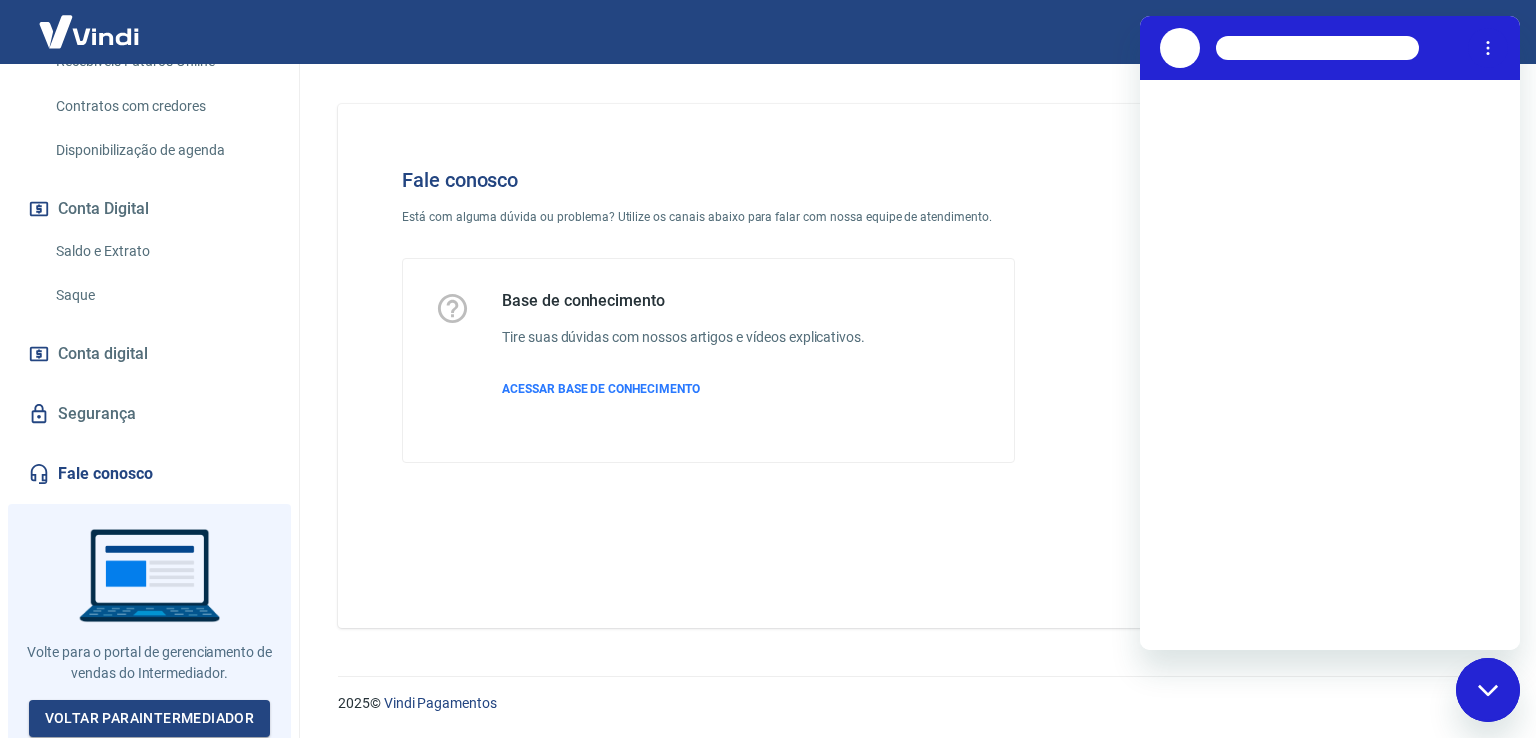 scroll, scrollTop: 0, scrollLeft: 0, axis: both 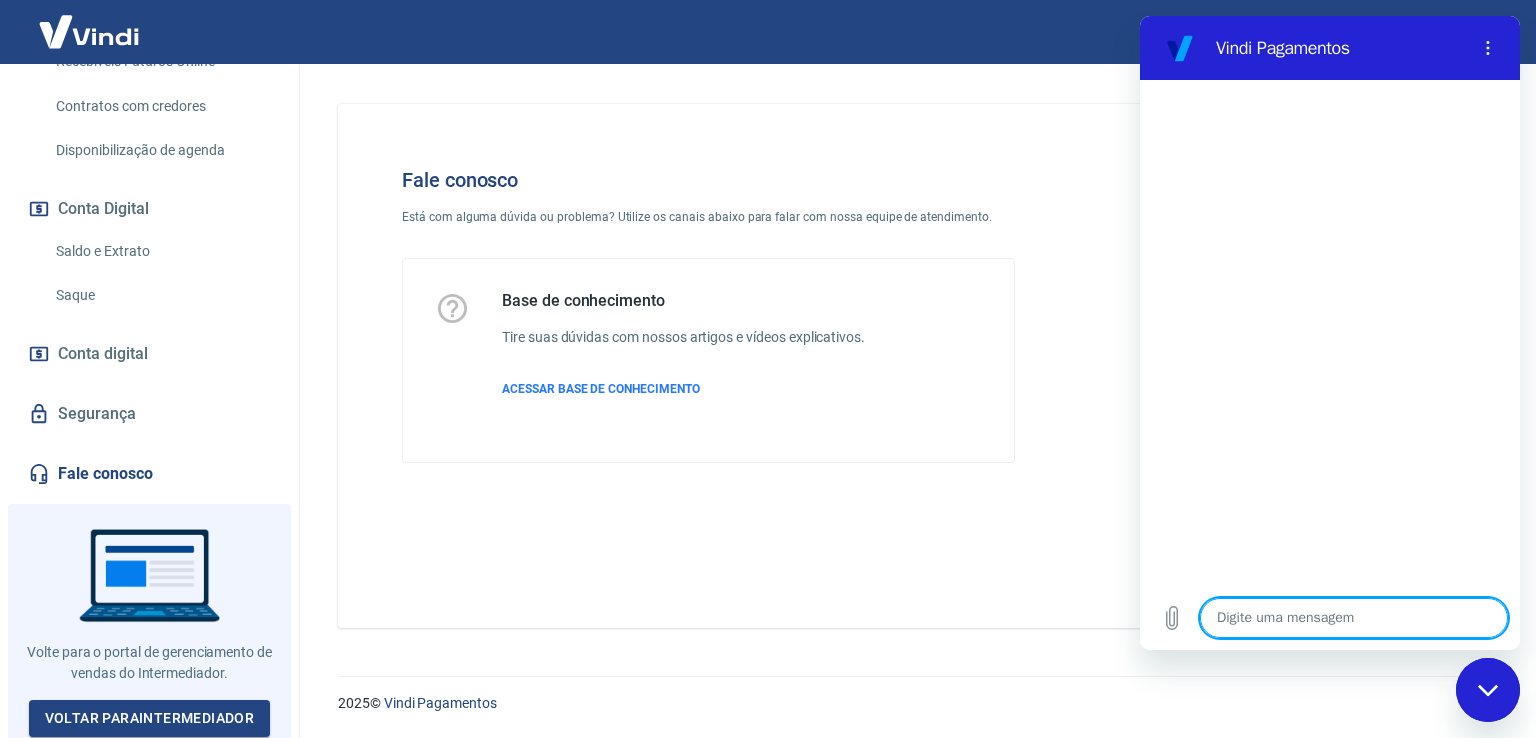 click at bounding box center [1354, 618] 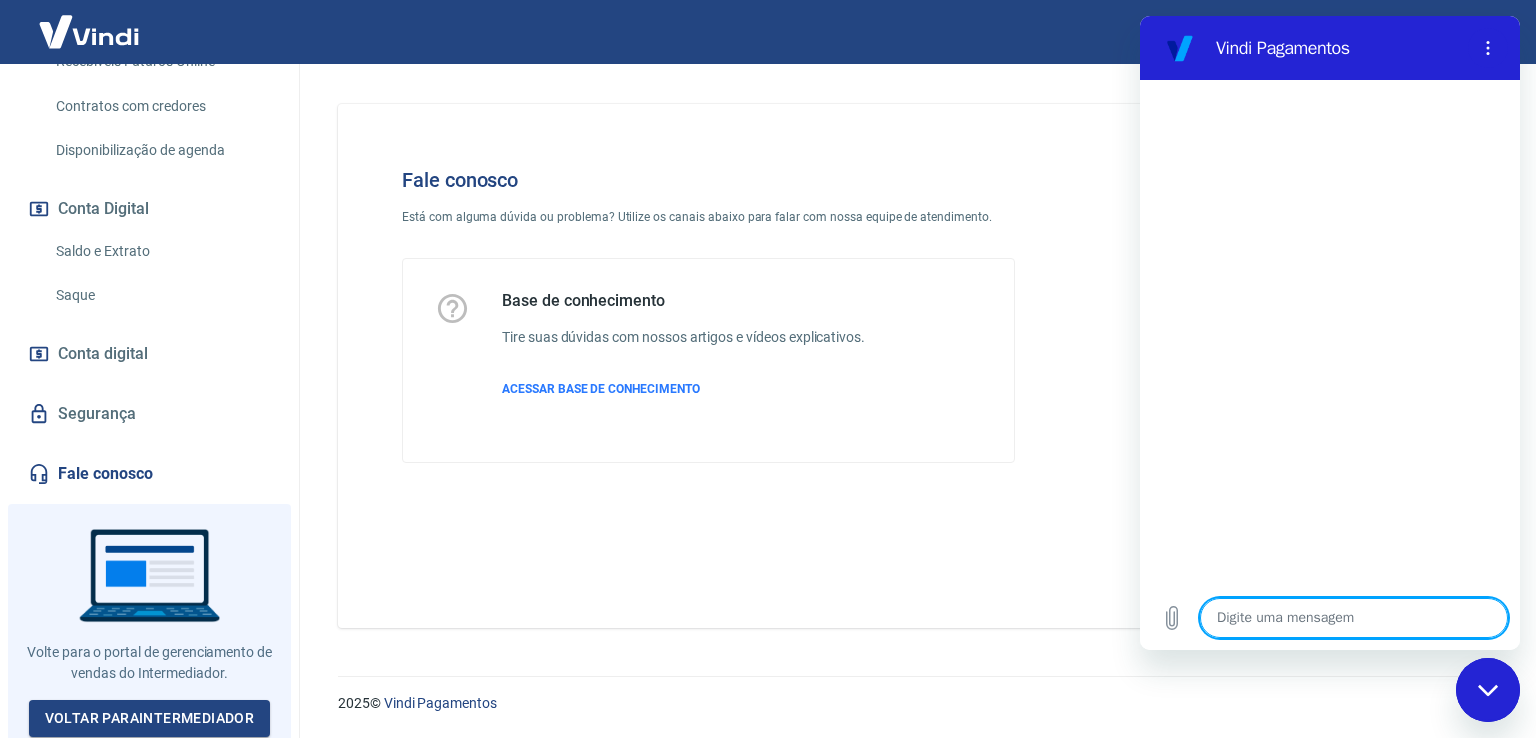 type on "o" 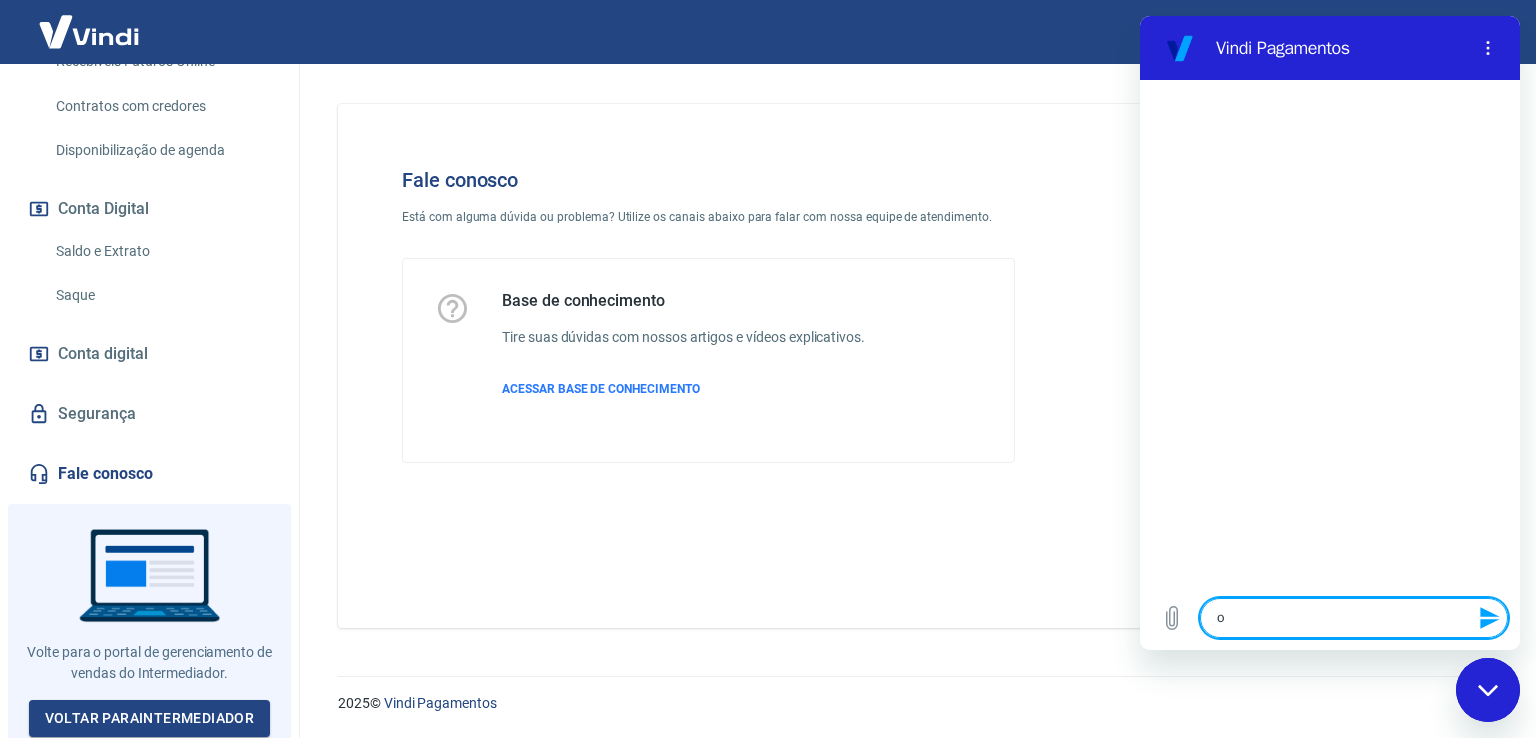 type on "oi" 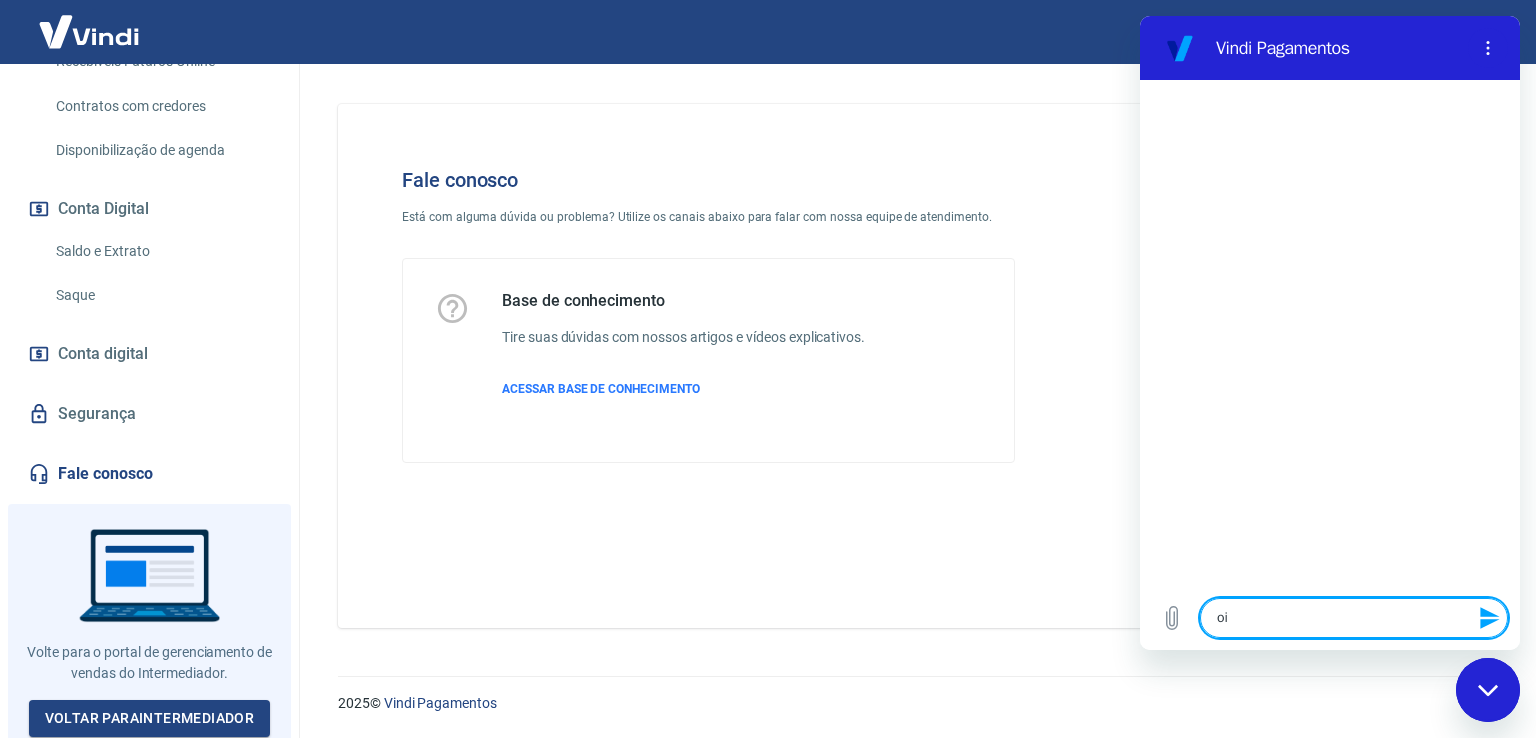type 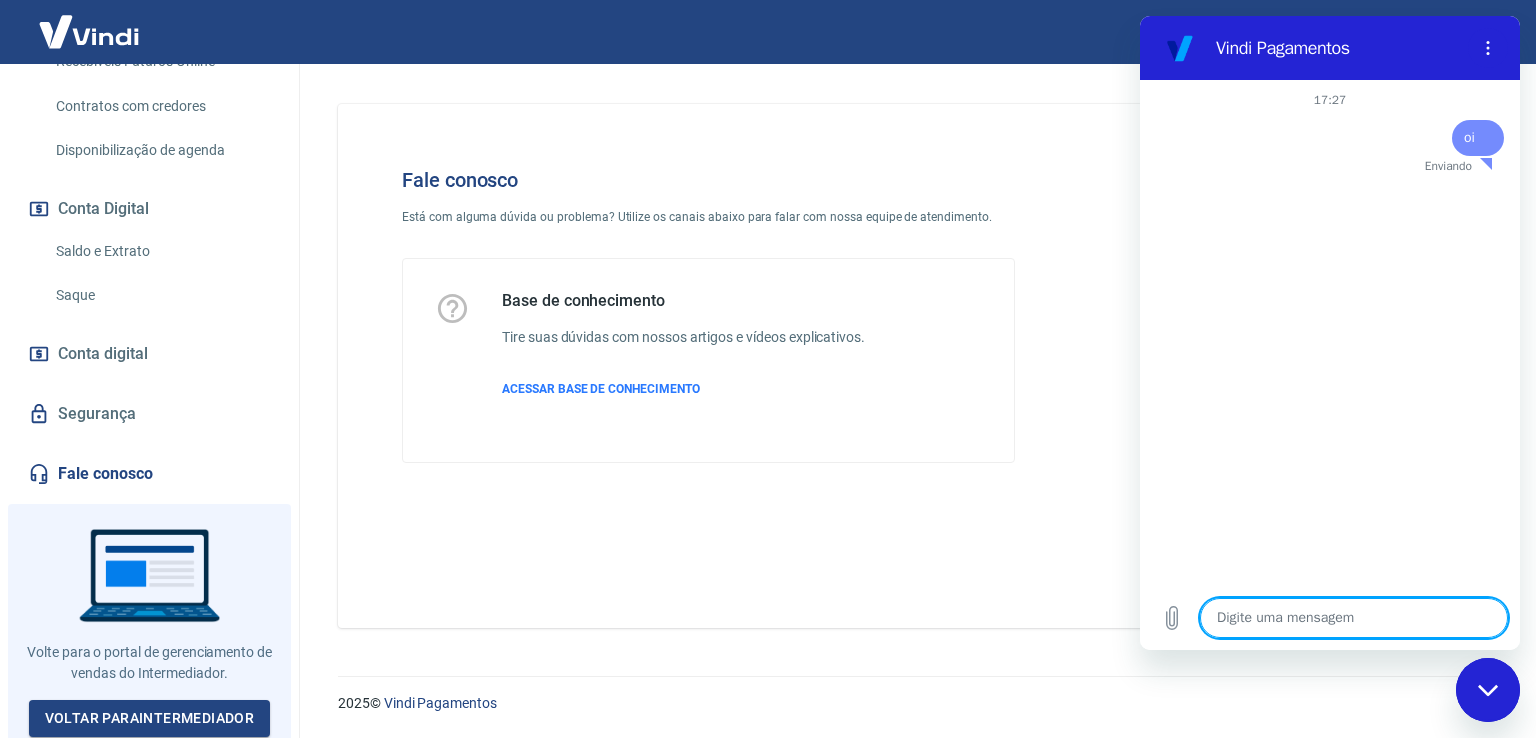 type on "x" 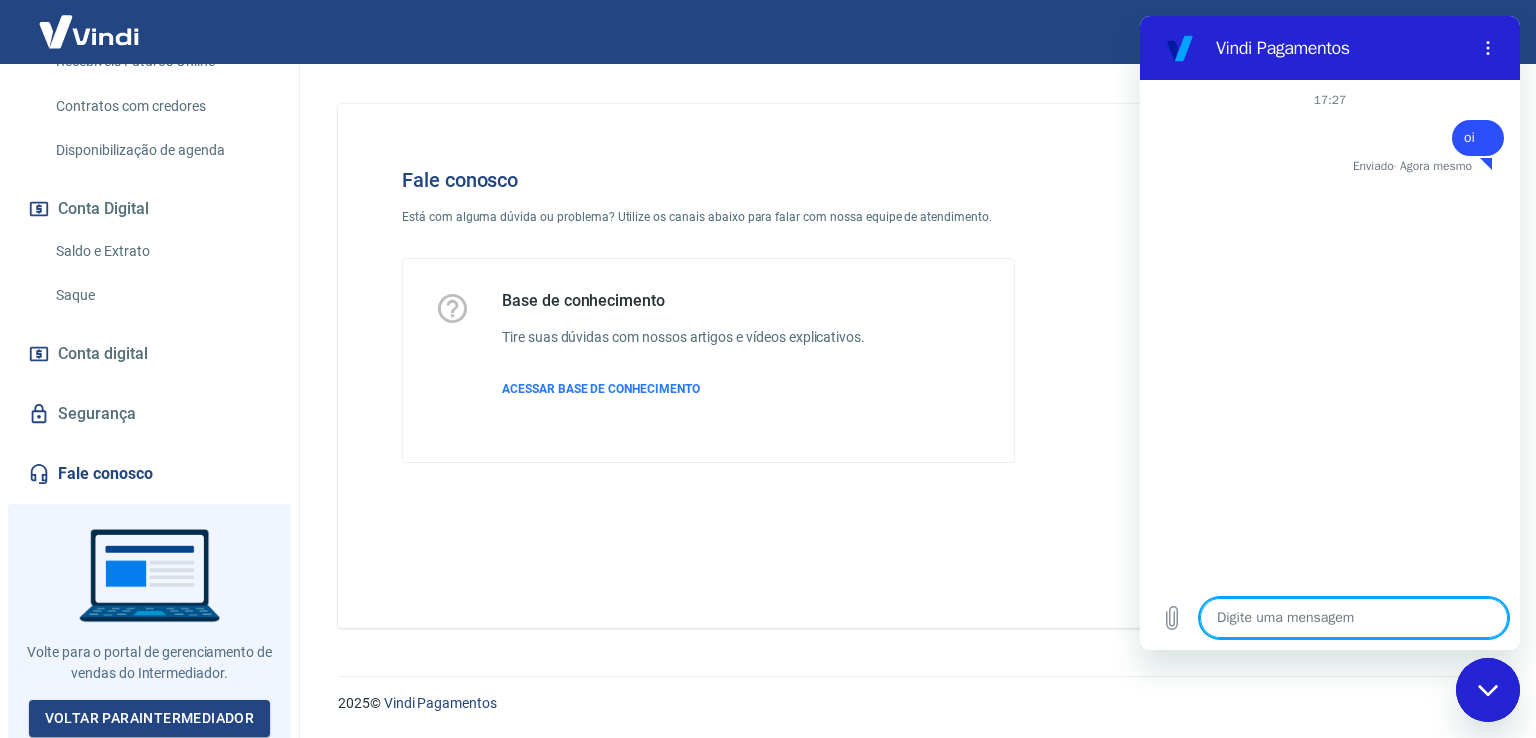 type on "s" 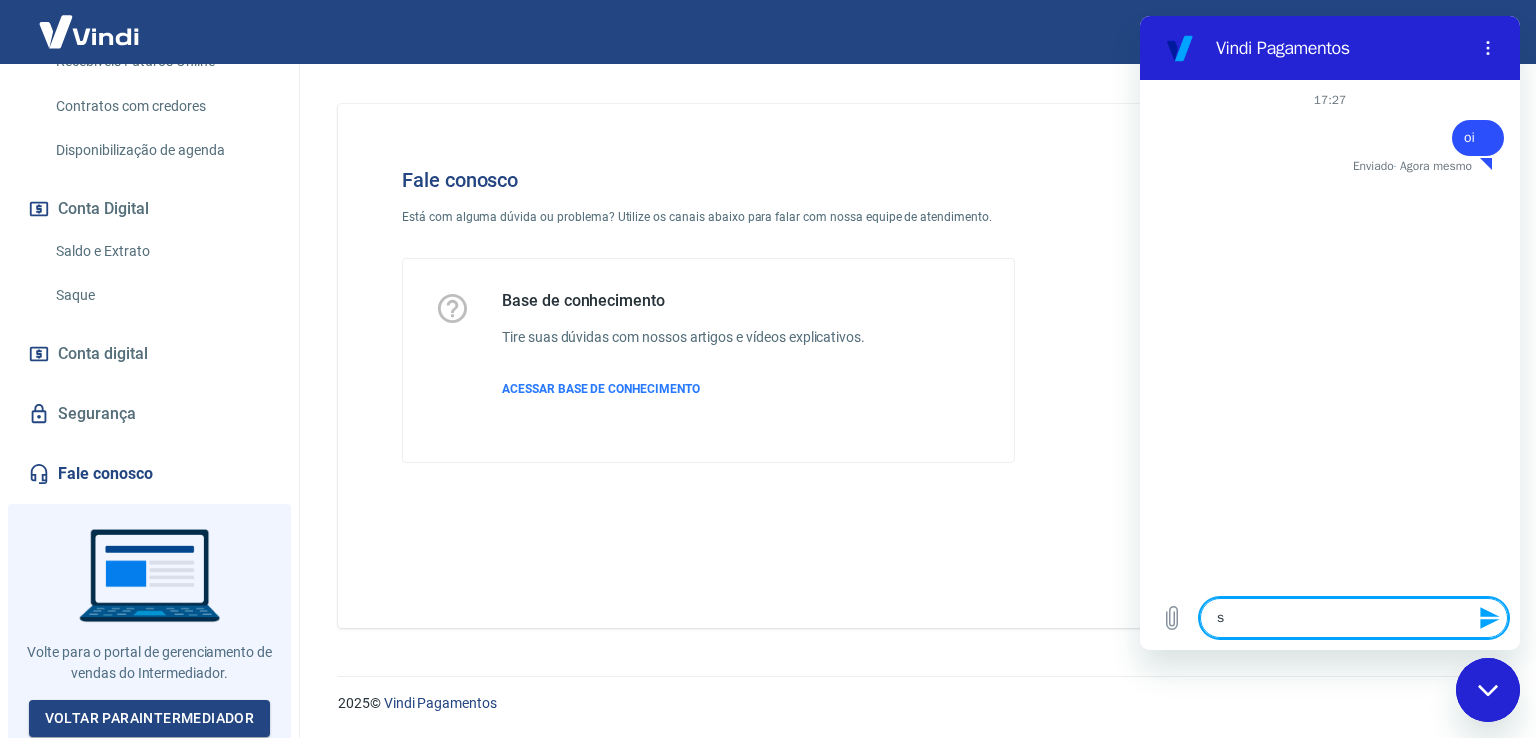 type on "so" 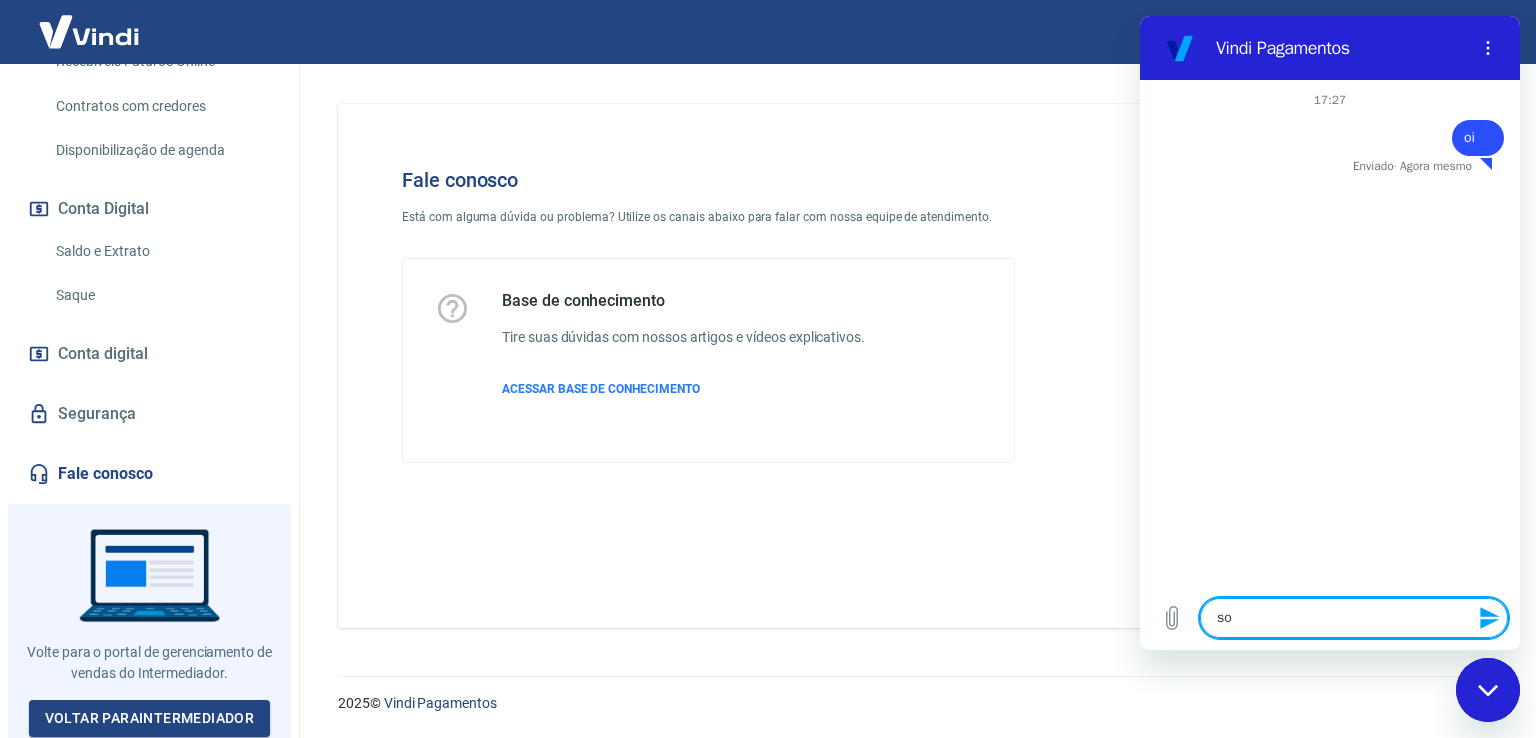 type on "sob" 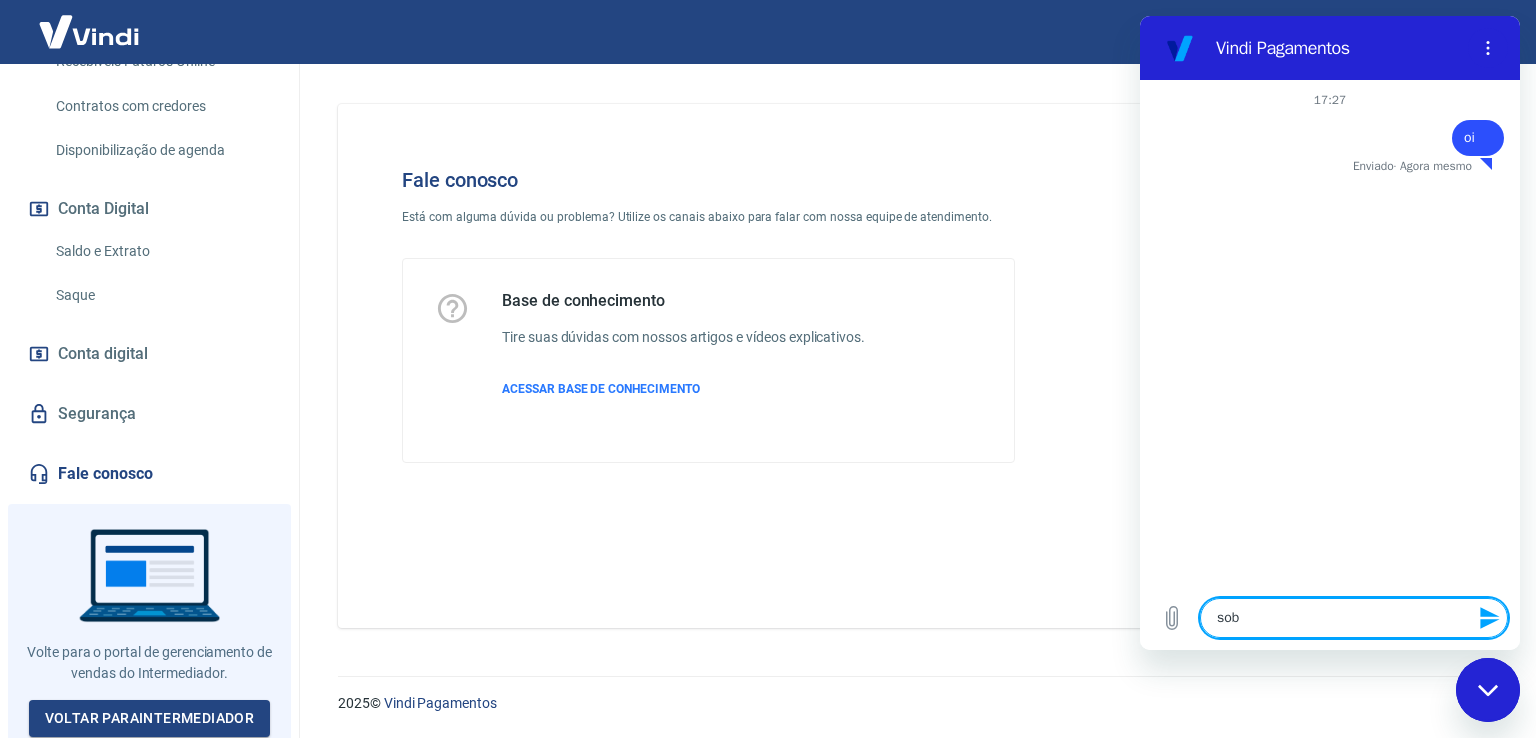 type on "sobr" 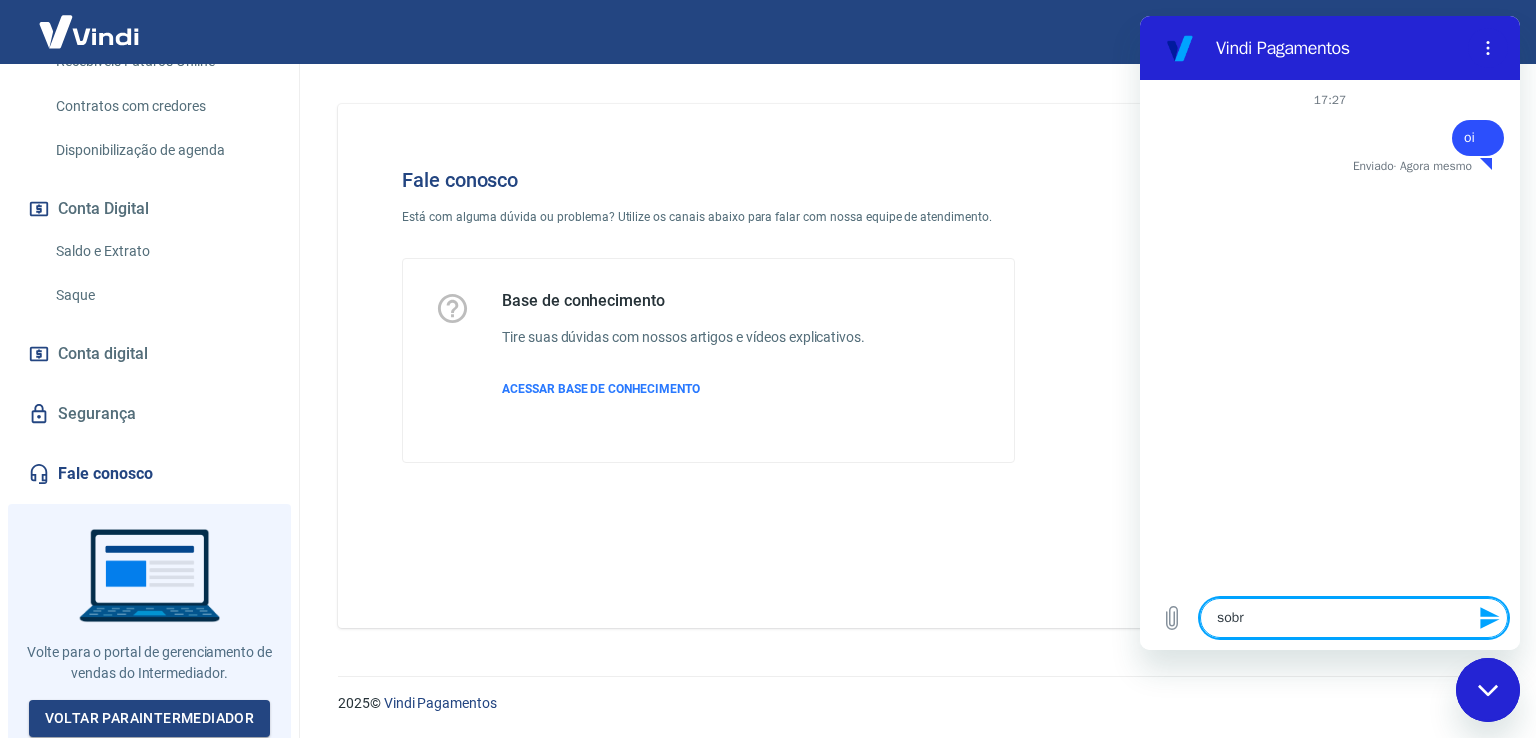 type on "sobre" 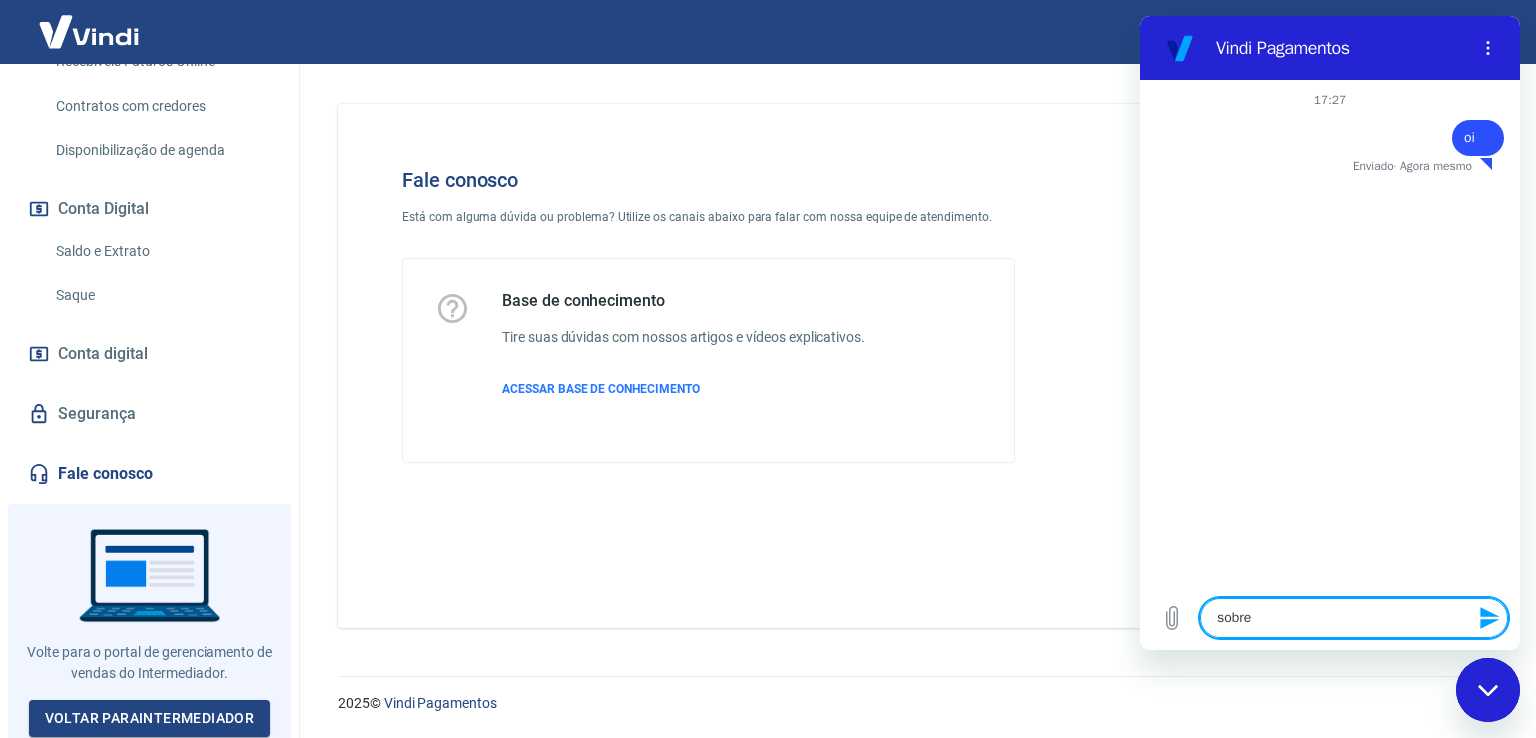 type on "sobre" 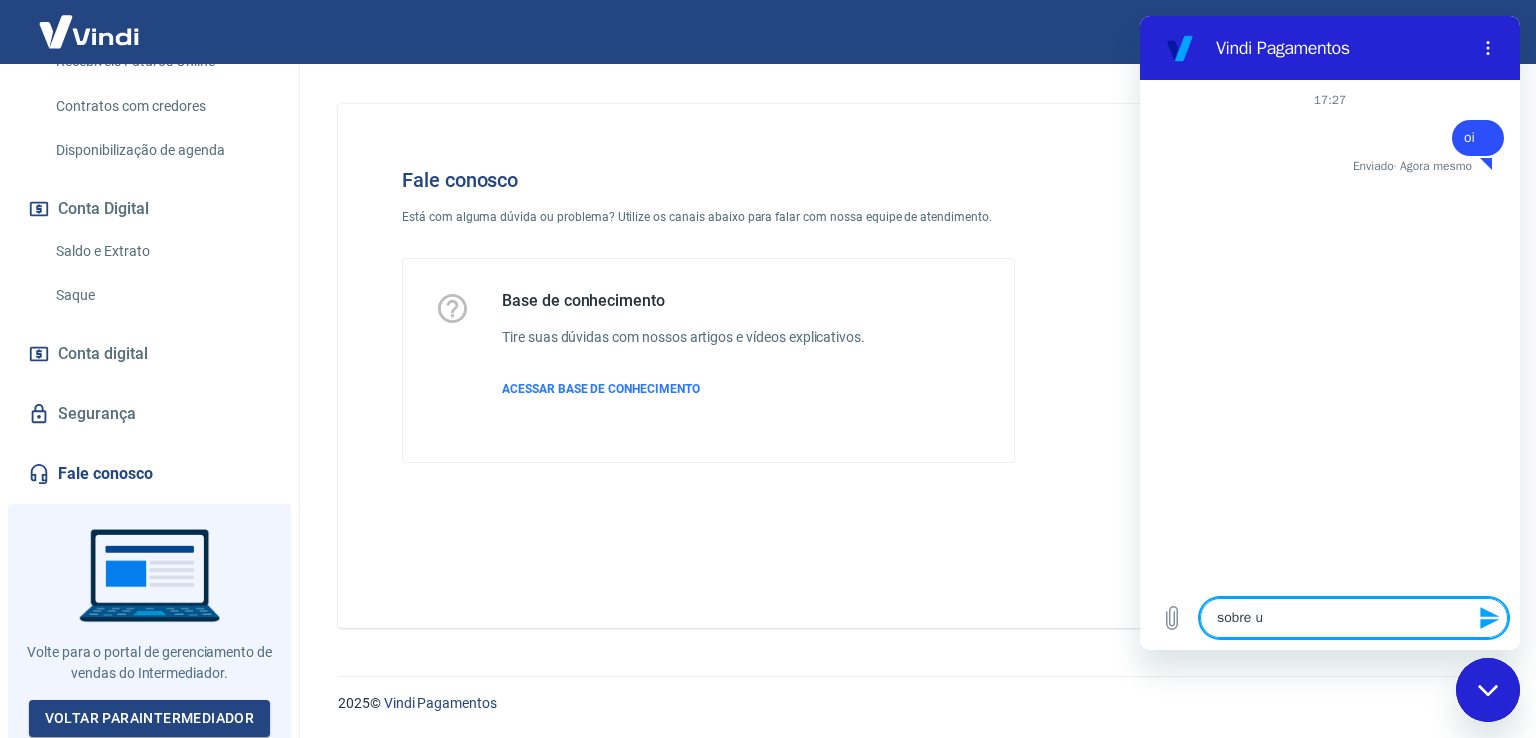 type on "sobre um" 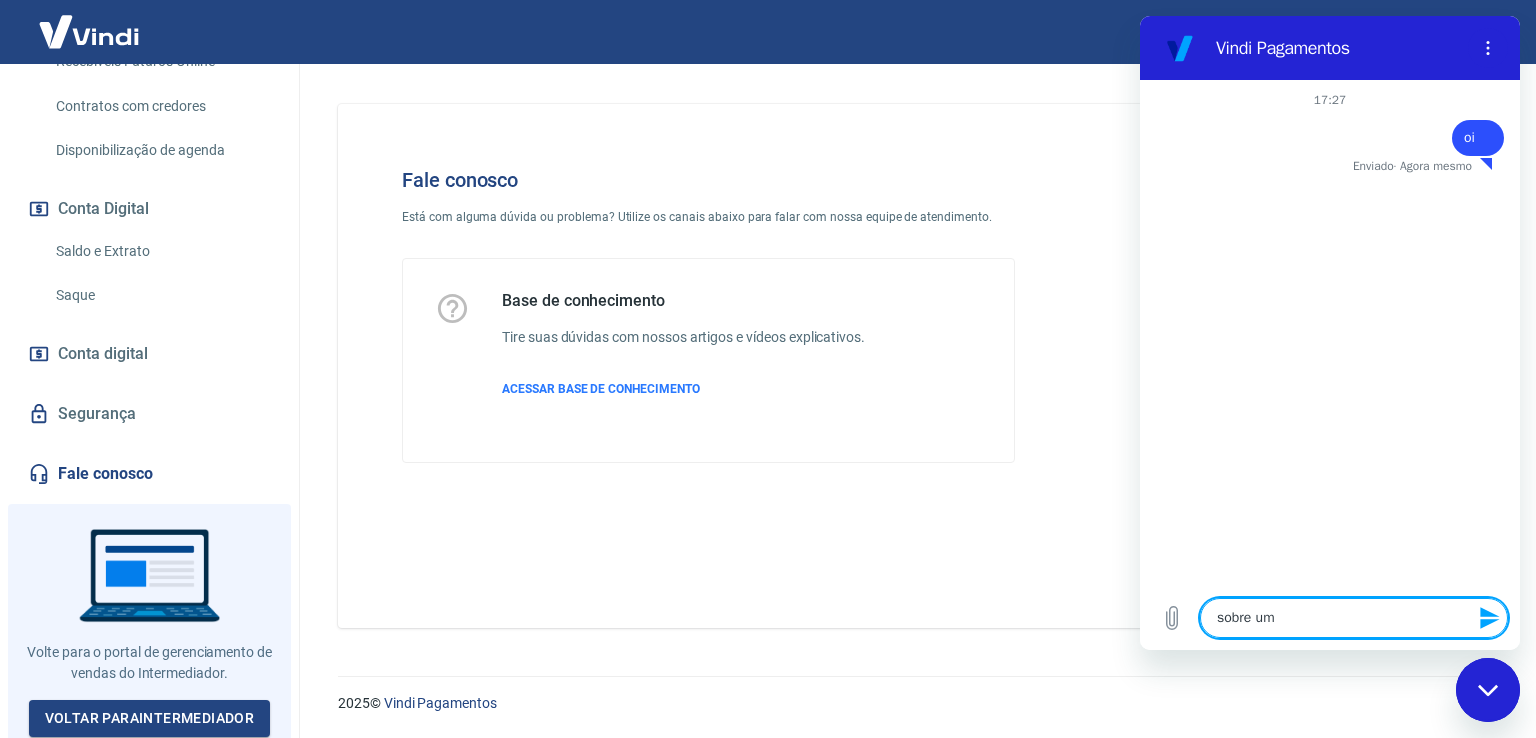 type on "sobre uma" 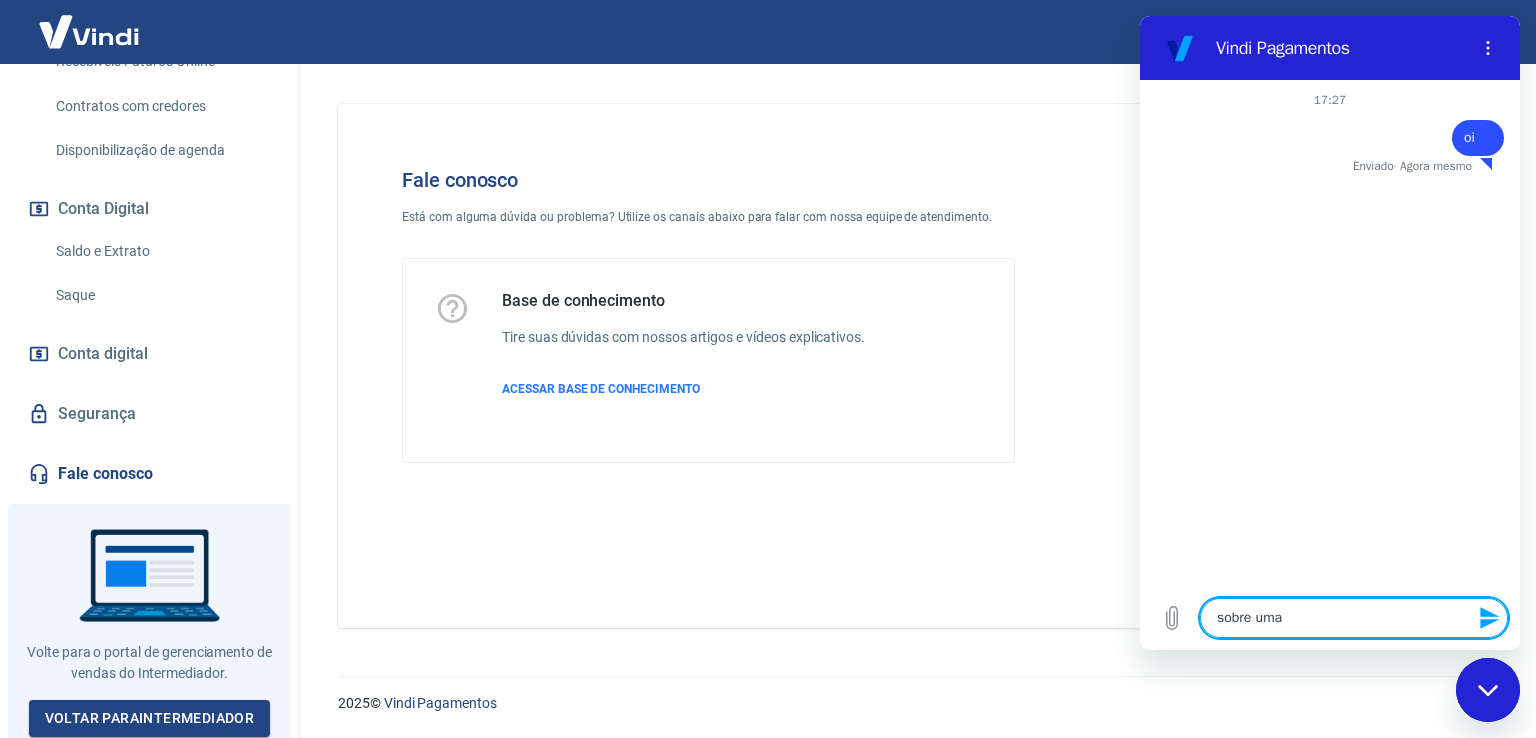 type on "sobre uma" 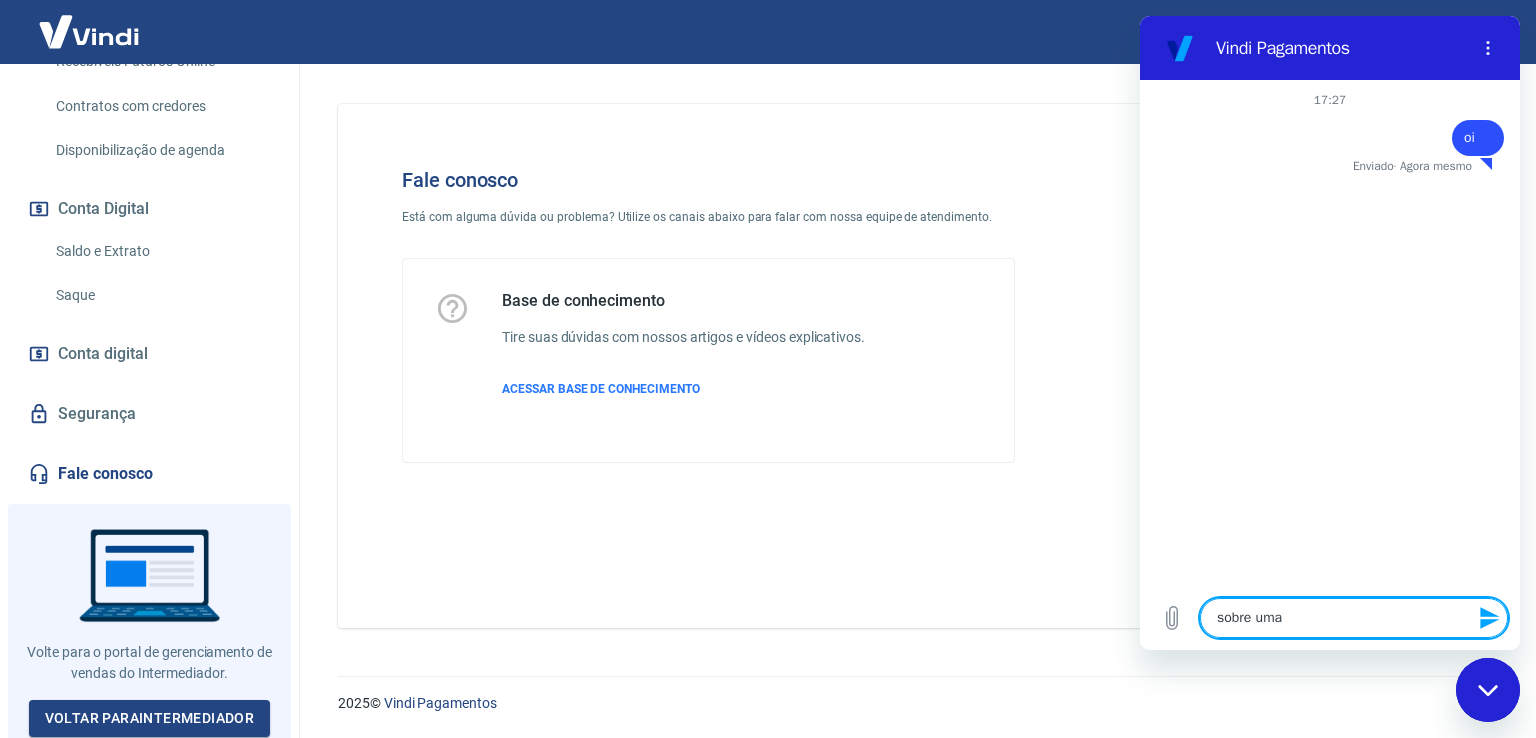 type on "x" 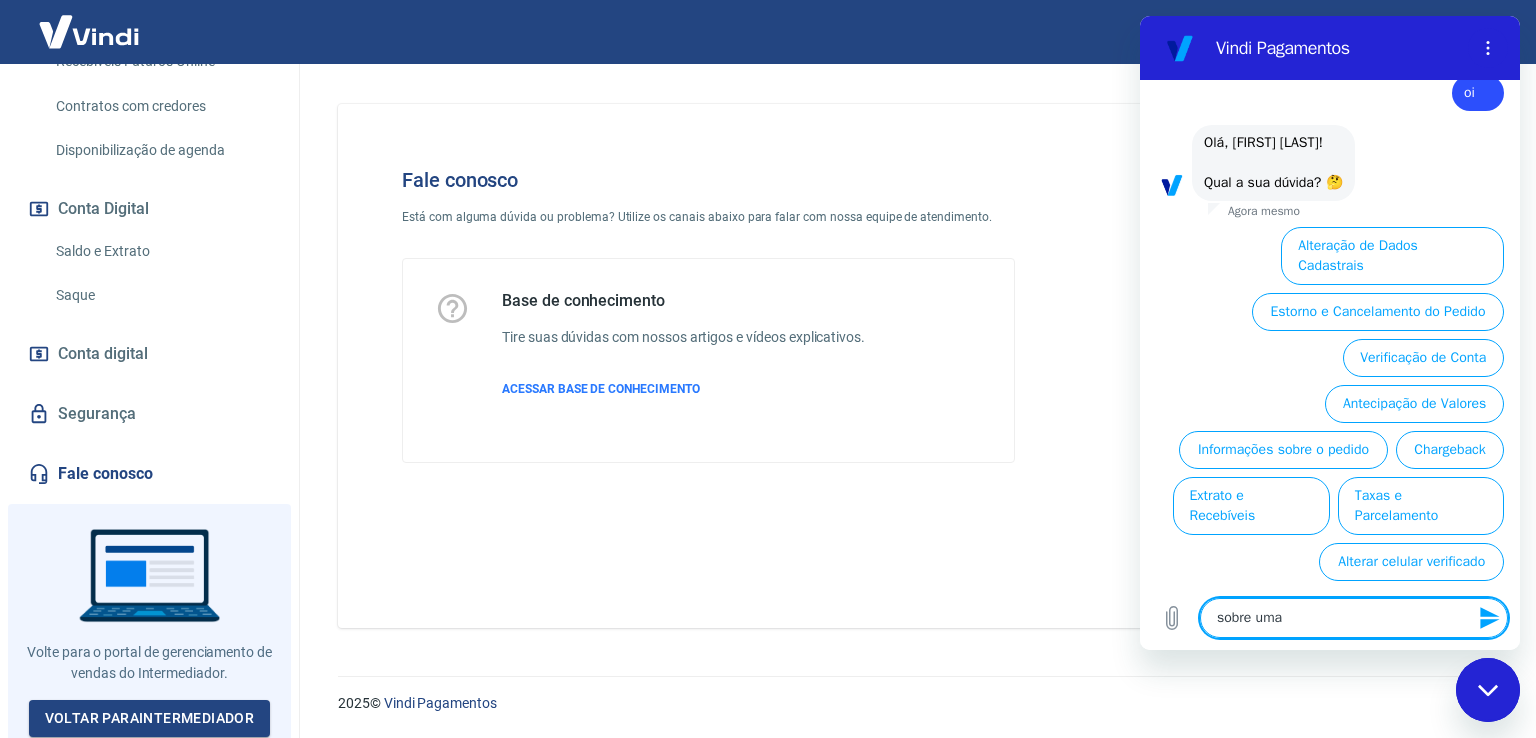 scroll, scrollTop: 48, scrollLeft: 0, axis: vertical 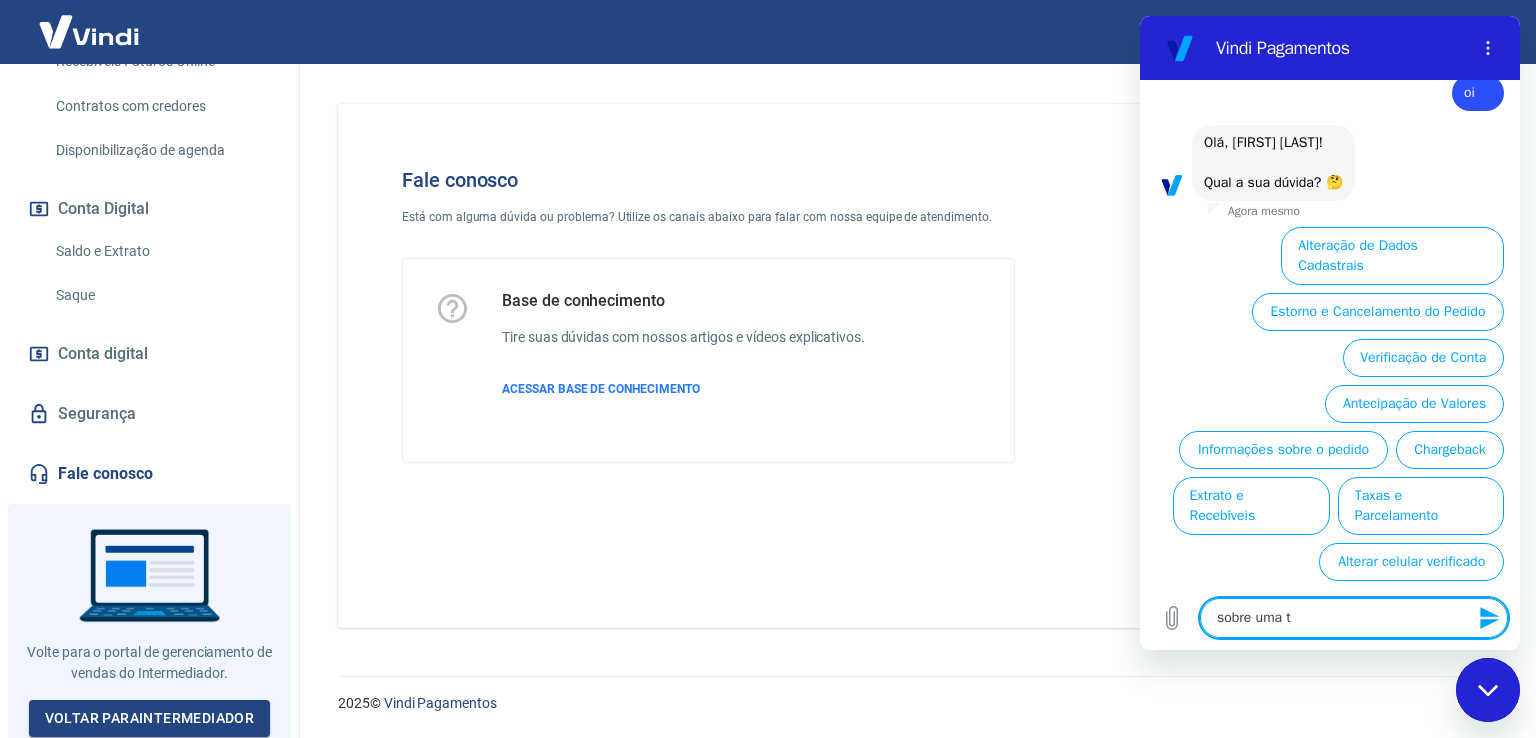 type on "x" 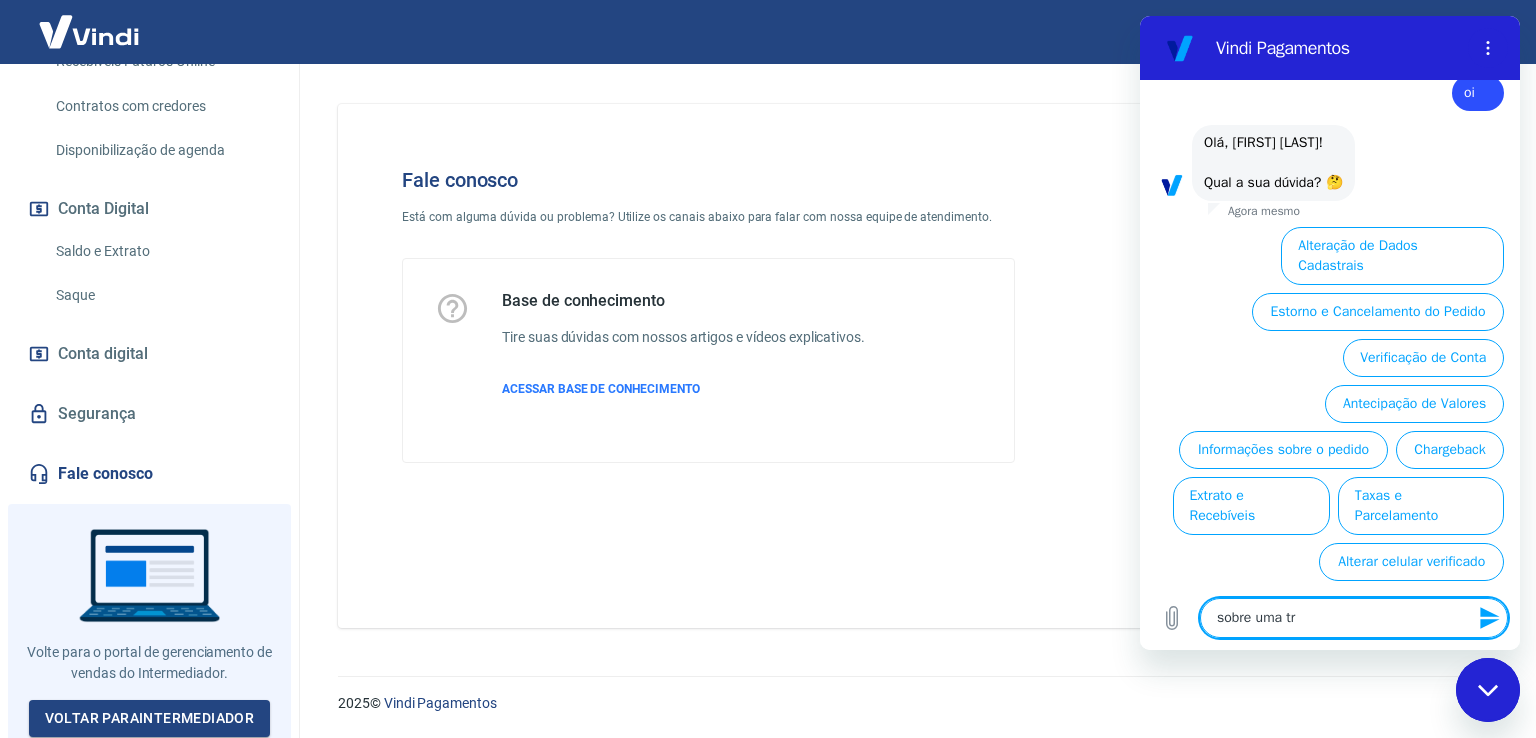 type on "sobre uma tra" 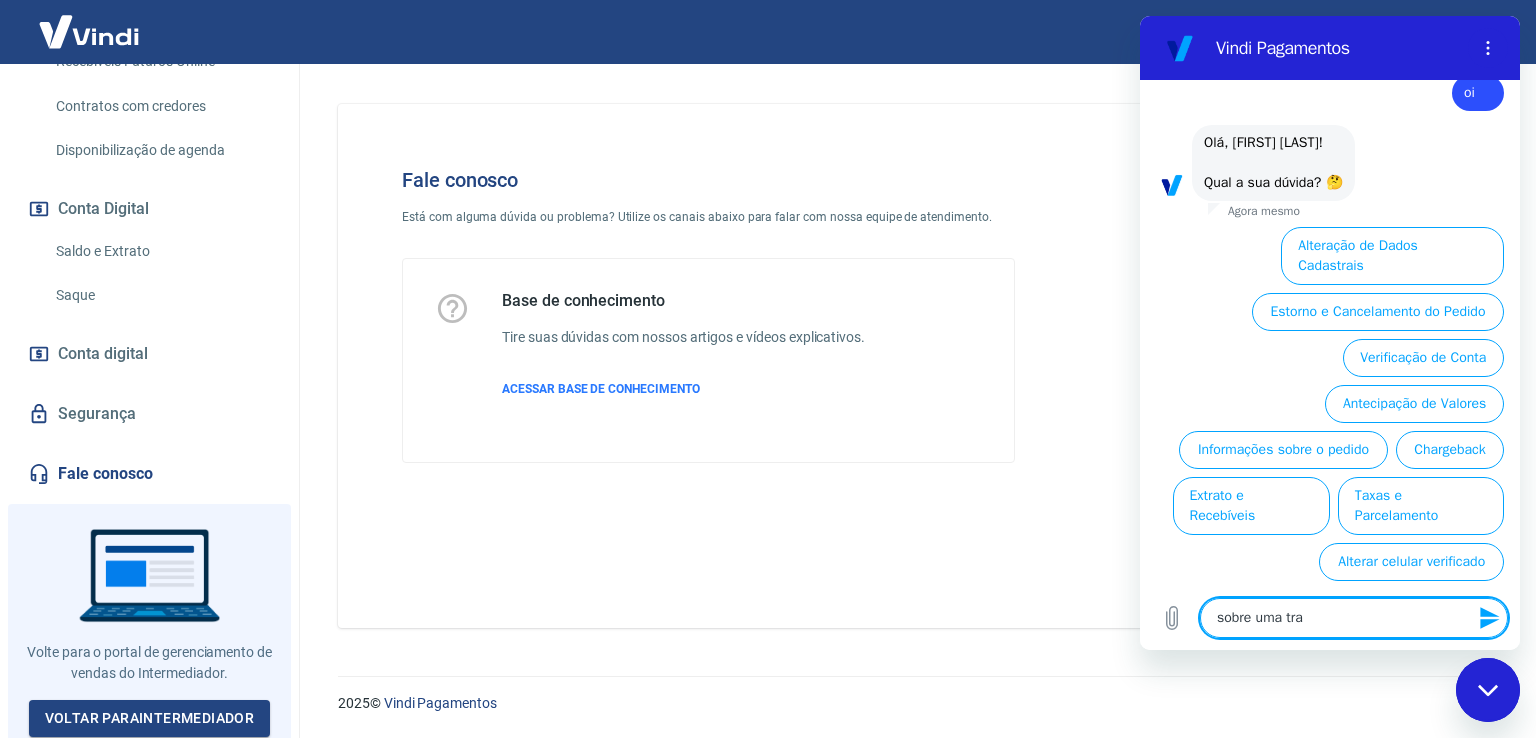 type on "sobre uma tran" 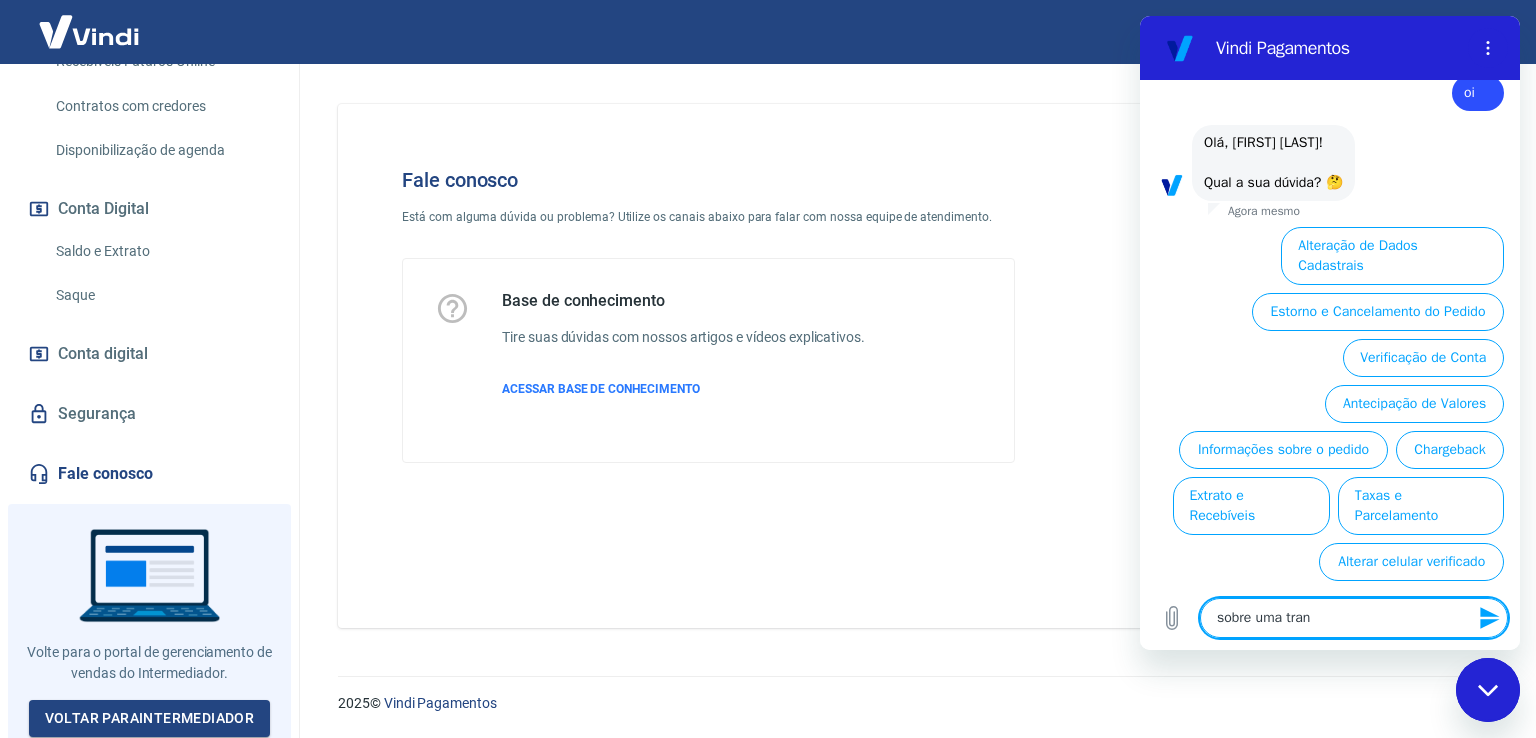 type on "x" 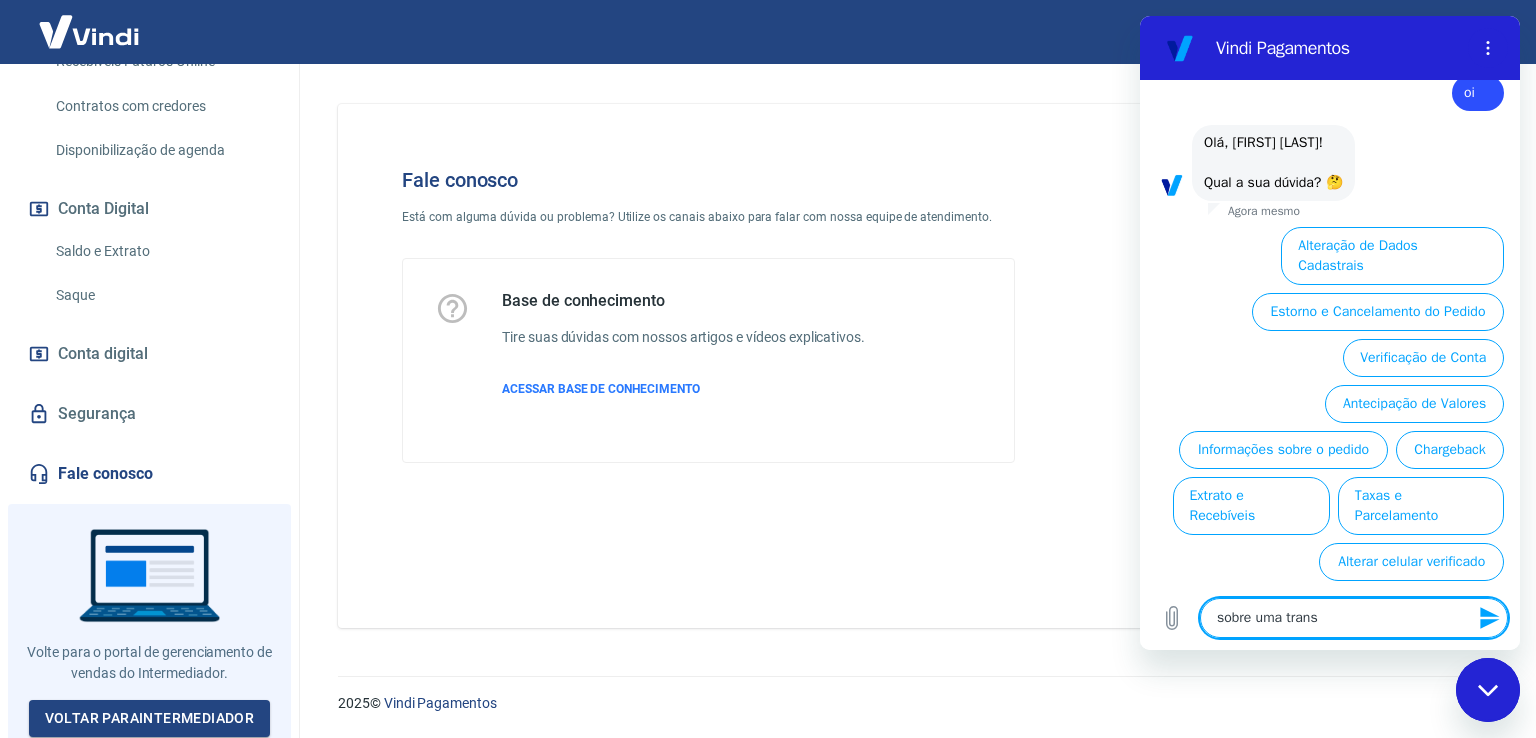 type on "sobre uma transa" 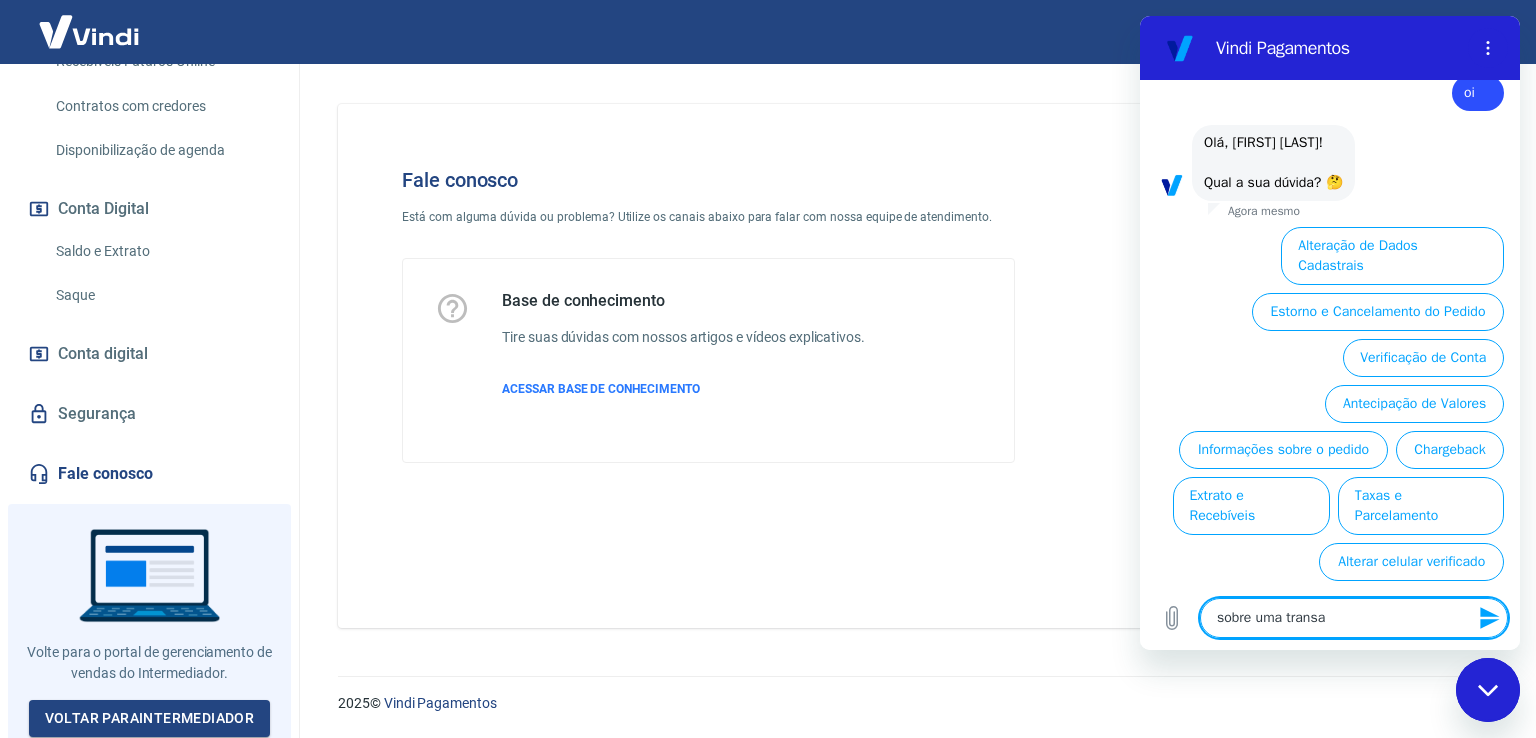 type on "sobre uma transaç" 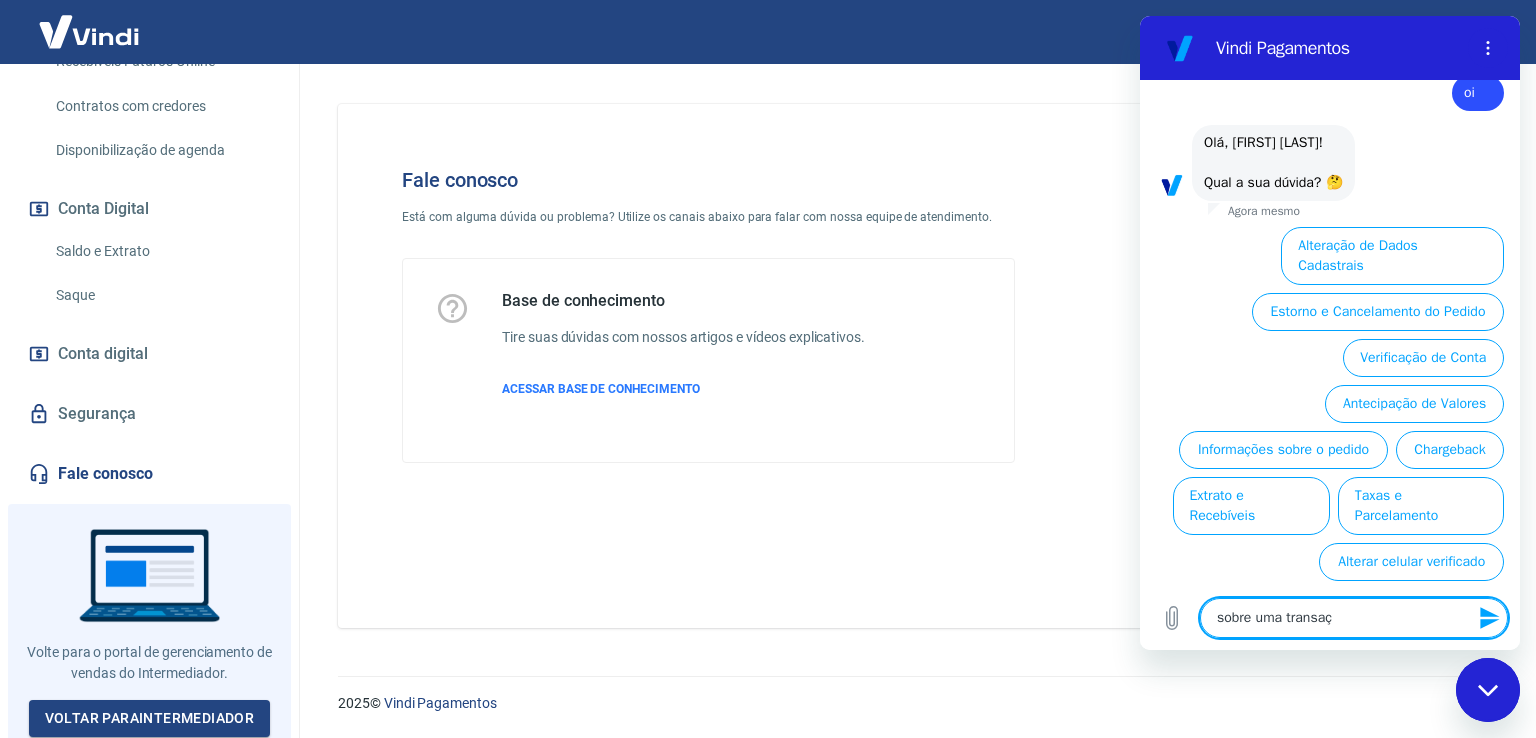 type on "sobre uma transaçã" 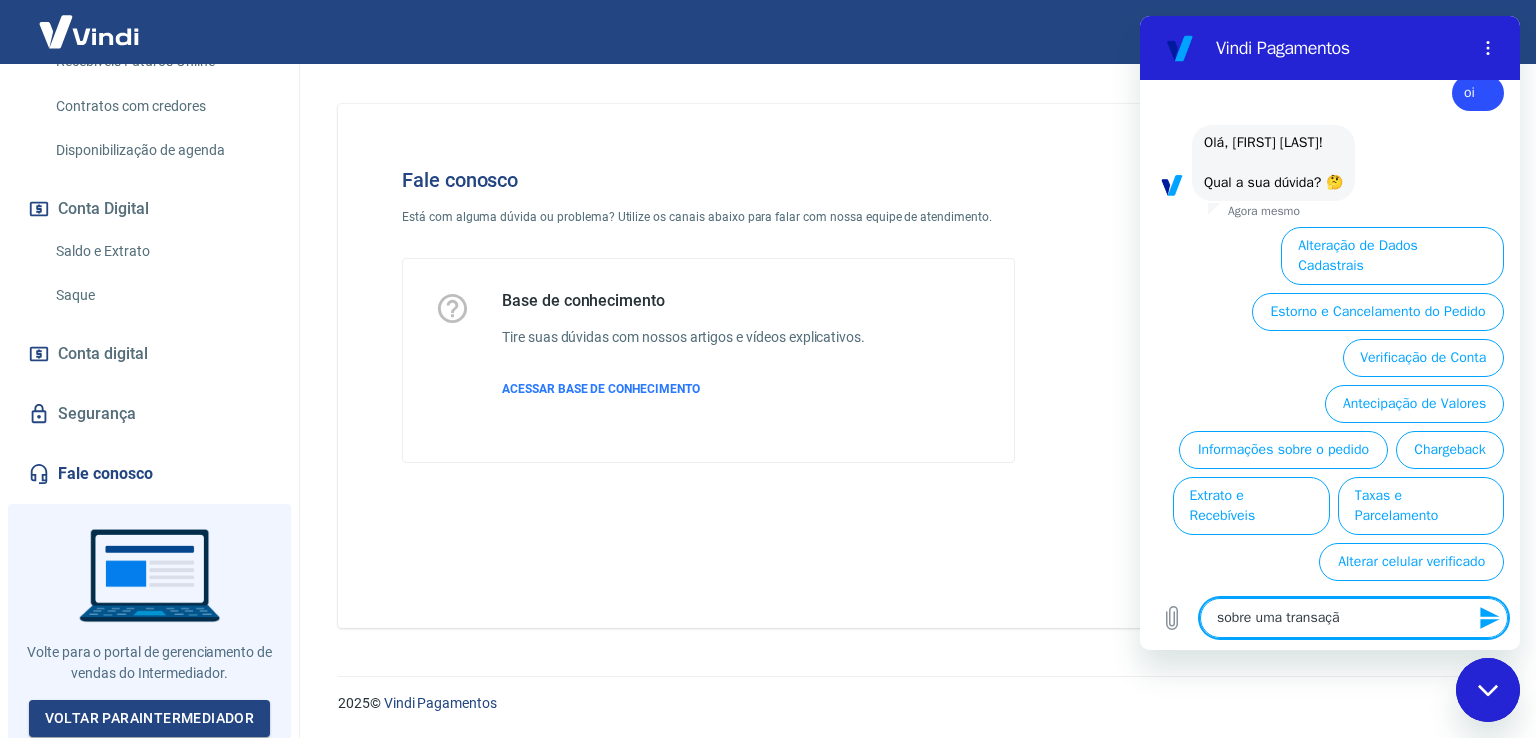 type on "sobre uma transação" 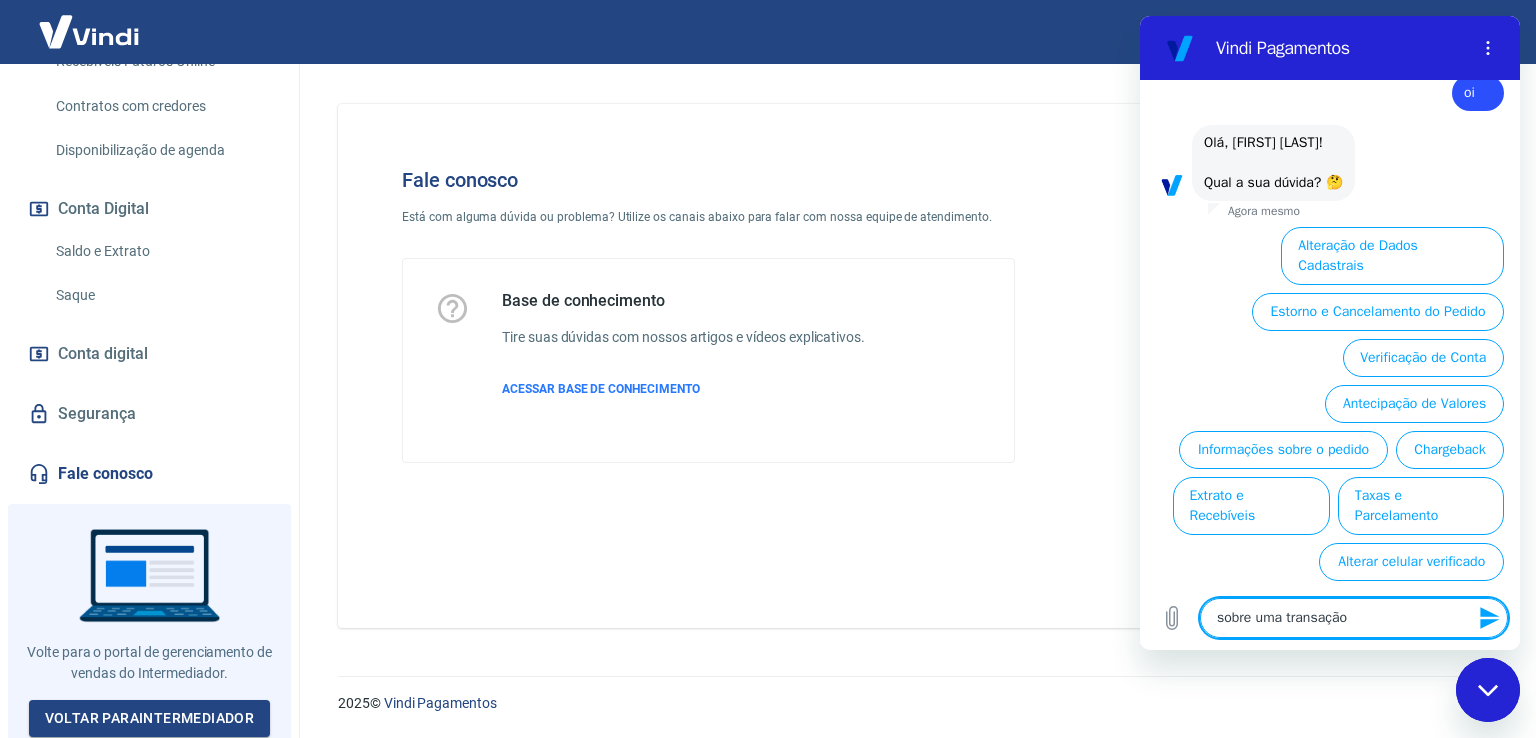 type on "sobre uma transação" 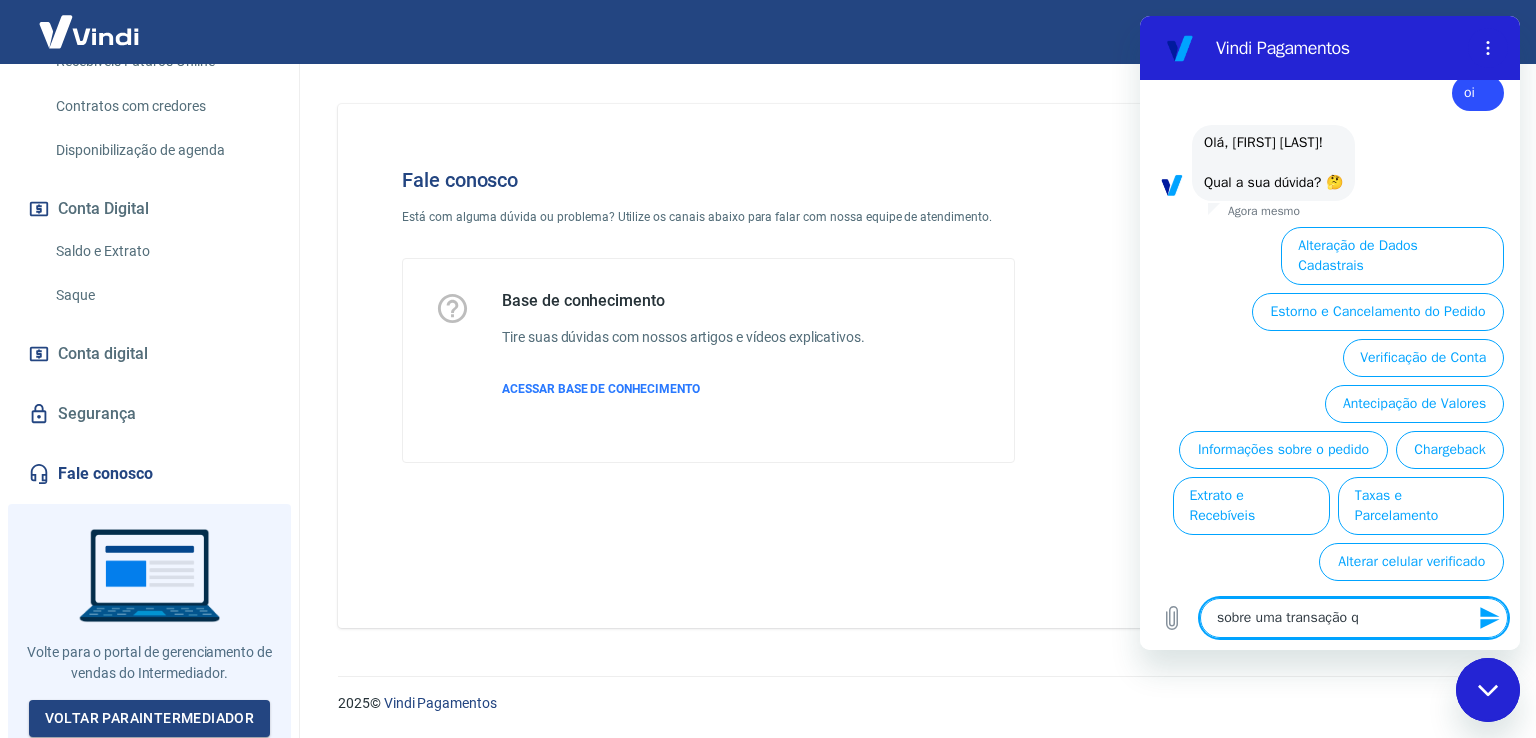 type on "sobre uma transação qu" 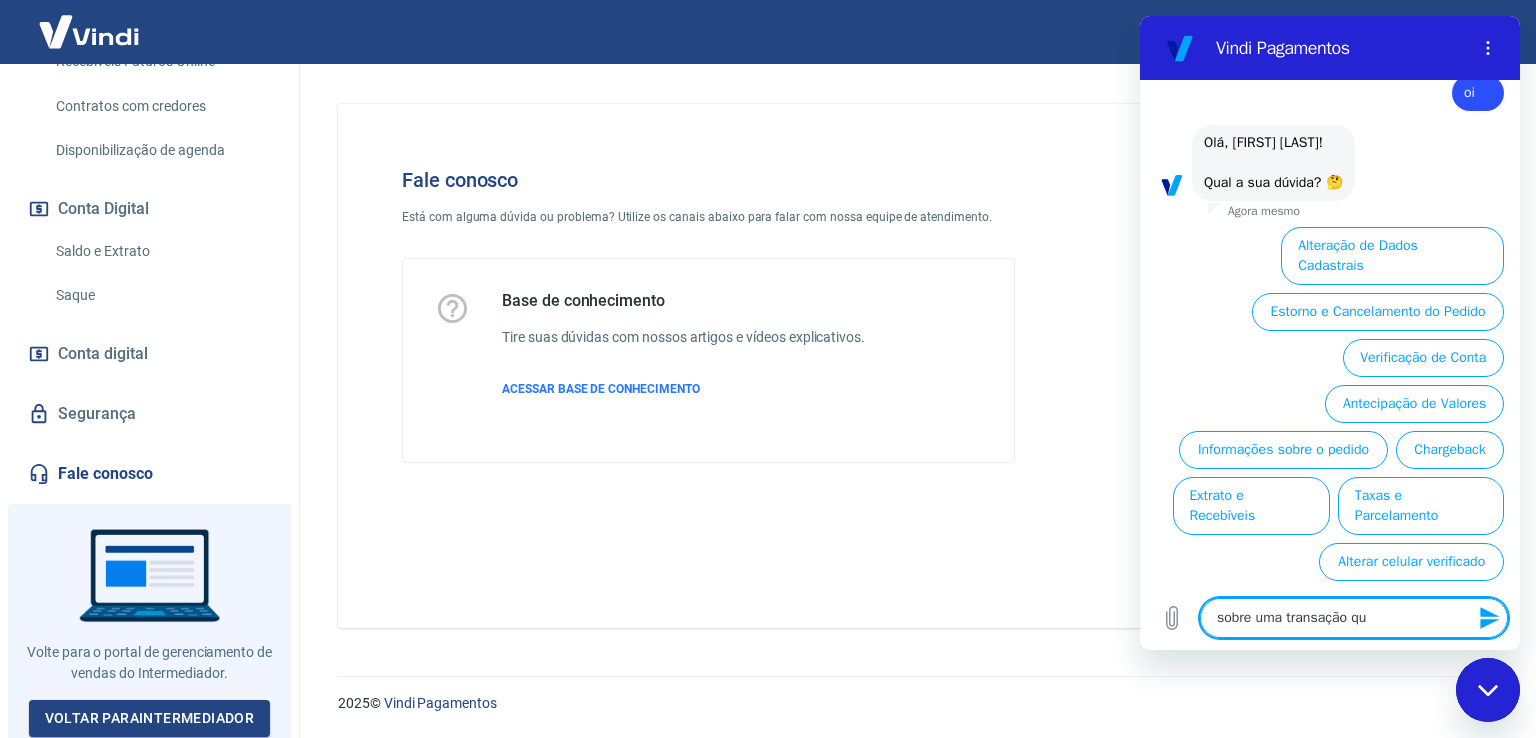 type on "sobre uma transação que" 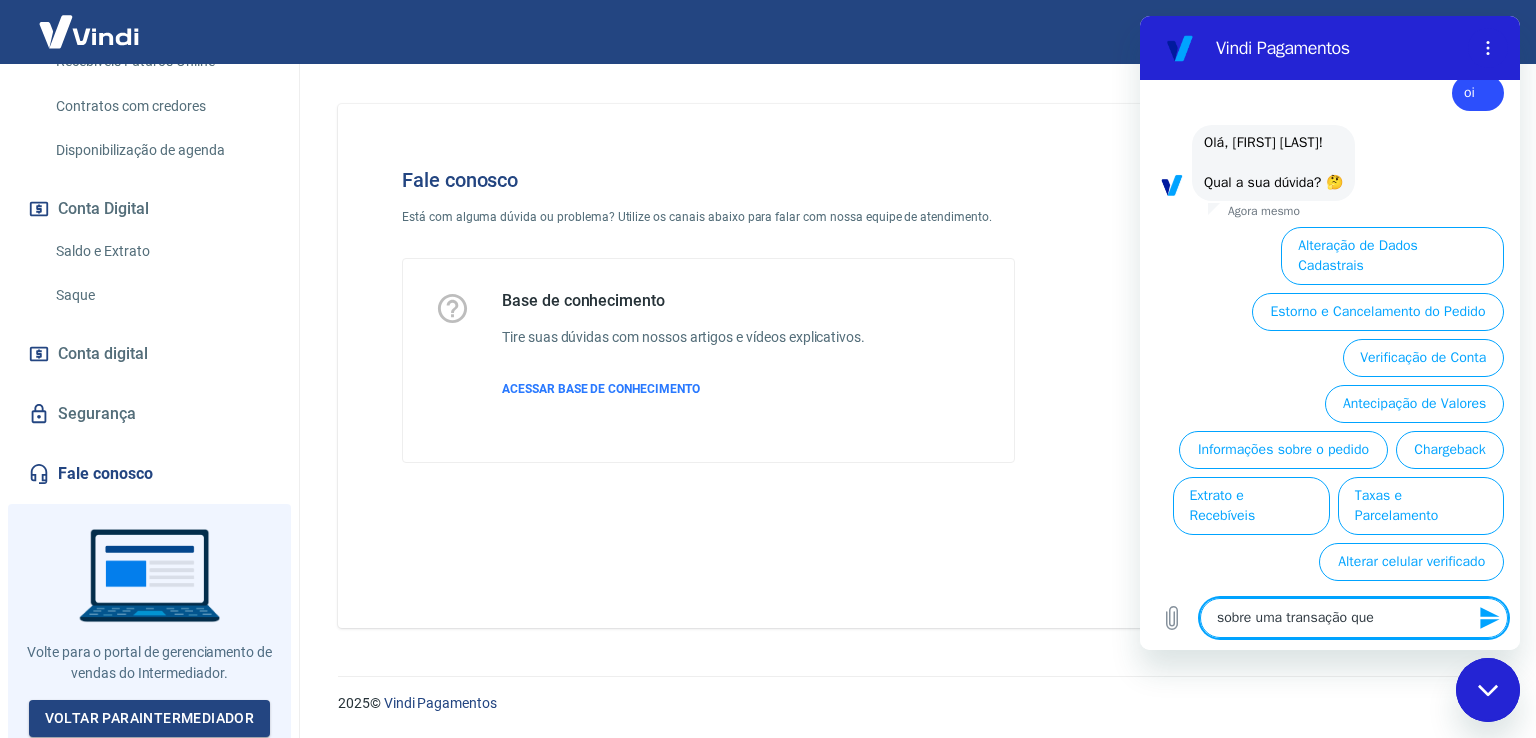 type on "sobre uma transação que" 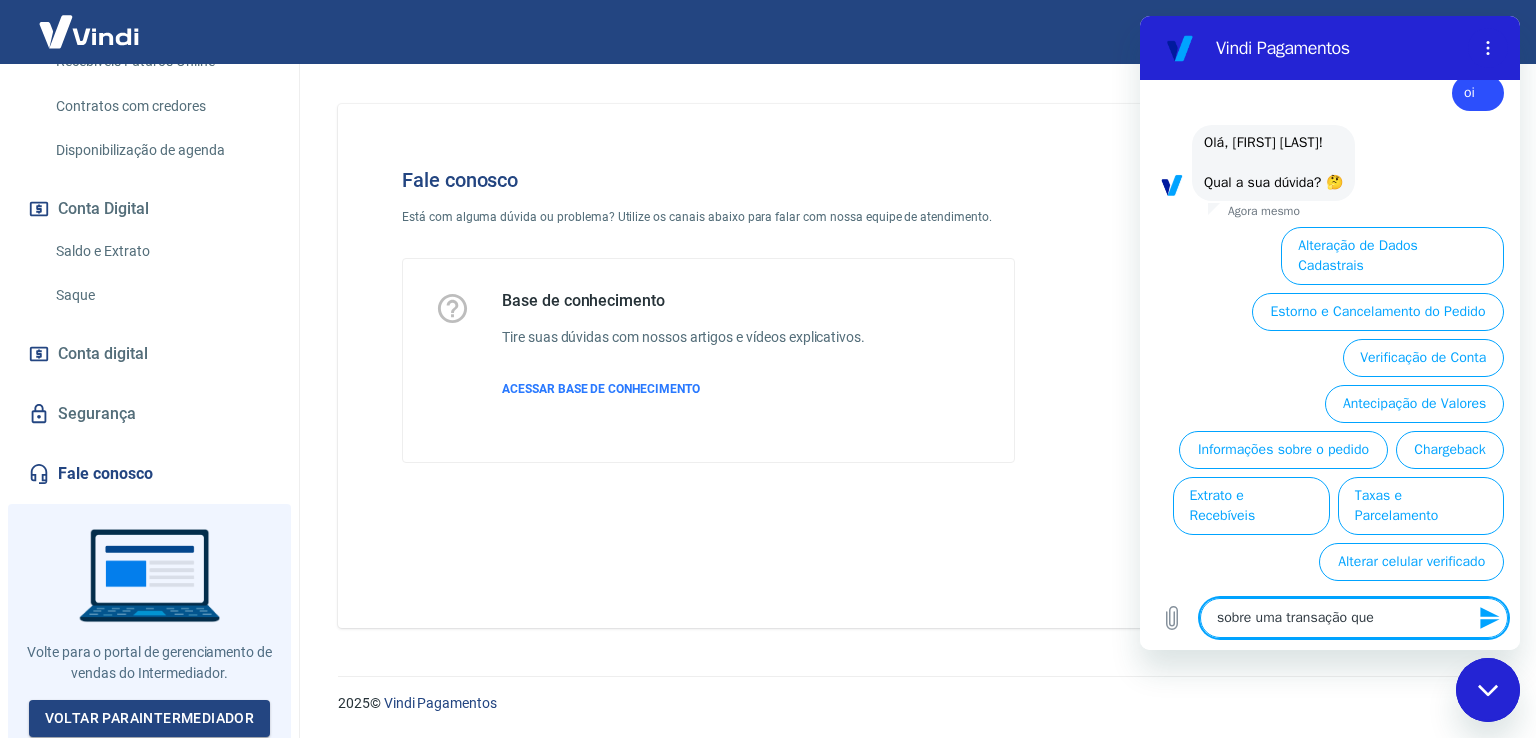type on "sobre uma transação qu" 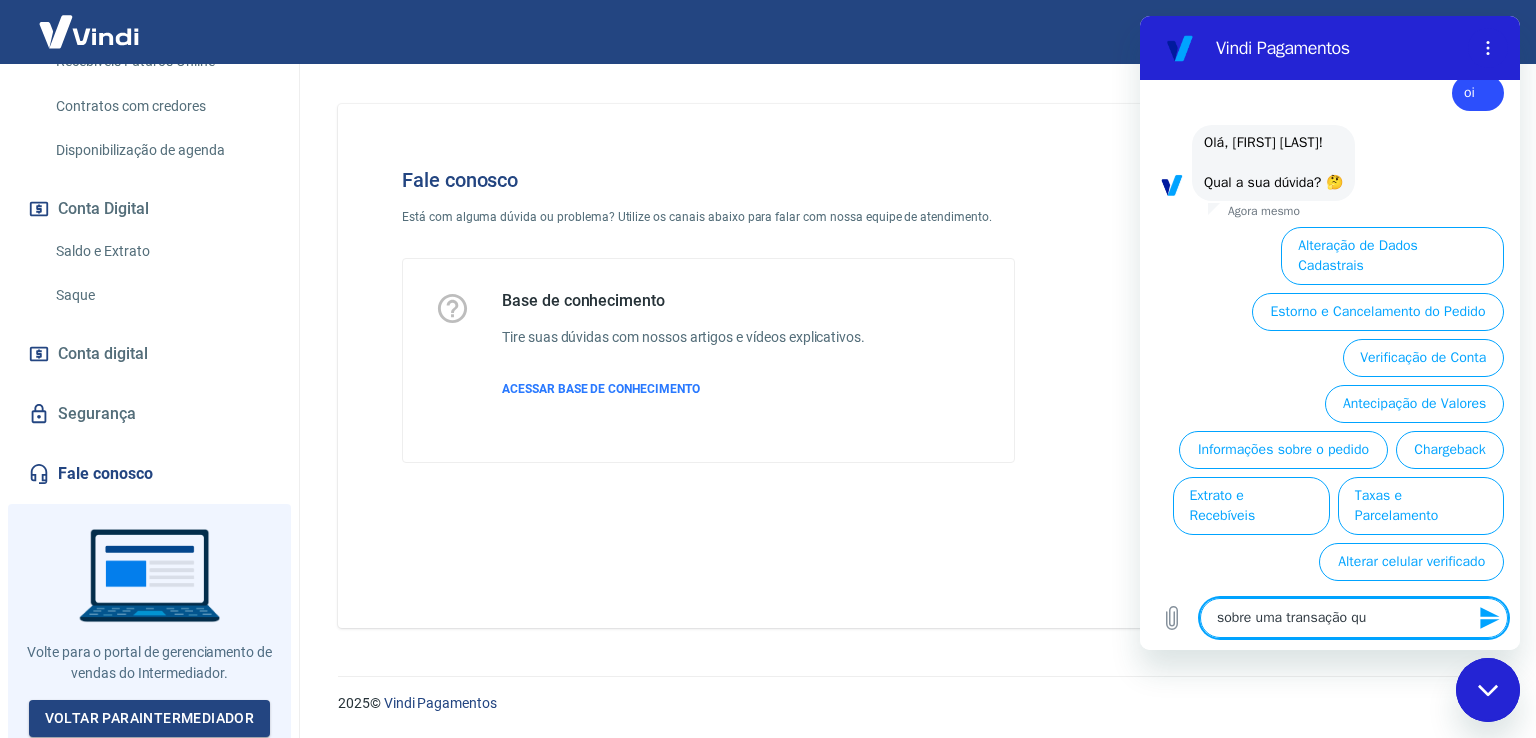 type on "sobre uma transação q" 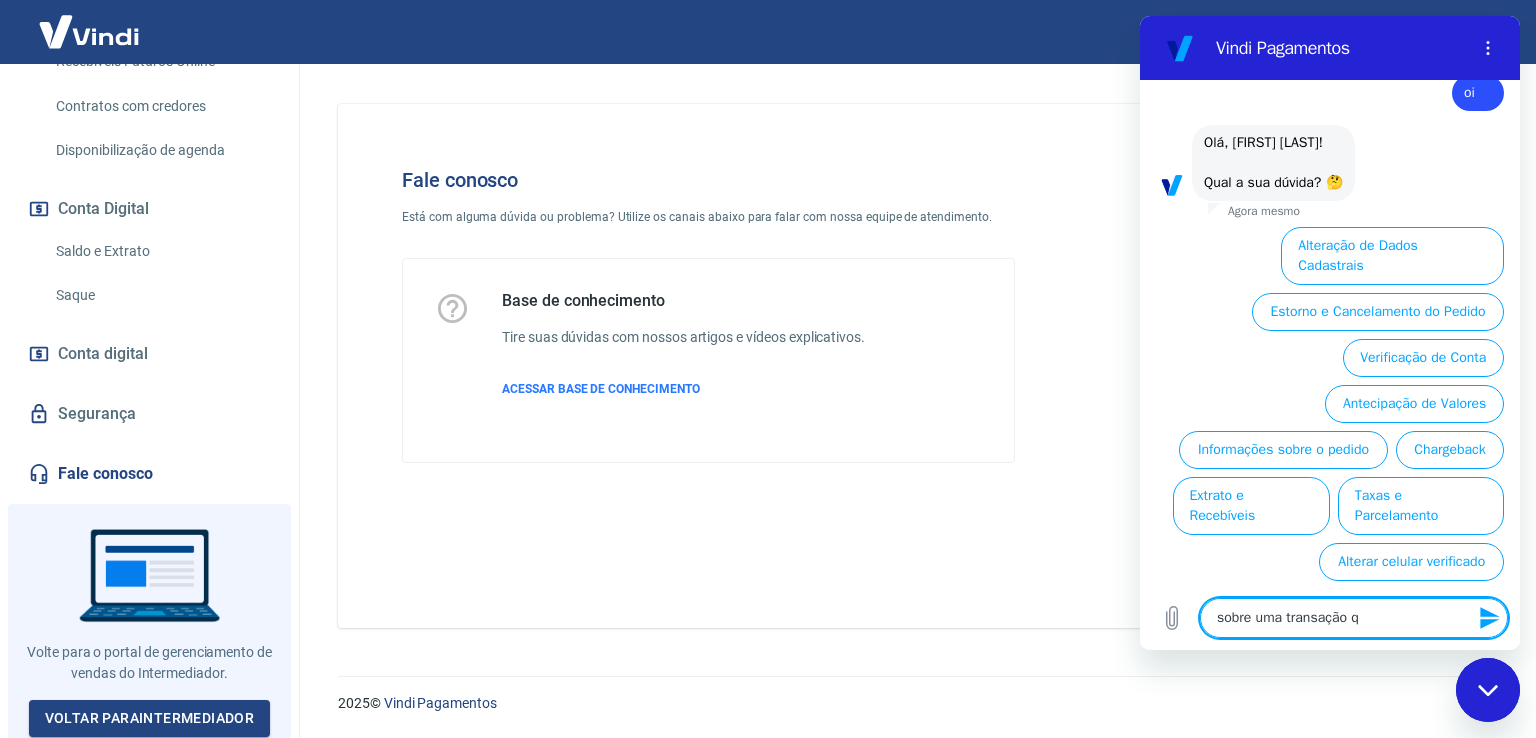 type on "sobre uma transação" 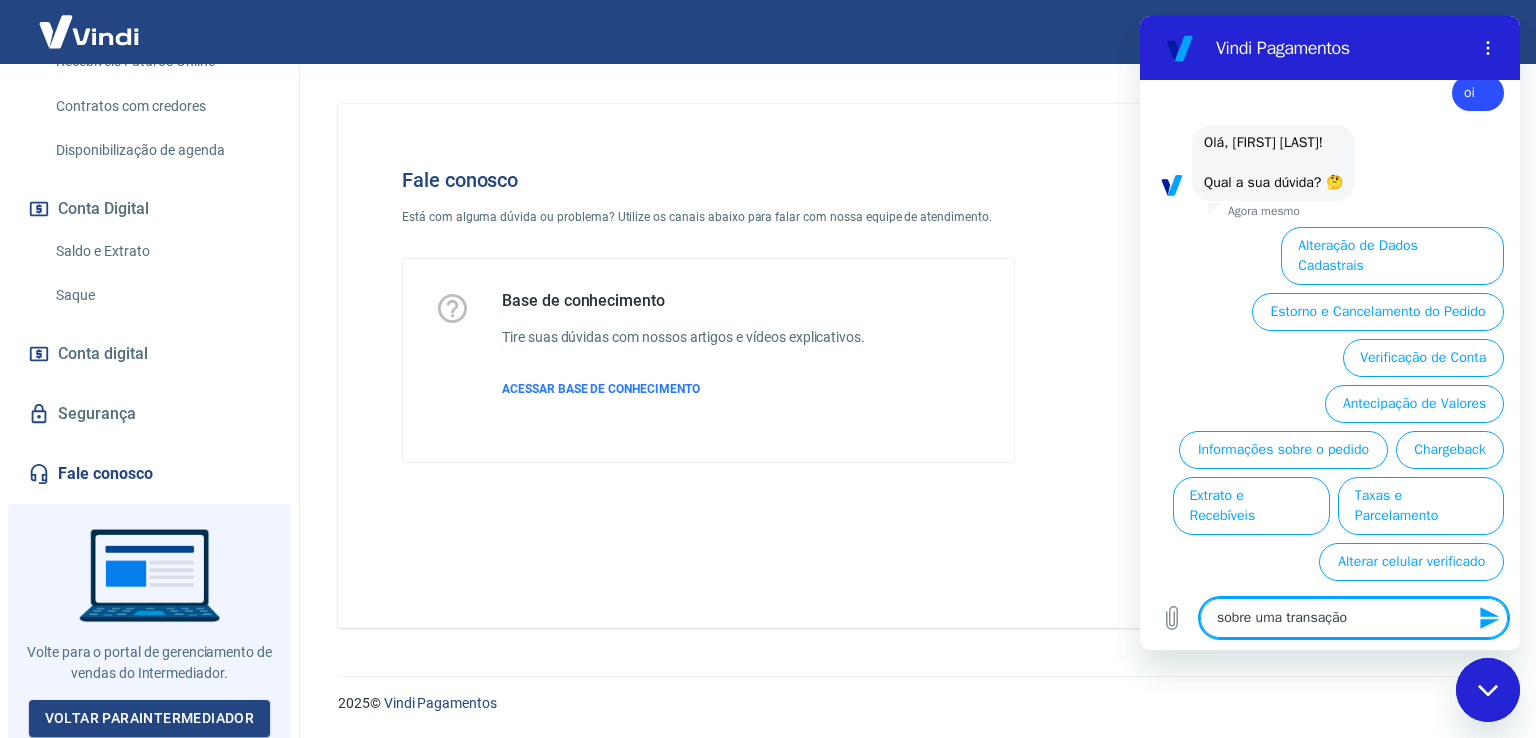 type on "sobre uma transação" 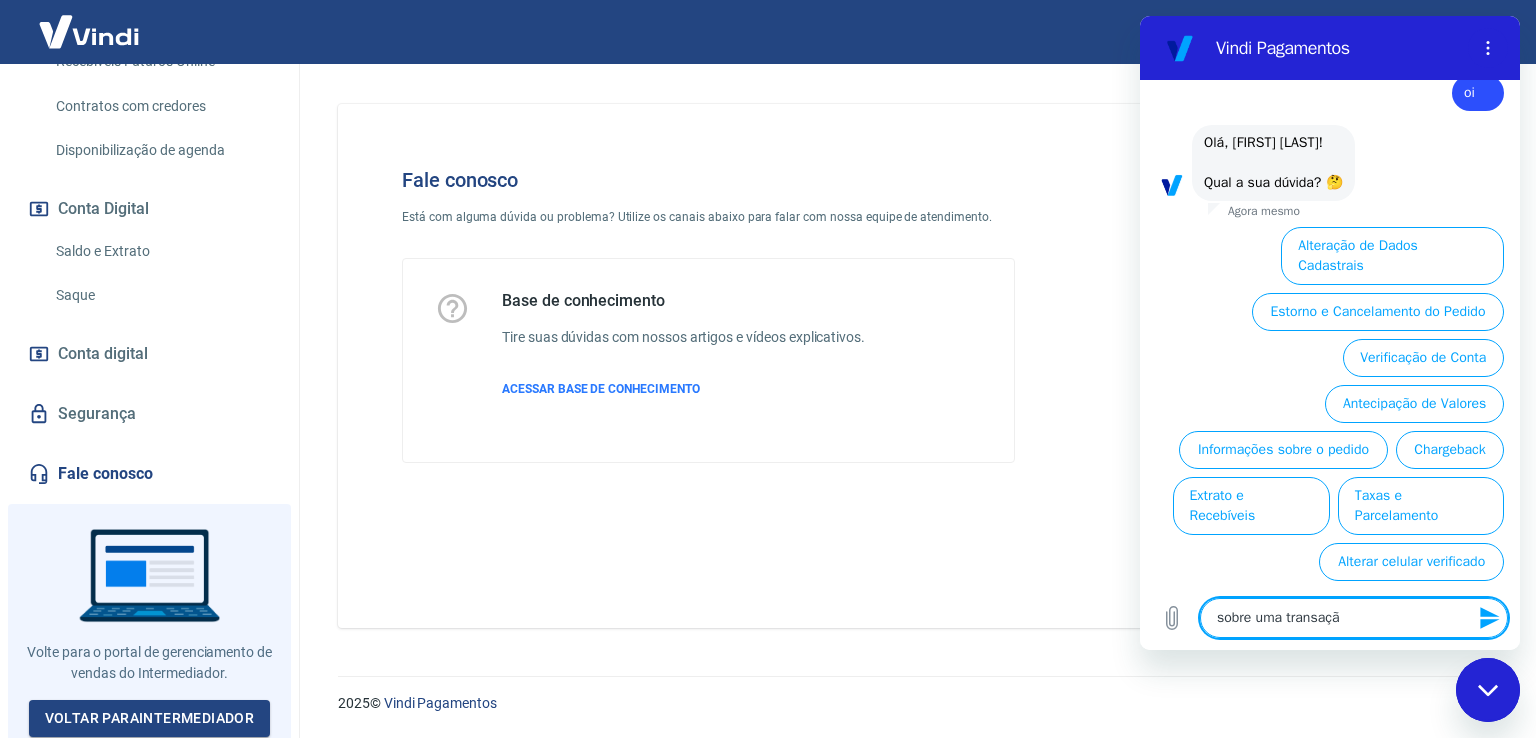 type on "sobre uma transaç" 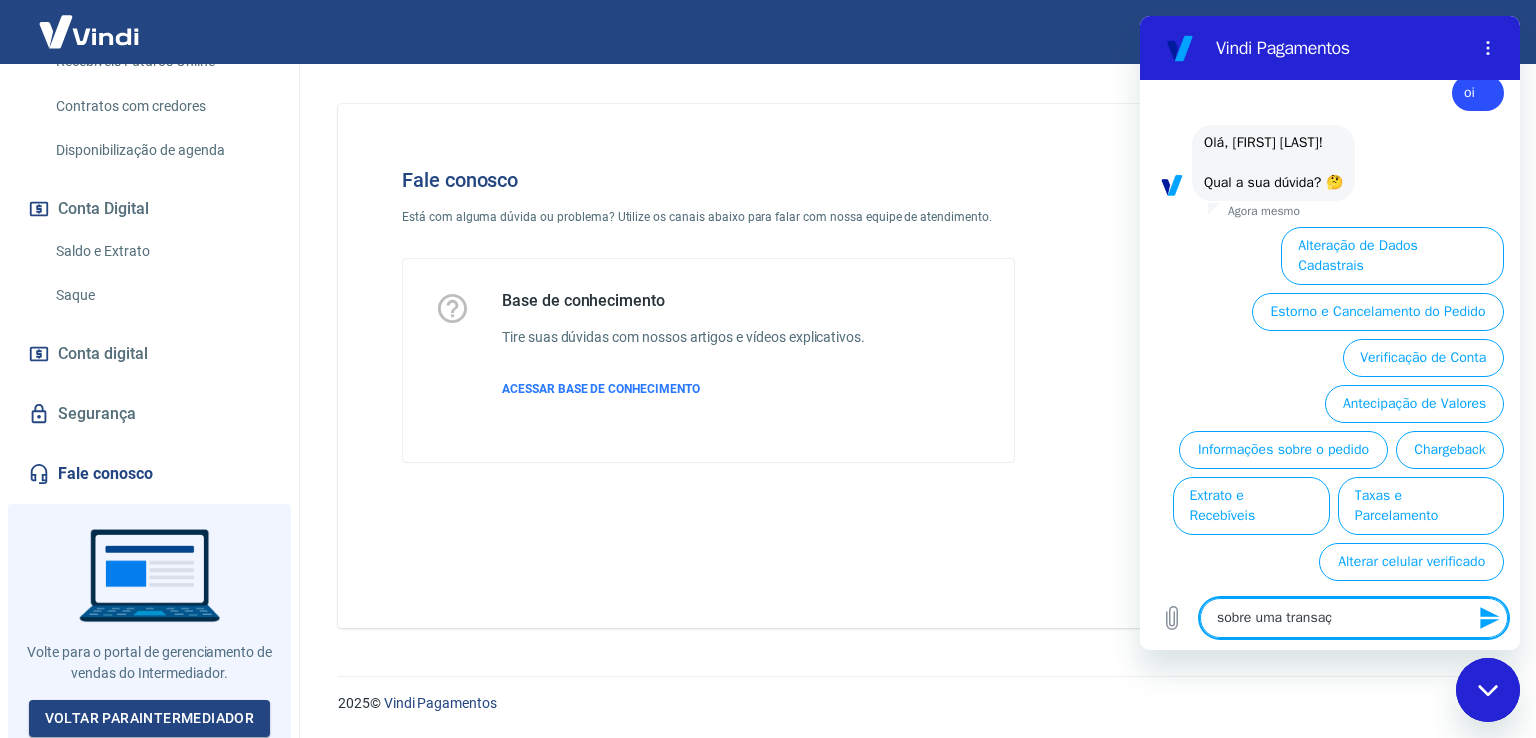 type on "sobre uma transa" 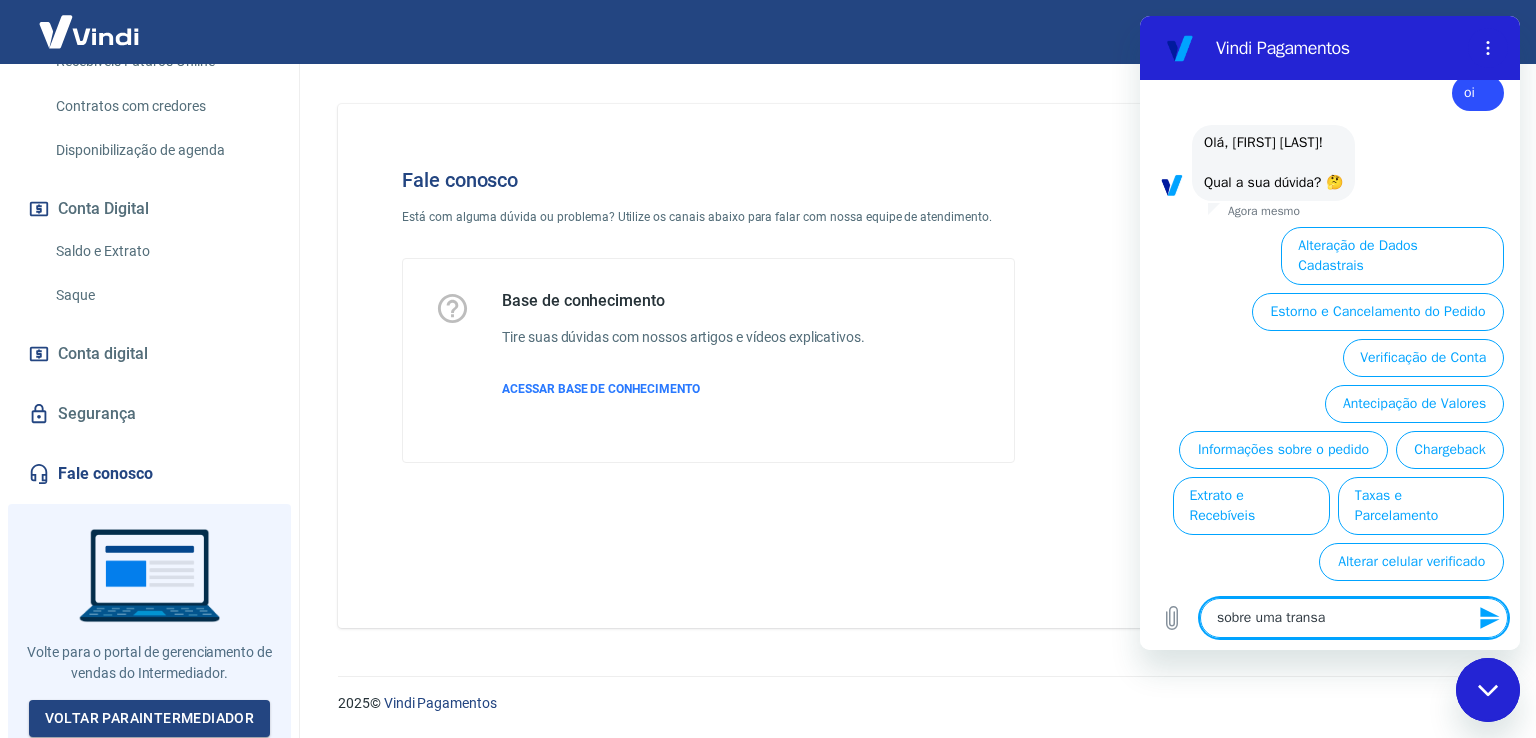 type on "sobre uma trans" 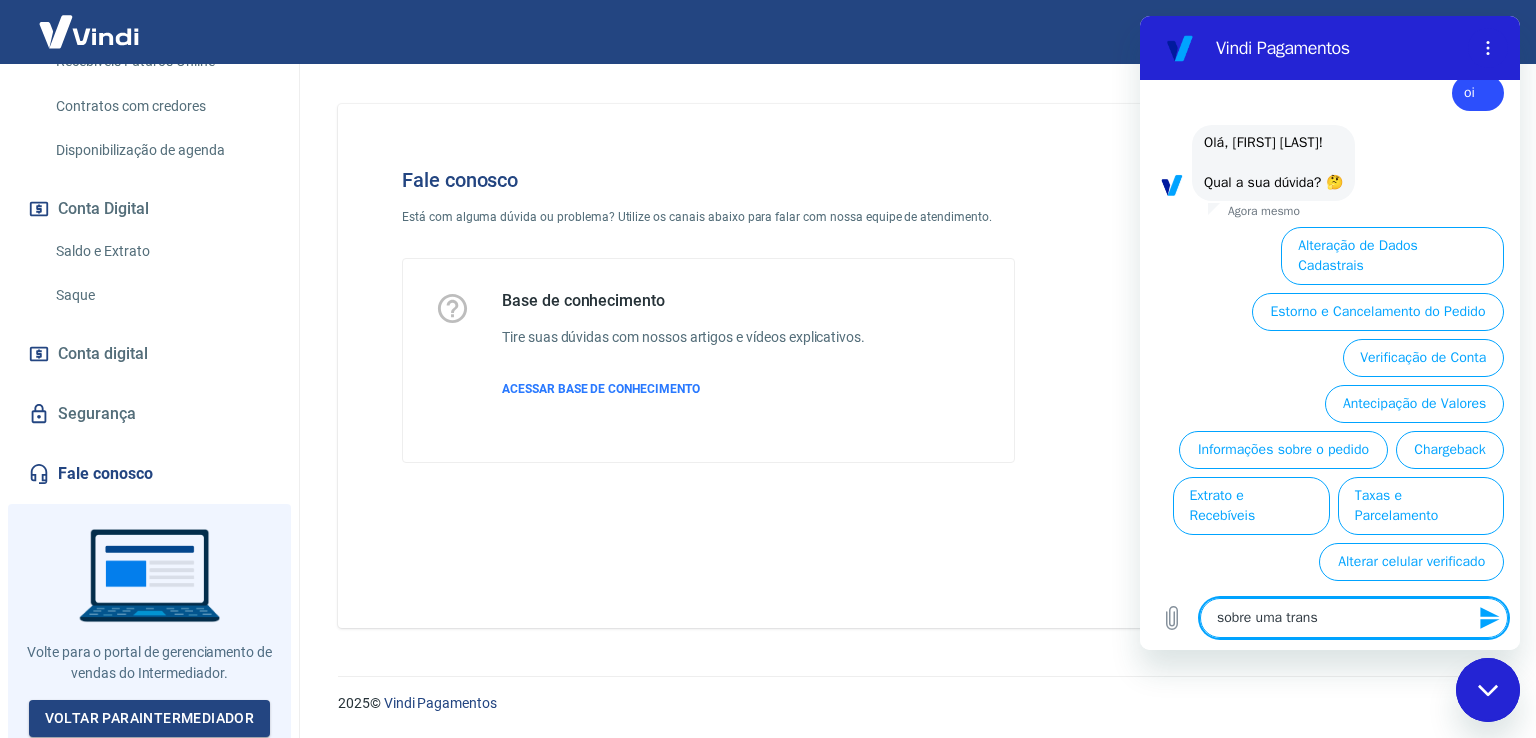 type on "sobre uma tran" 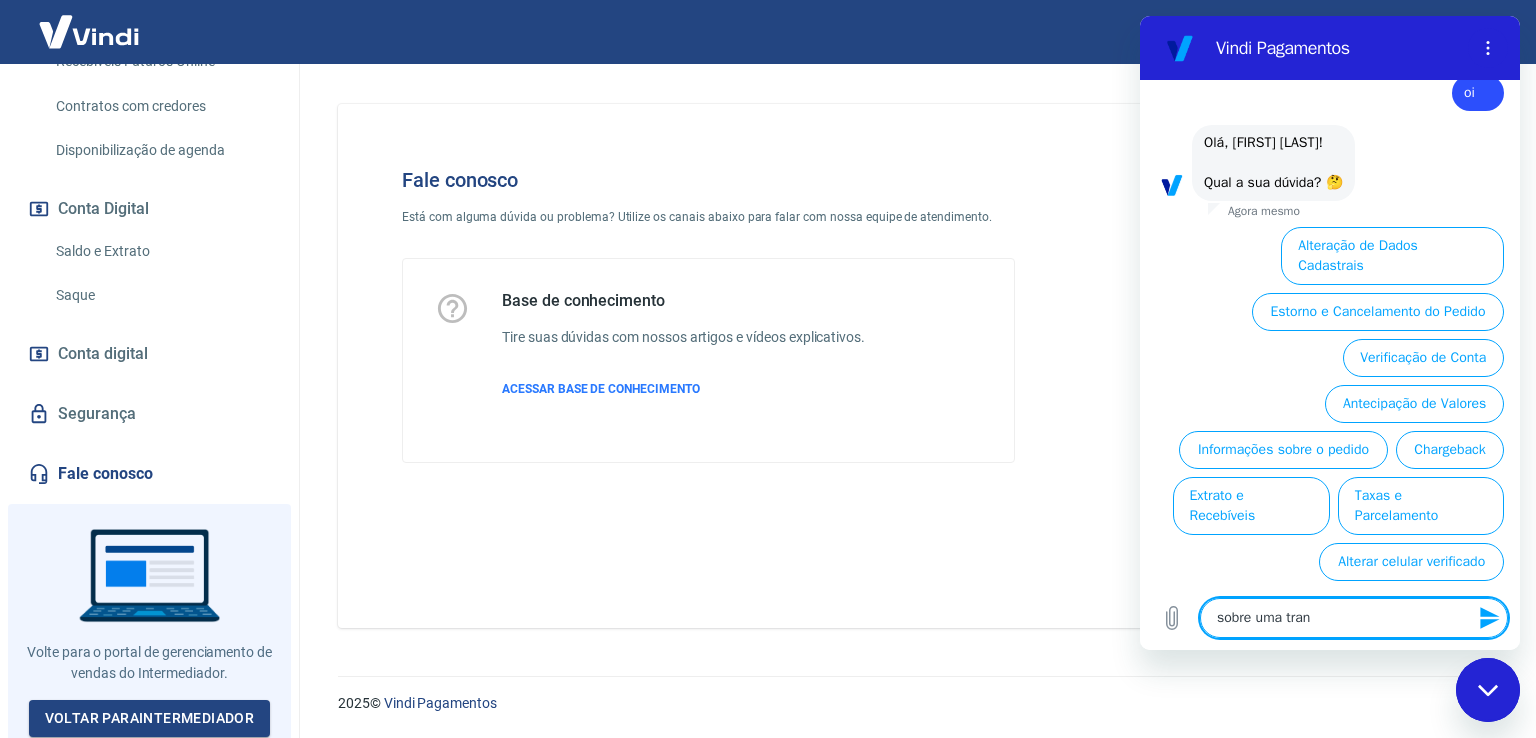 type on "sobre uma tra" 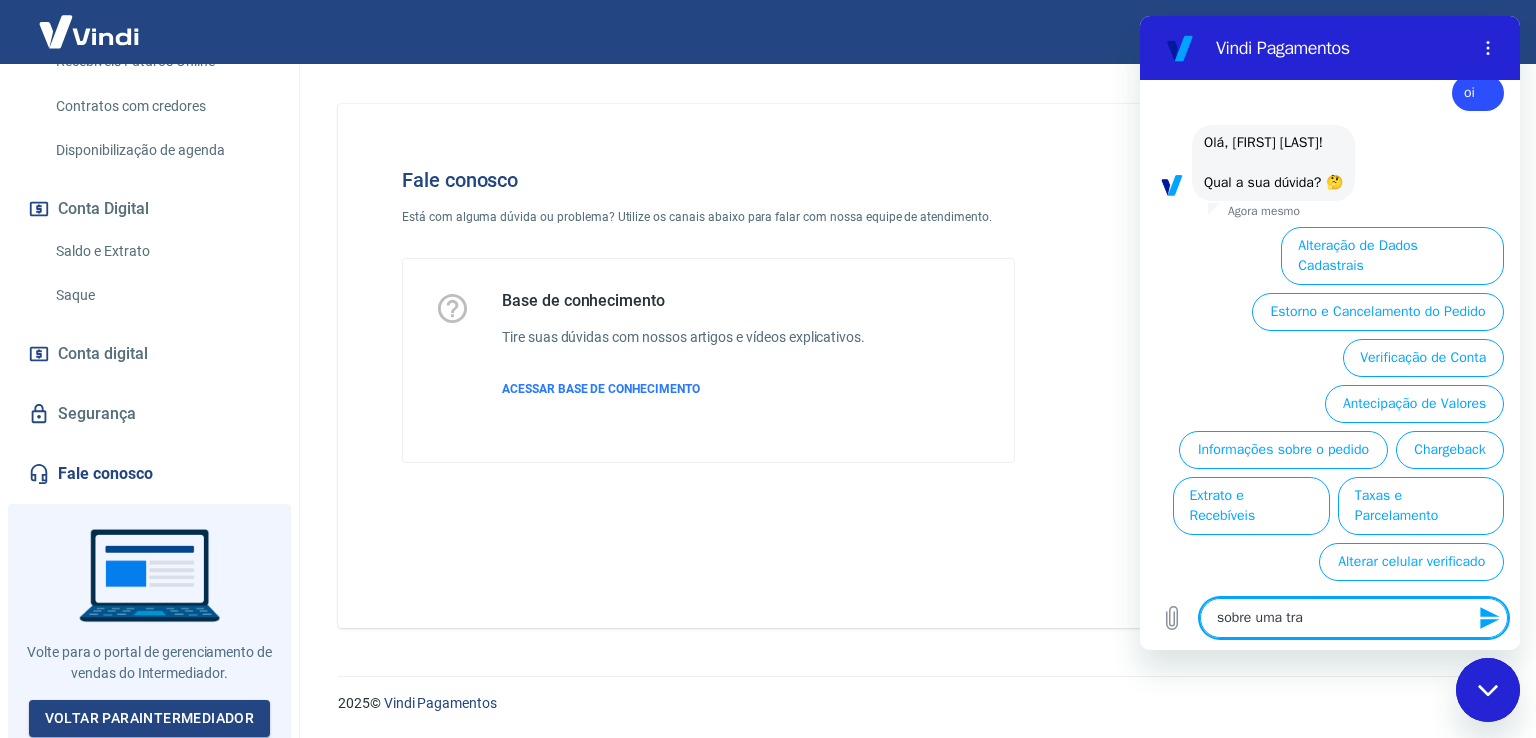 type on "sobre uma tr" 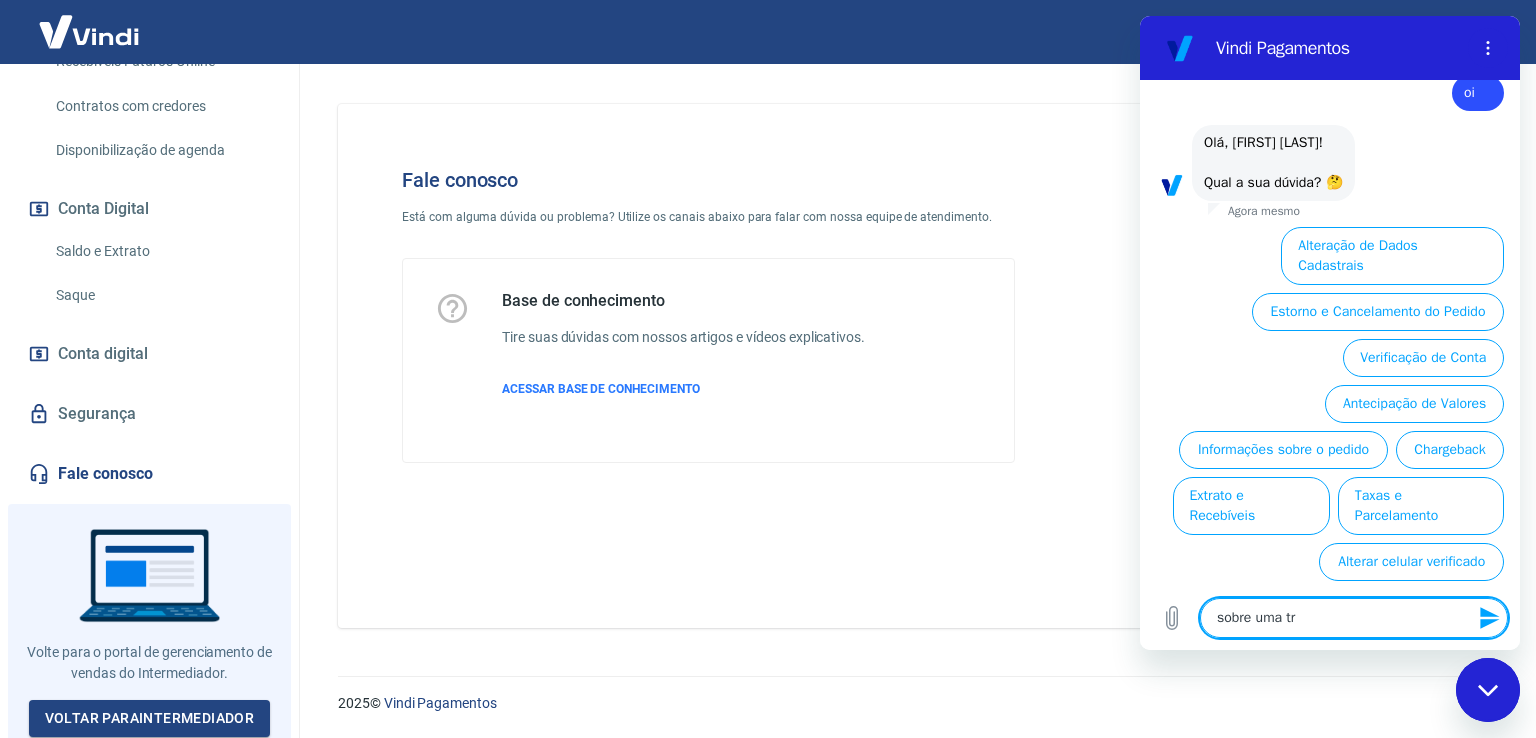 type on "sobre uma t" 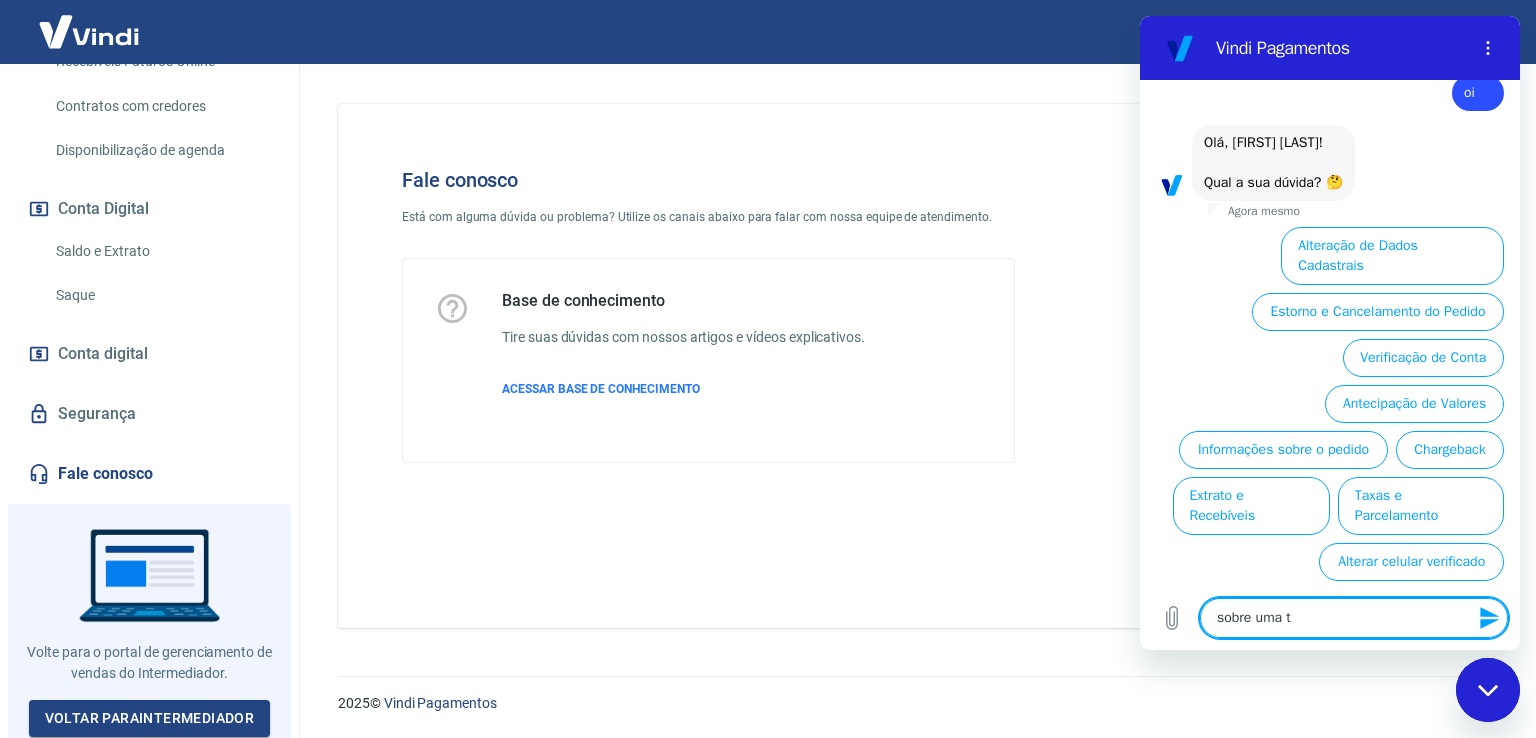 type on "sobre uma" 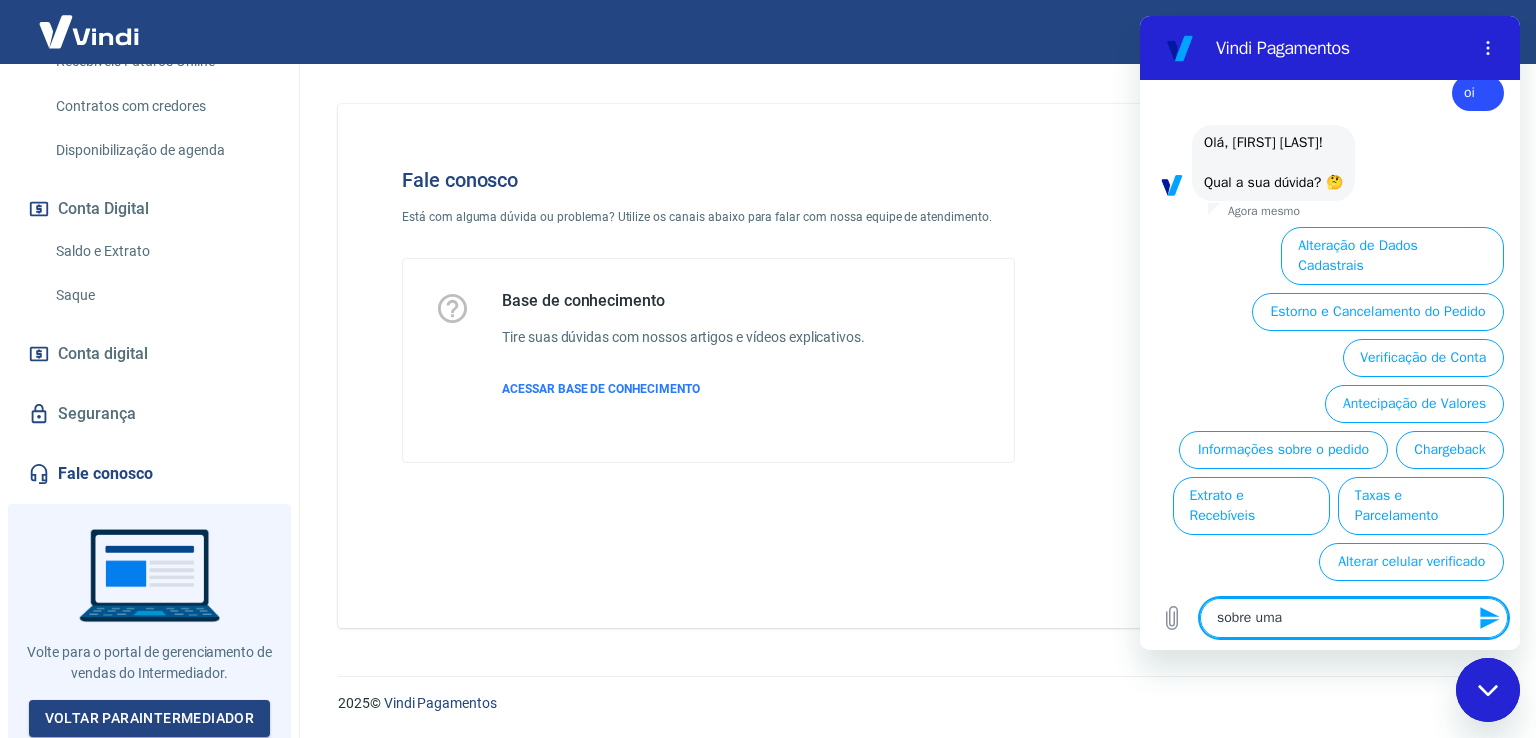 type on "sobre uma" 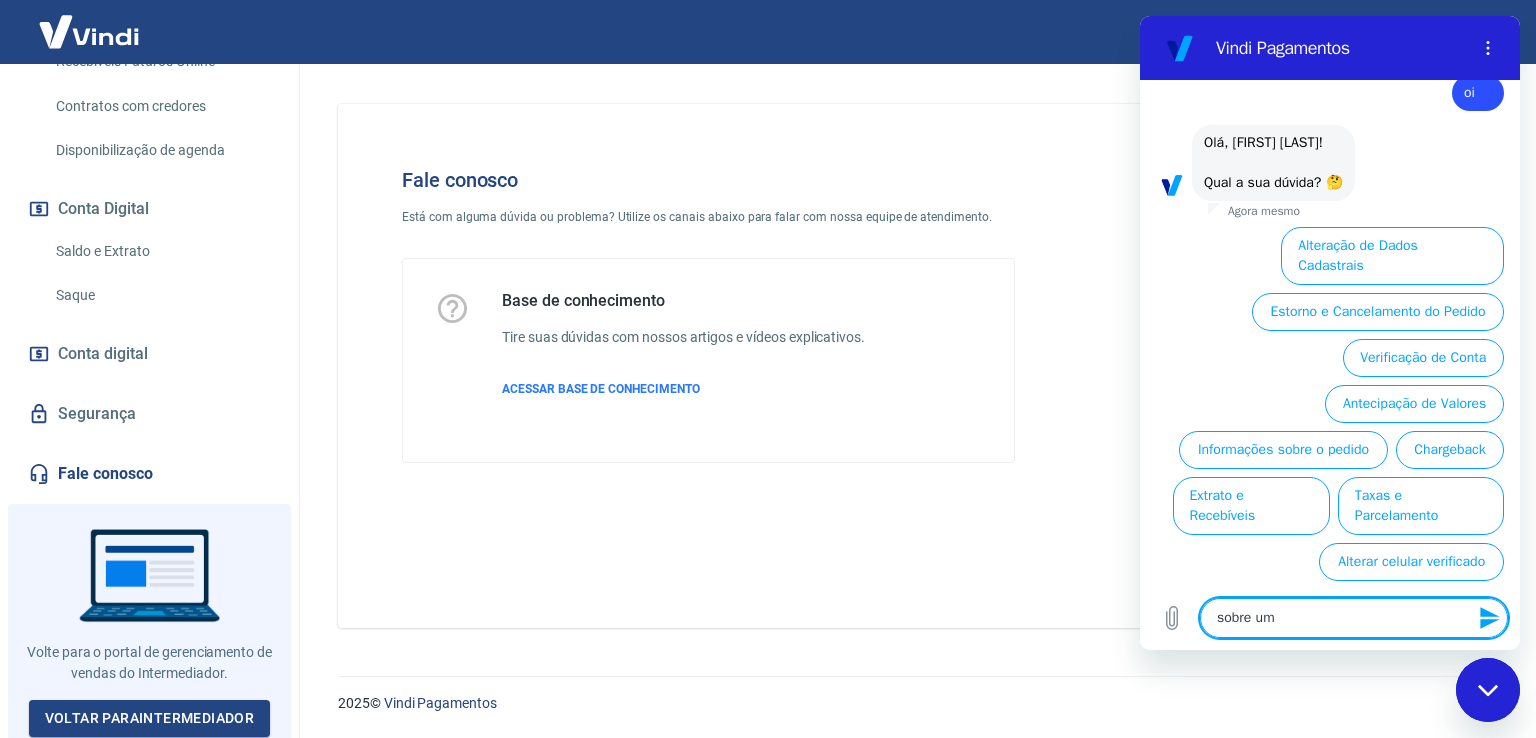 type on "sobre u" 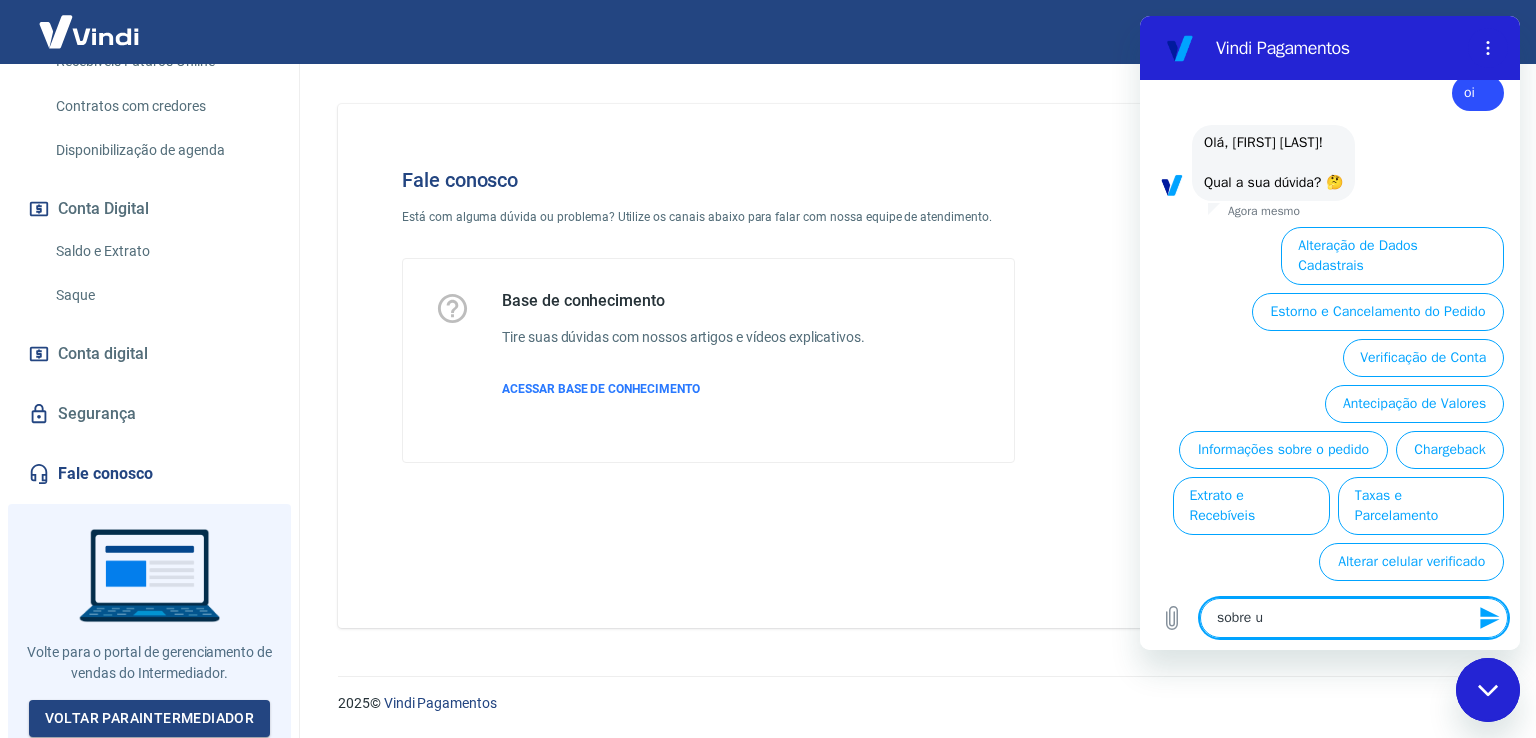 type on "sobre" 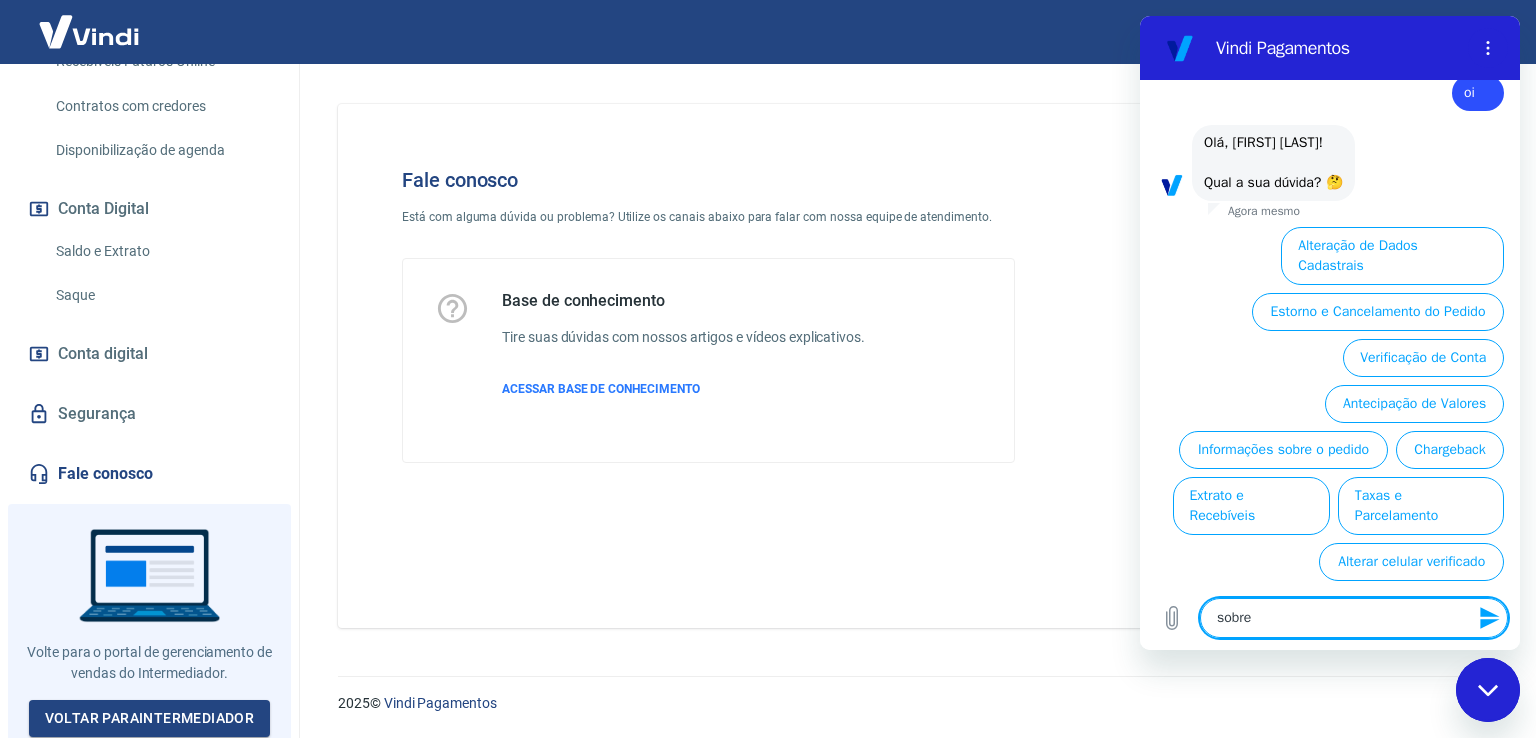 type on "sobre" 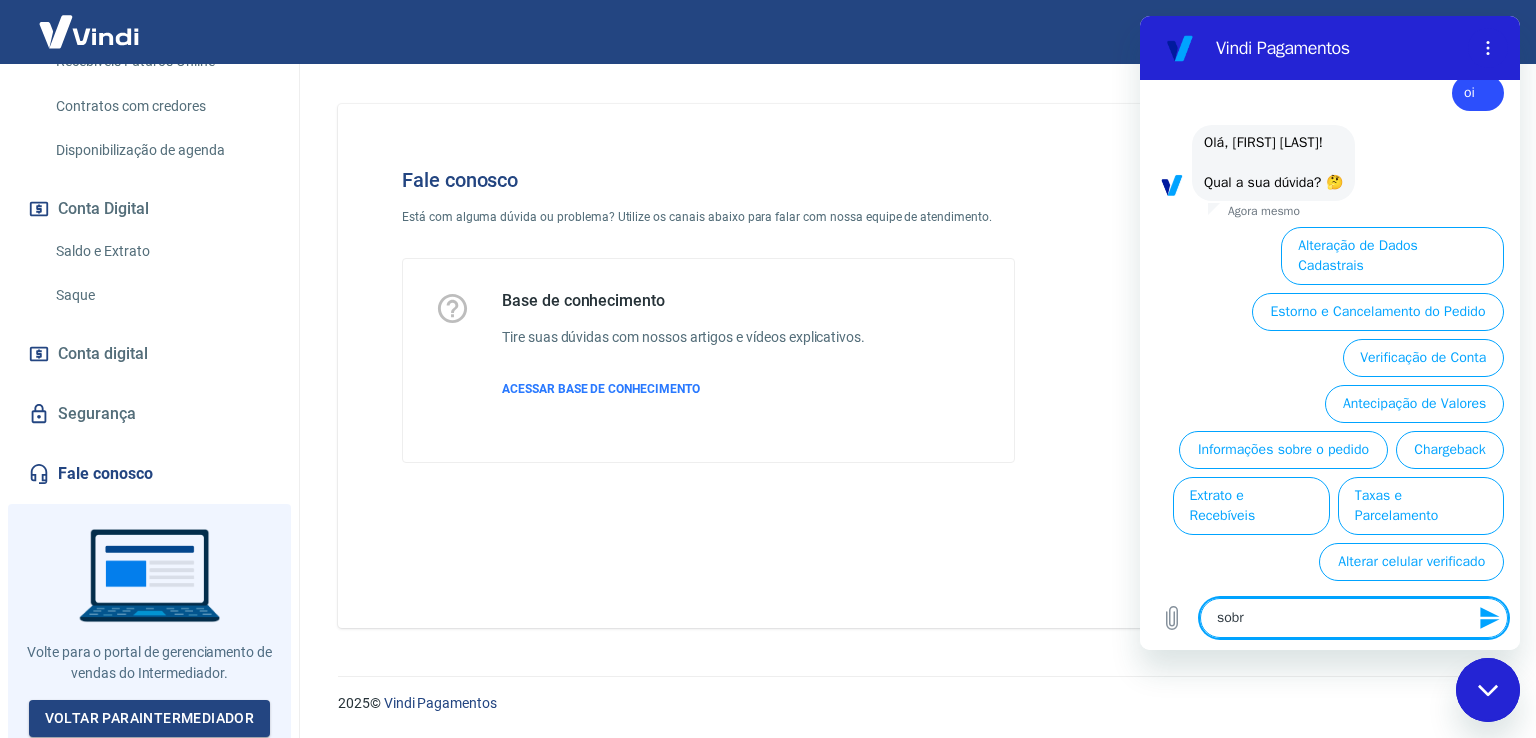 type on "sob" 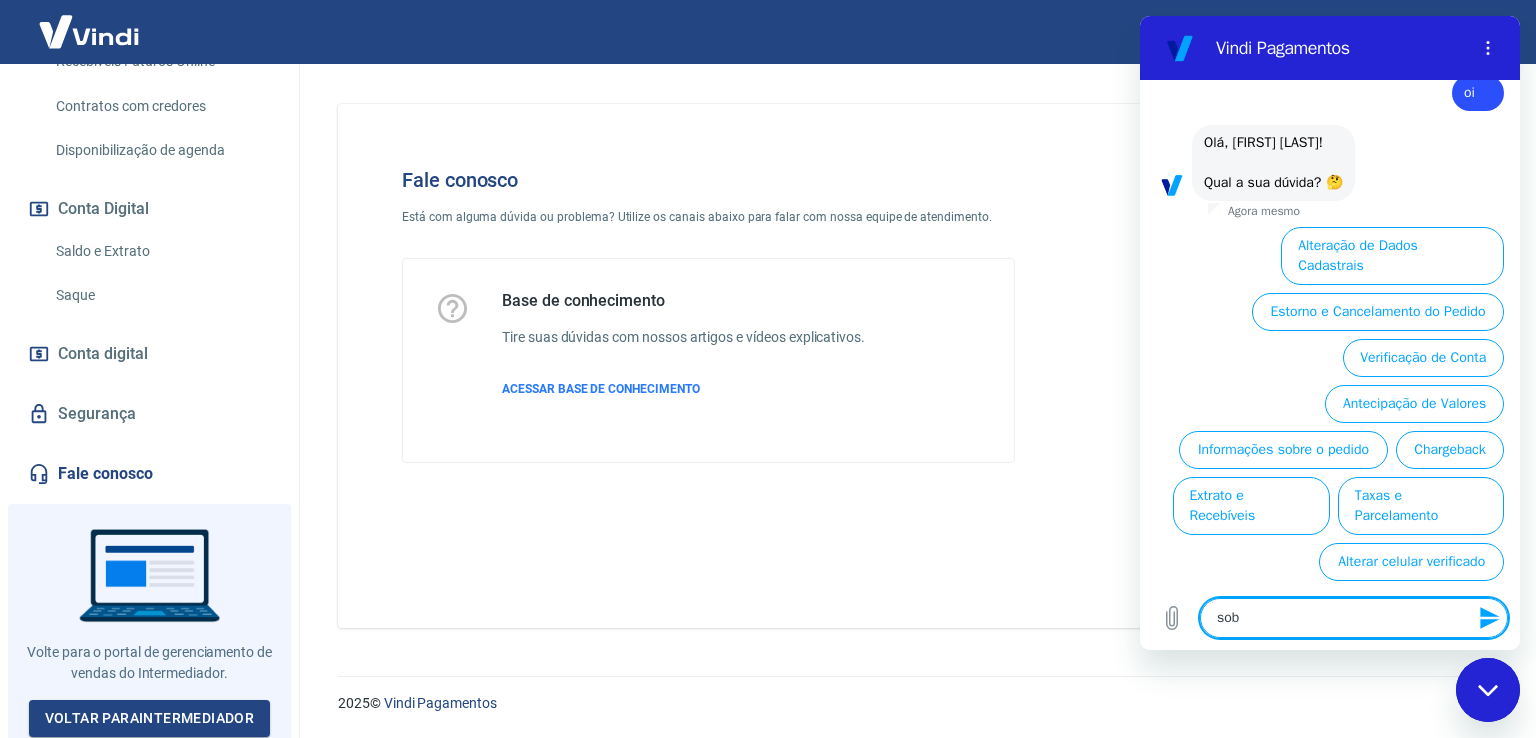 type on "so" 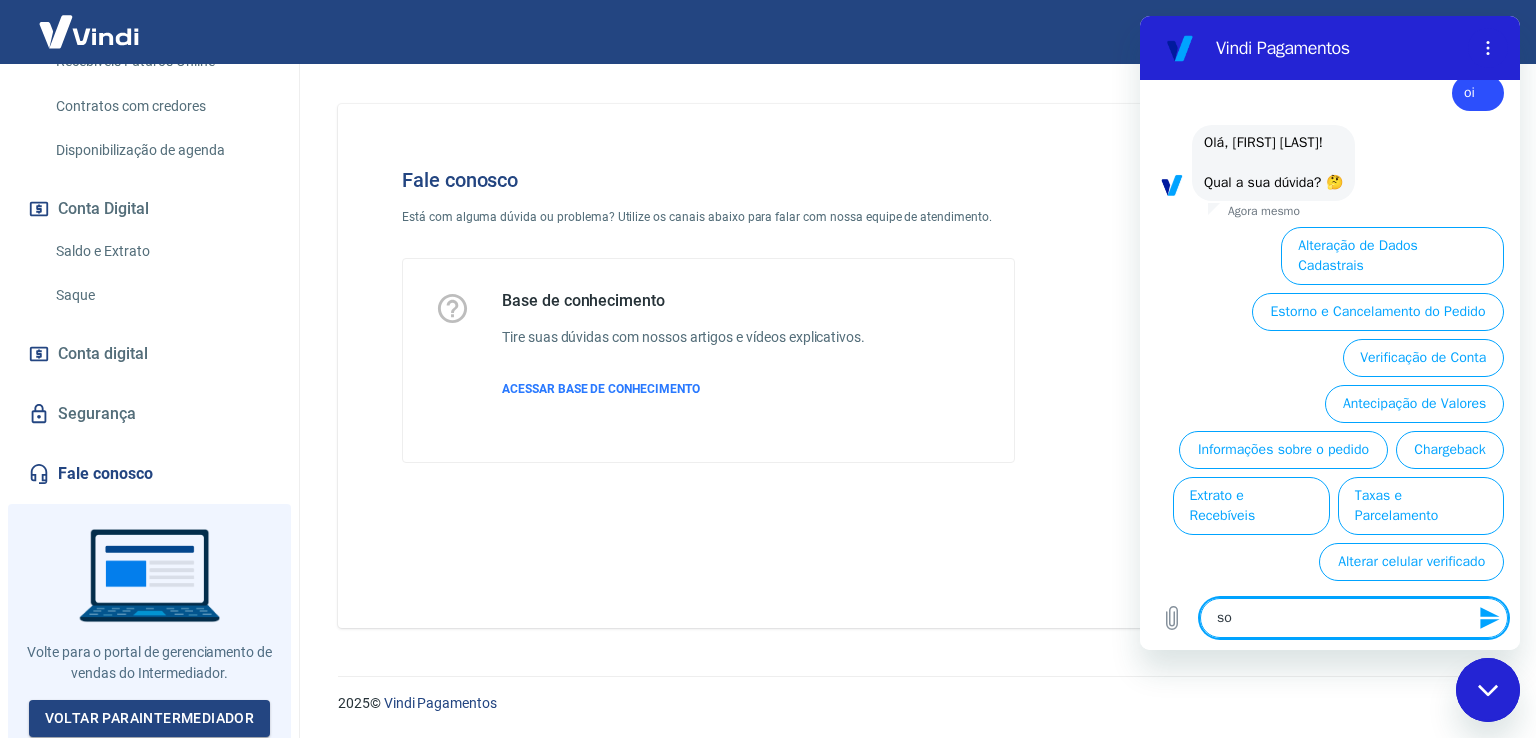 type on "s" 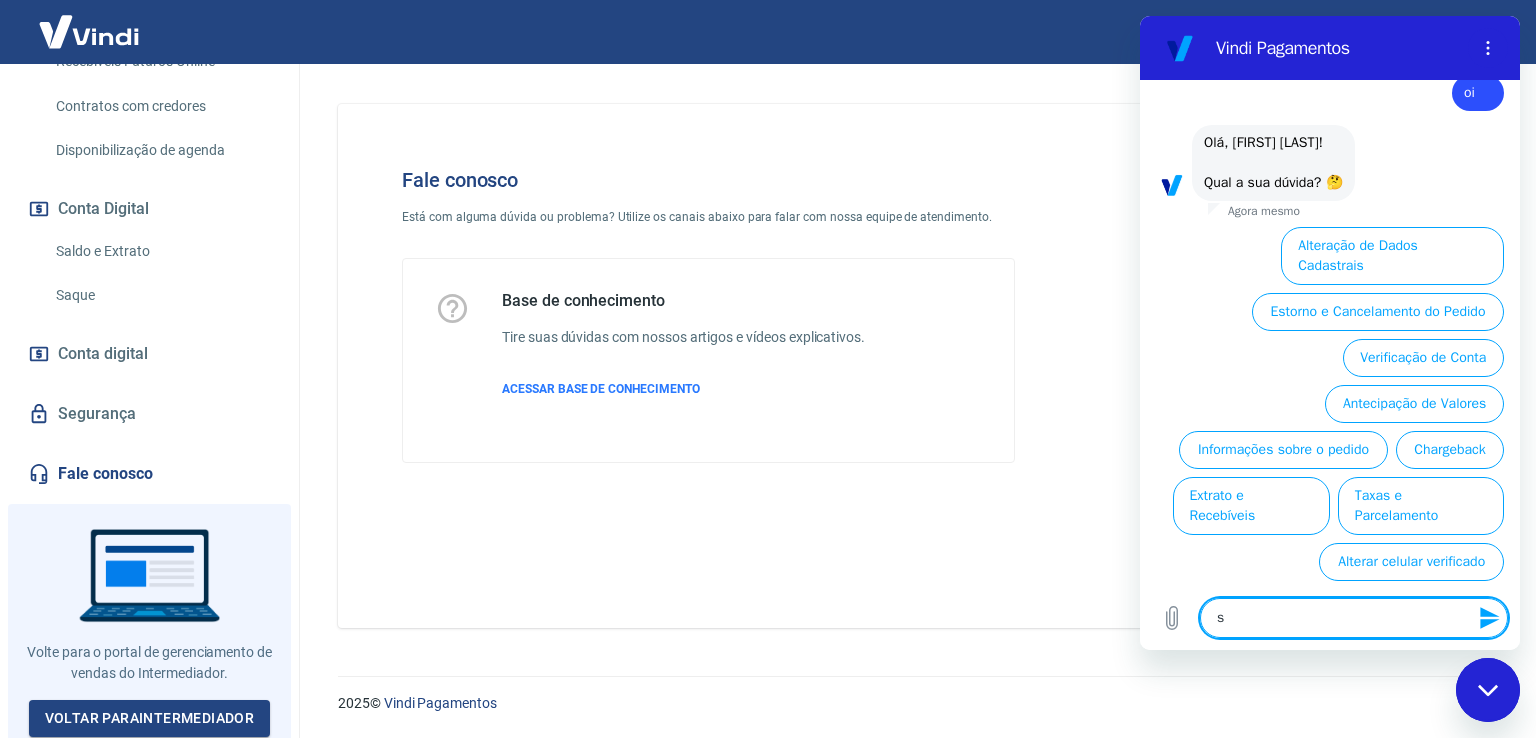 type 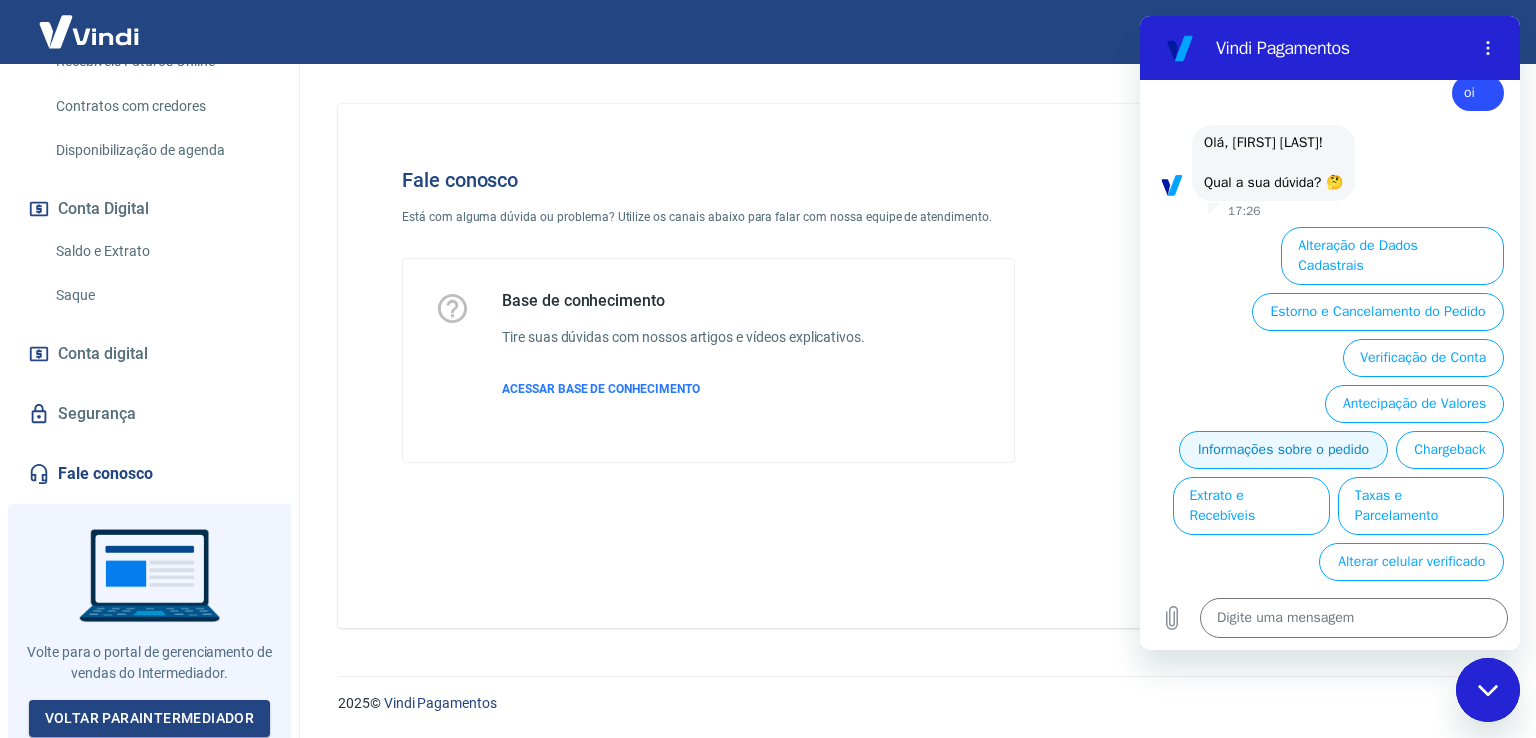click on "Informações sobre o pedido" at bounding box center [1283, 450] 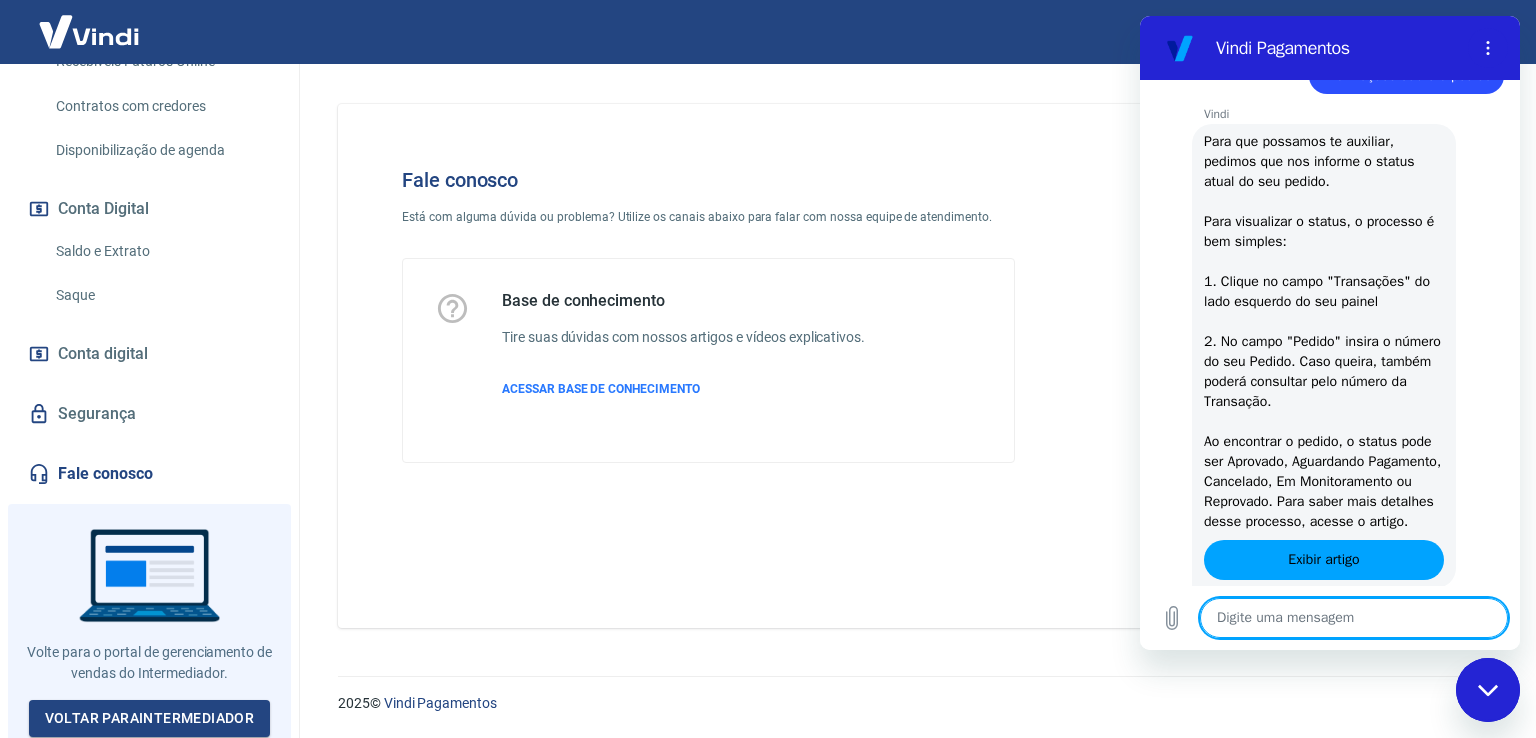 scroll, scrollTop: 440, scrollLeft: 0, axis: vertical 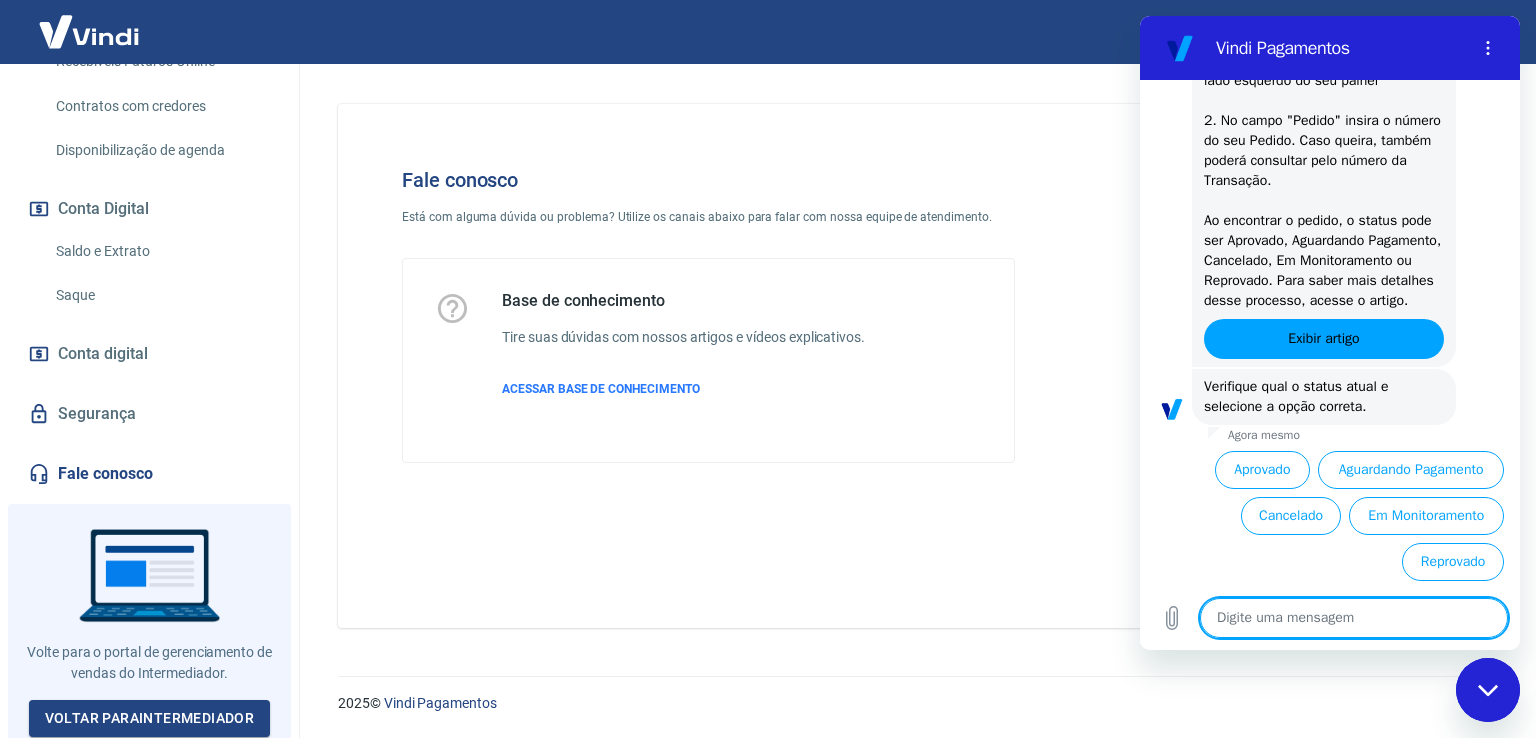 click on "Aprovado Aguardando Pagamento Cancelado Em Monitoramento Reprovado" at bounding box center [1330, 512] 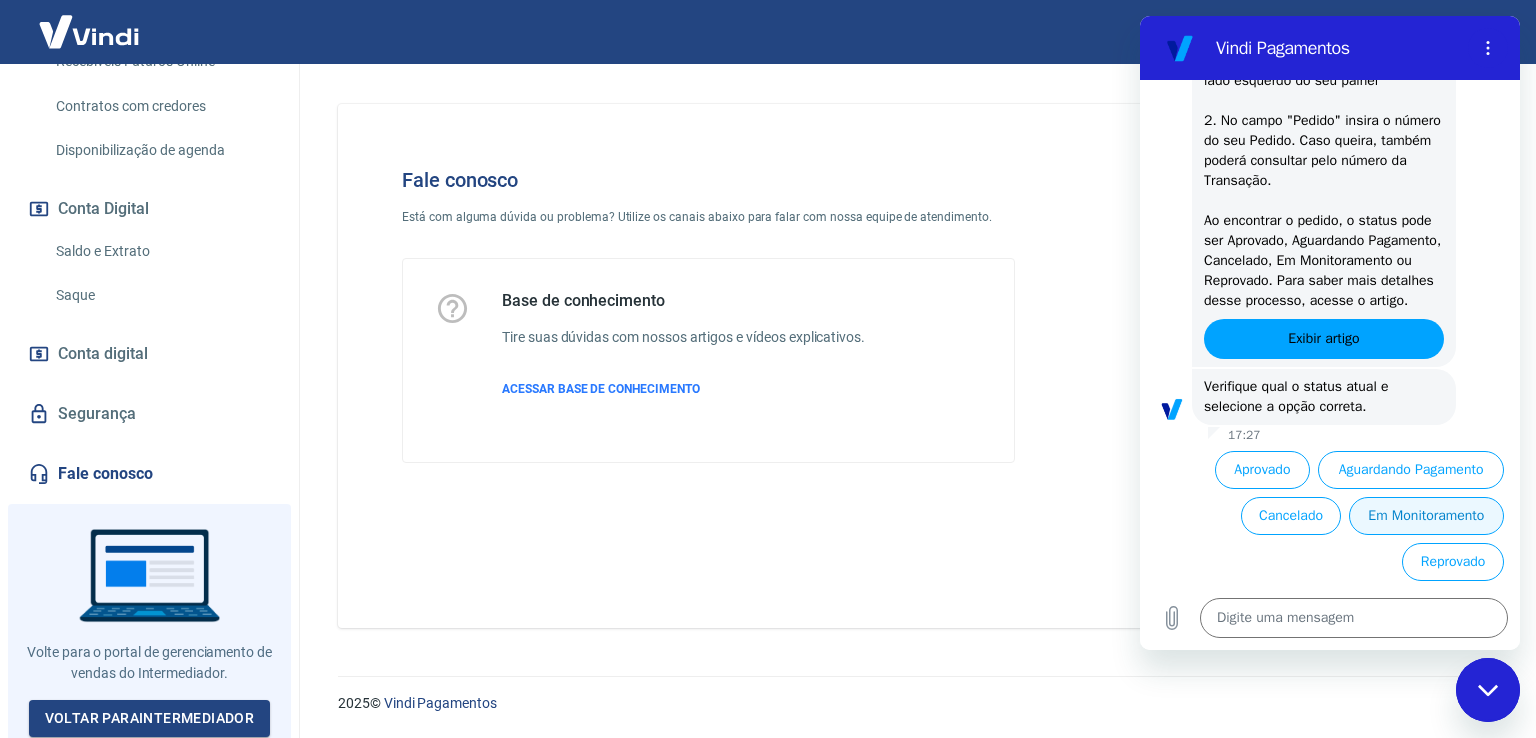 click on "Em Monitoramento" at bounding box center [1426, 516] 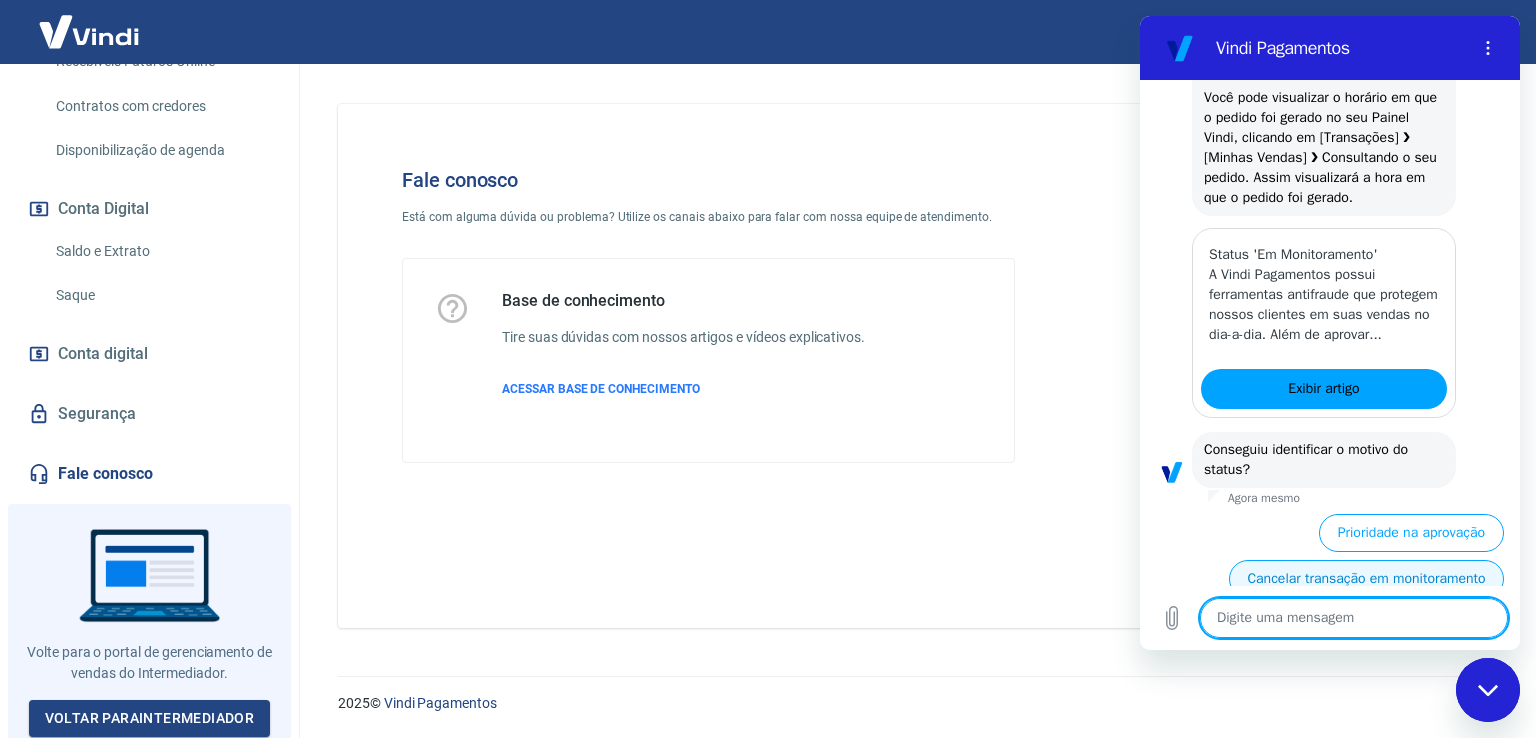 scroll, scrollTop: 1305, scrollLeft: 0, axis: vertical 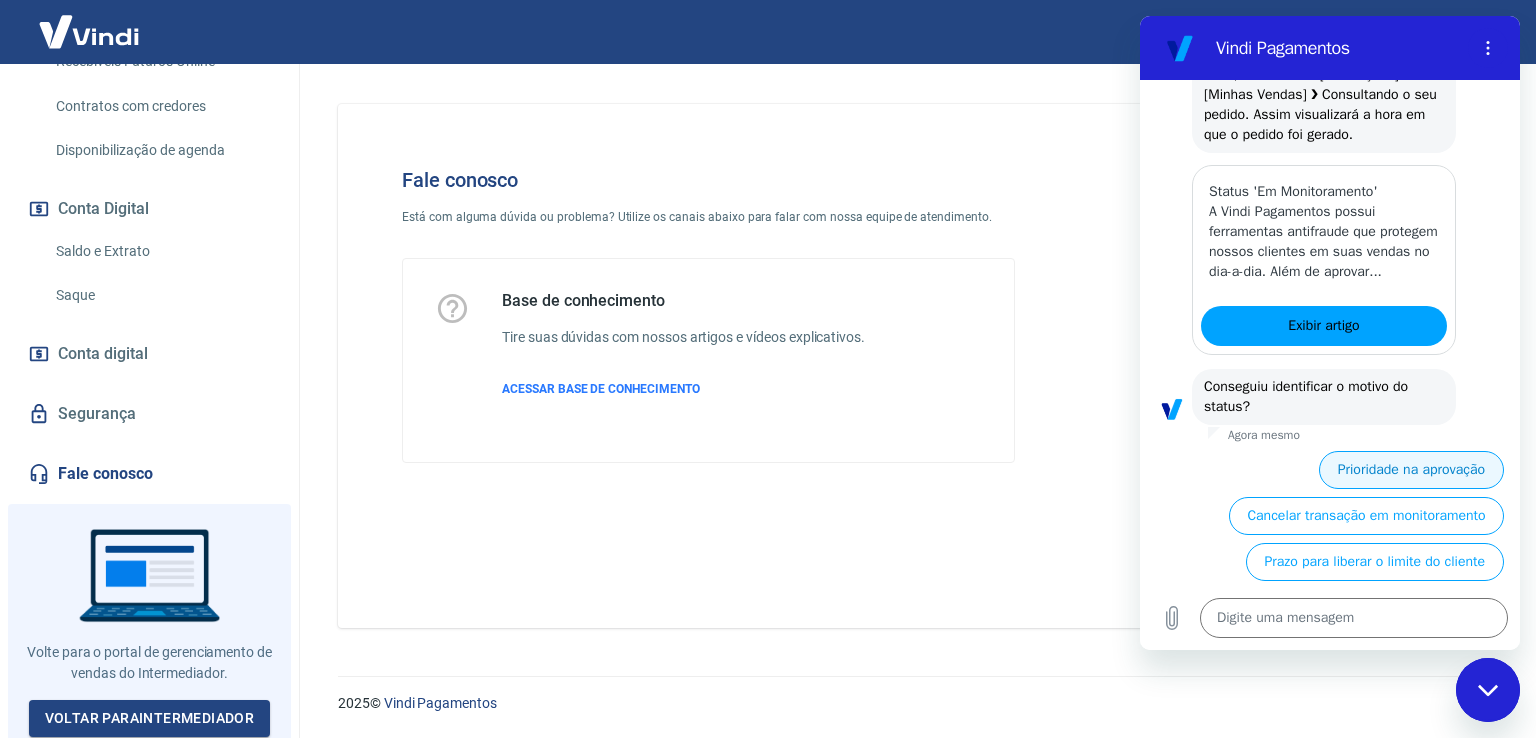 click on "Prioridade na aprovação" at bounding box center (1411, 470) 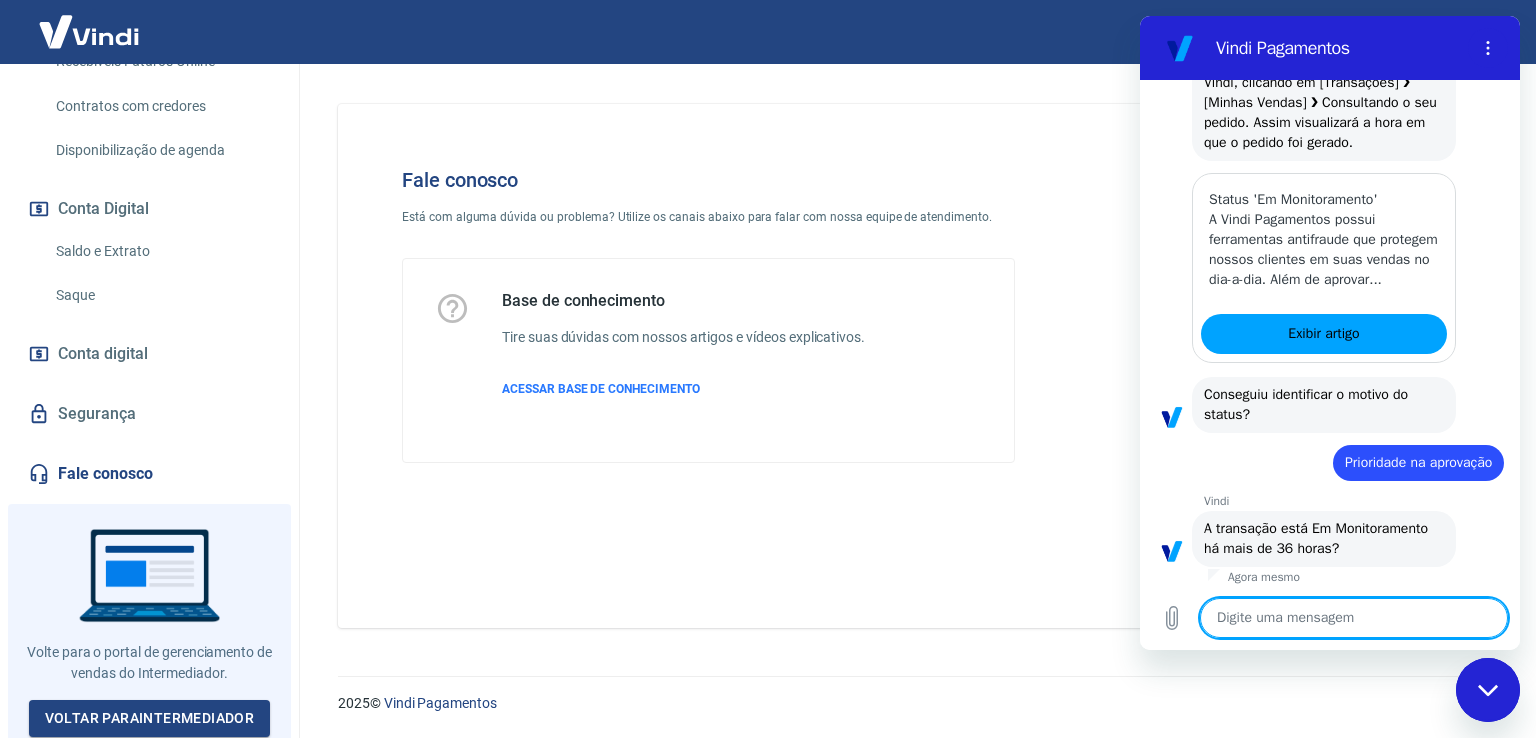 scroll, scrollTop: 1368, scrollLeft: 0, axis: vertical 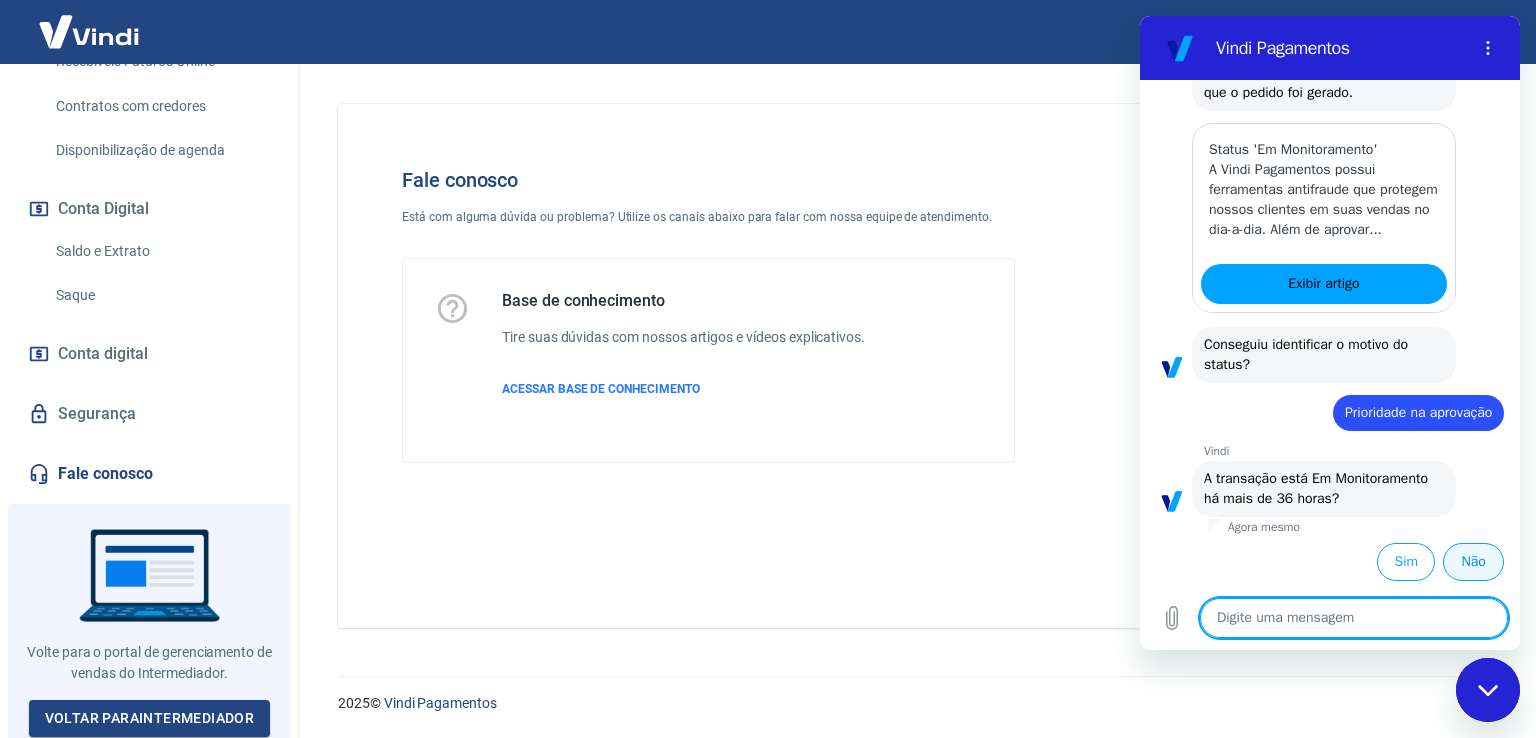 click on "Não" at bounding box center (1473, 562) 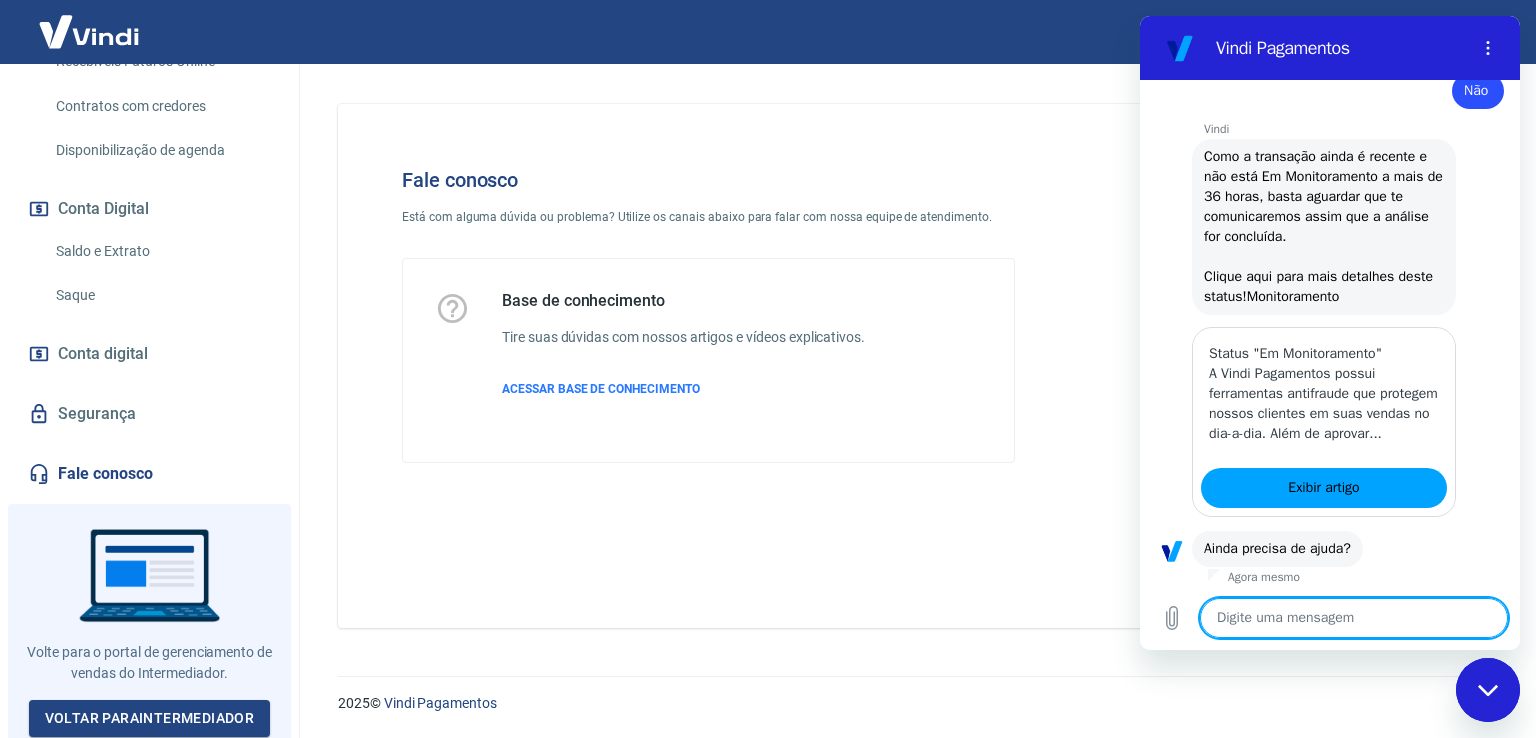 scroll, scrollTop: 1894, scrollLeft: 0, axis: vertical 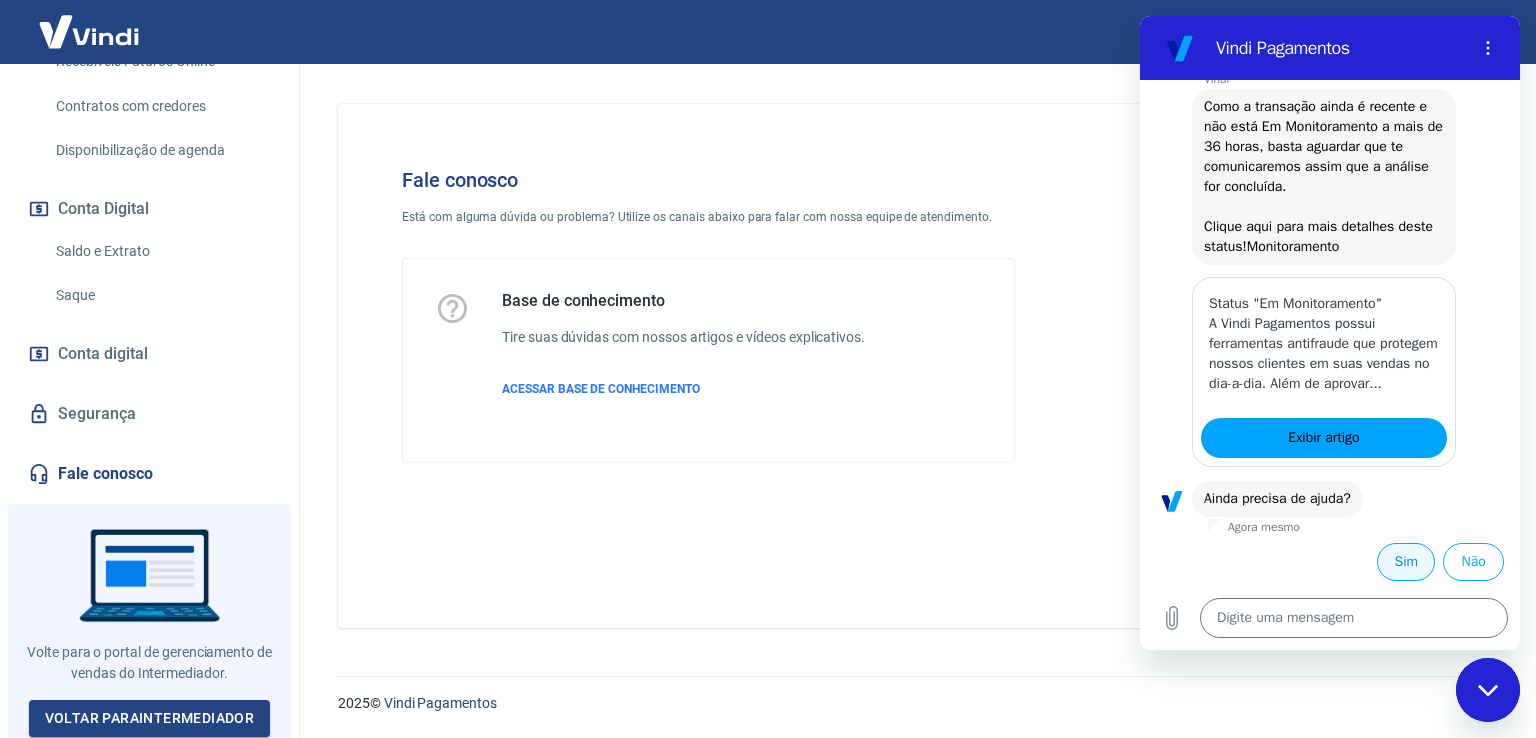 click on "Sim" at bounding box center [1406, 562] 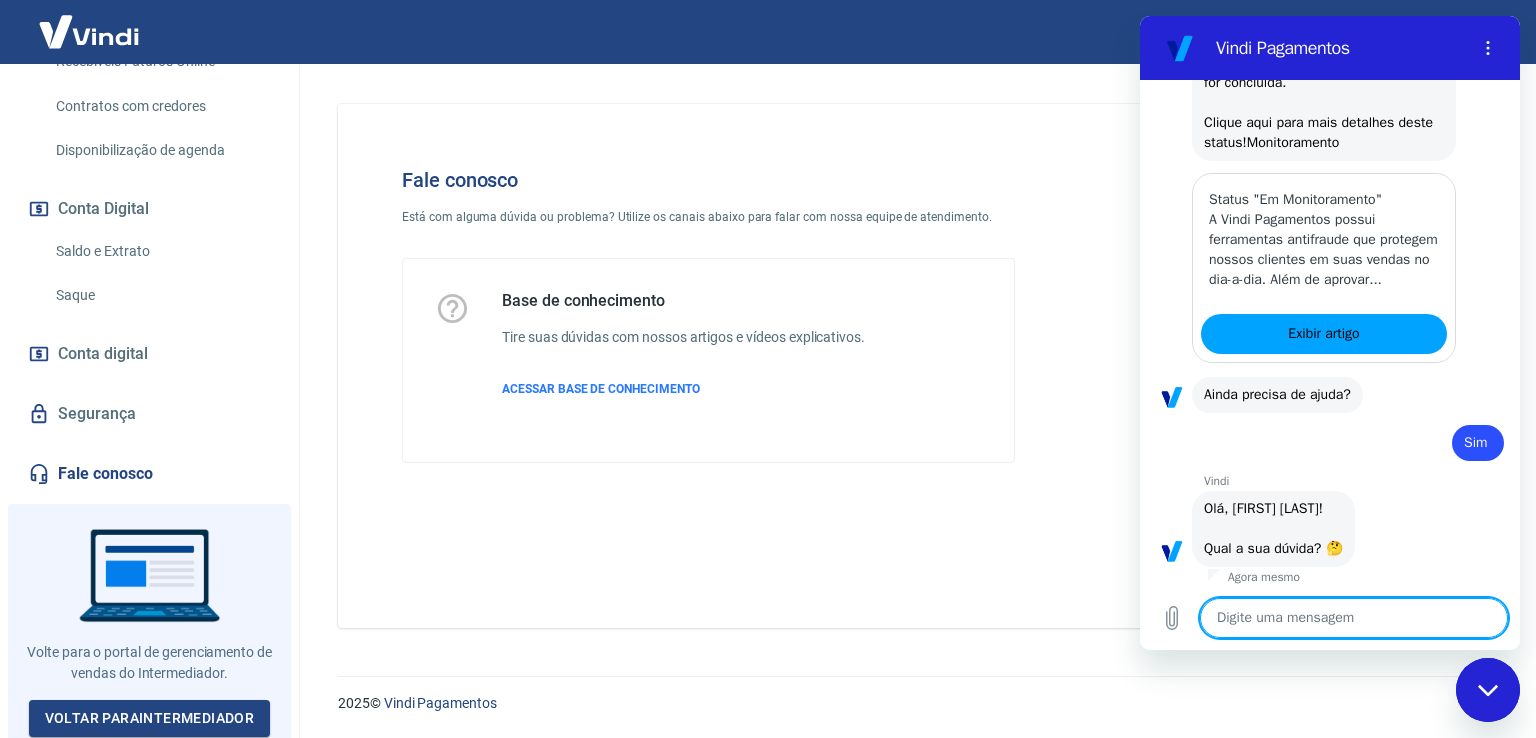 scroll, scrollTop: 2367, scrollLeft: 0, axis: vertical 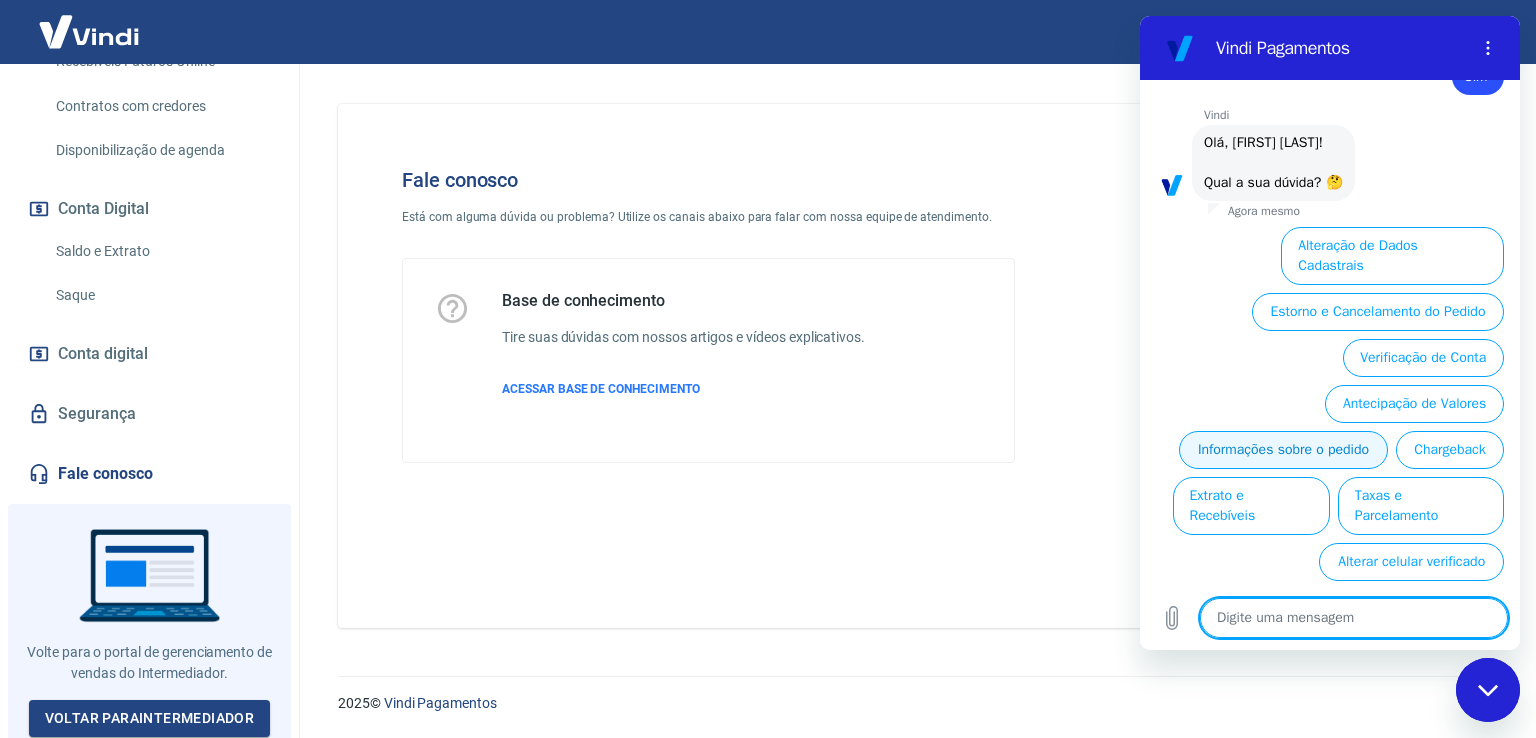 click on "Informações sobre o pedido" at bounding box center [1283, 450] 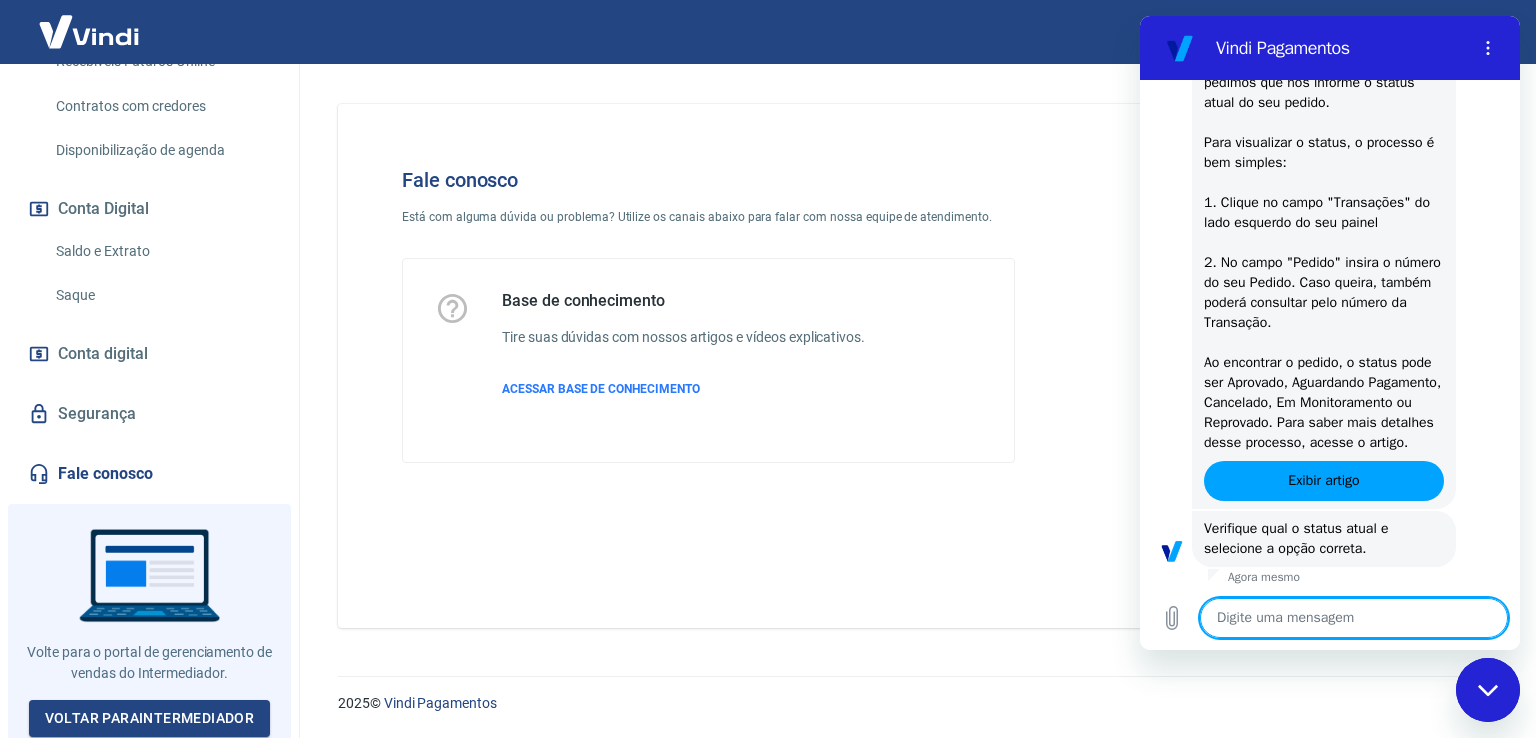 scroll, scrollTop: 2759, scrollLeft: 0, axis: vertical 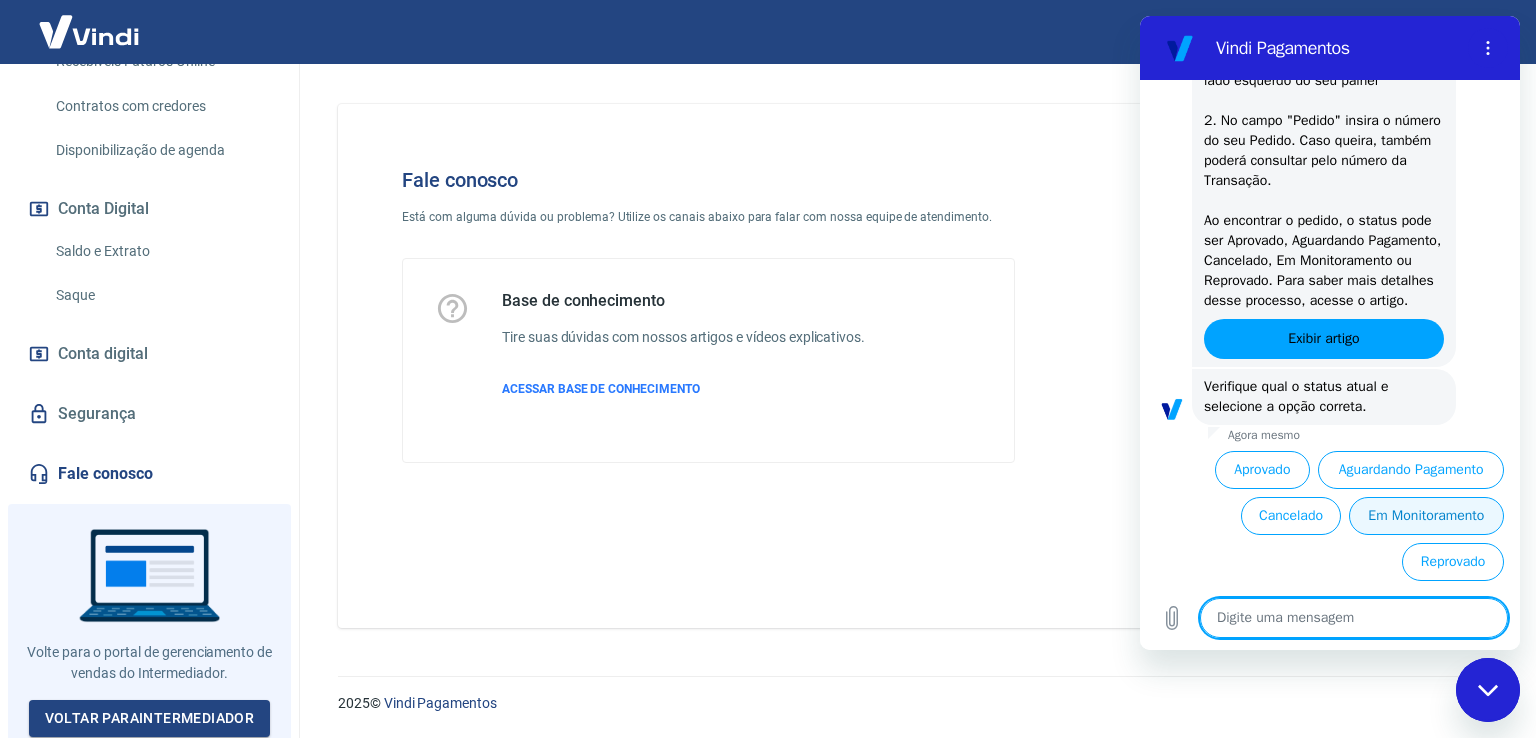 click on "Em Monitoramento" at bounding box center (1426, 516) 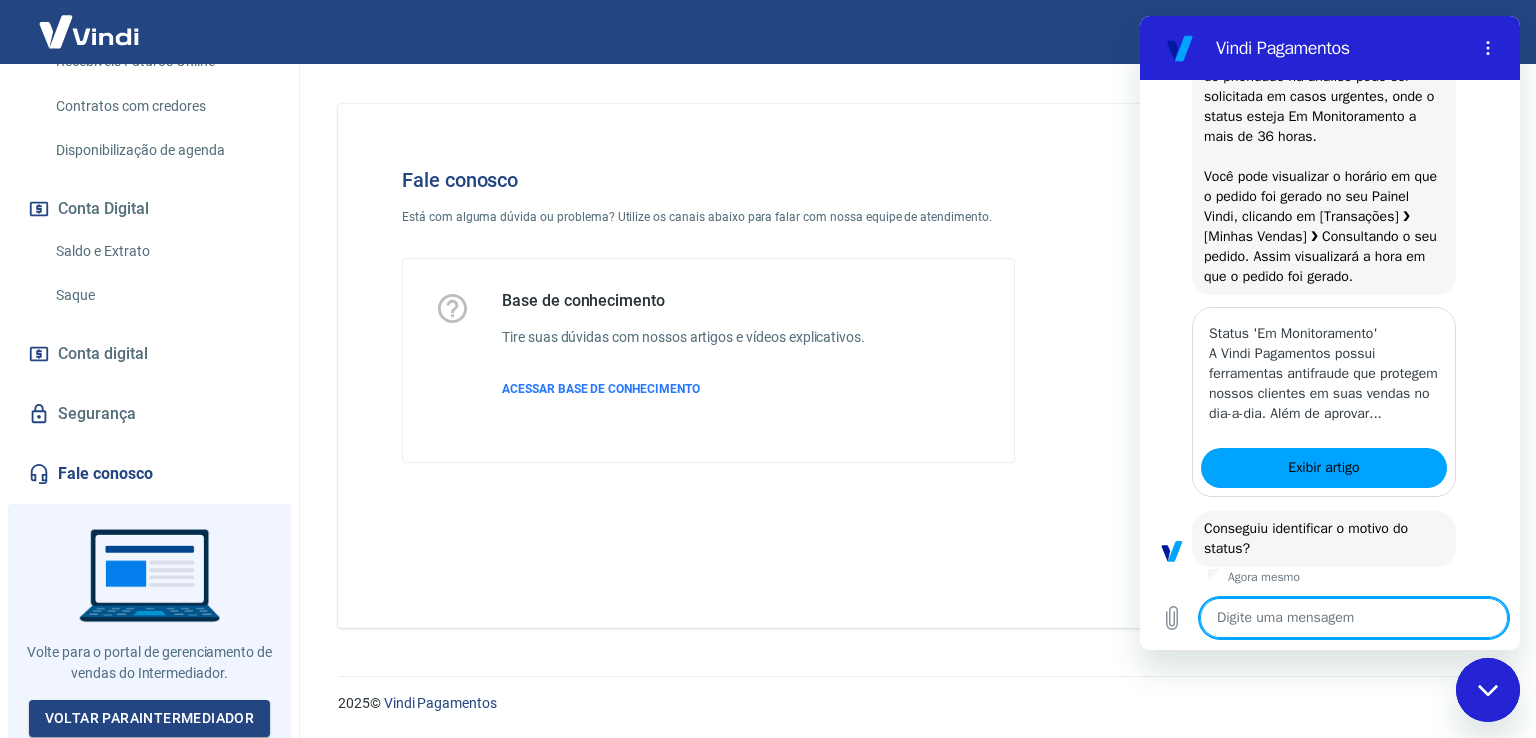 scroll, scrollTop: 3624, scrollLeft: 0, axis: vertical 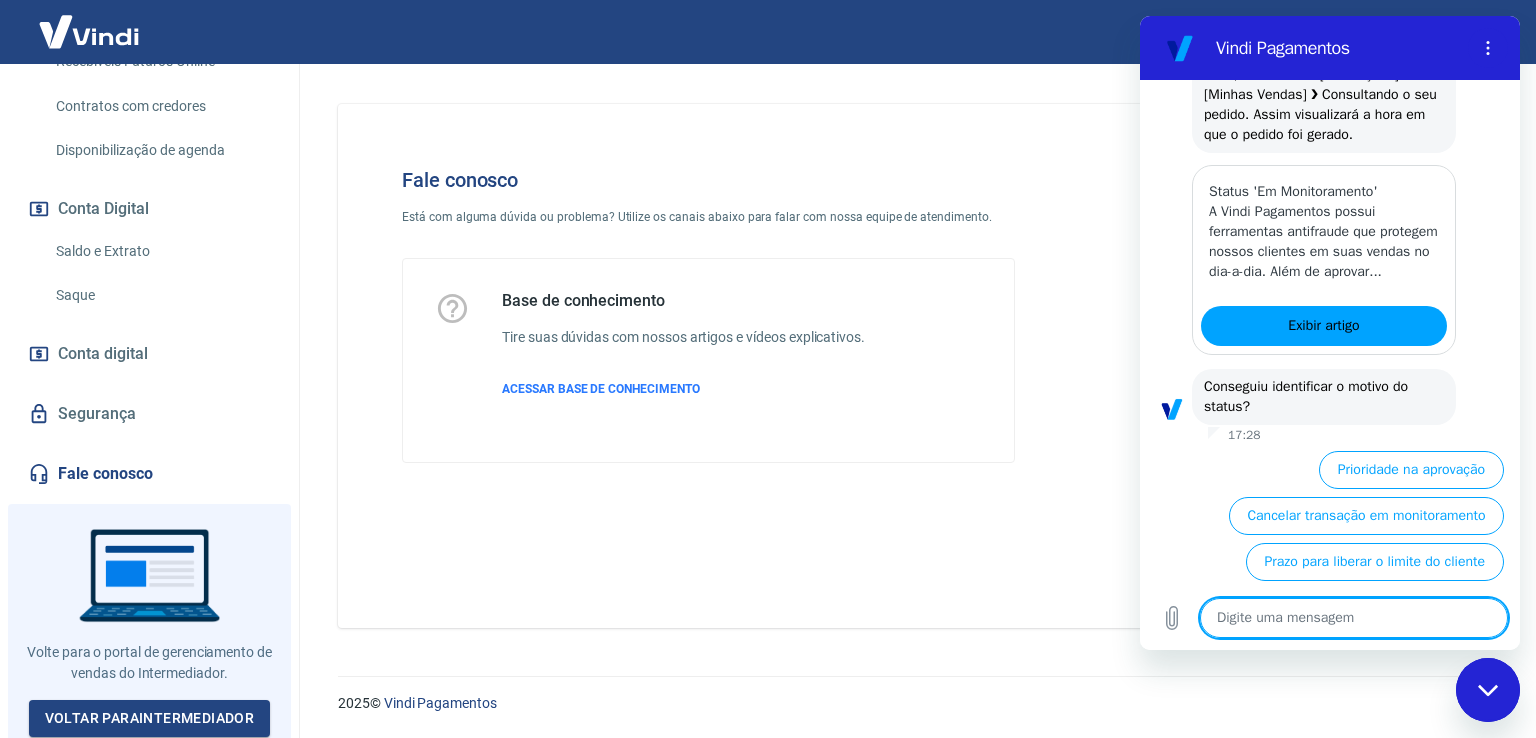 click on "Prioridade na aprovação" at bounding box center (1411, 470) 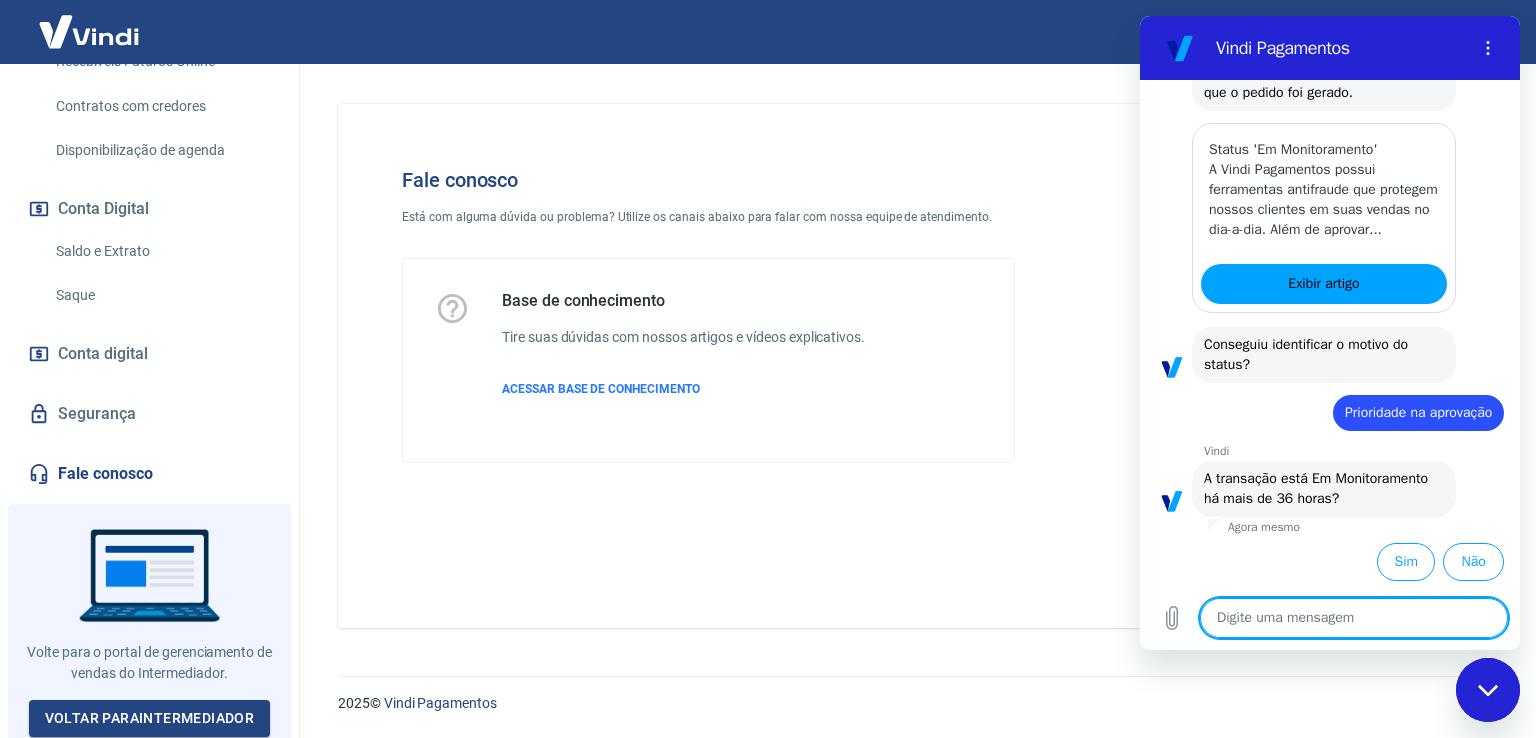 scroll, scrollTop: 3688, scrollLeft: 0, axis: vertical 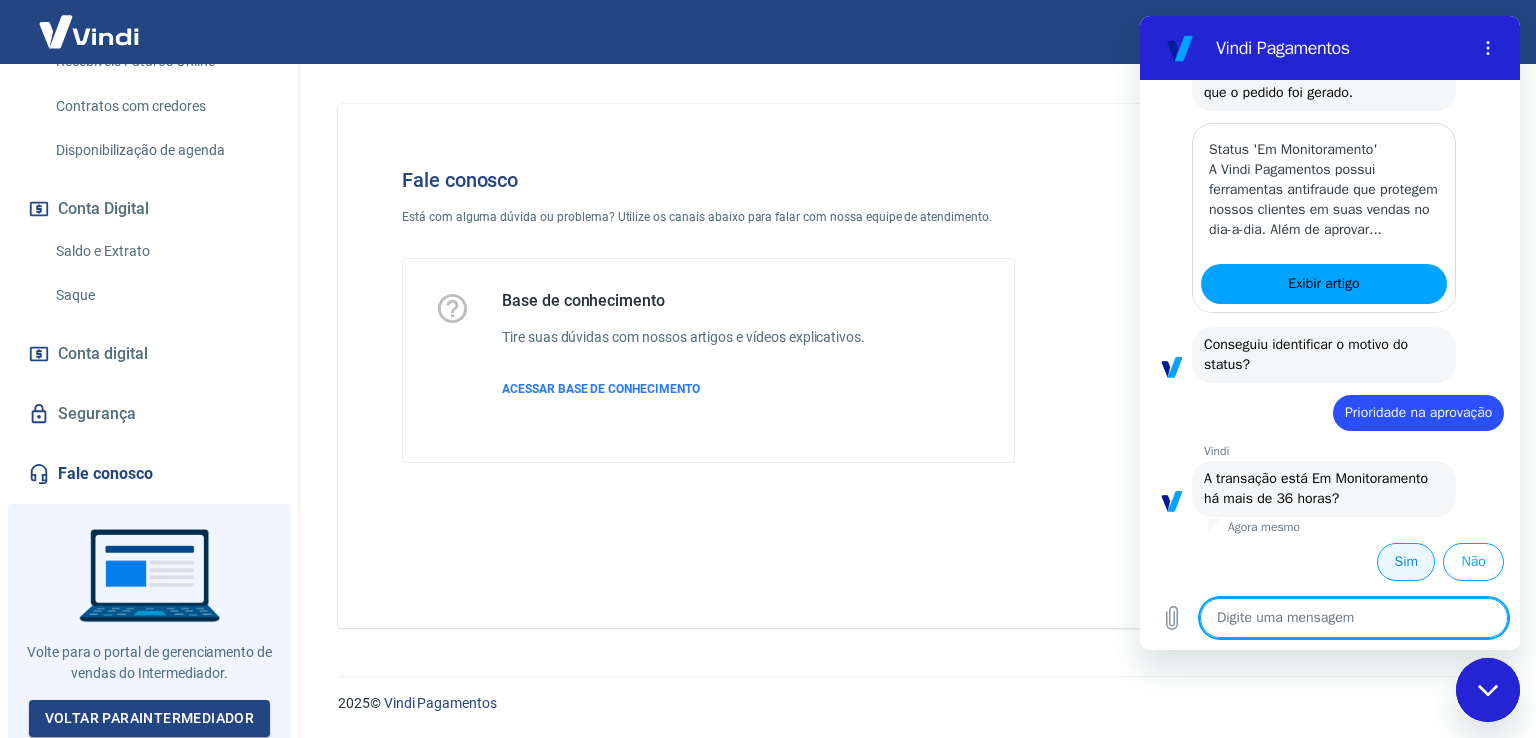 click on "Sim" at bounding box center [1406, 562] 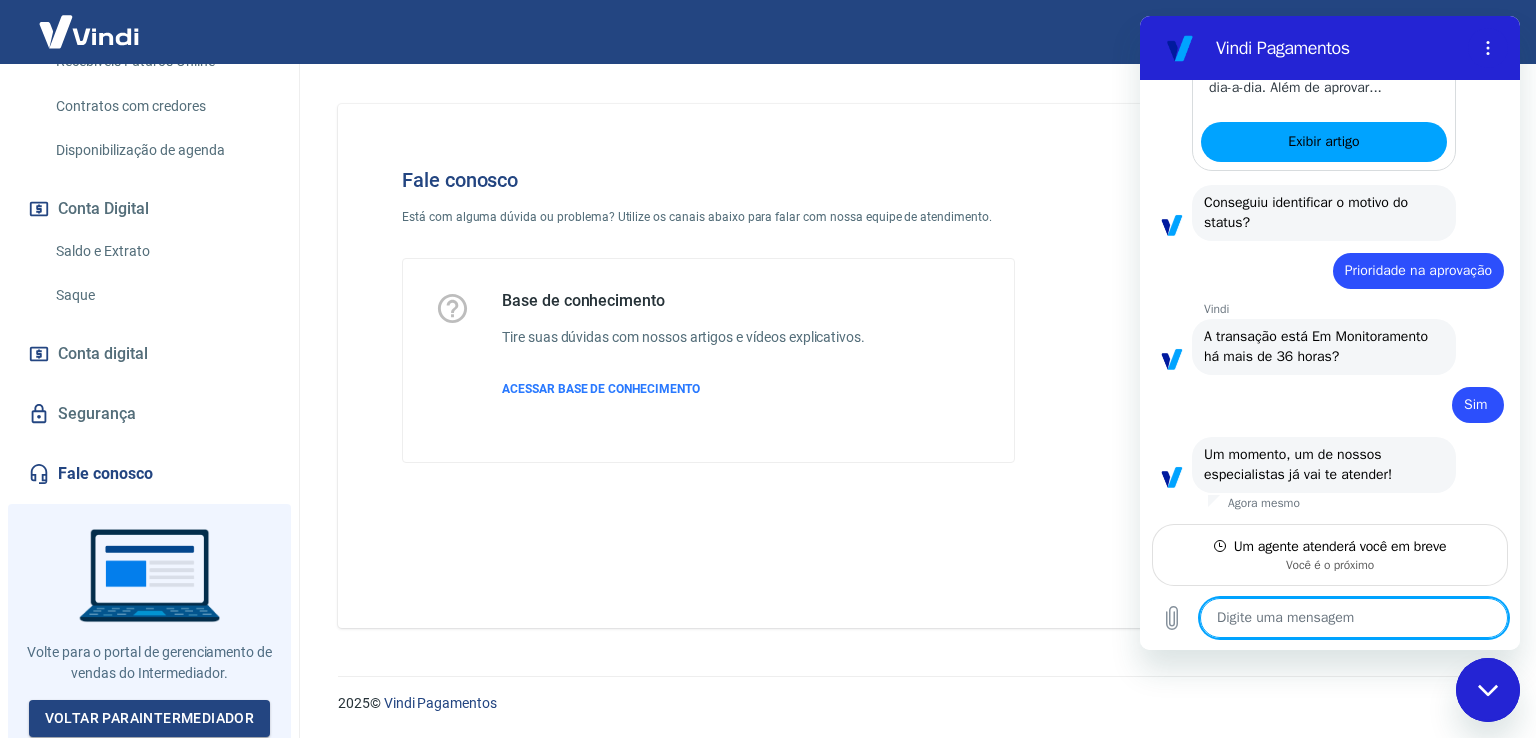 scroll, scrollTop: 3829, scrollLeft: 0, axis: vertical 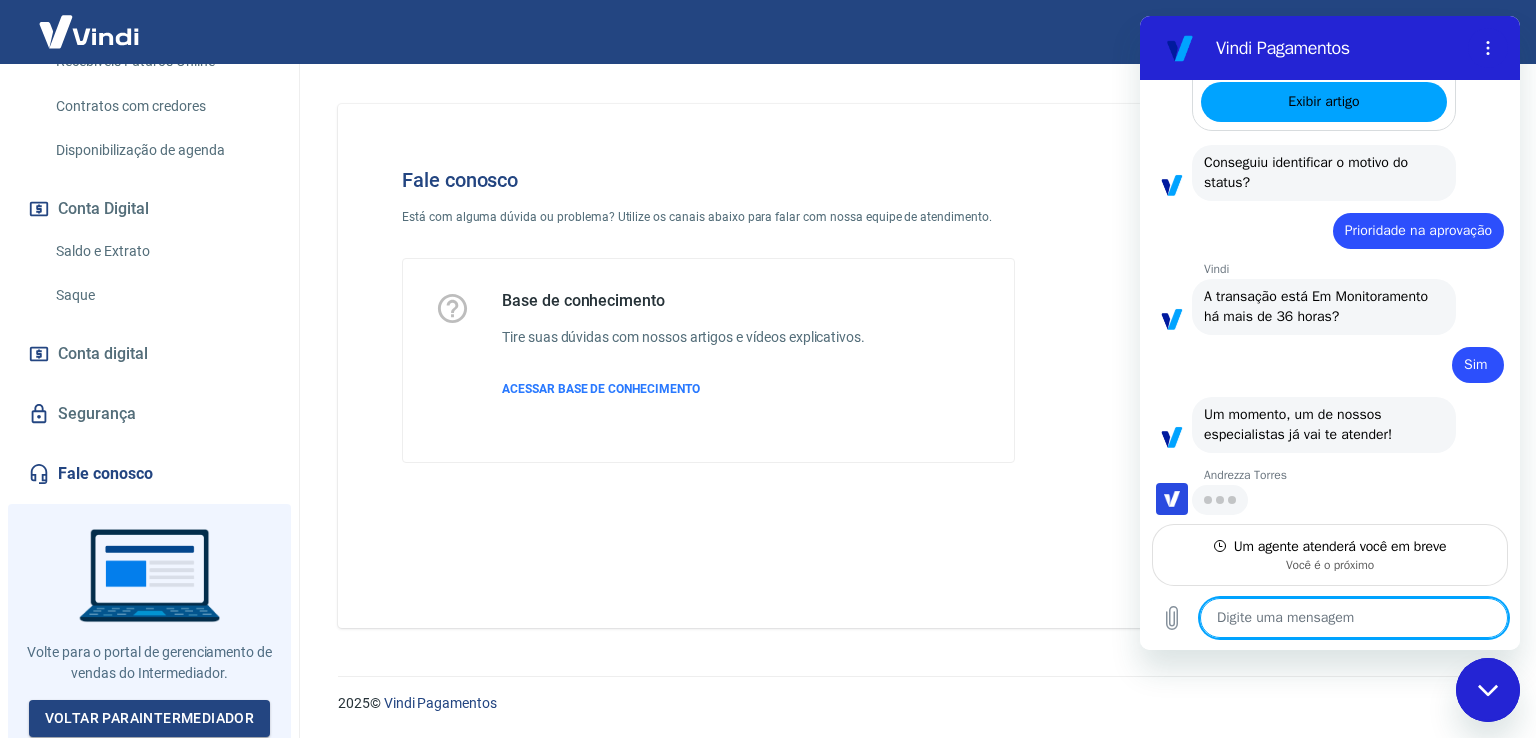 type on "x" 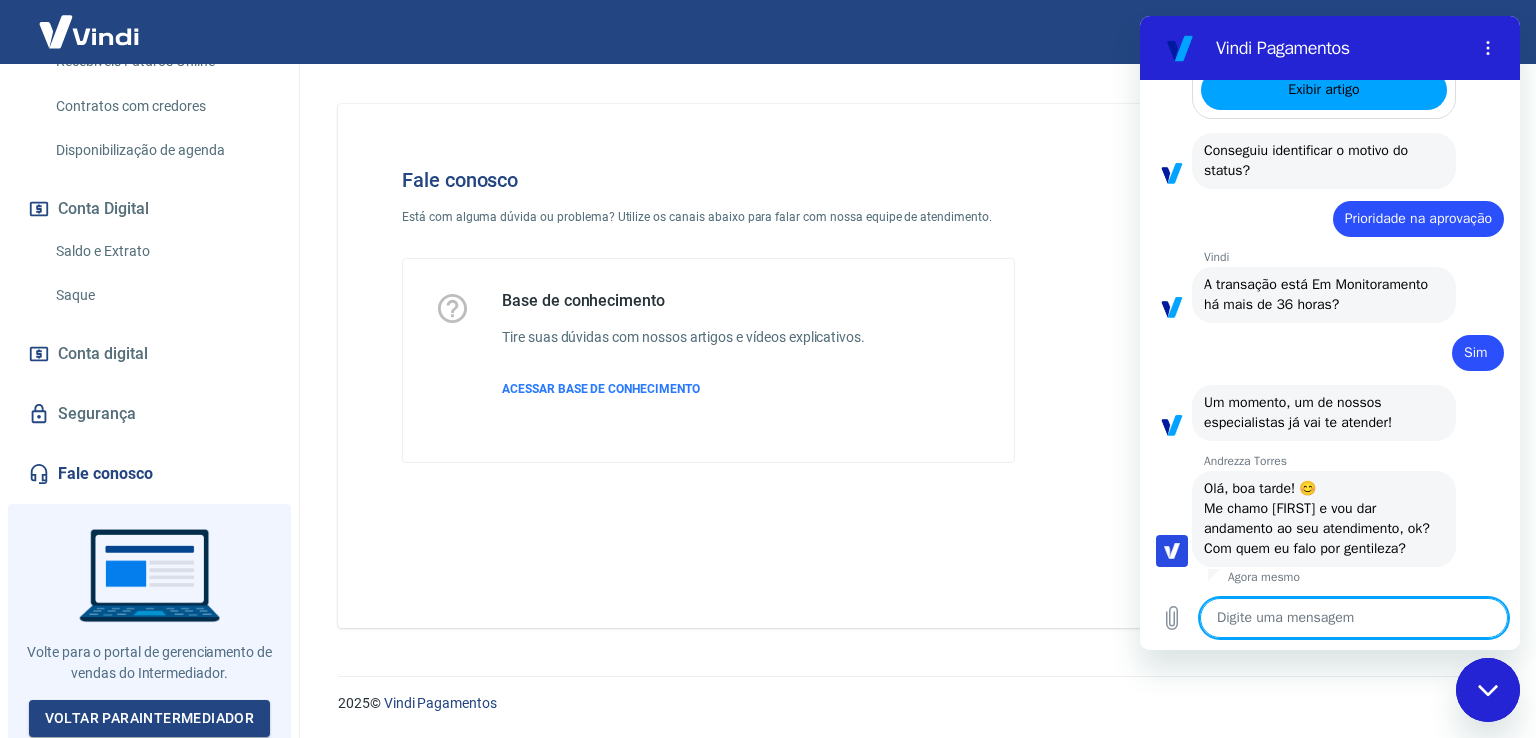 scroll, scrollTop: 3906, scrollLeft: 0, axis: vertical 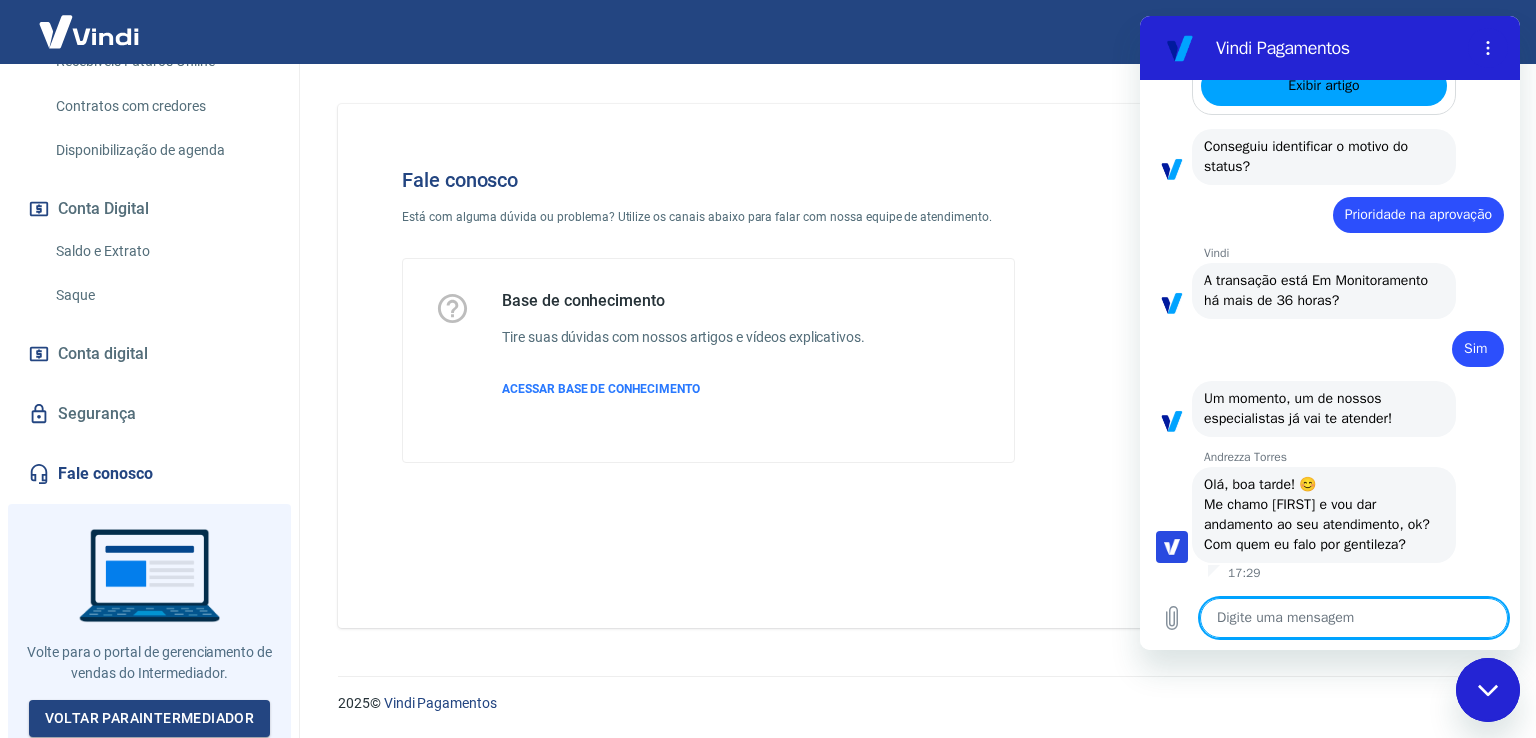 click at bounding box center (1354, 618) 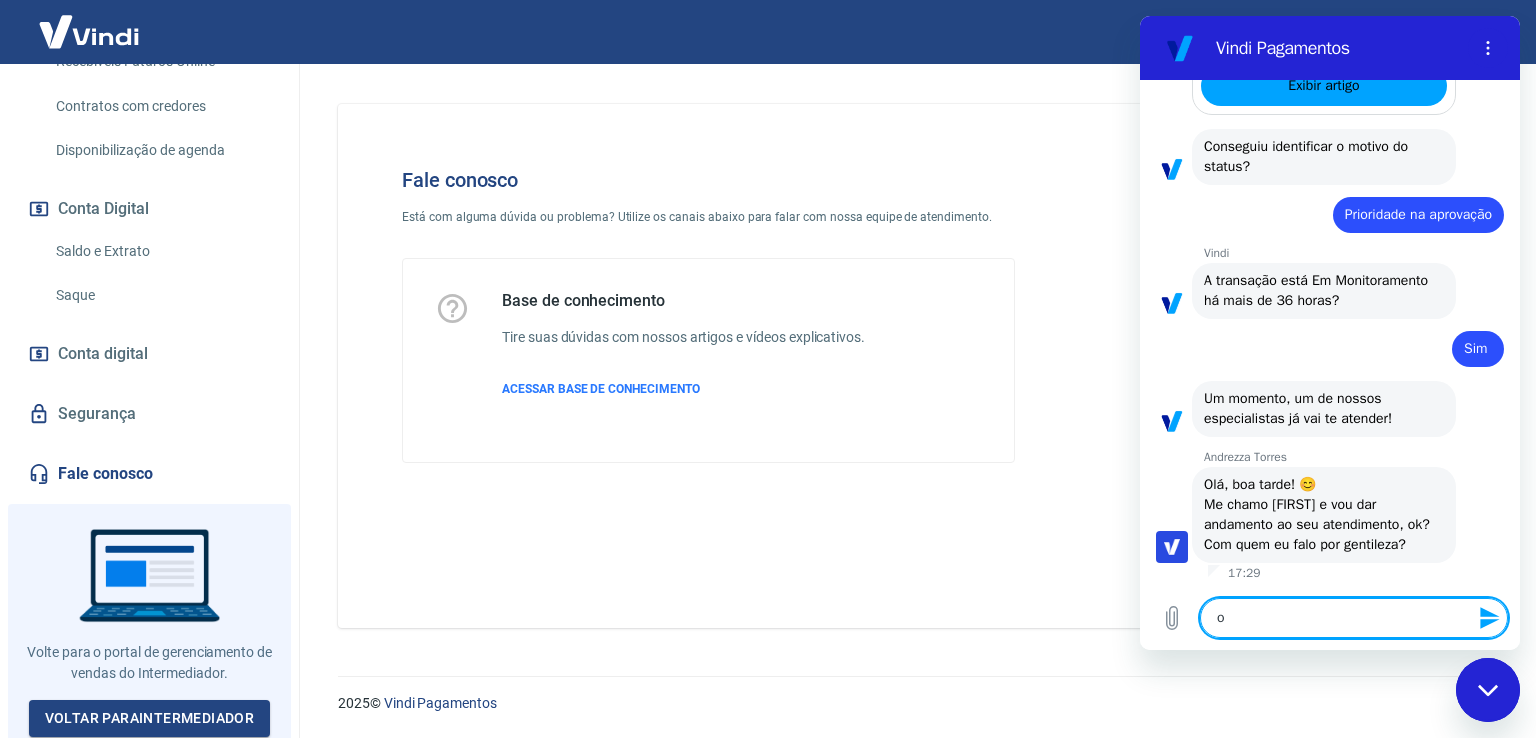 type on "oi" 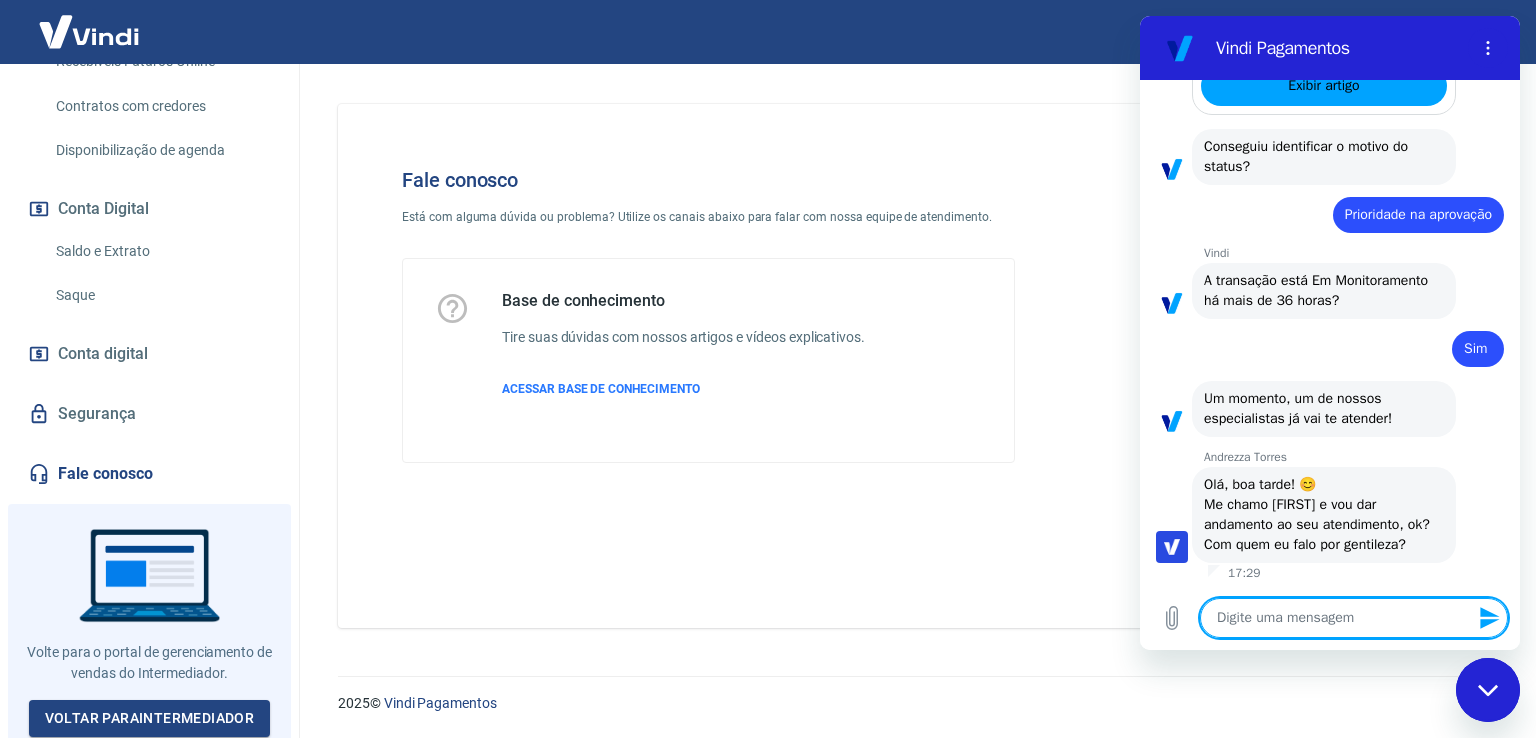 type on "]" 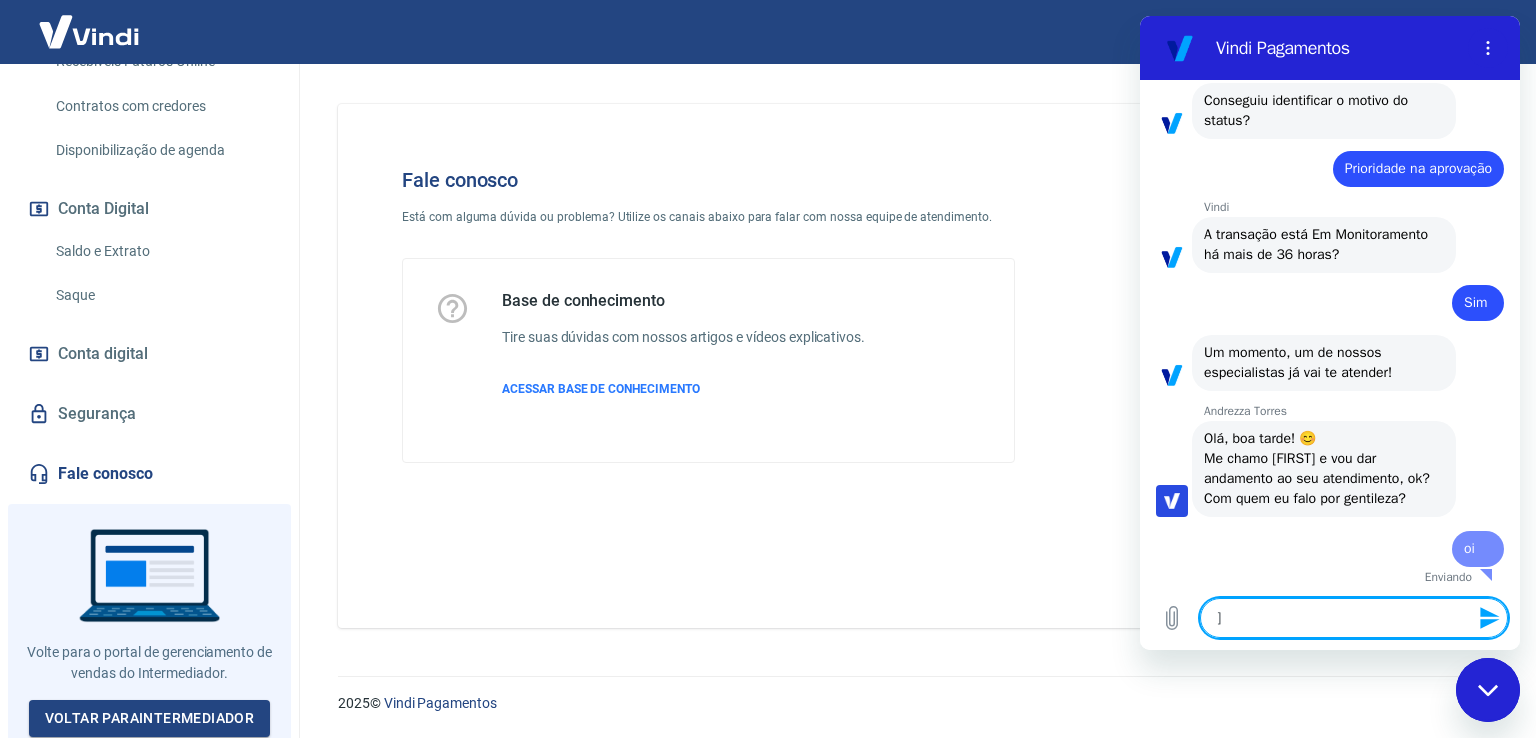 type on "x" 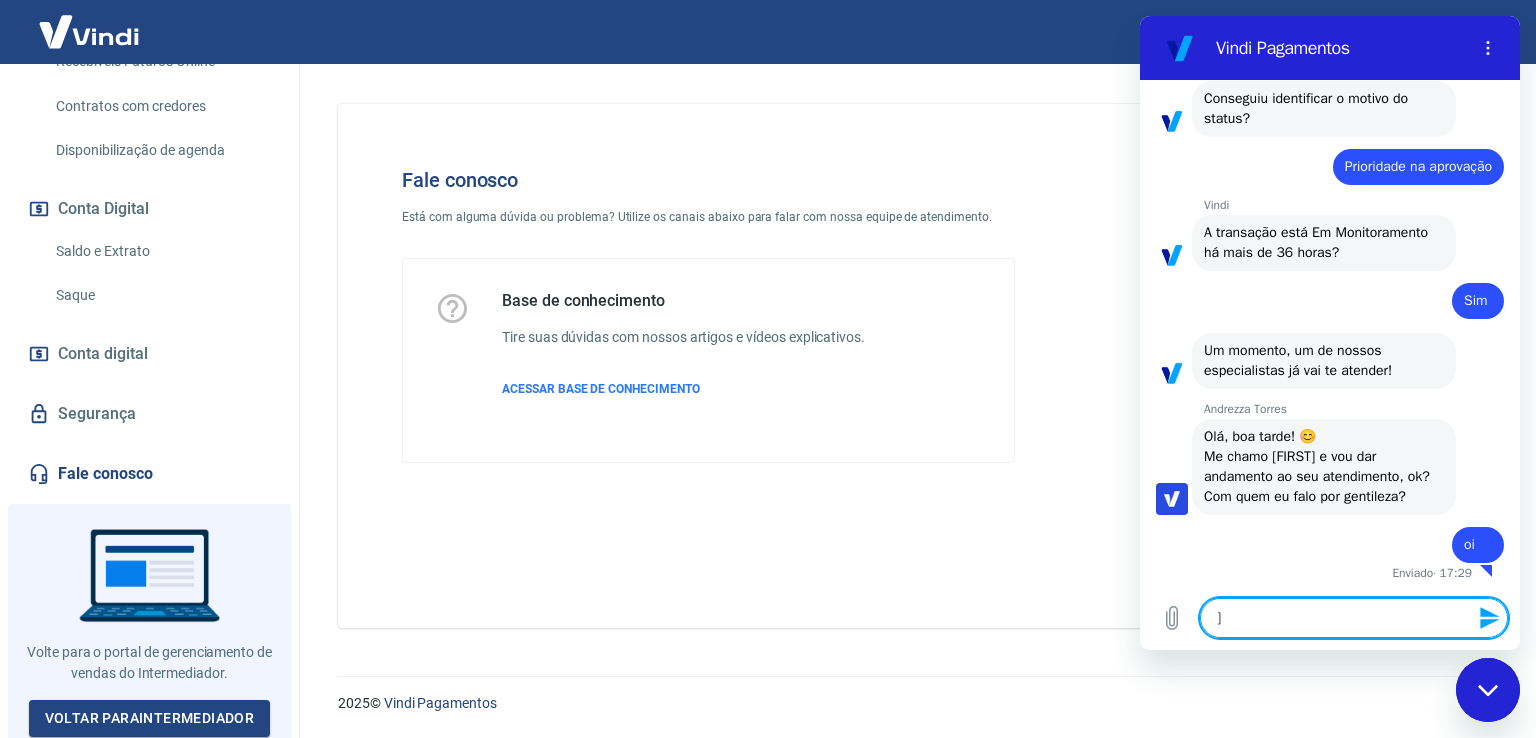 scroll, scrollTop: 3954, scrollLeft: 0, axis: vertical 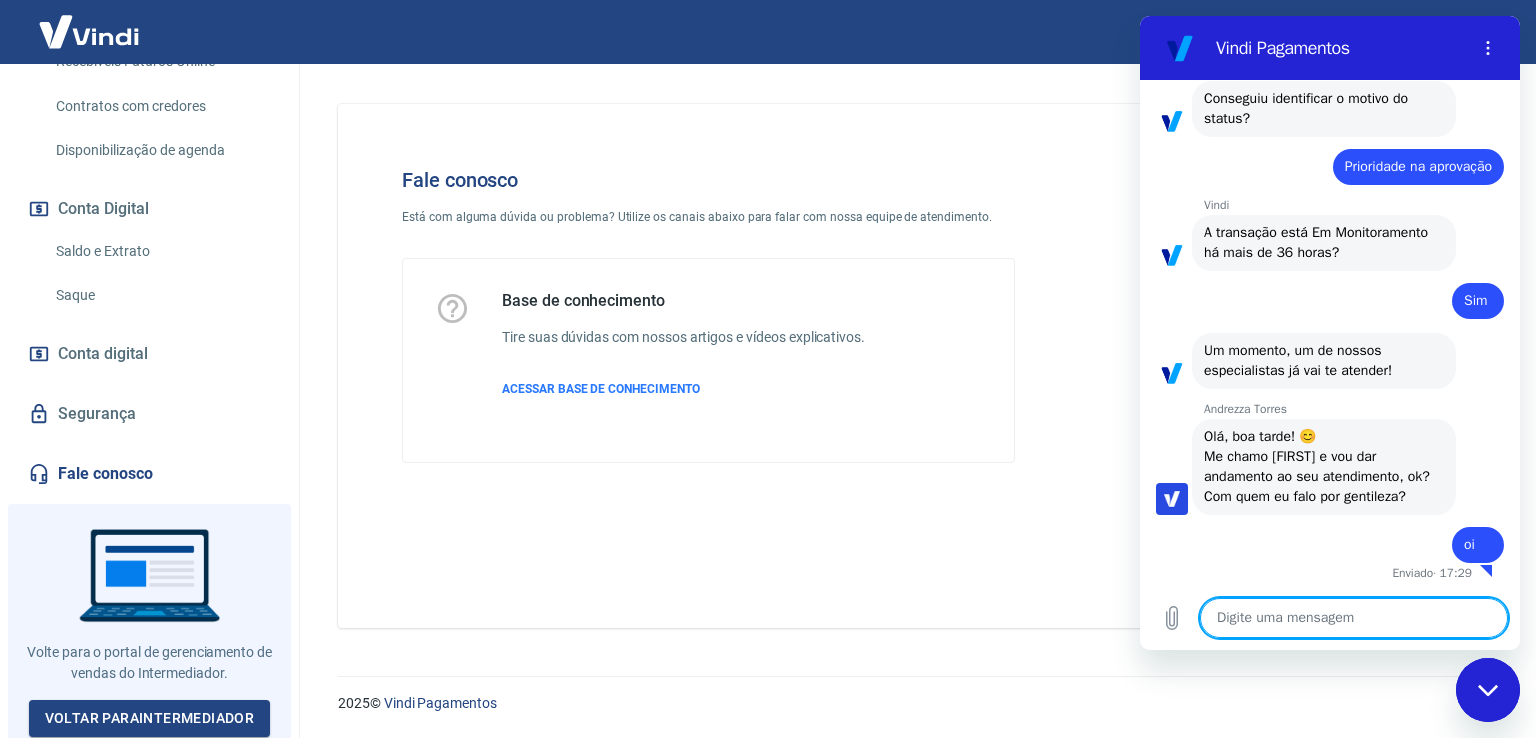 type on "s" 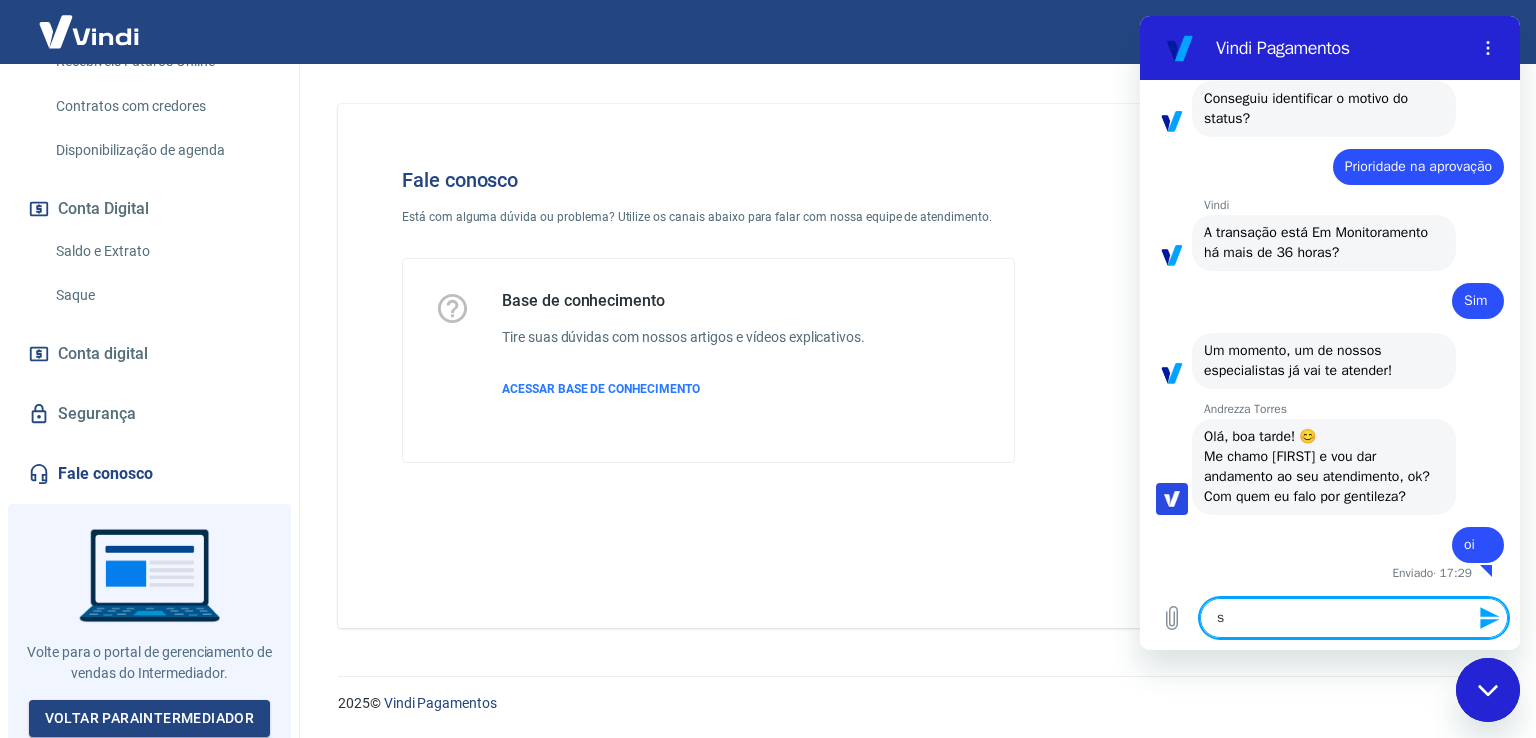 type on "so" 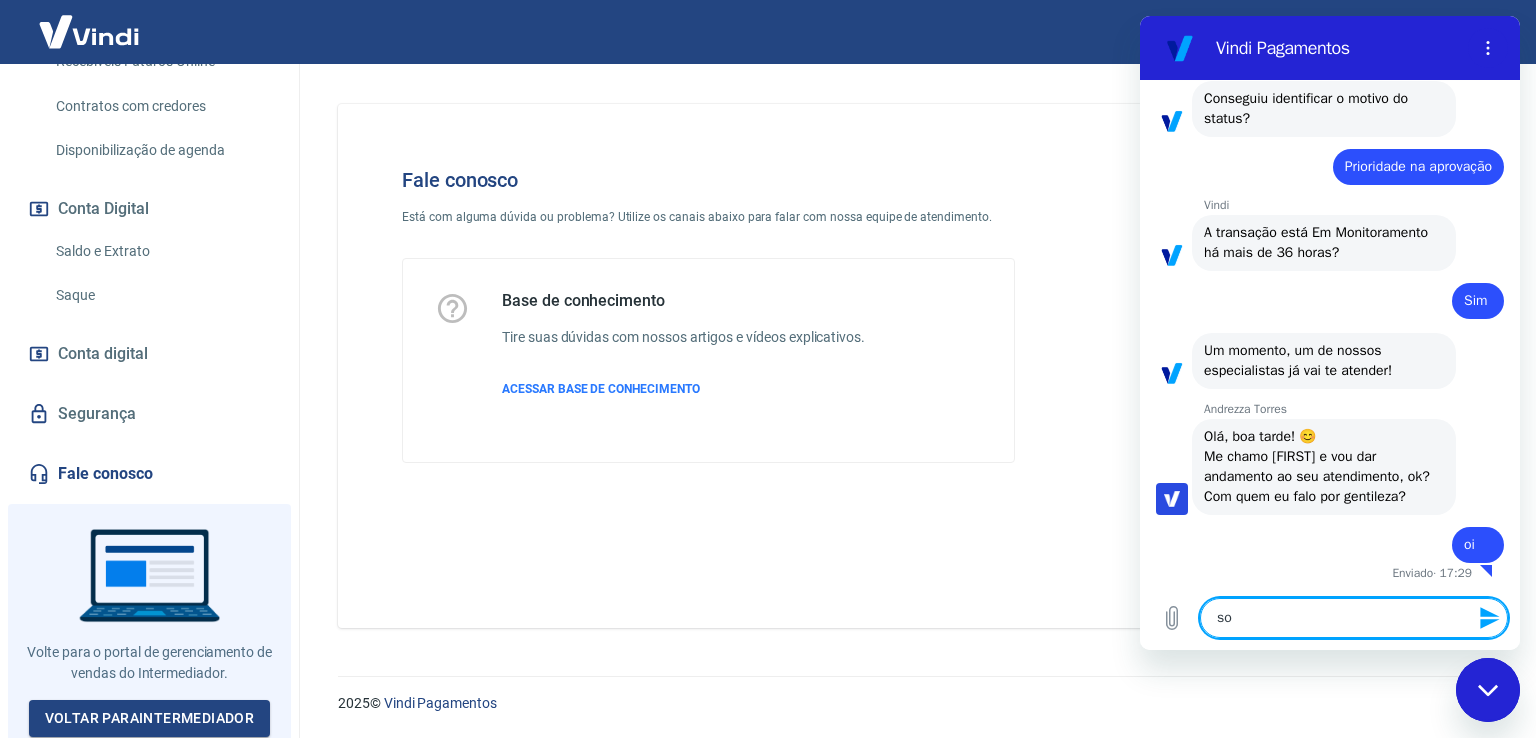 type on "sob" 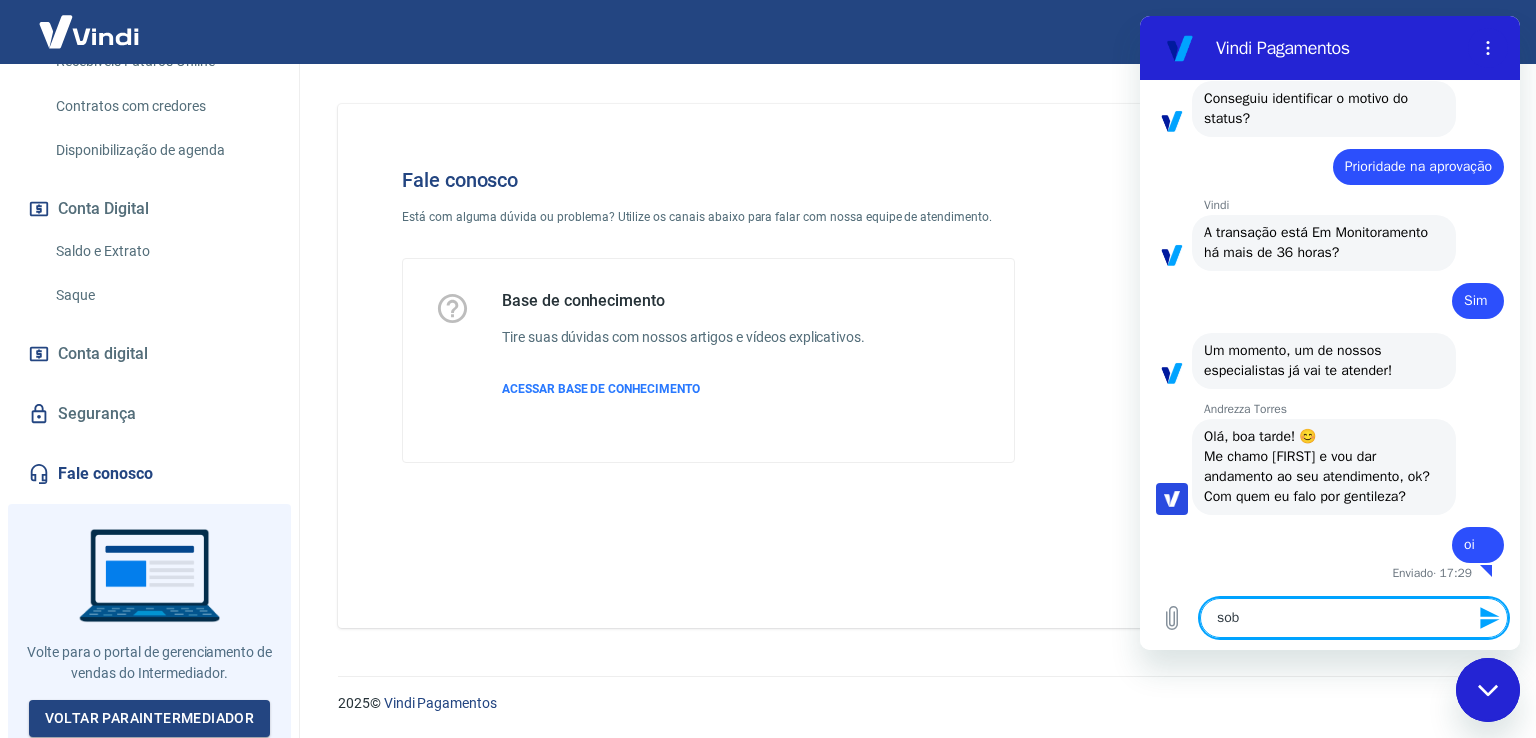 type on "sobr" 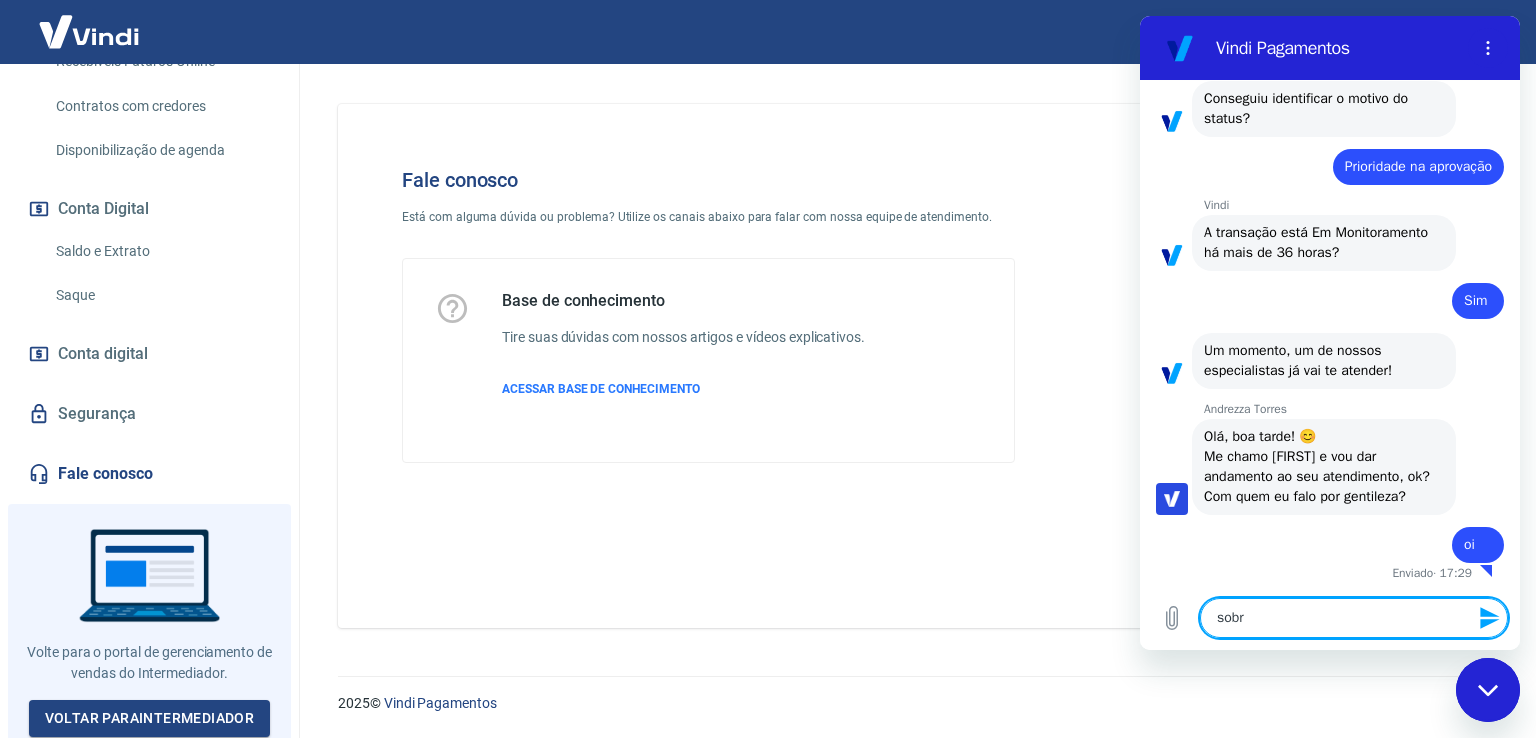 type on "sobre" 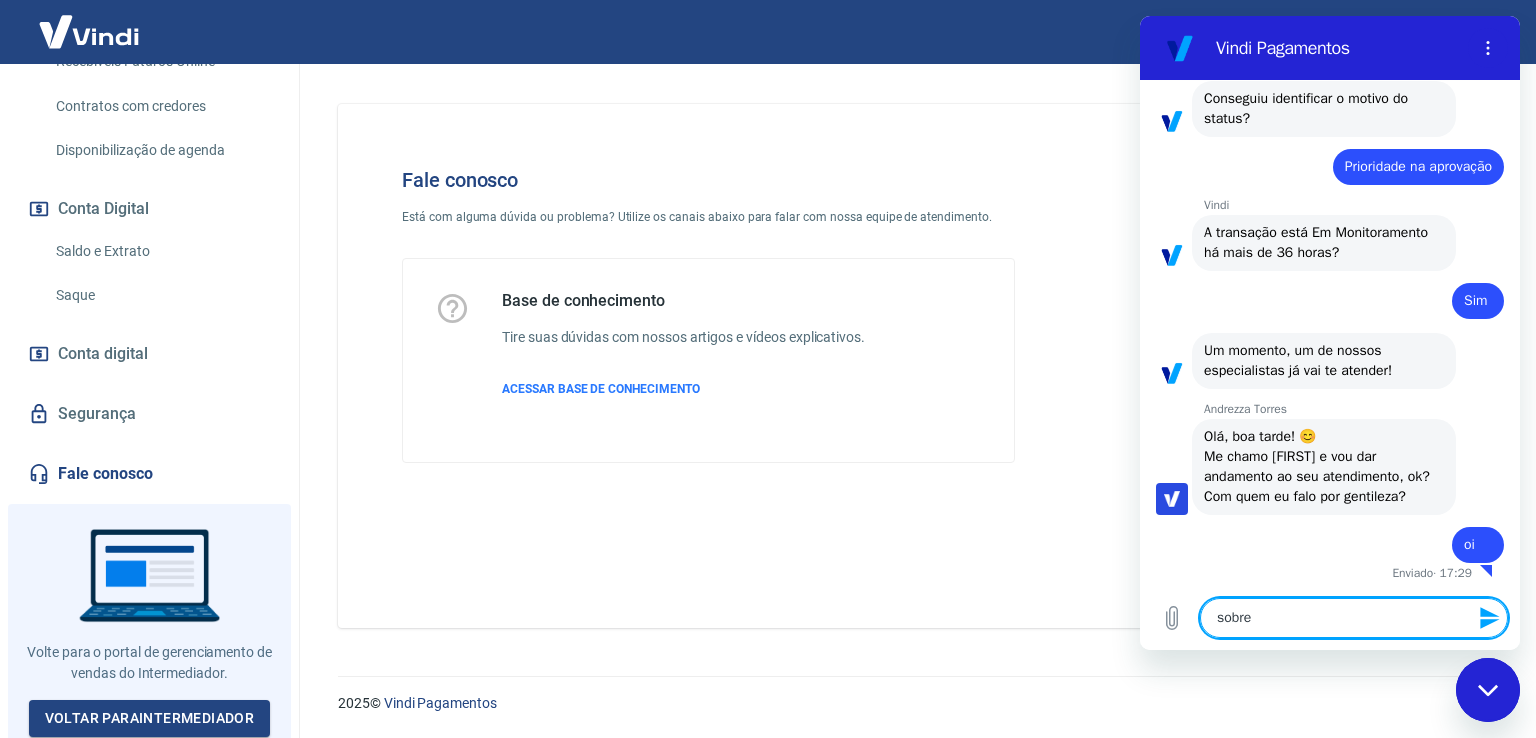 type on "sobre" 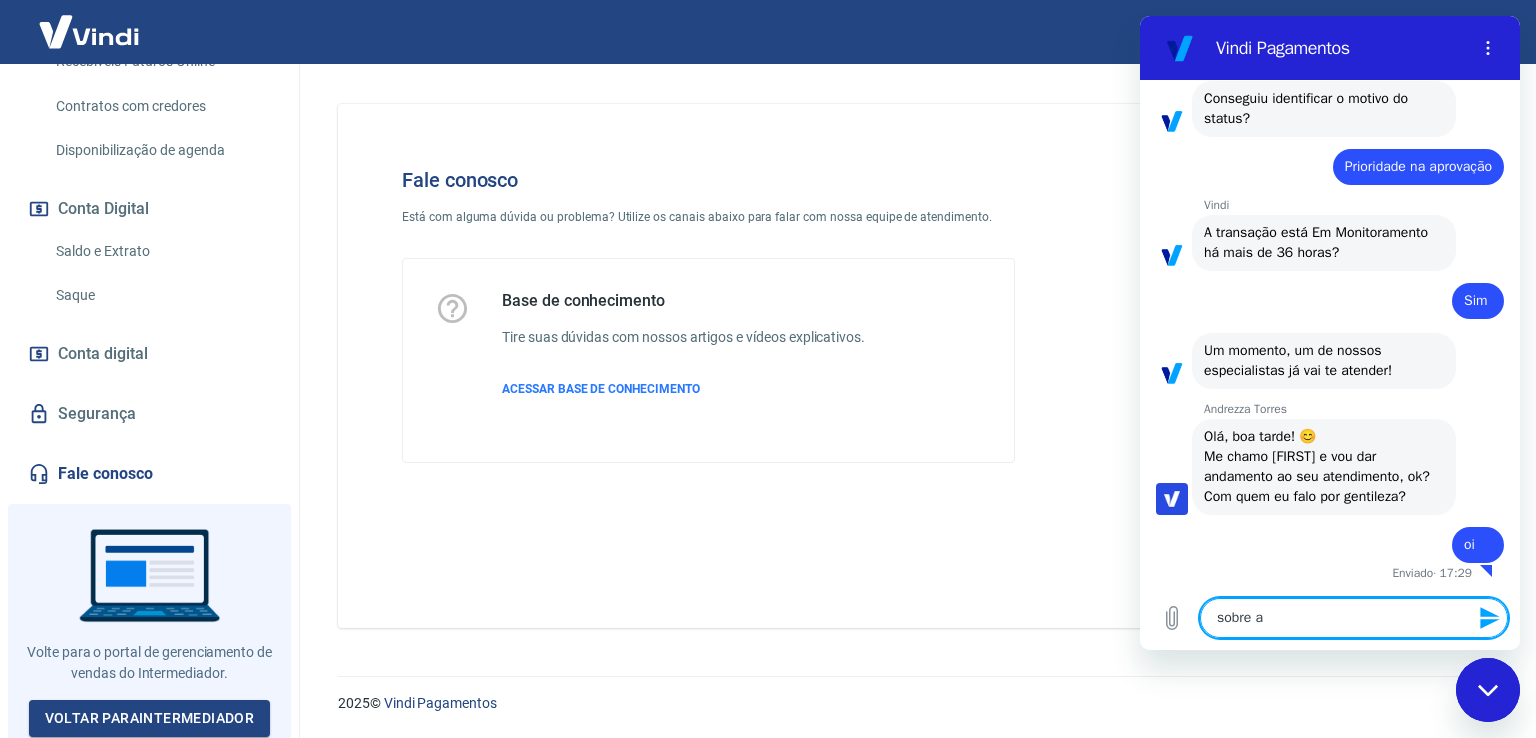 type on "sobre a" 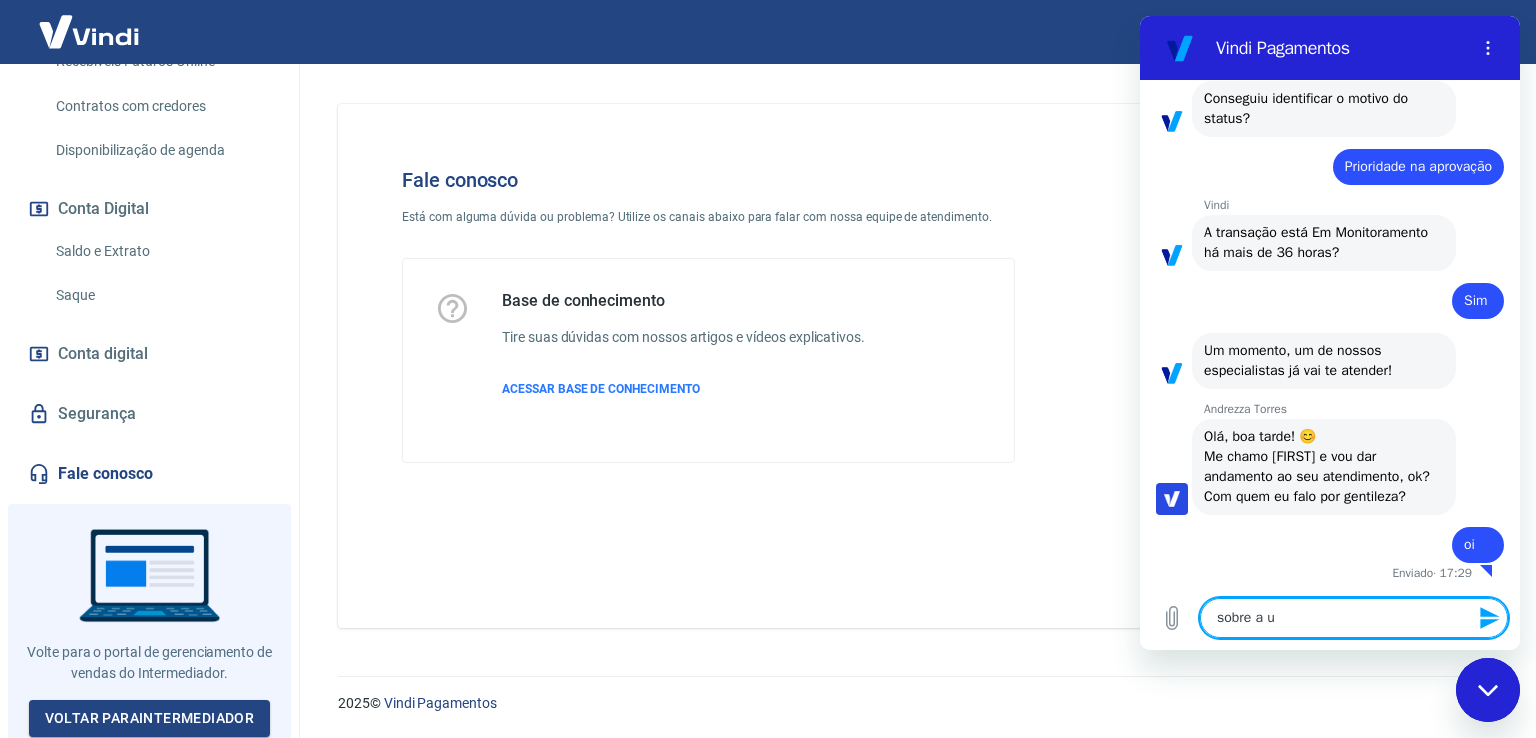type on "sobre a ul" 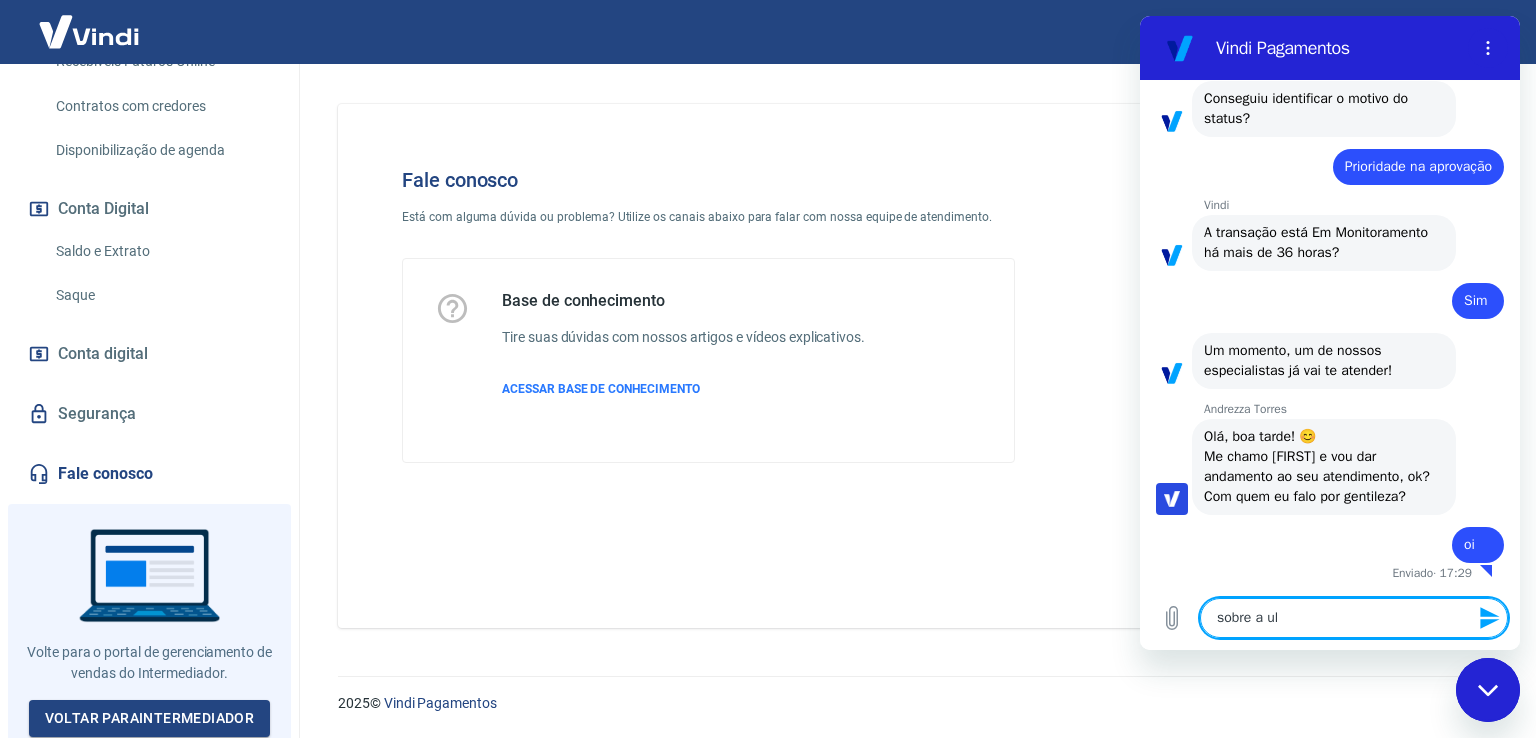 type on "sobre a ult" 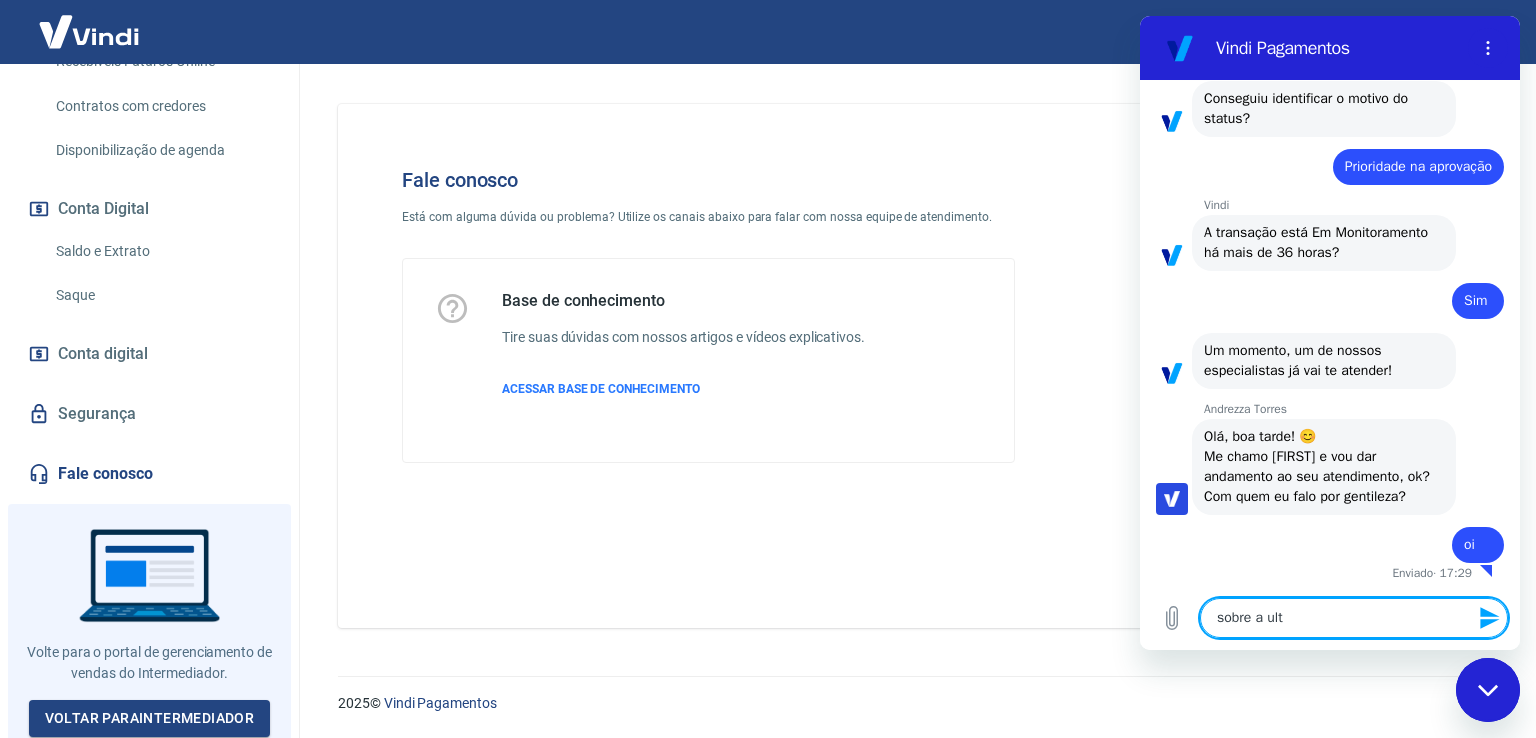 type on "sobre a ulti" 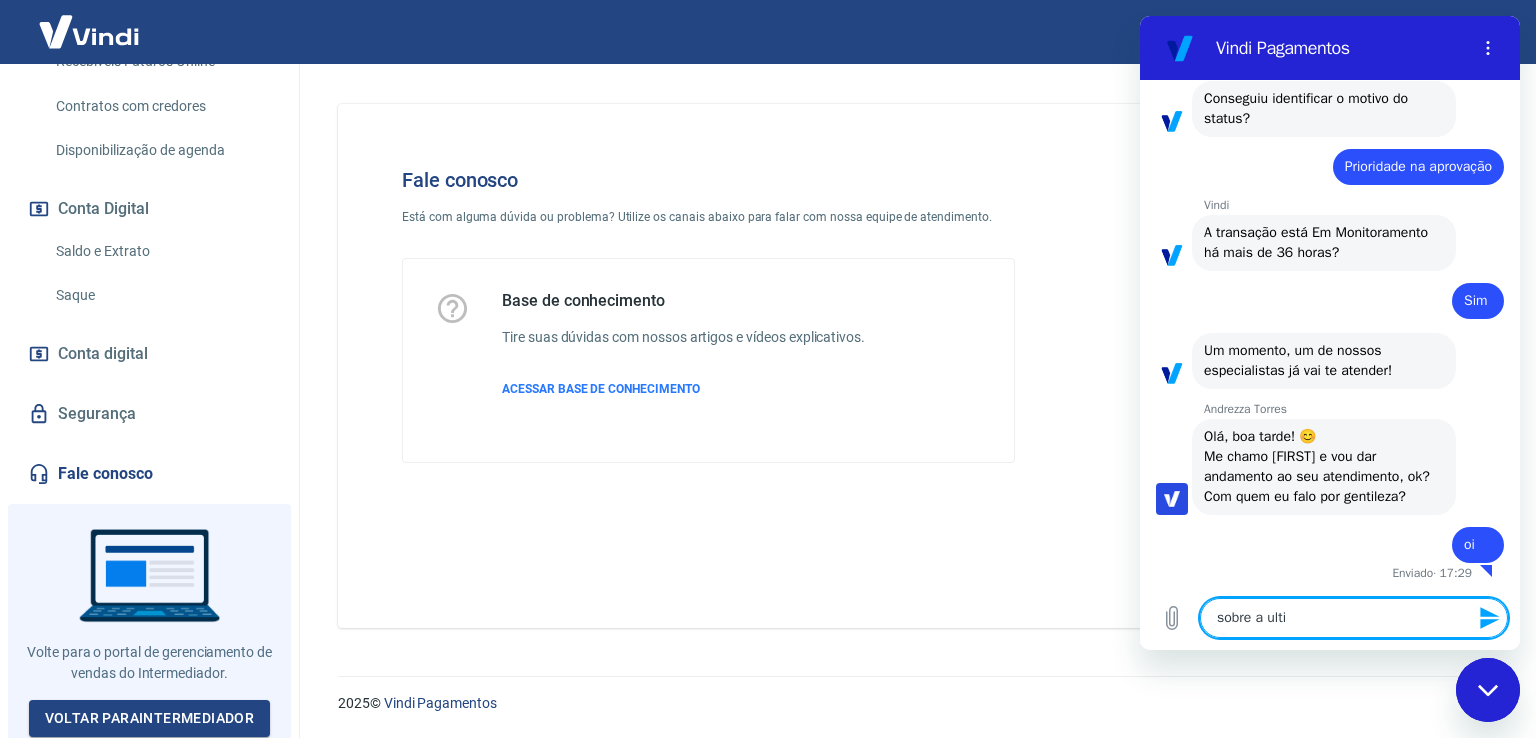 type on "sobre a ultim" 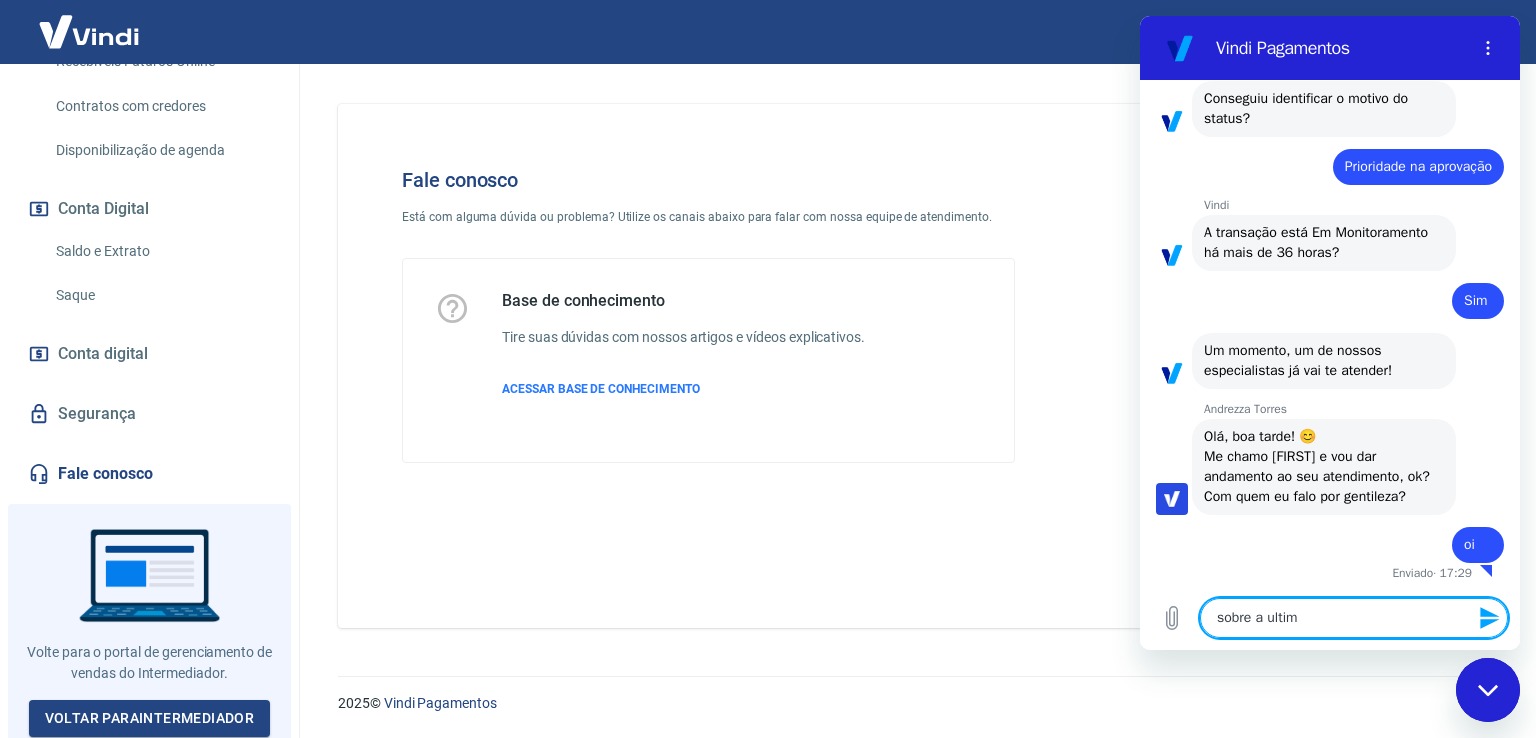 type on "sobre a ultima" 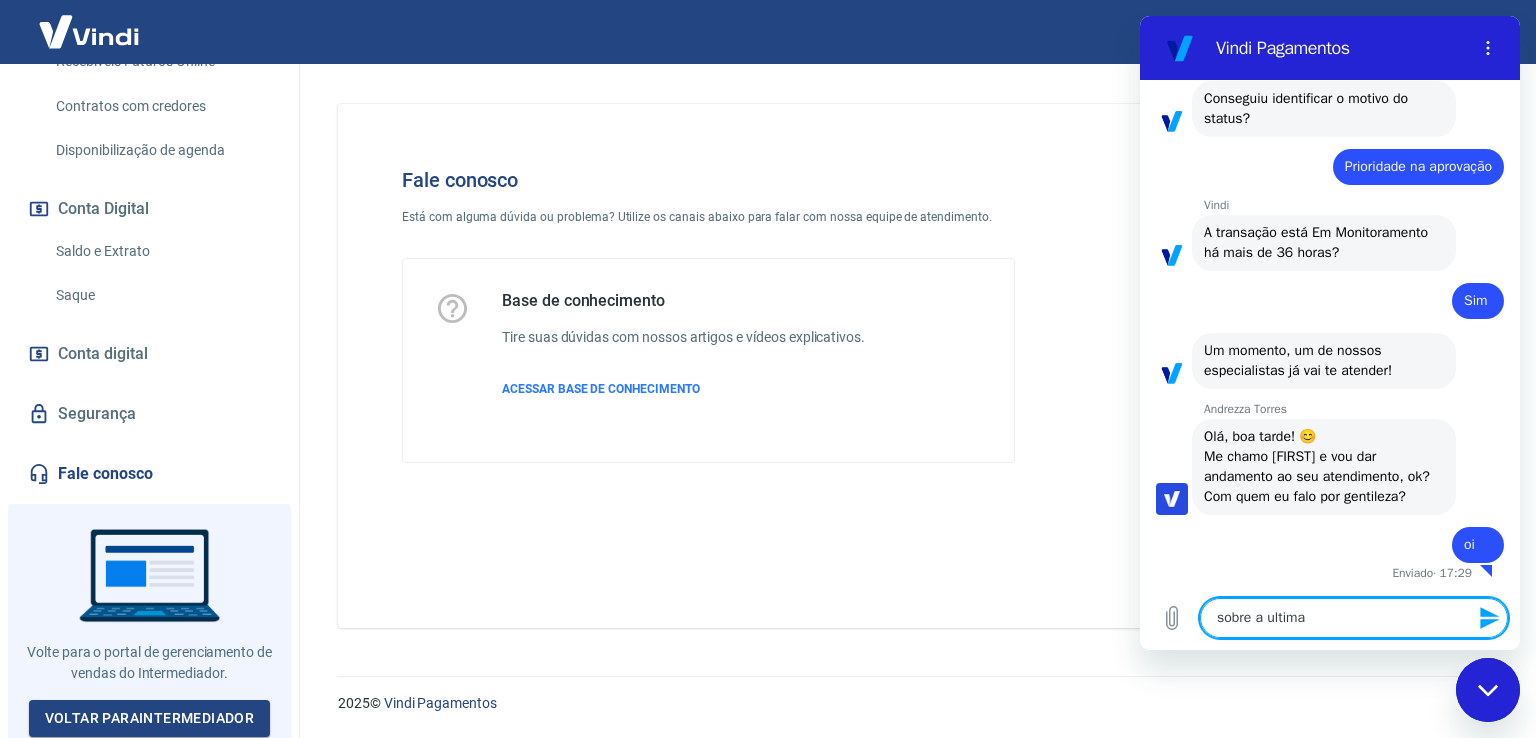 type on "sobre a ultima" 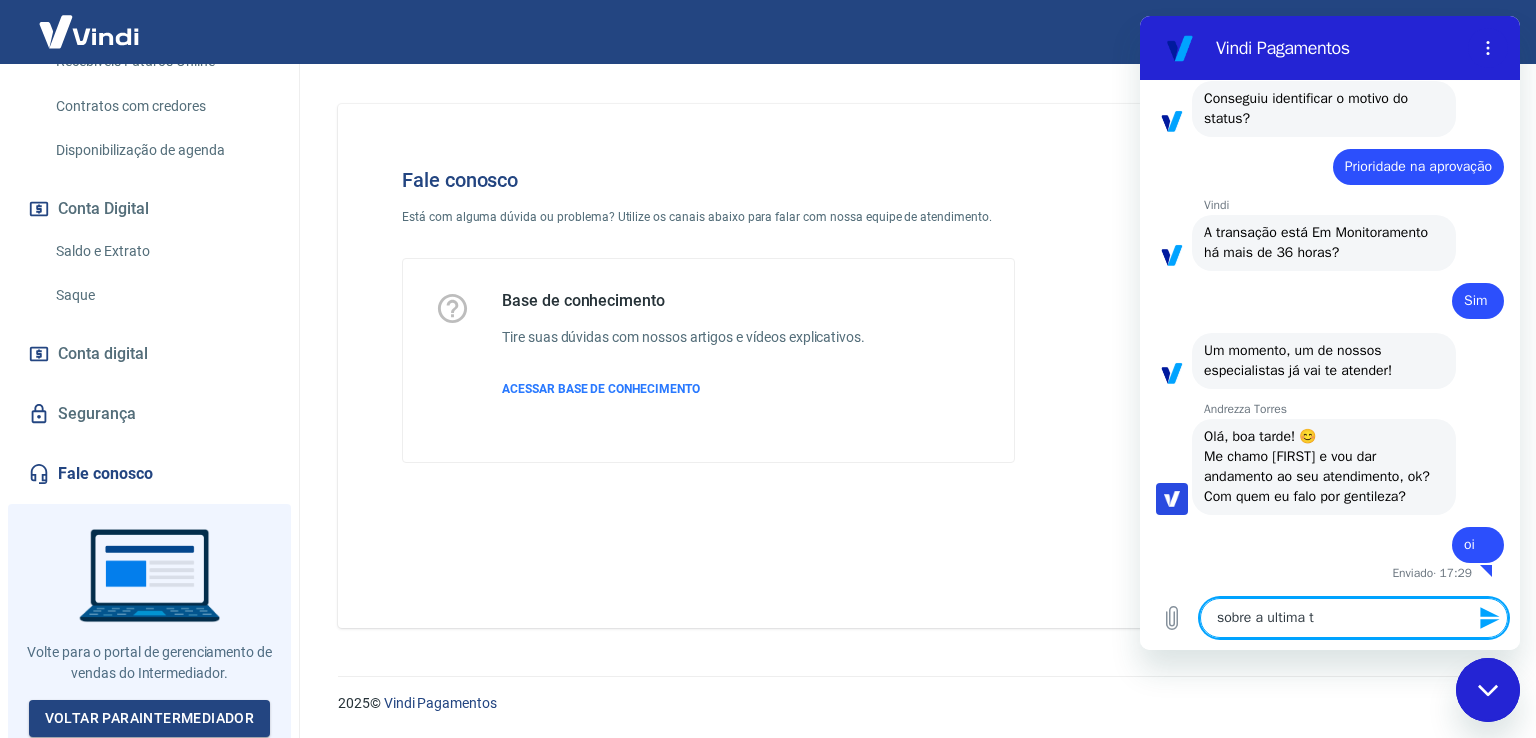 type on "sobre a ultima tr" 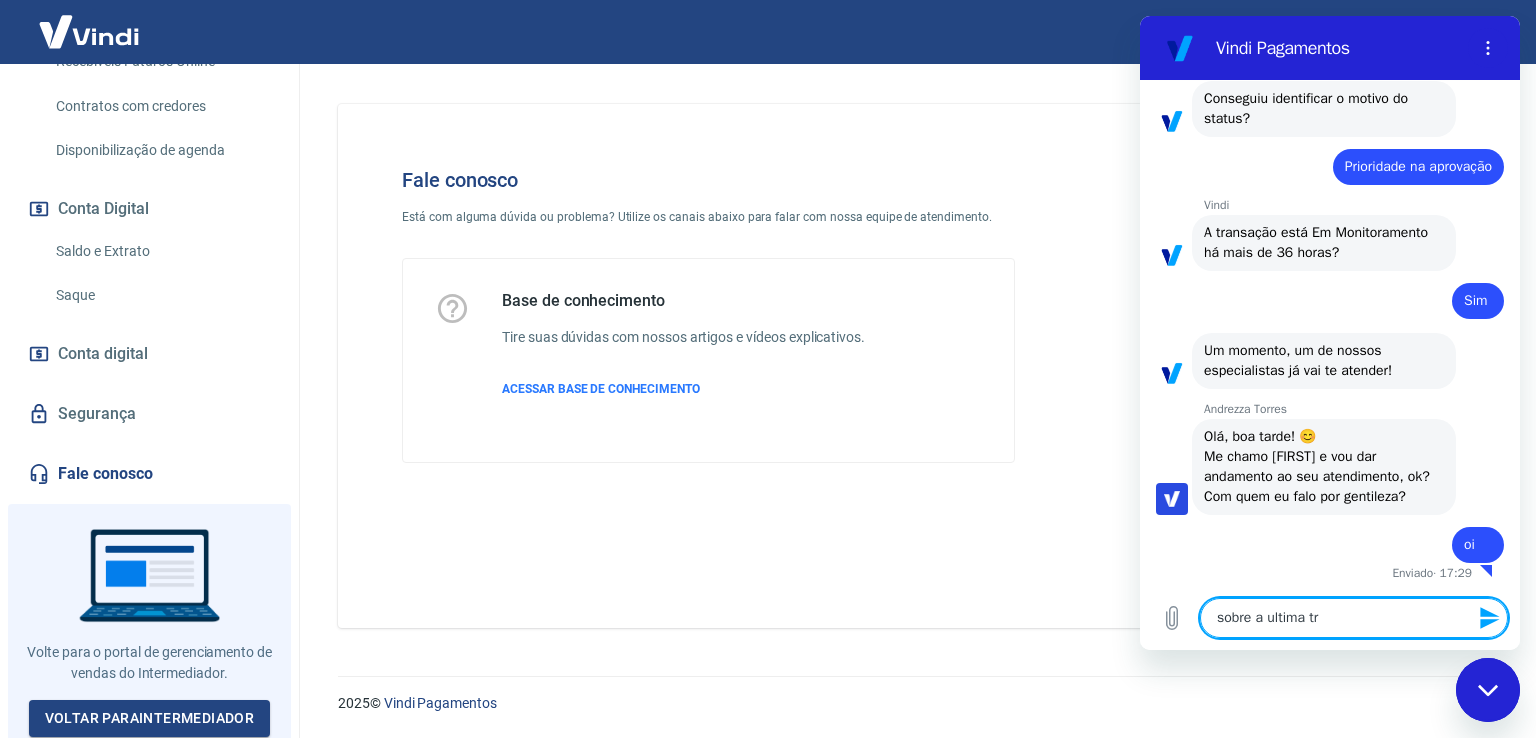 type on "sobre a ultima tra" 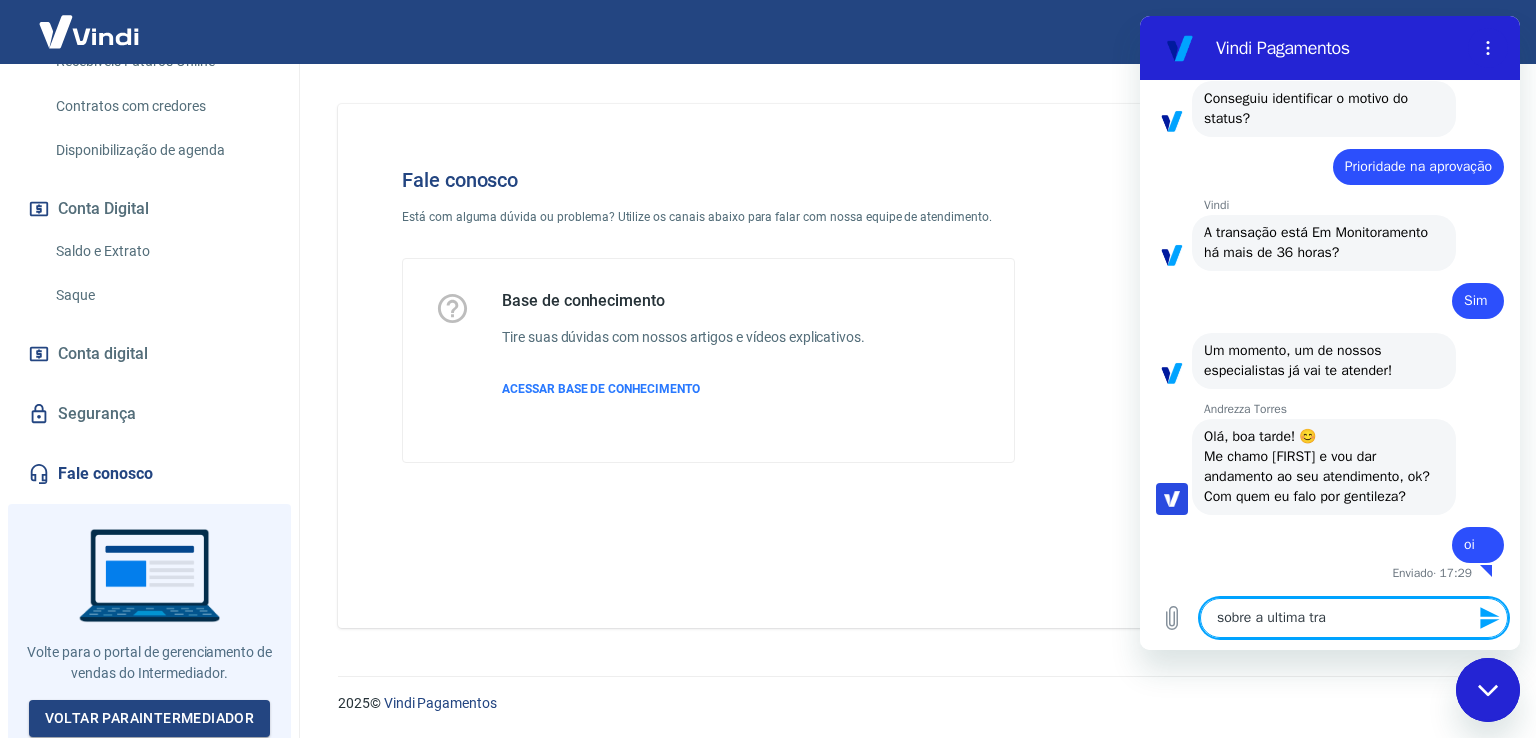 type on "sobre a ultima tran" 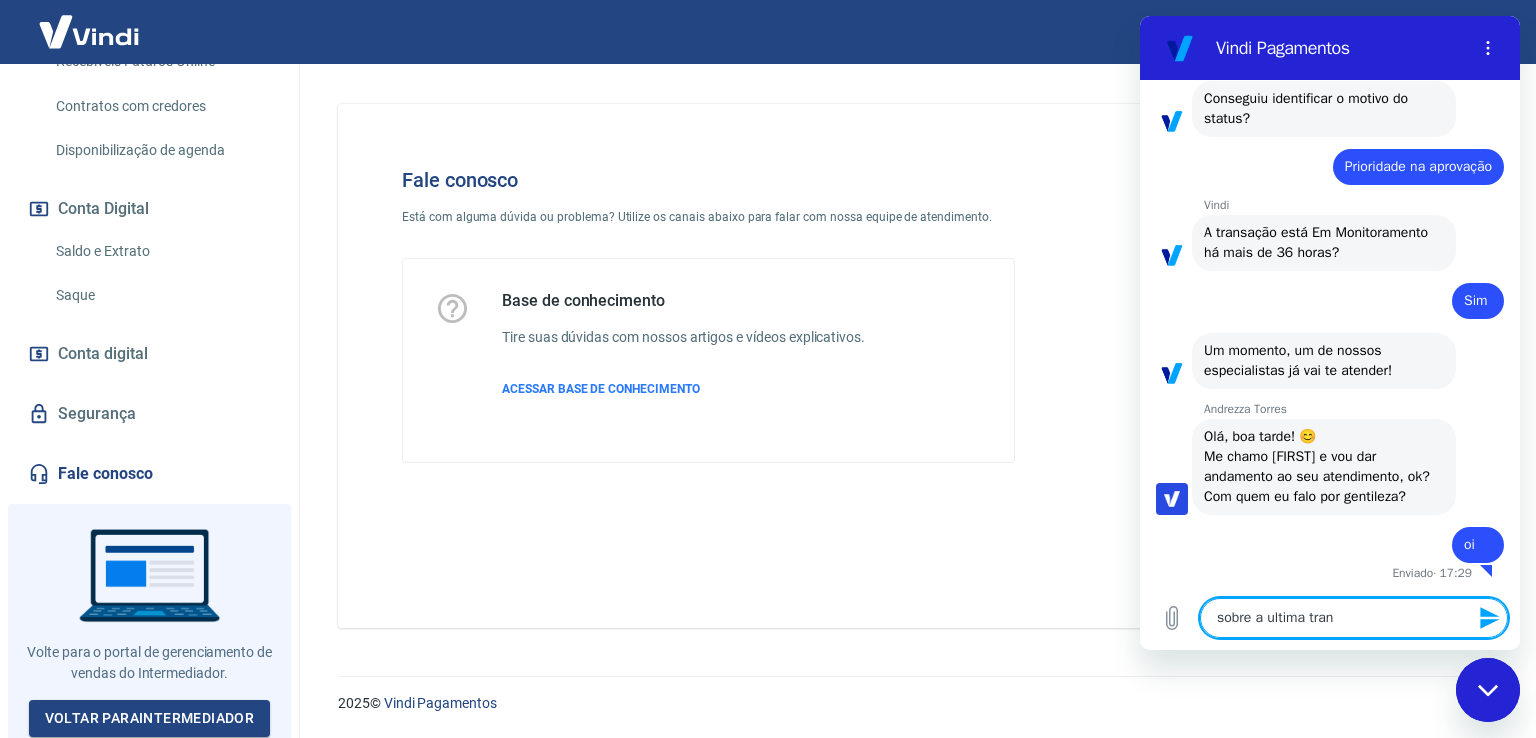 type on "sobre a ultima trans" 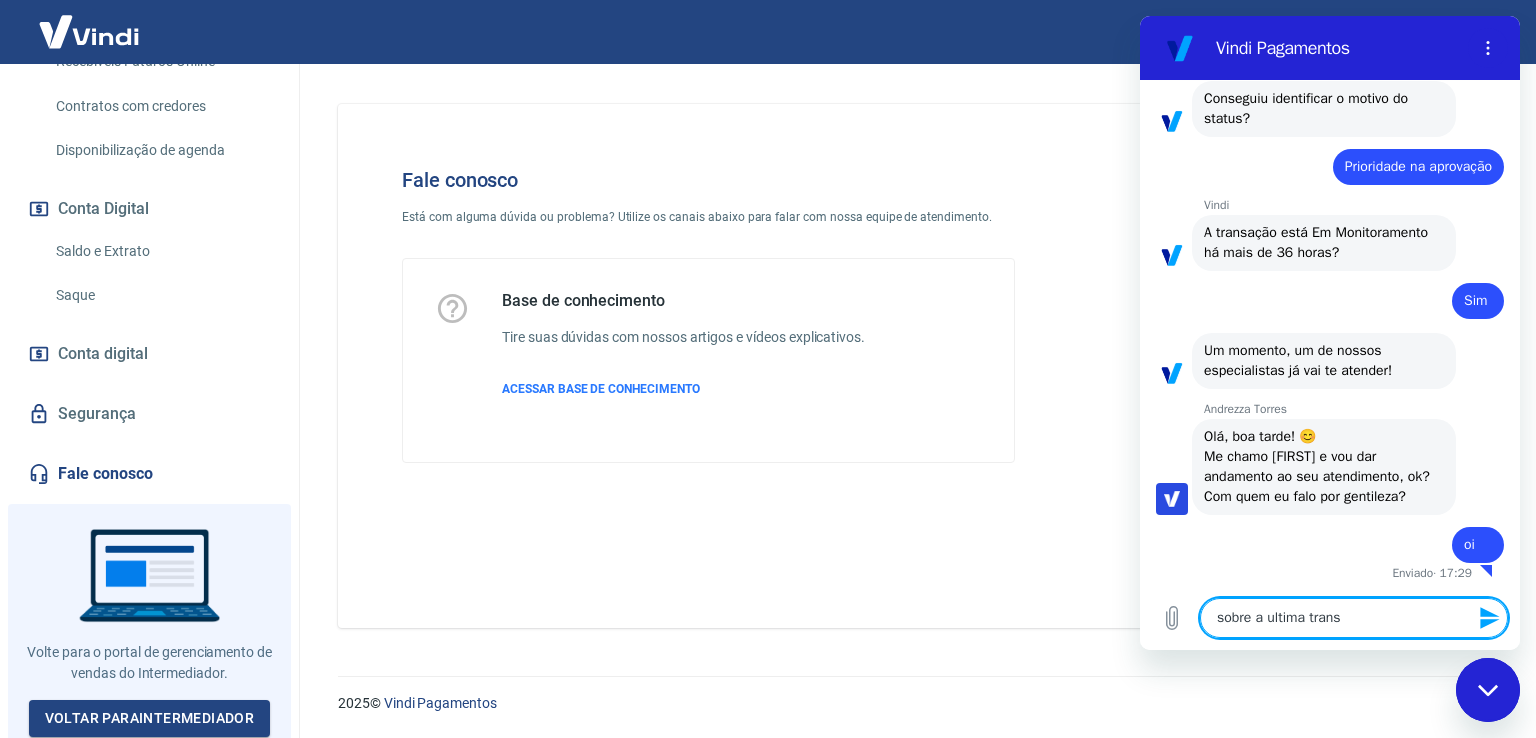 type on "sobre a ultima transa" 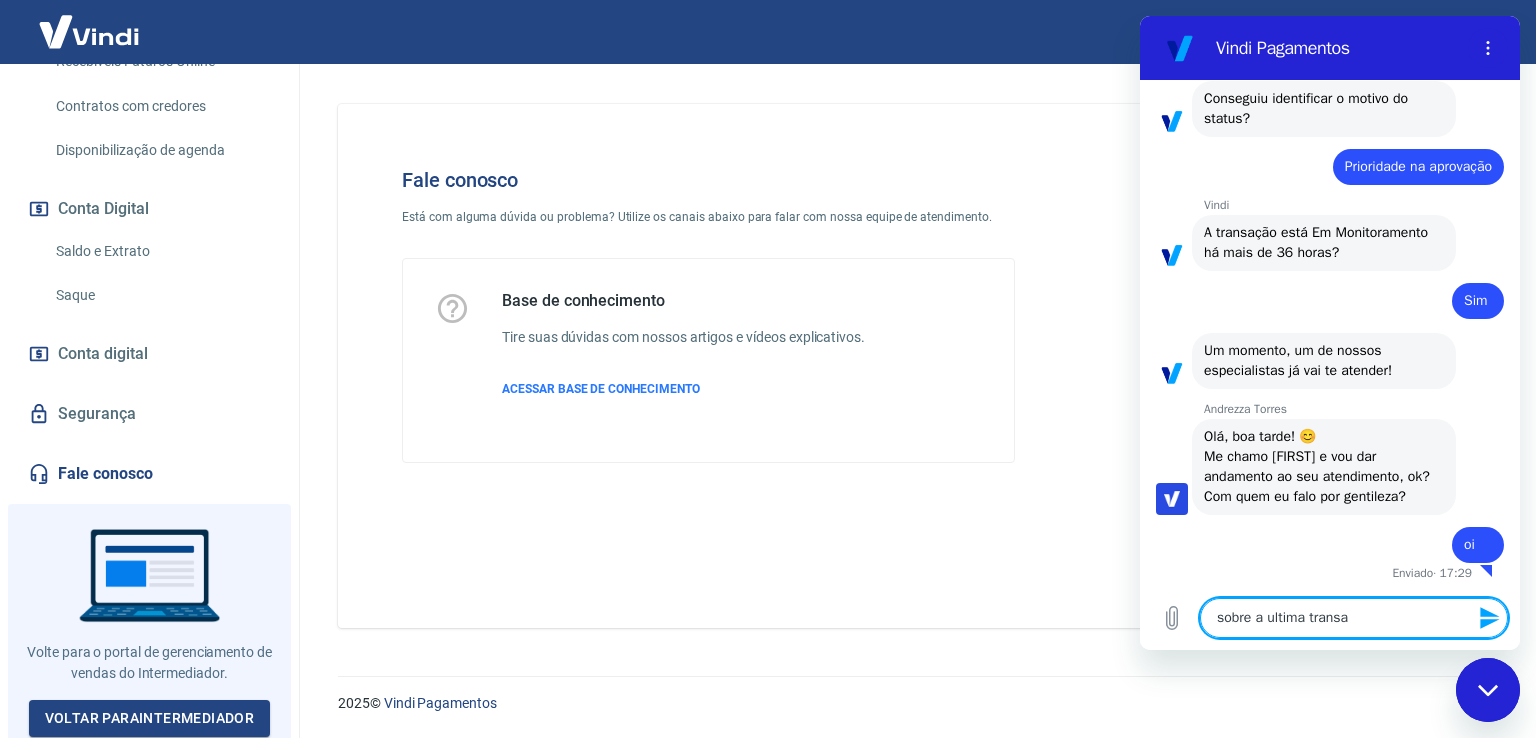 type on "sobre a ultima transaç" 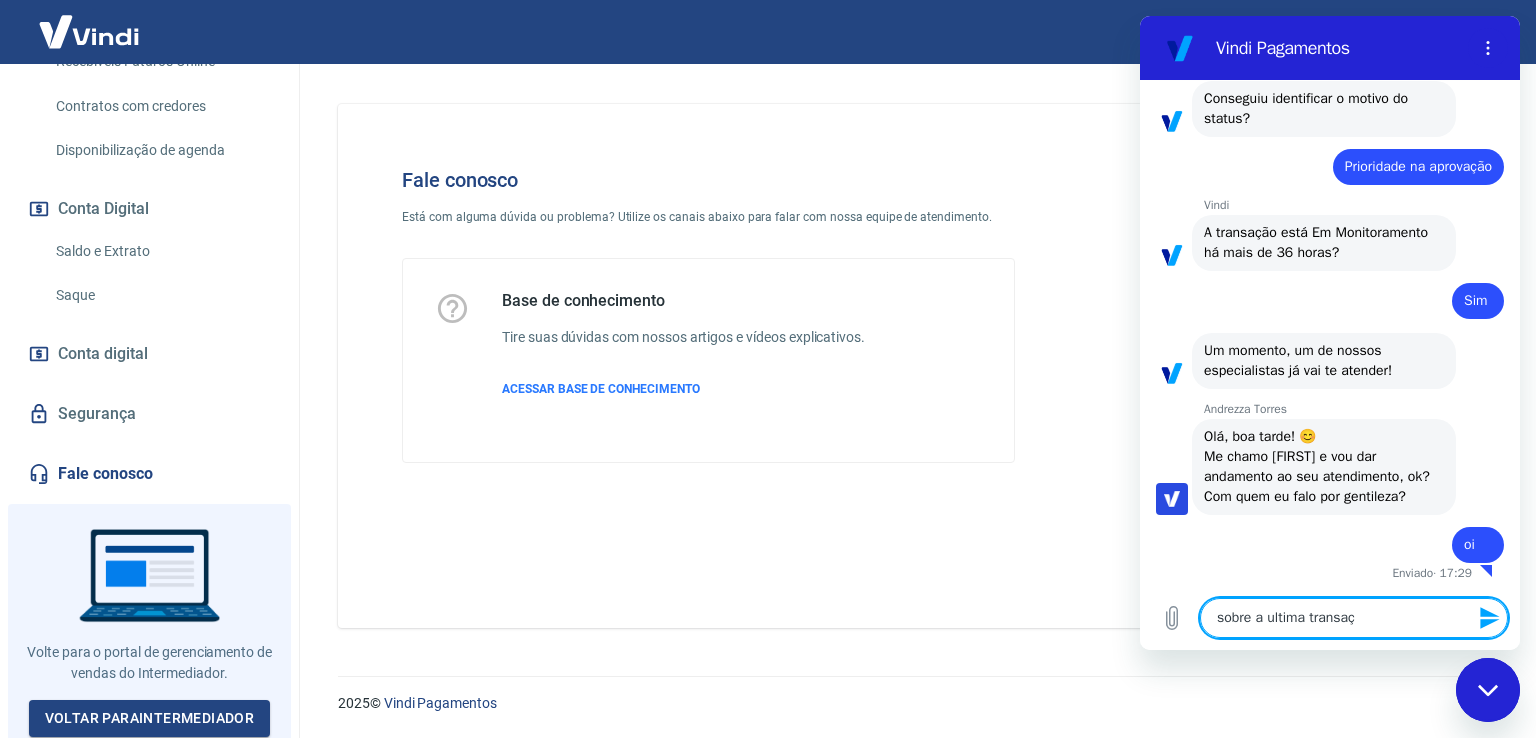 type on "x" 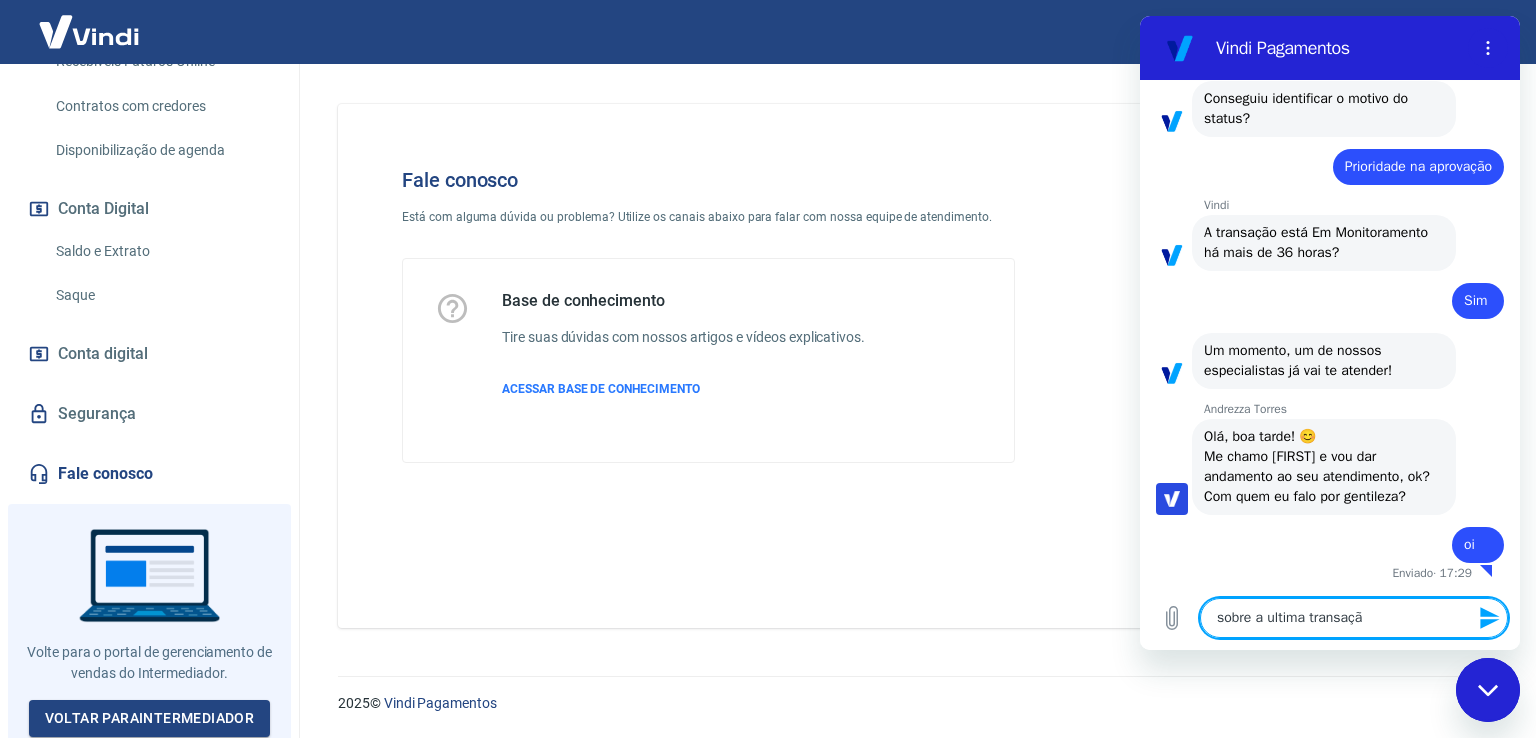 type on "sobre a ultima transação" 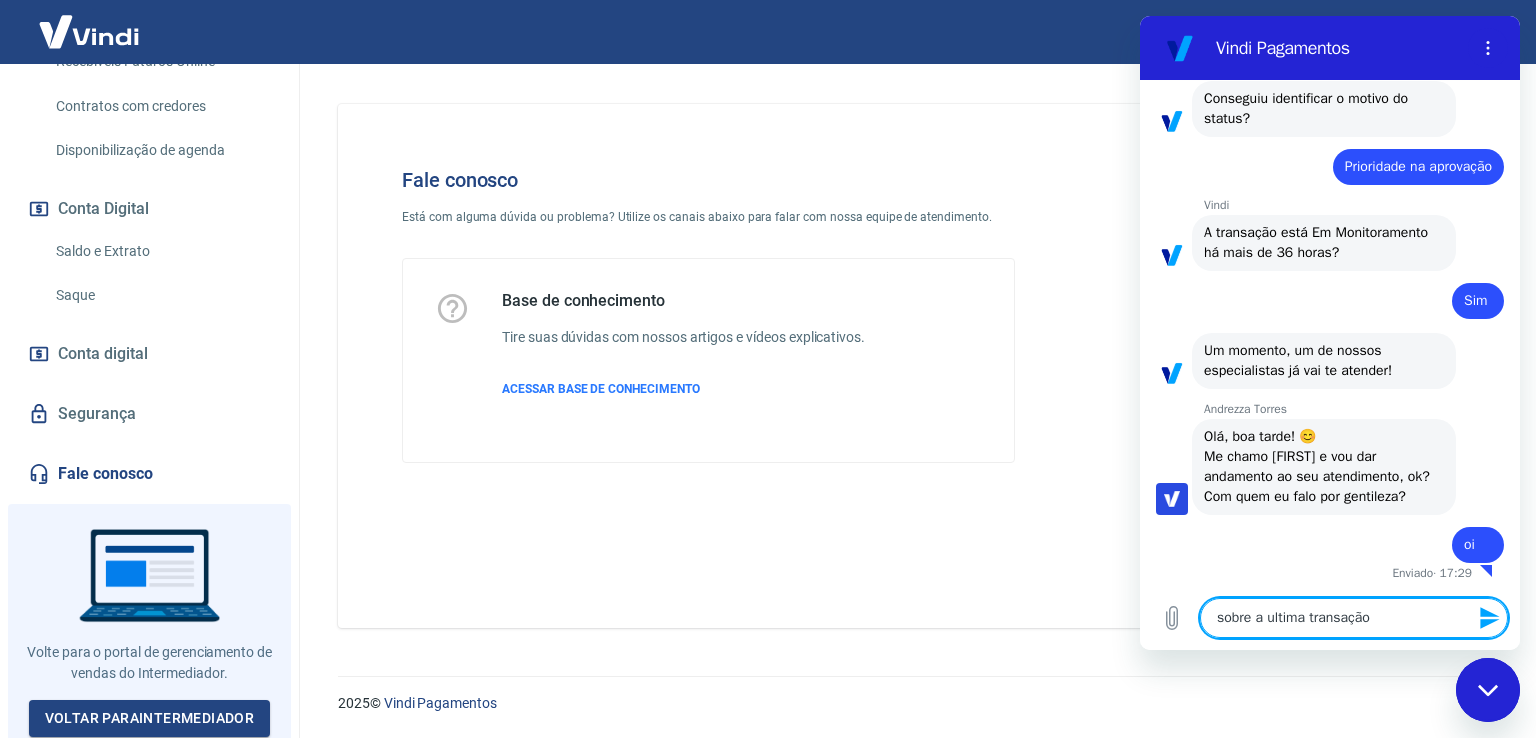 type 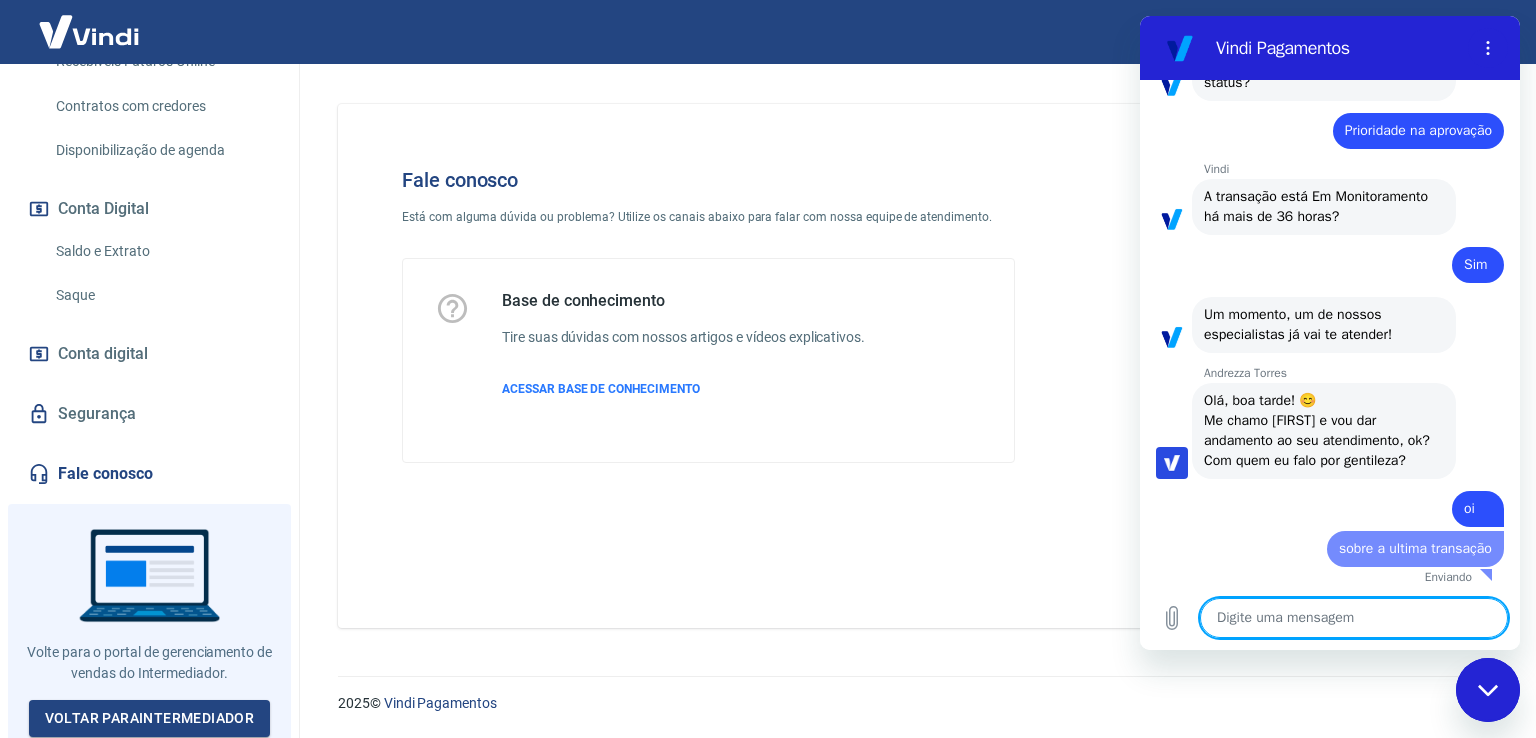 type on "v" 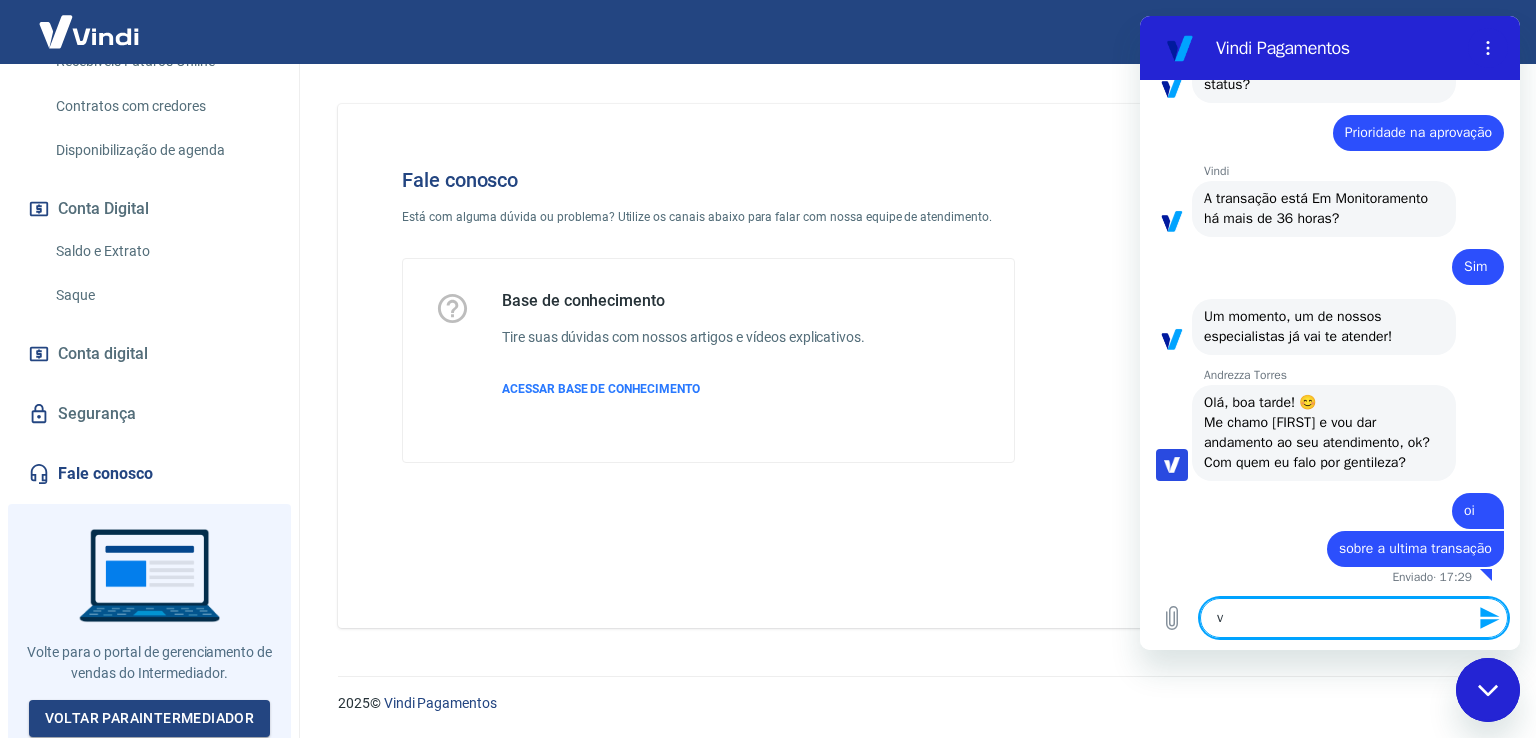 type on "vc" 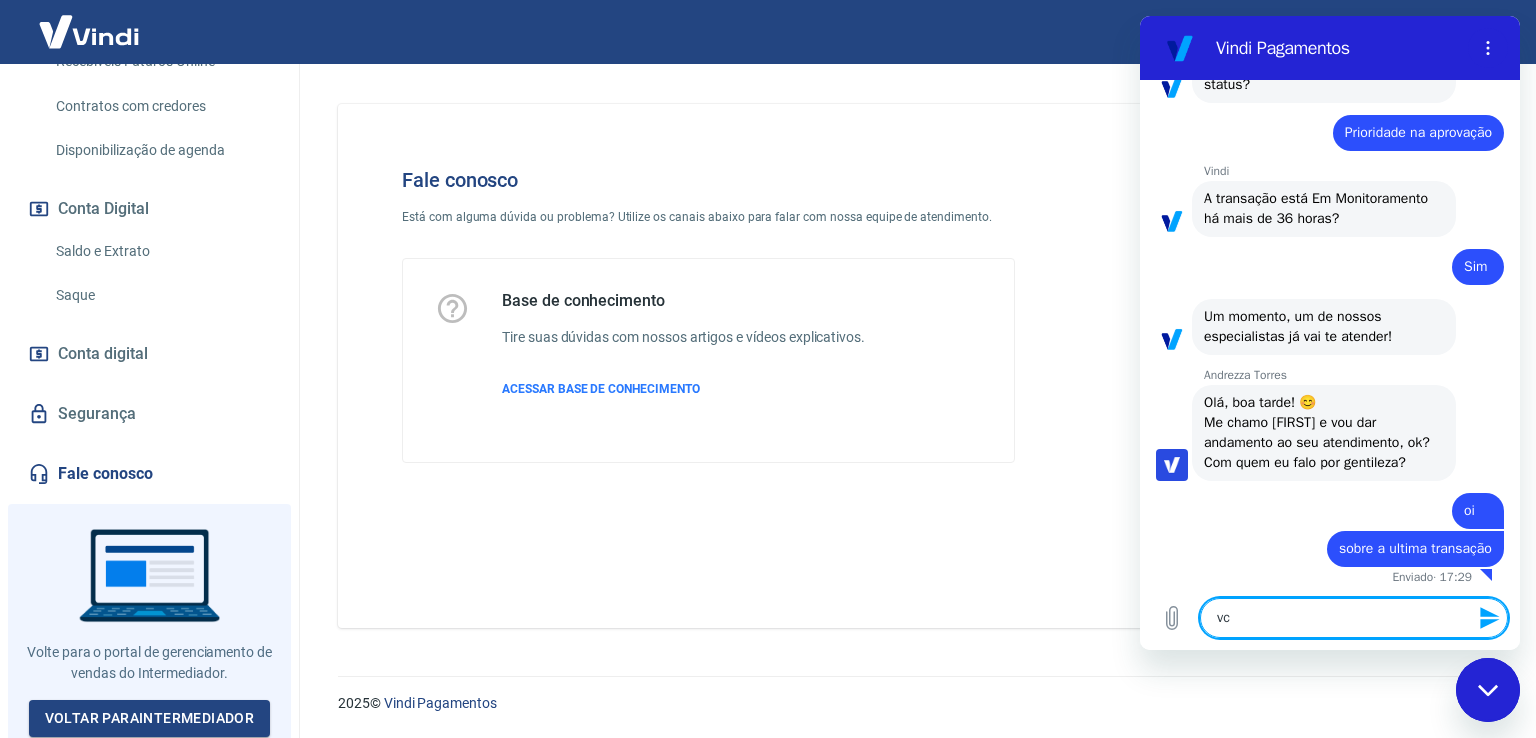 scroll, scrollTop: 3992, scrollLeft: 0, axis: vertical 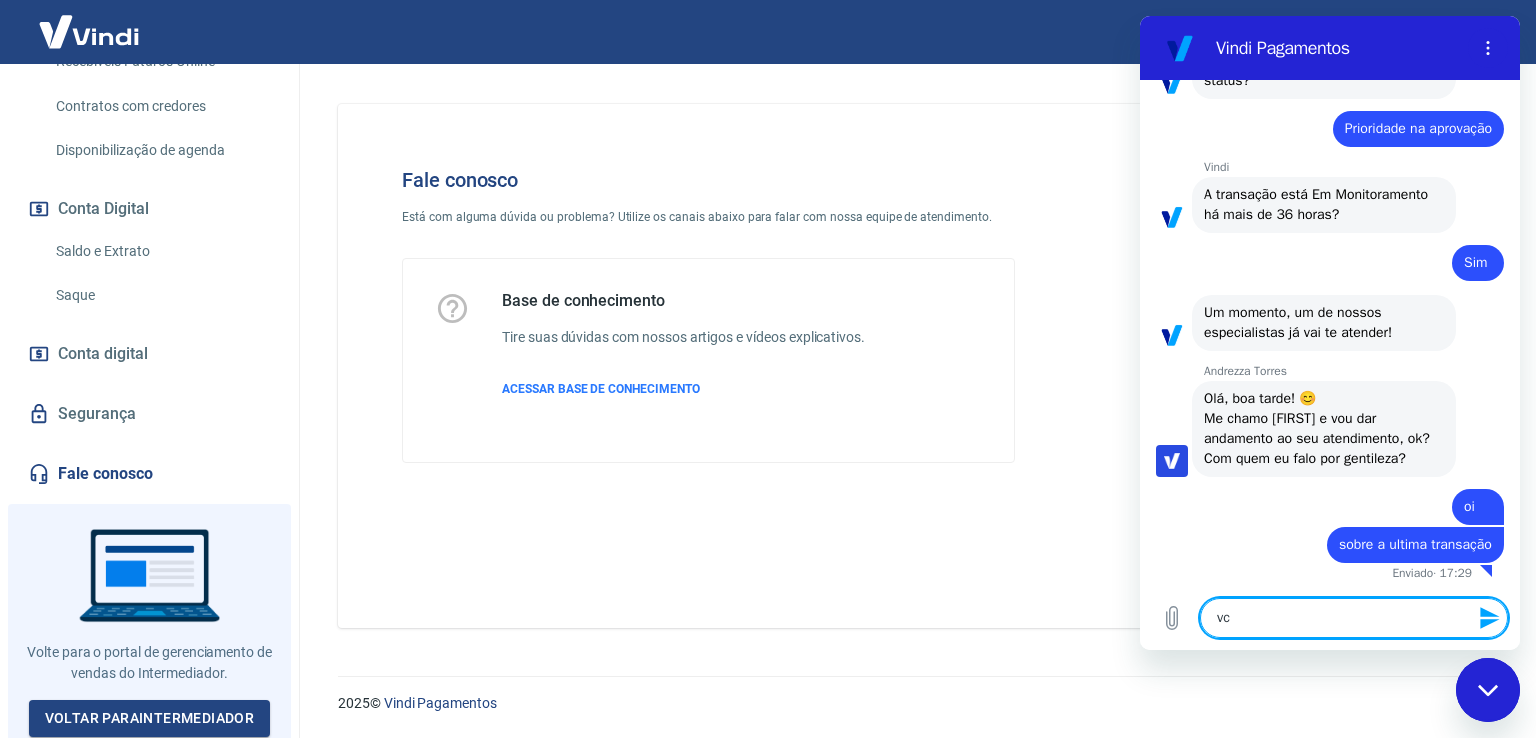 type on "vc c" 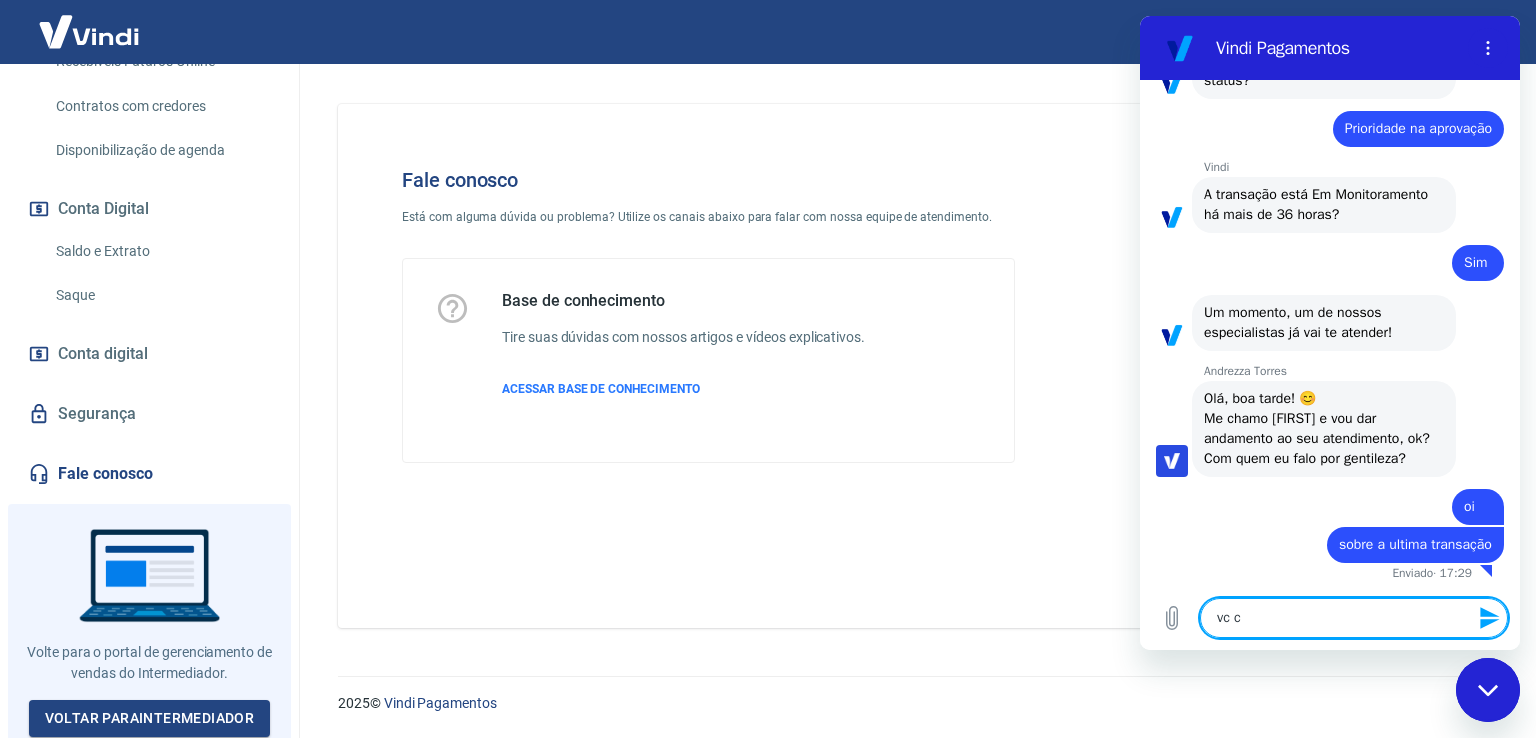 type on "vc co" 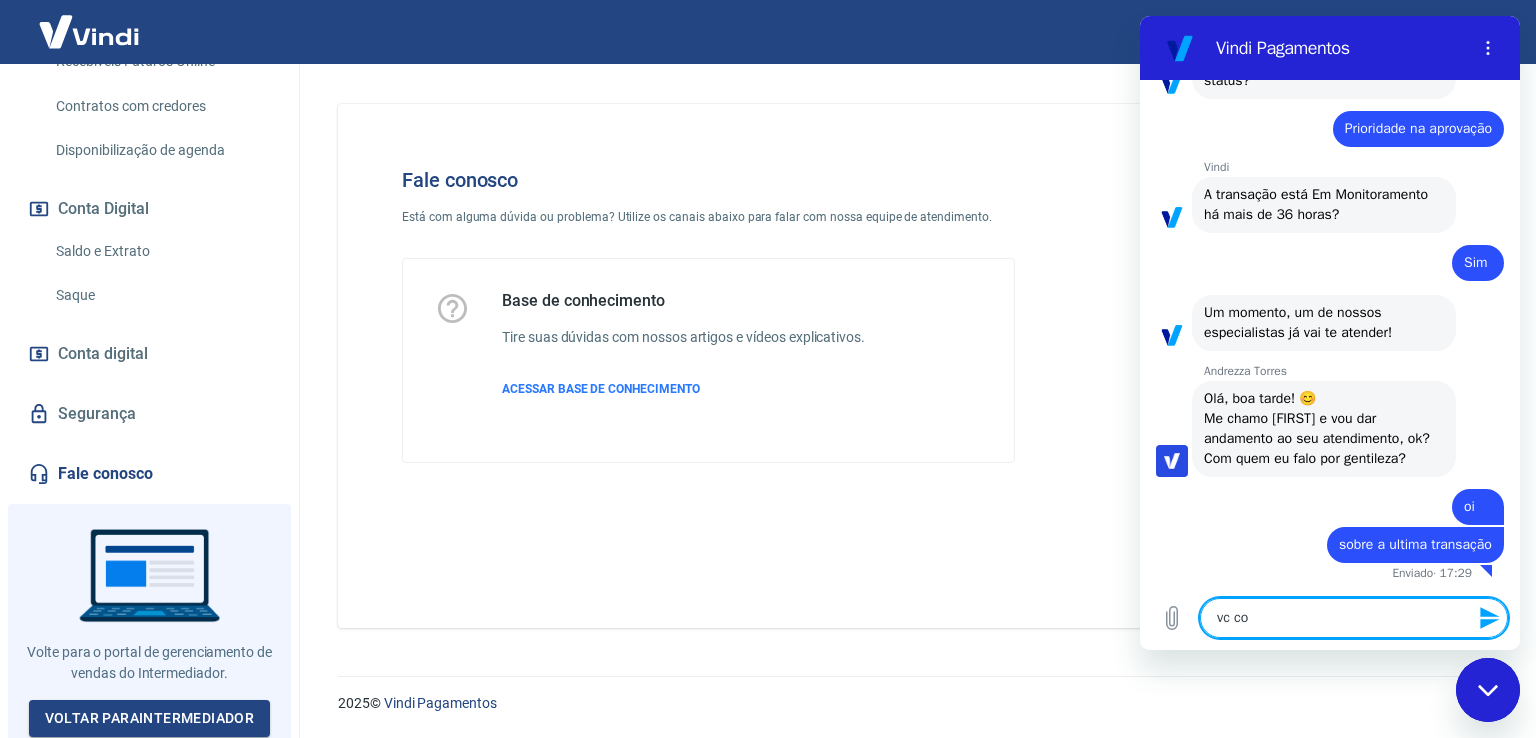 type on "x" 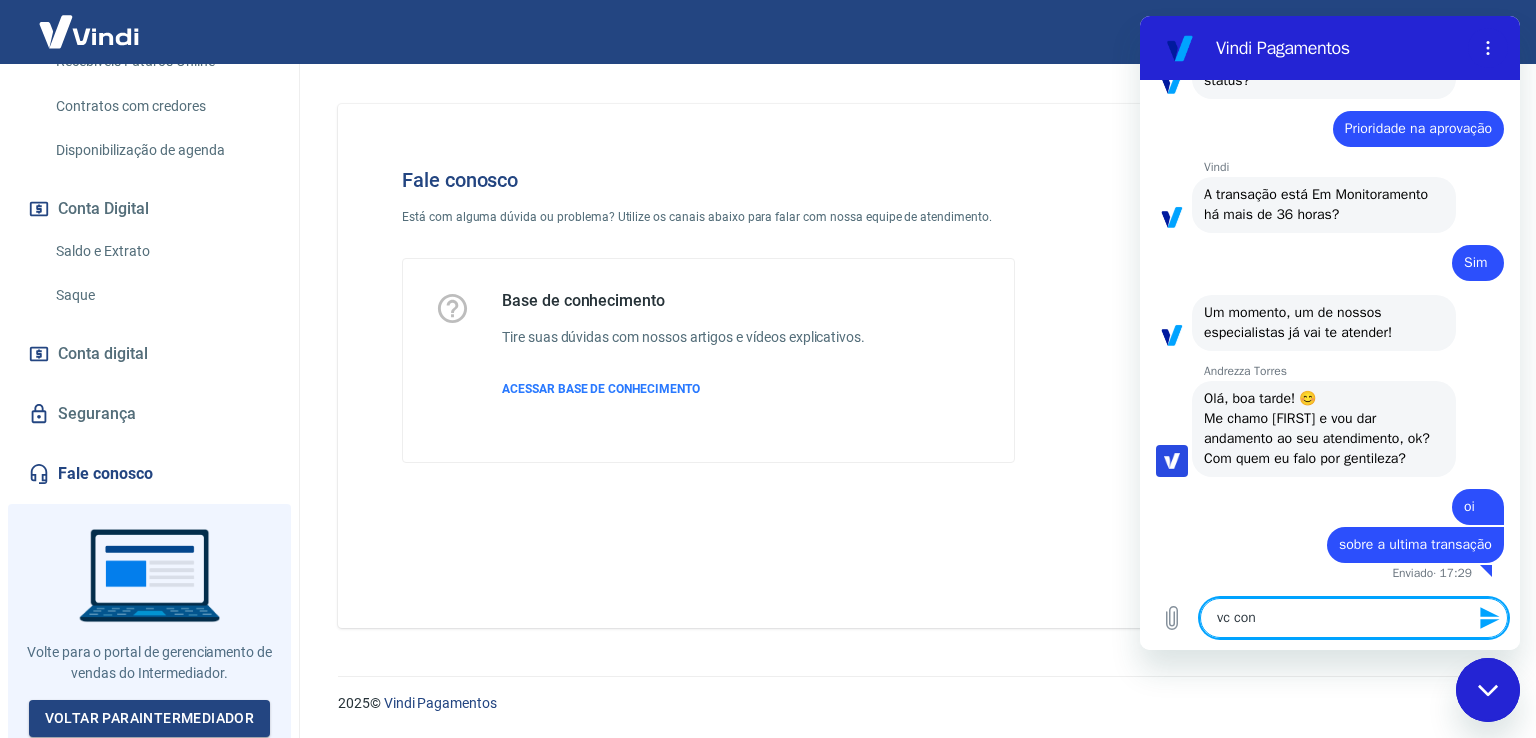 type on "vc cons" 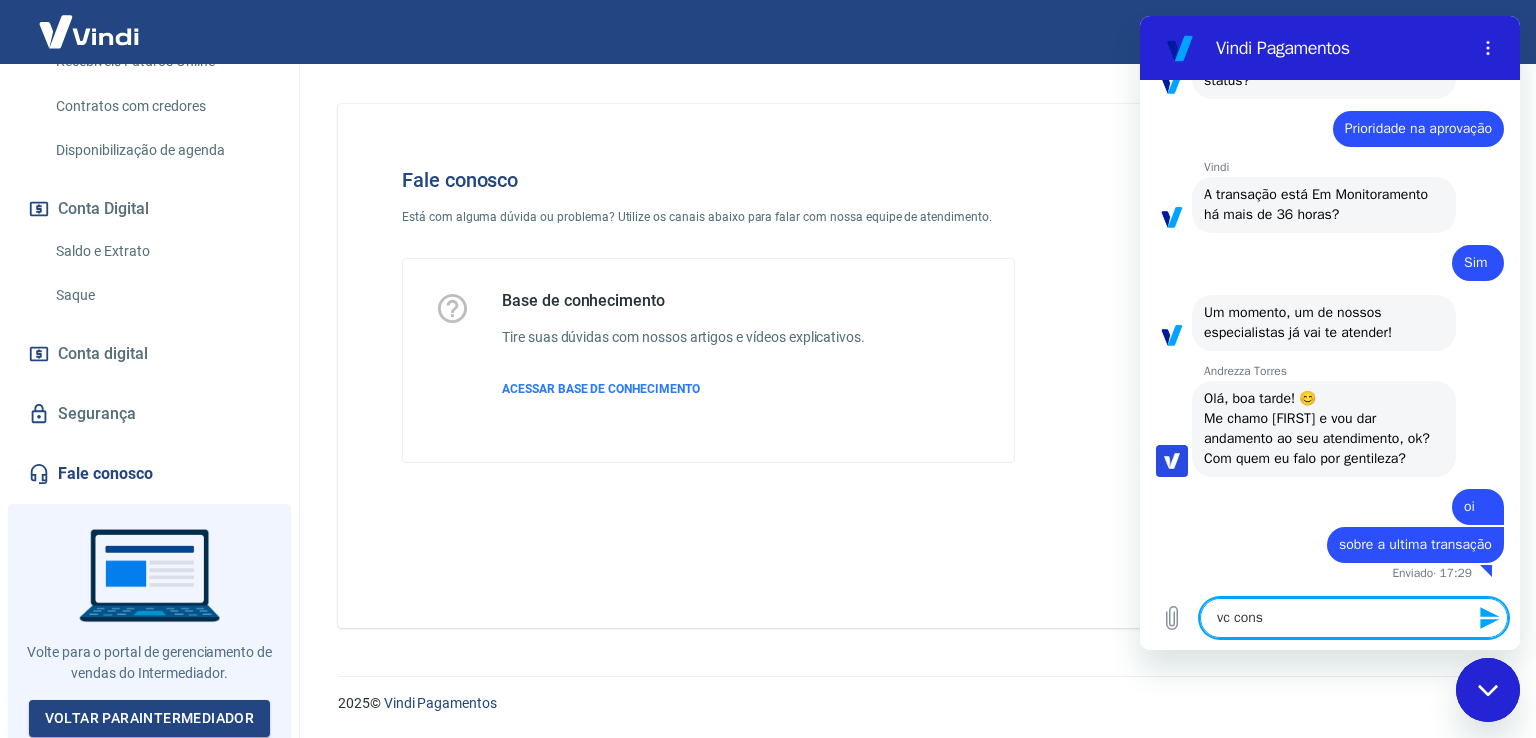 type on "vc conse" 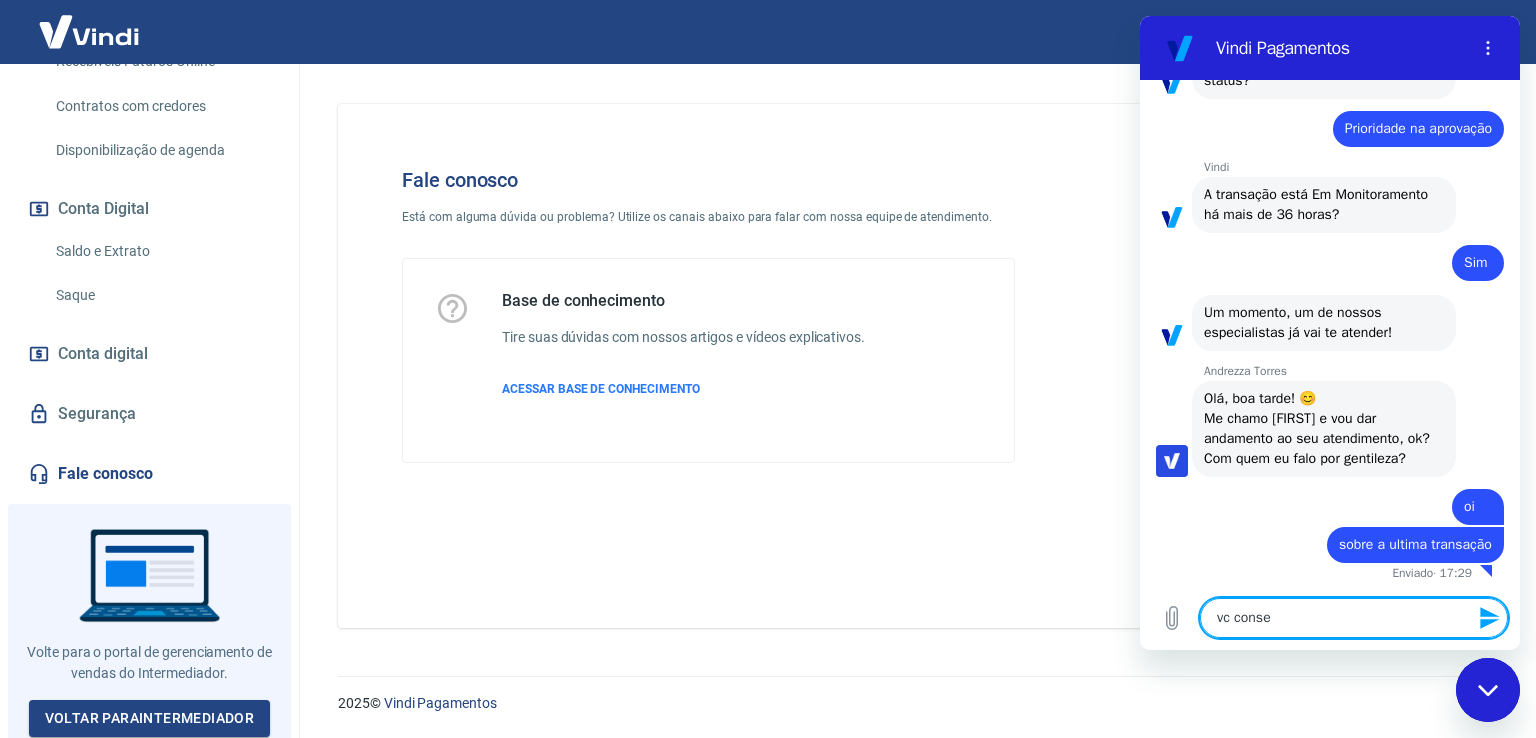 type on "vc conseg" 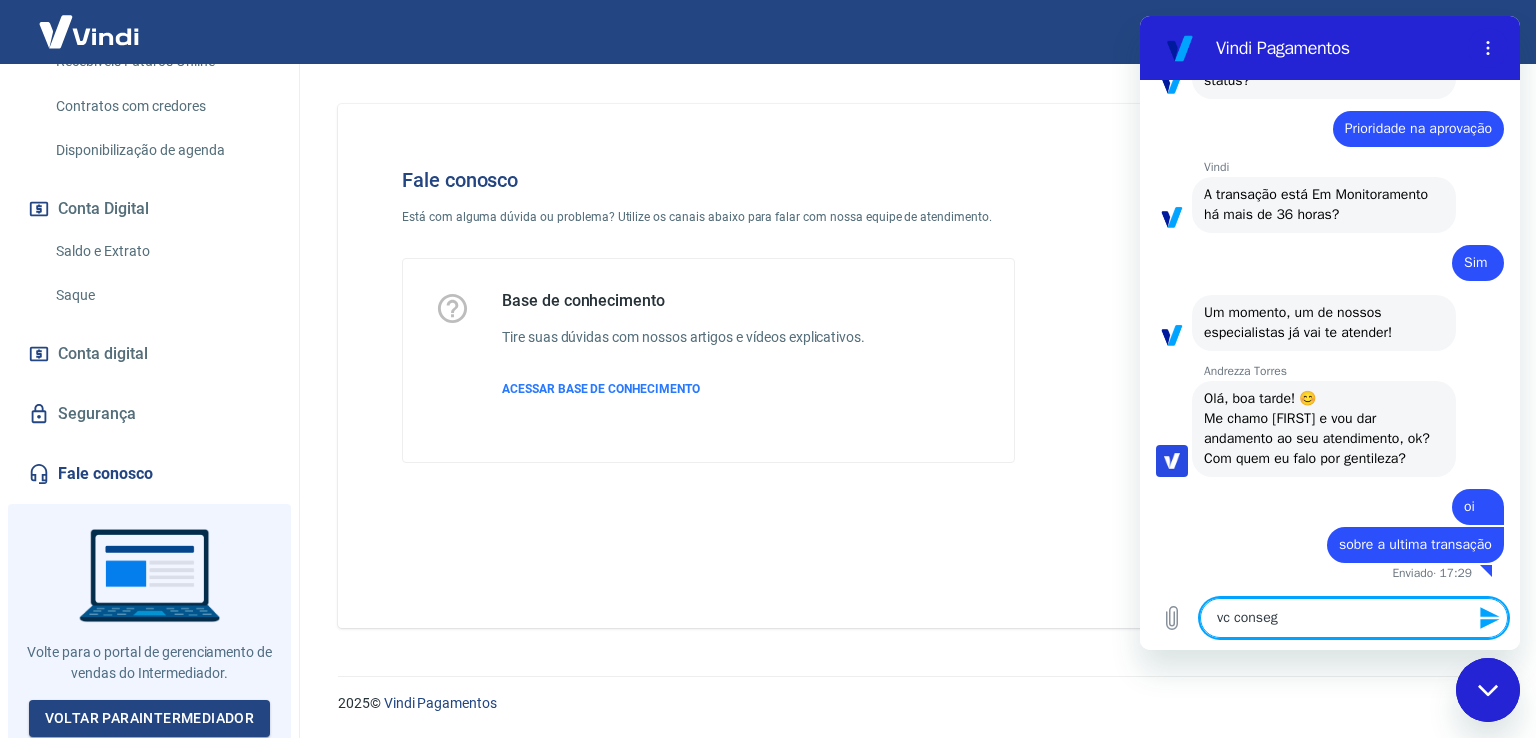 type on "vc consegu" 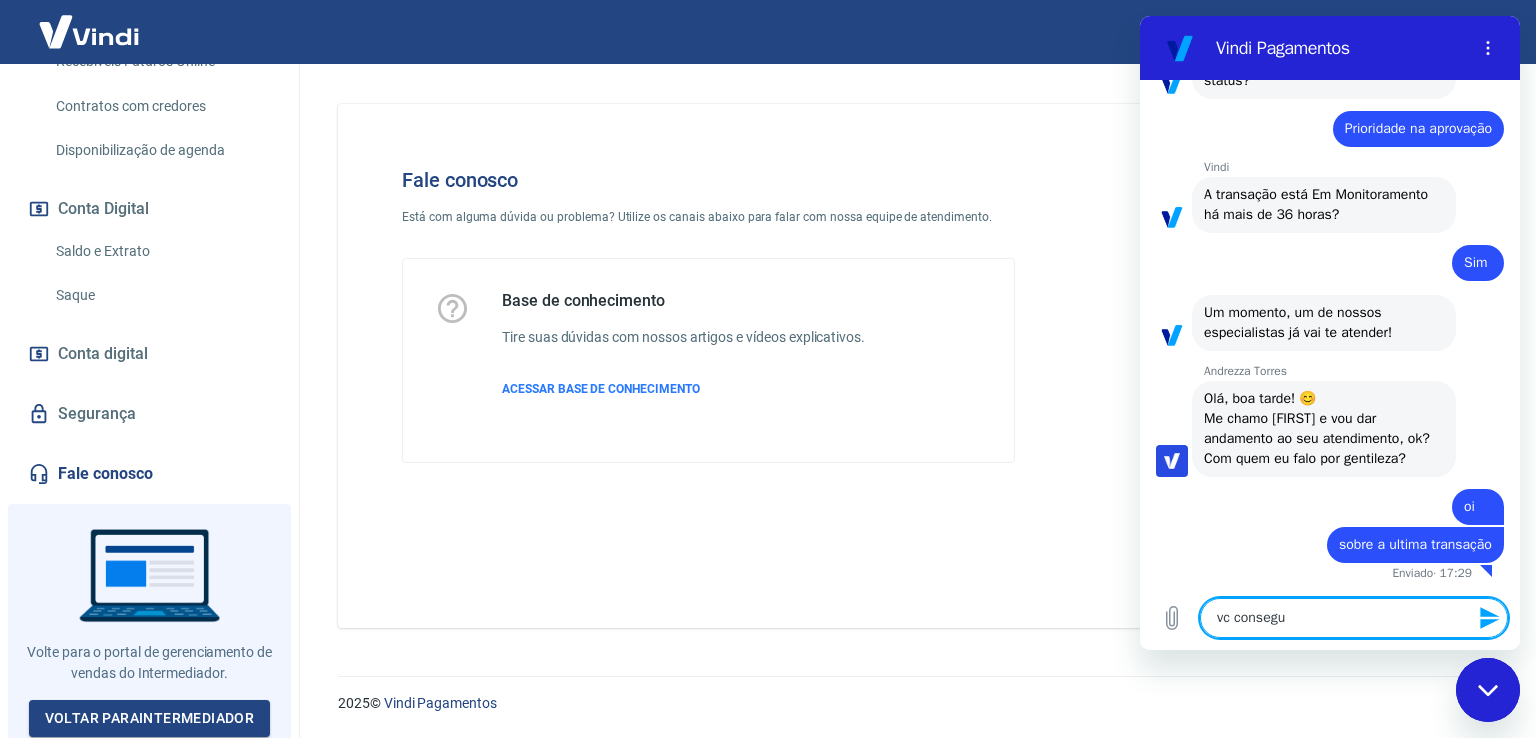 type on "vc consegue" 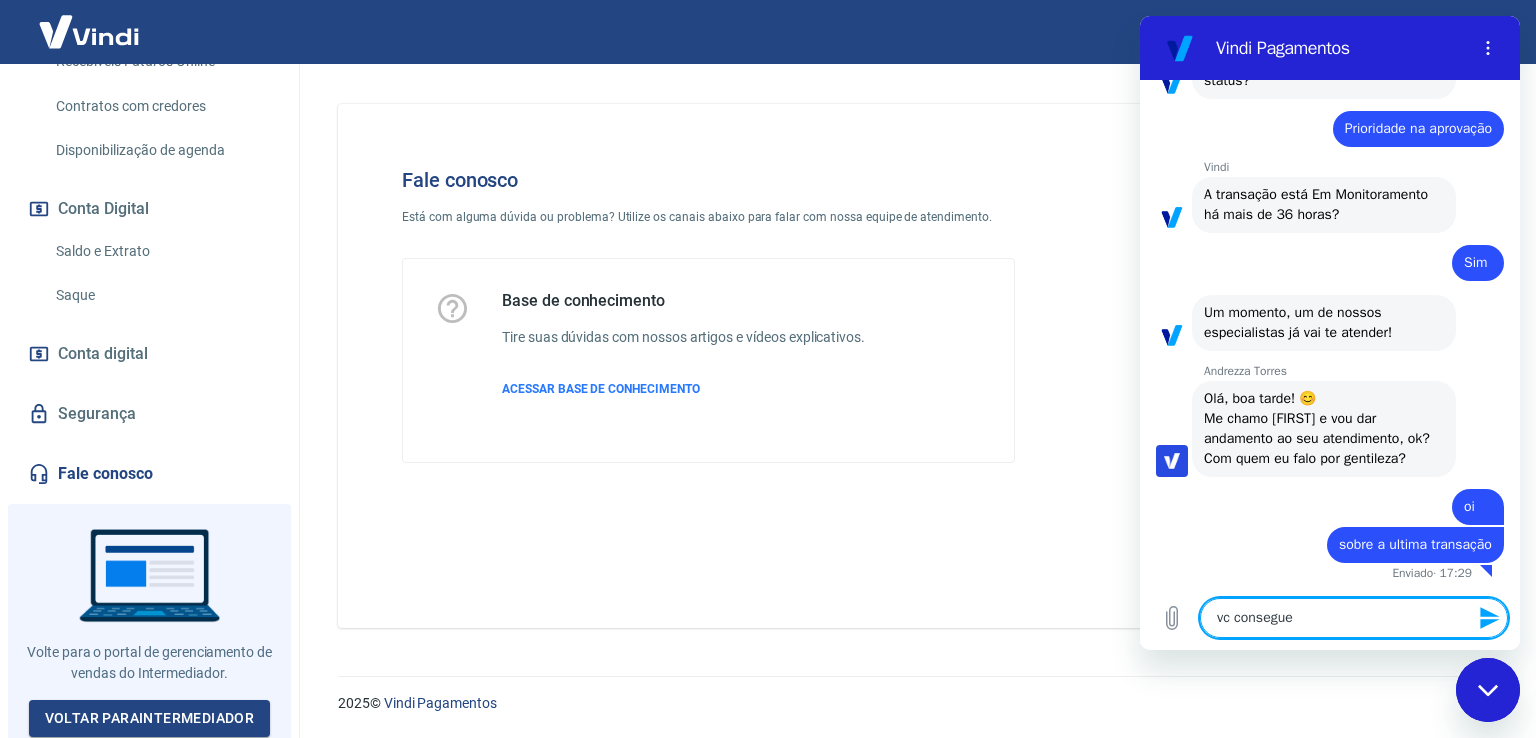 type on "vc consegue" 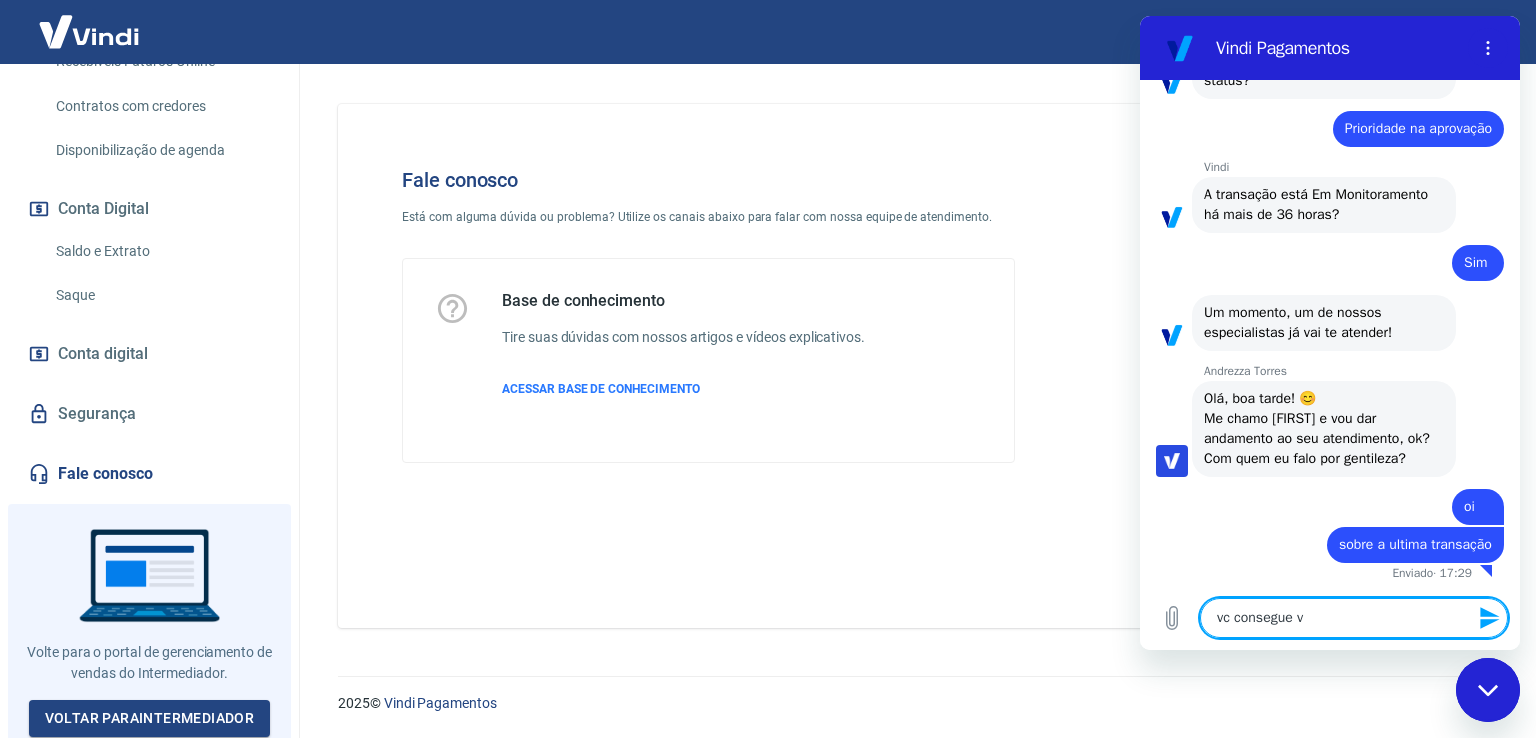 type on "vc consegue ve" 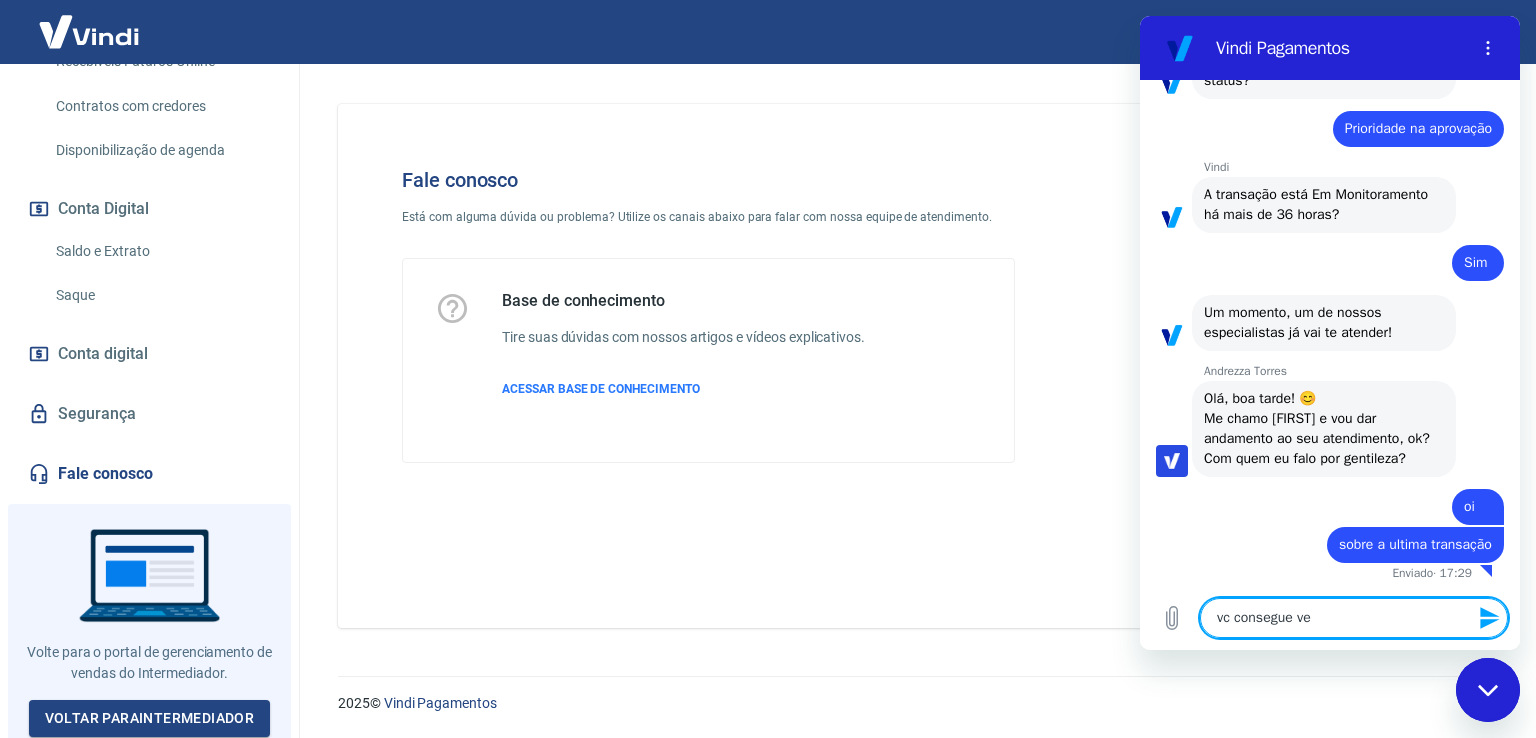 type on "x" 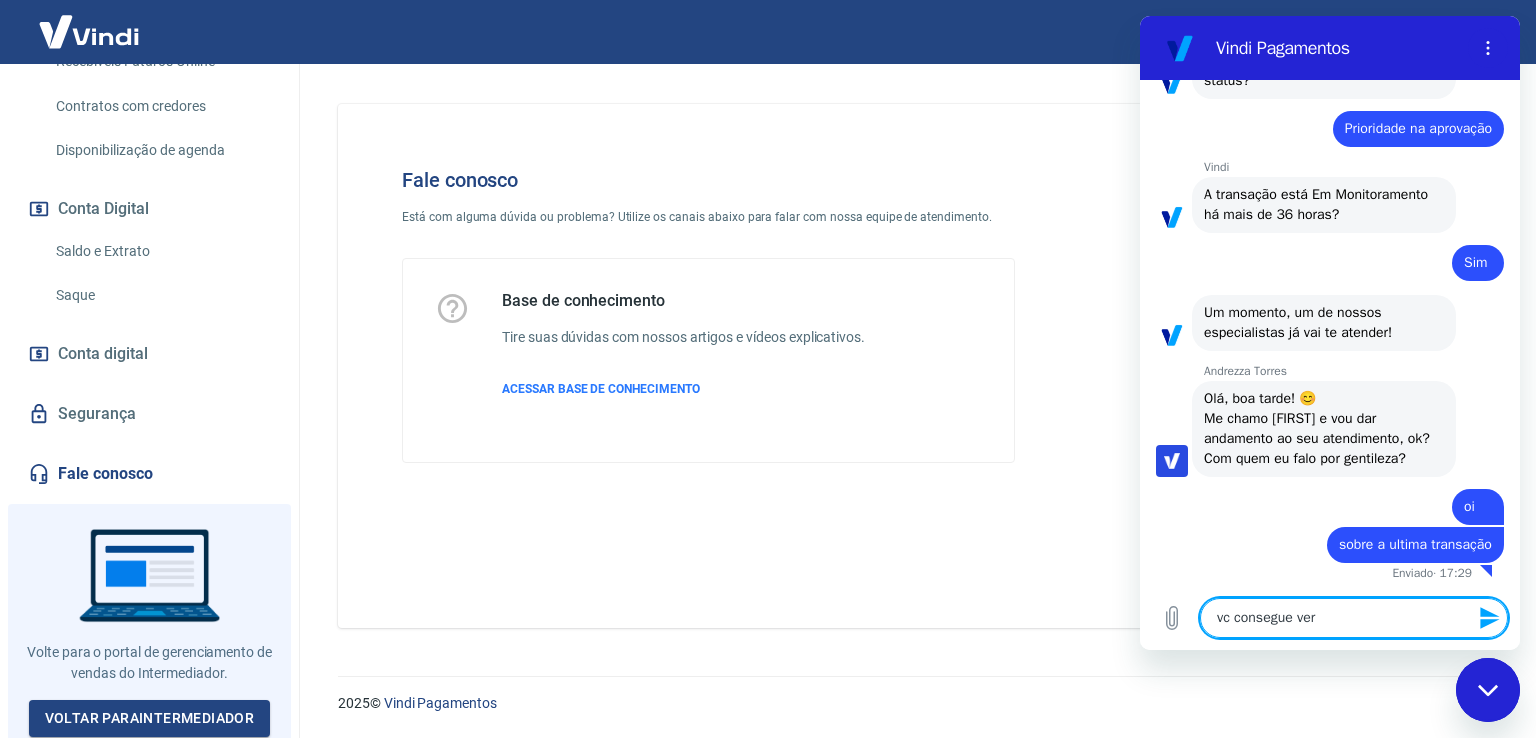 type on "vc consegue veri" 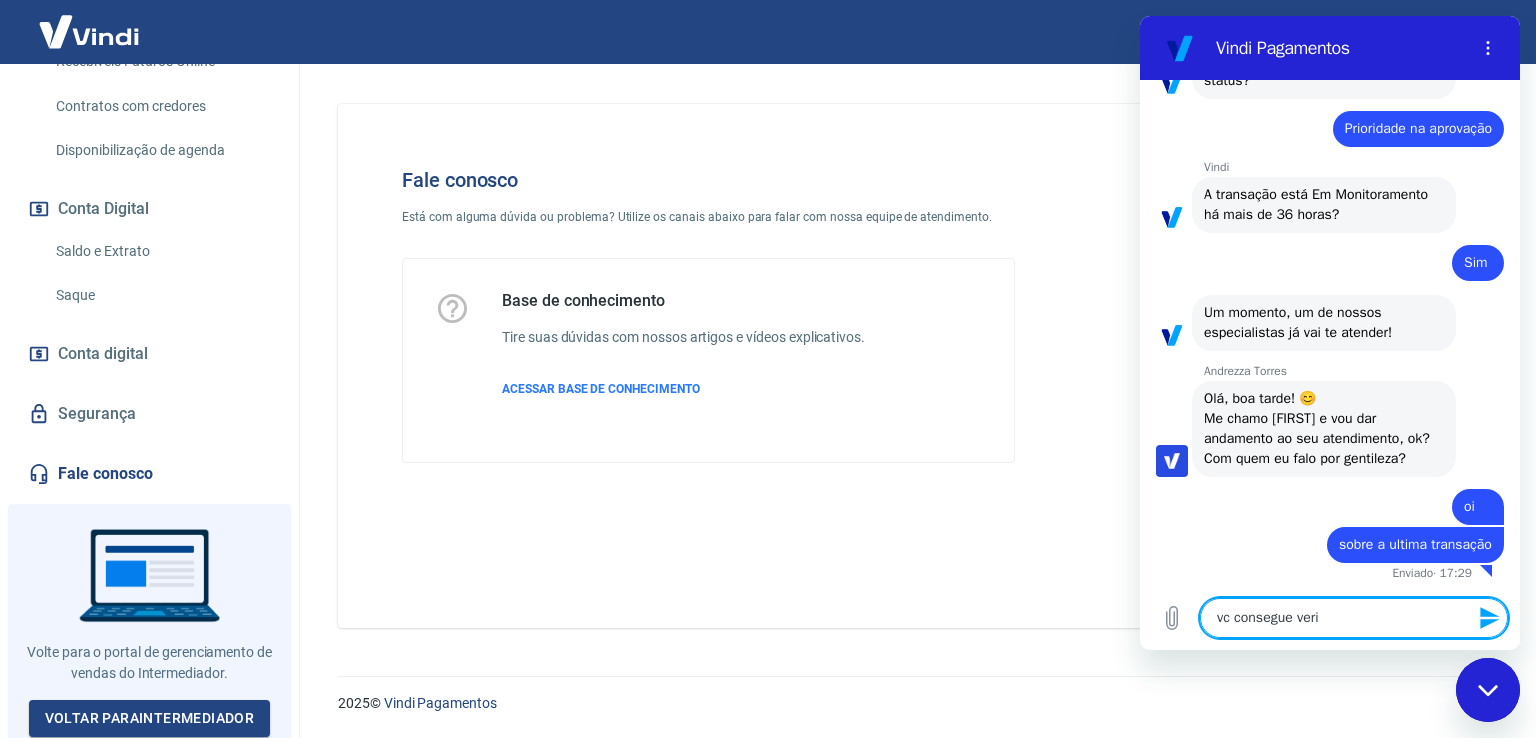 type on "vc consegue verif" 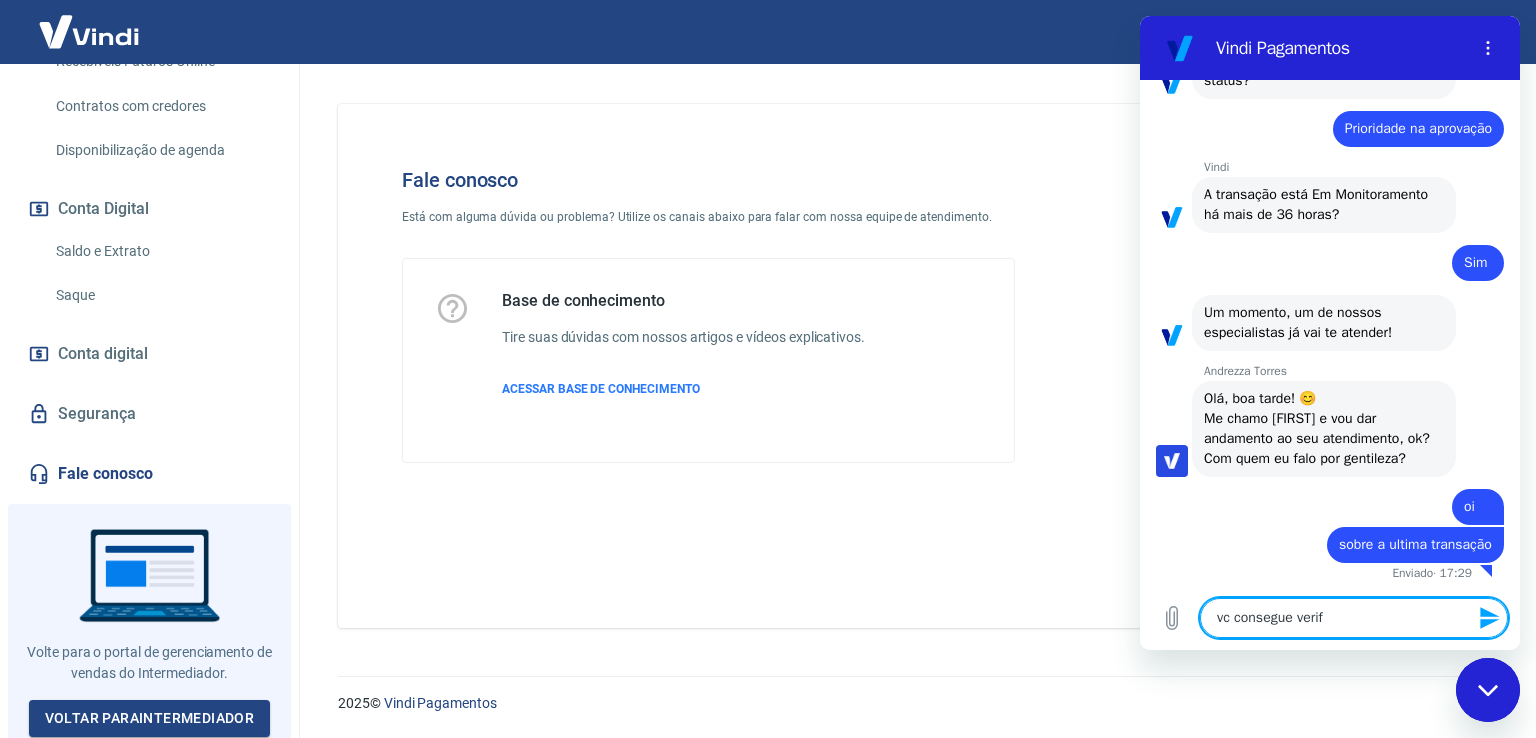 type on "vc consegue verifi" 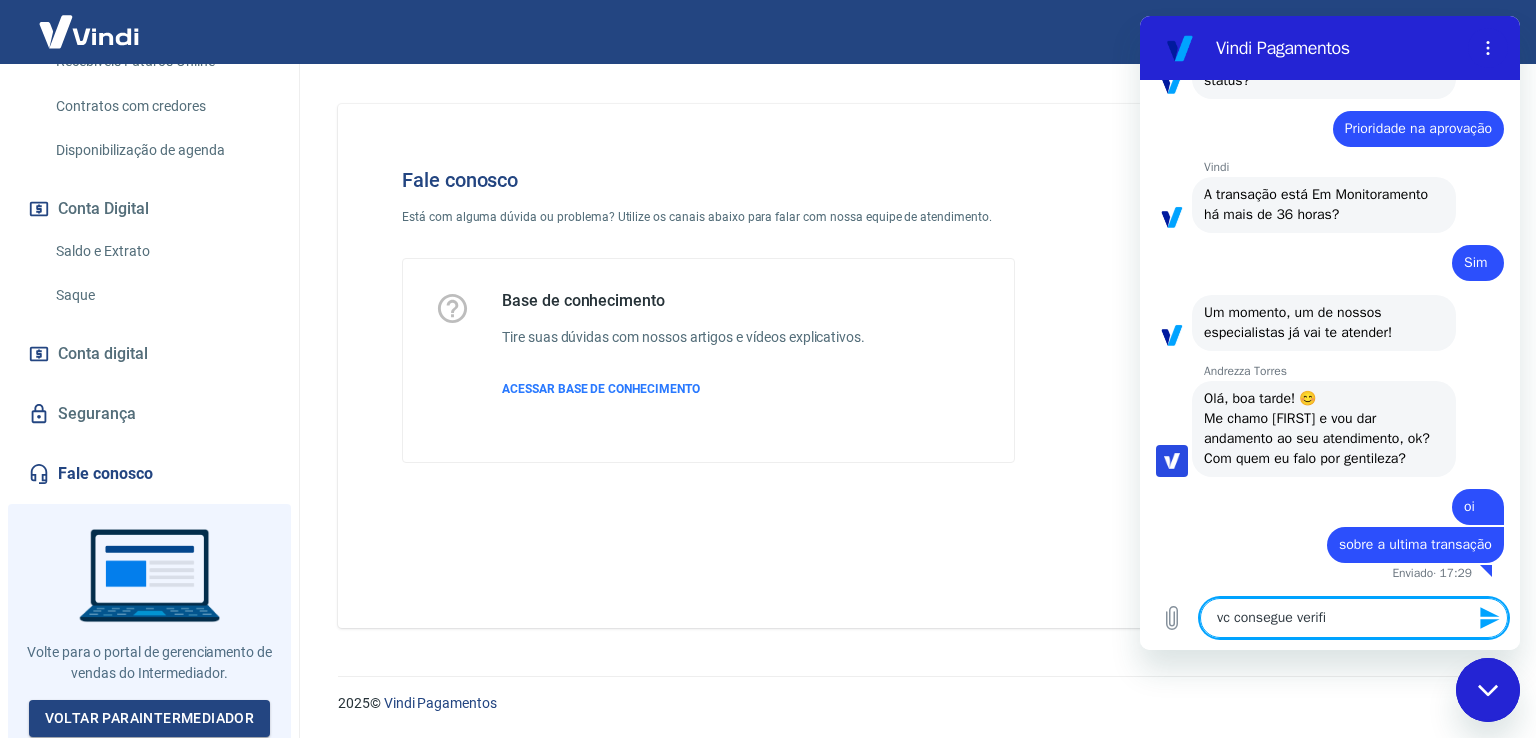 type on "x" 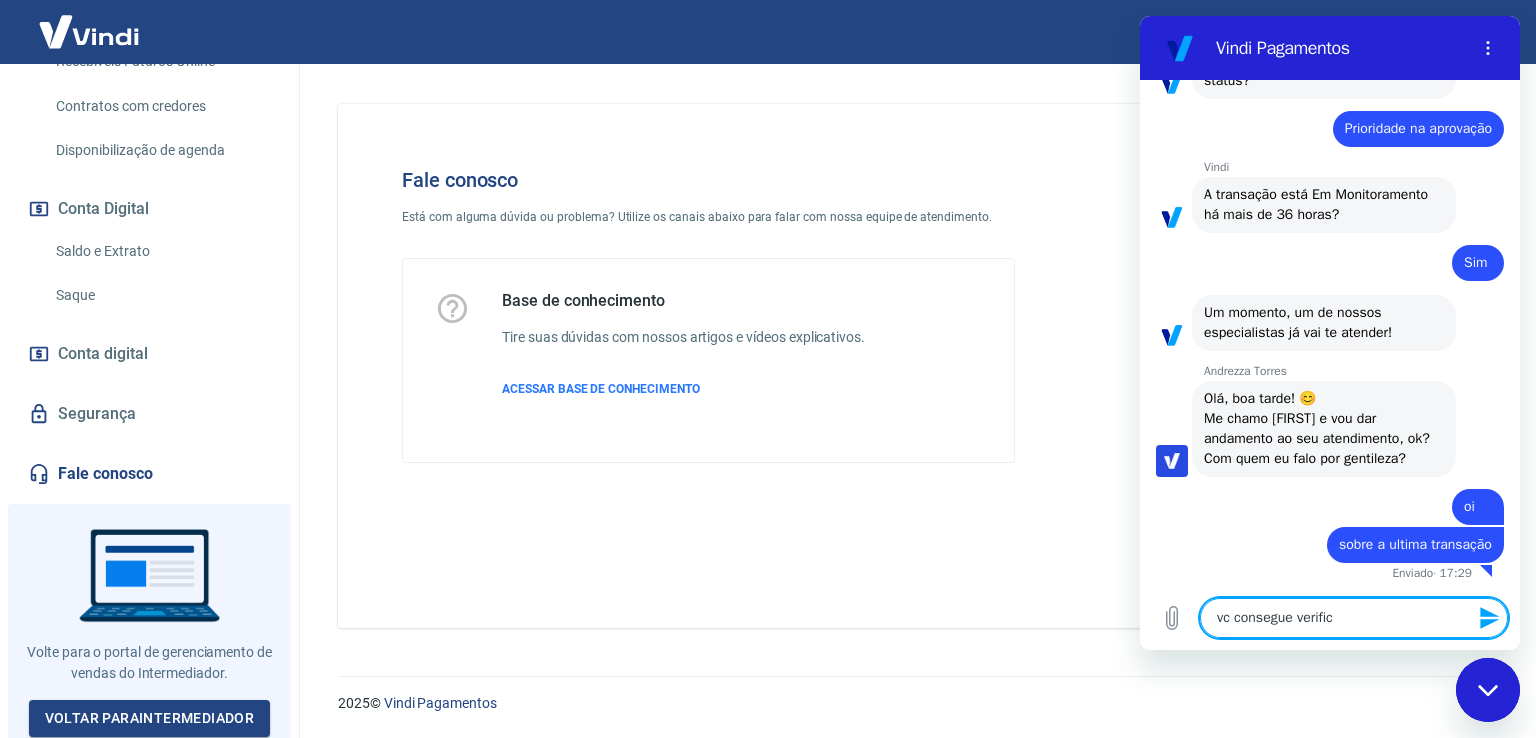 type on "vc consegue verifica" 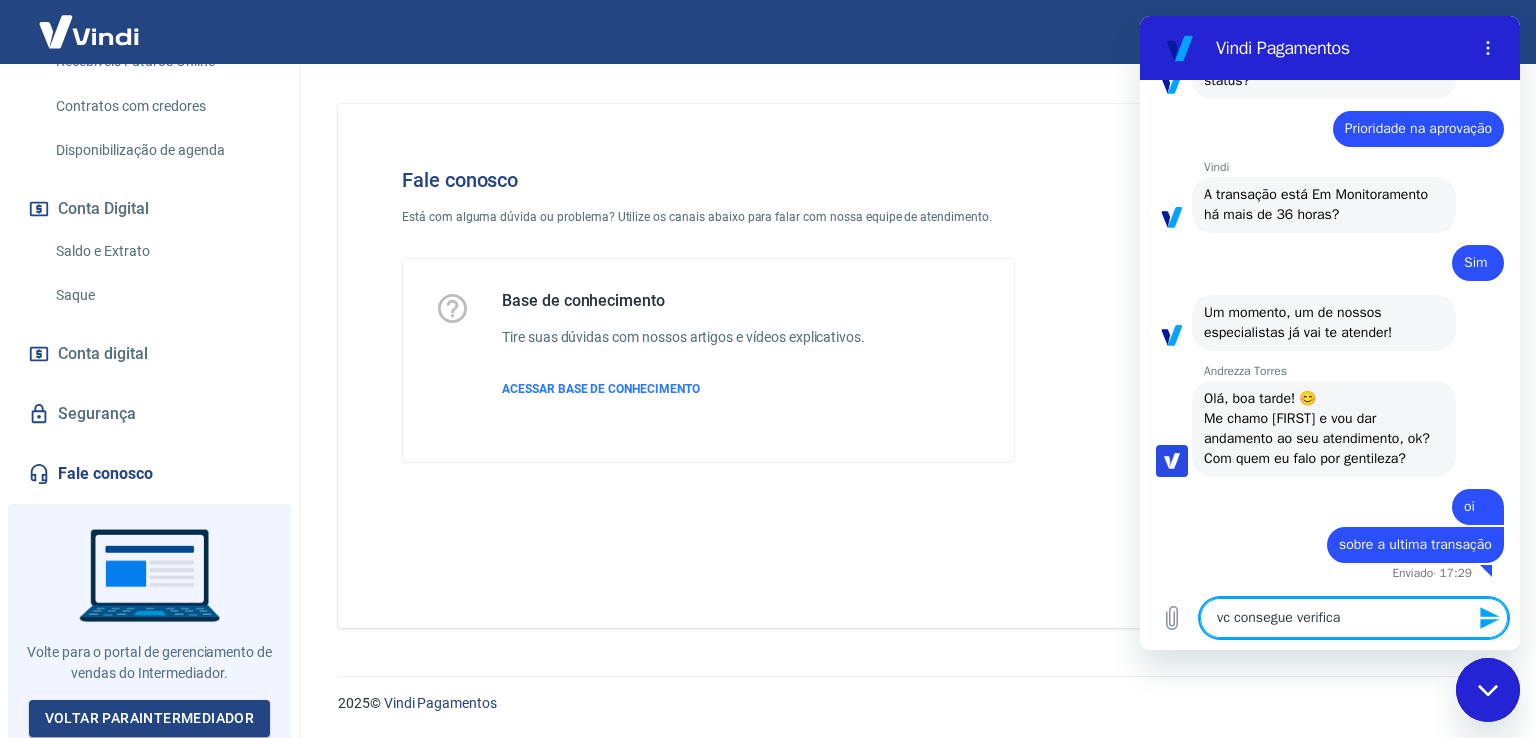type 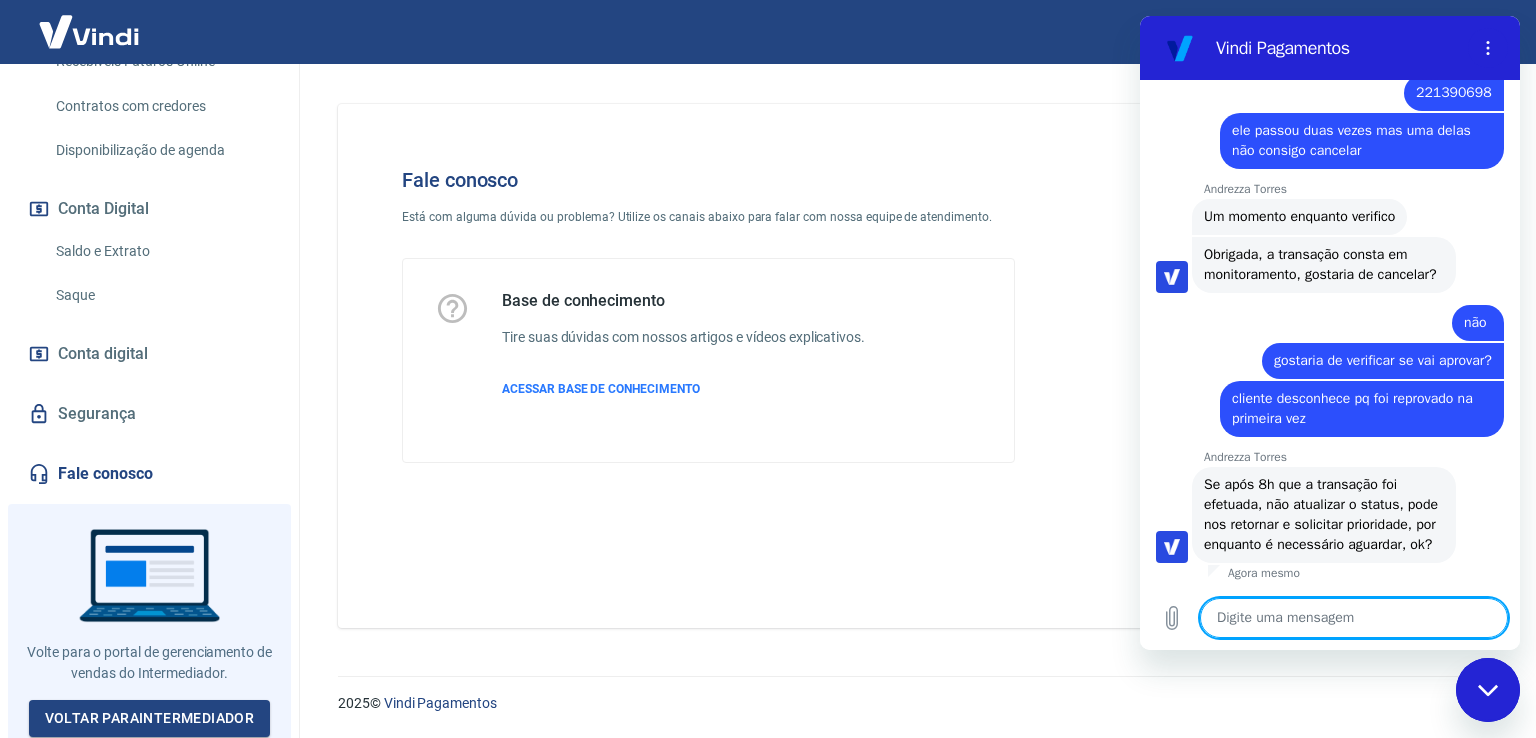 scroll, scrollTop: 4620, scrollLeft: 0, axis: vertical 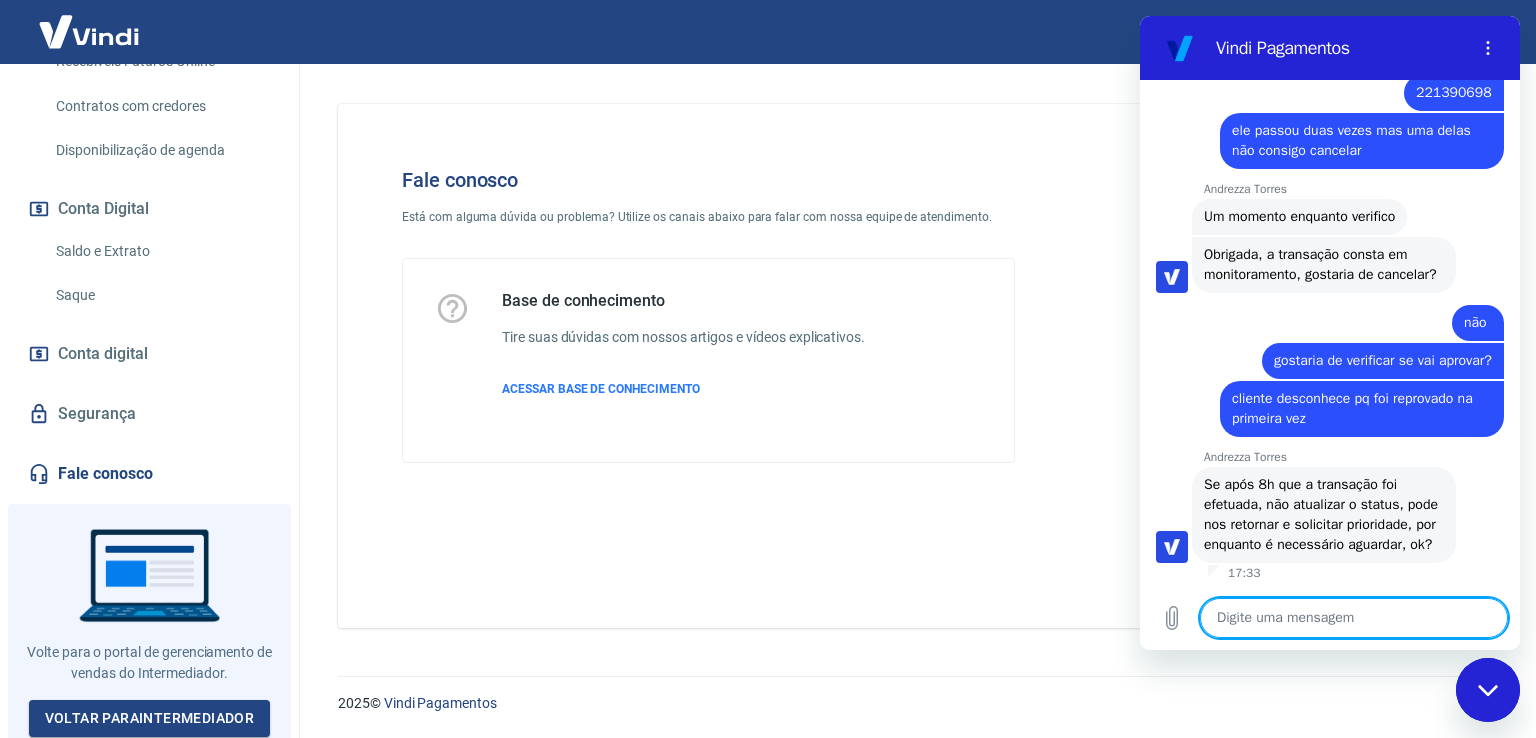 click at bounding box center (1354, 618) 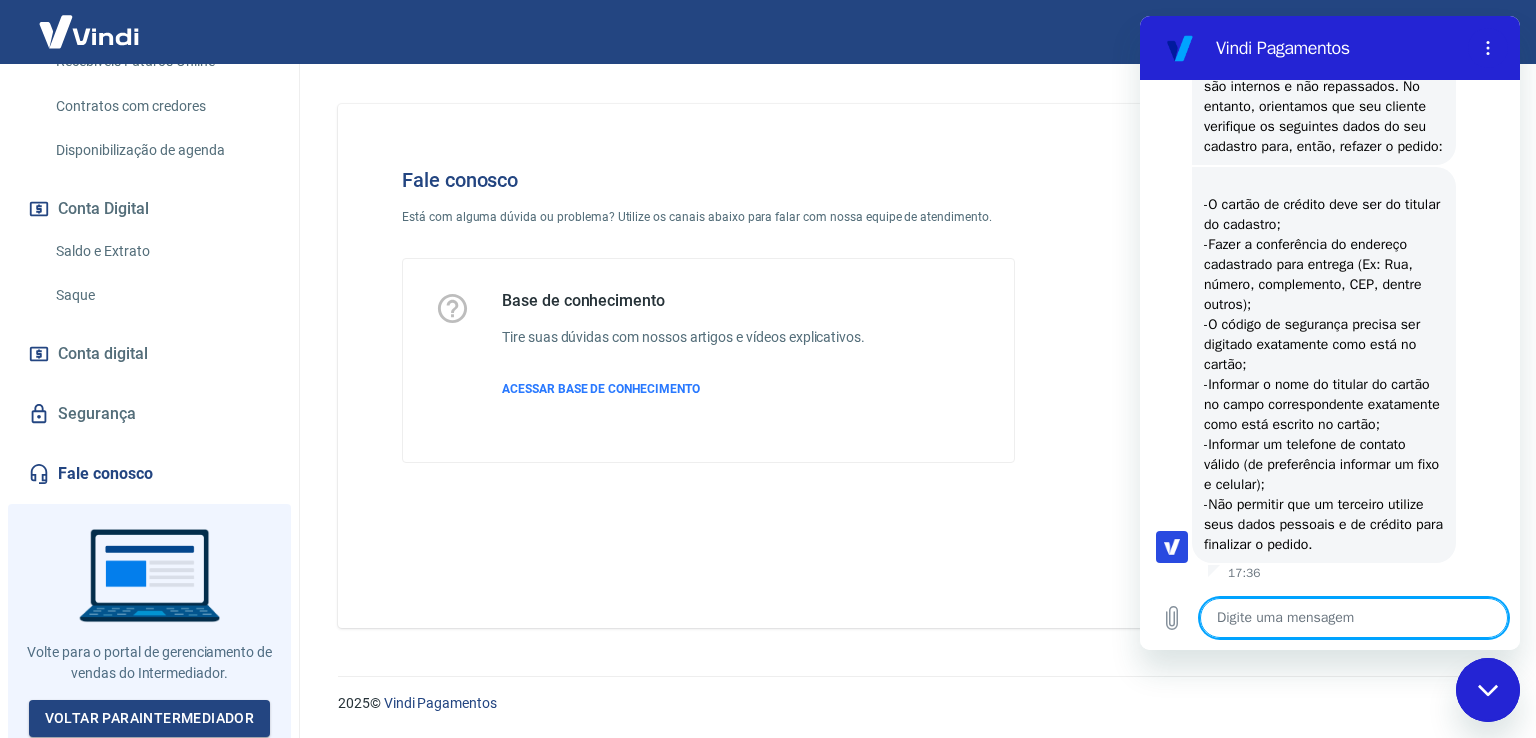 scroll, scrollTop: 5468, scrollLeft: 0, axis: vertical 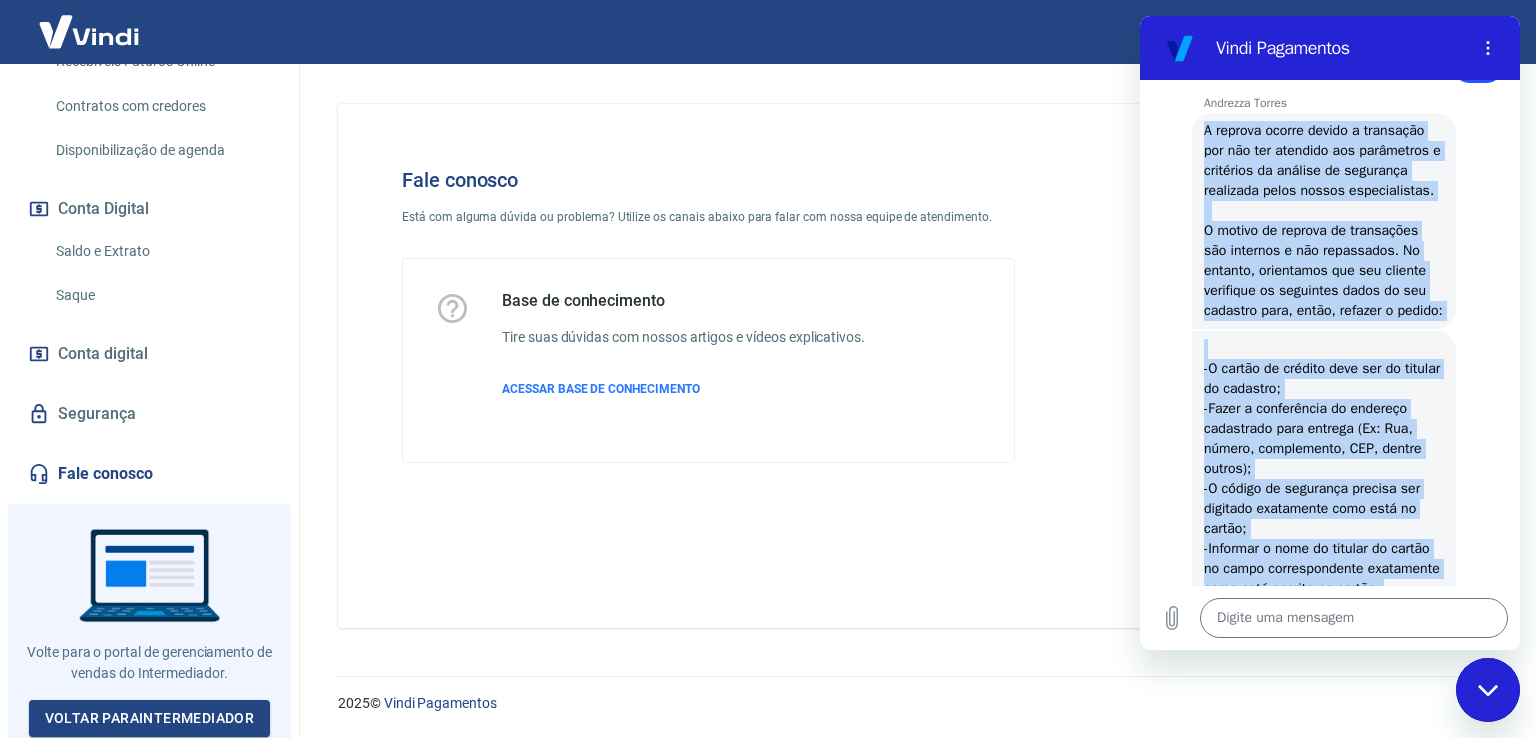 drag, startPoint x: 1388, startPoint y: 551, endPoint x: 1200, endPoint y: 427, distance: 225.21101 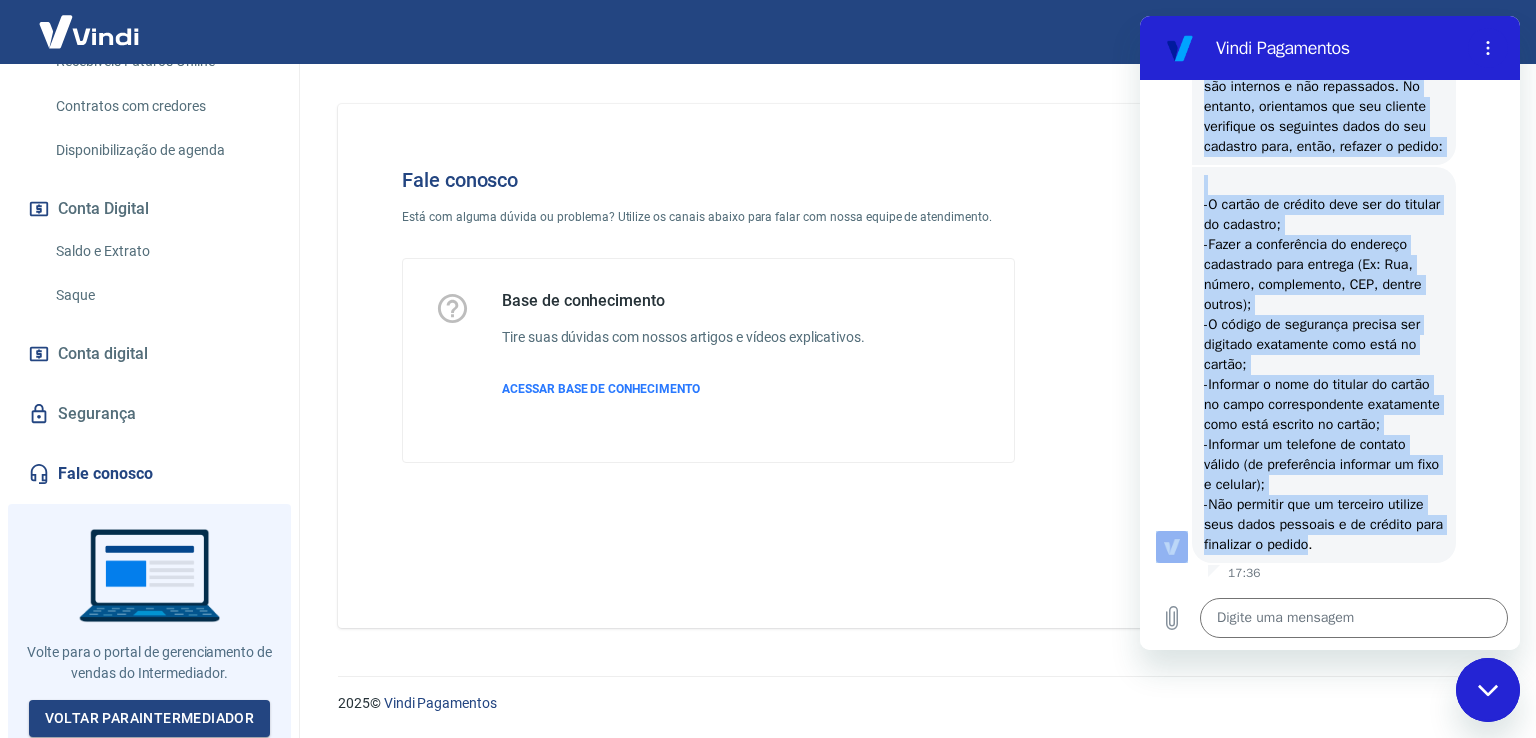 scroll, scrollTop: 5468, scrollLeft: 0, axis: vertical 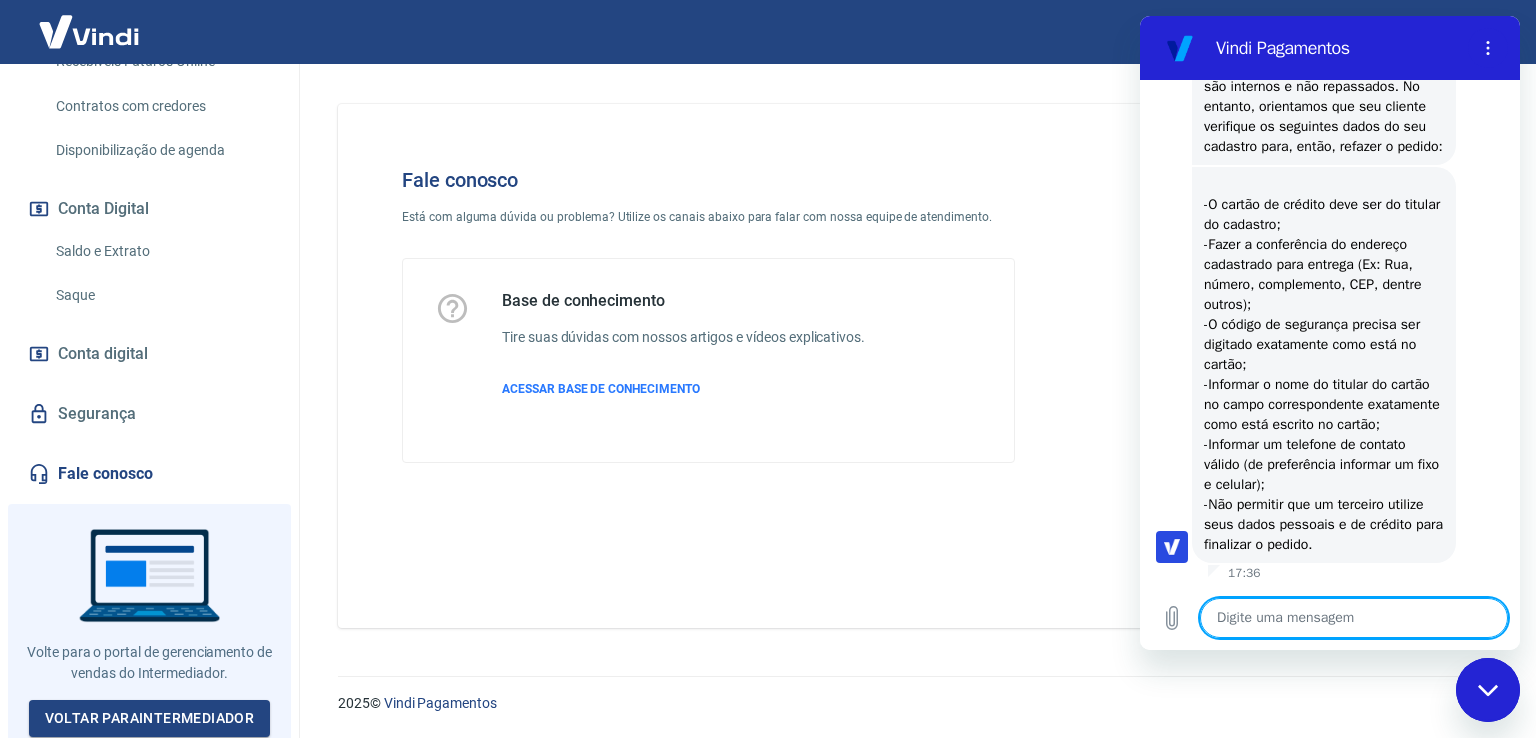 click at bounding box center [1354, 618] 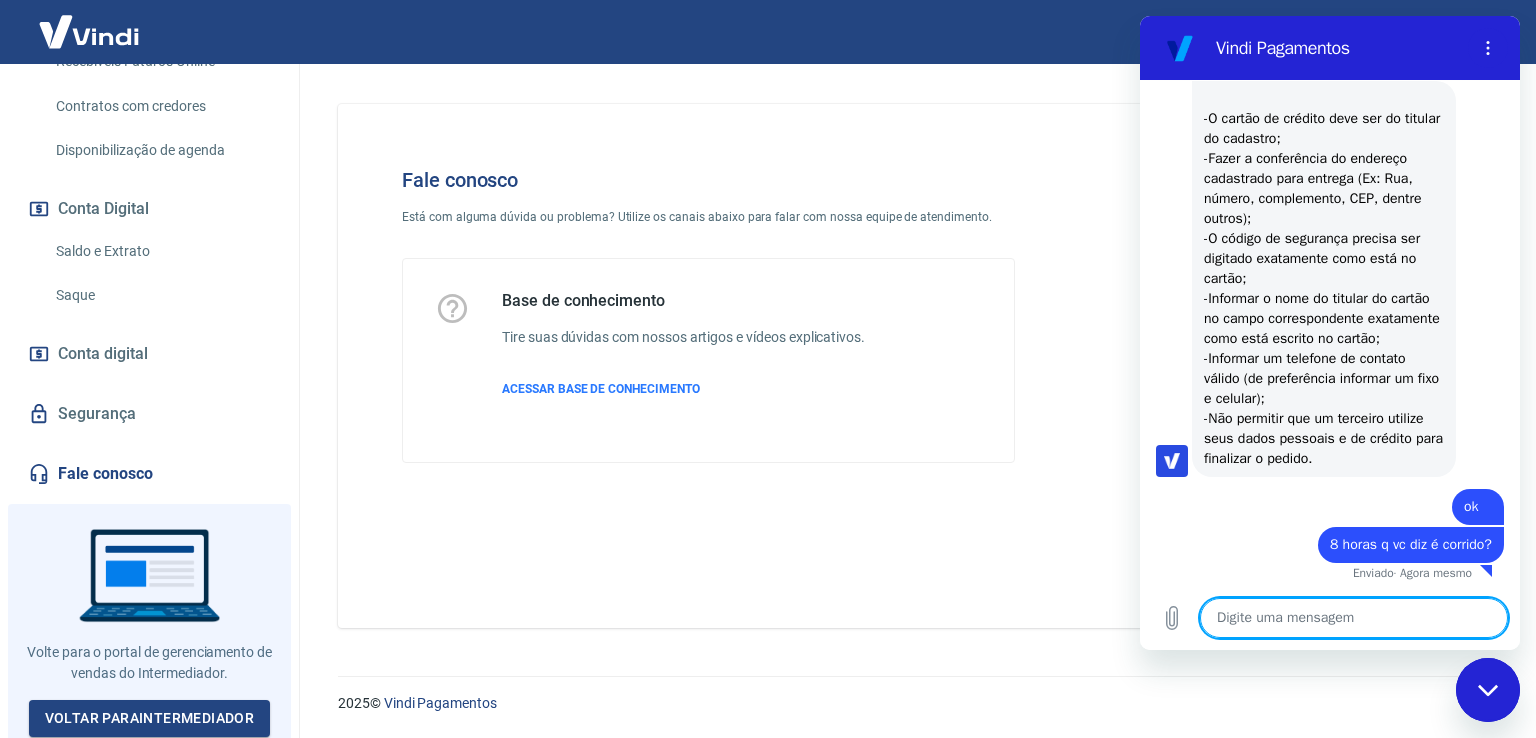 scroll, scrollTop: 4854, scrollLeft: 0, axis: vertical 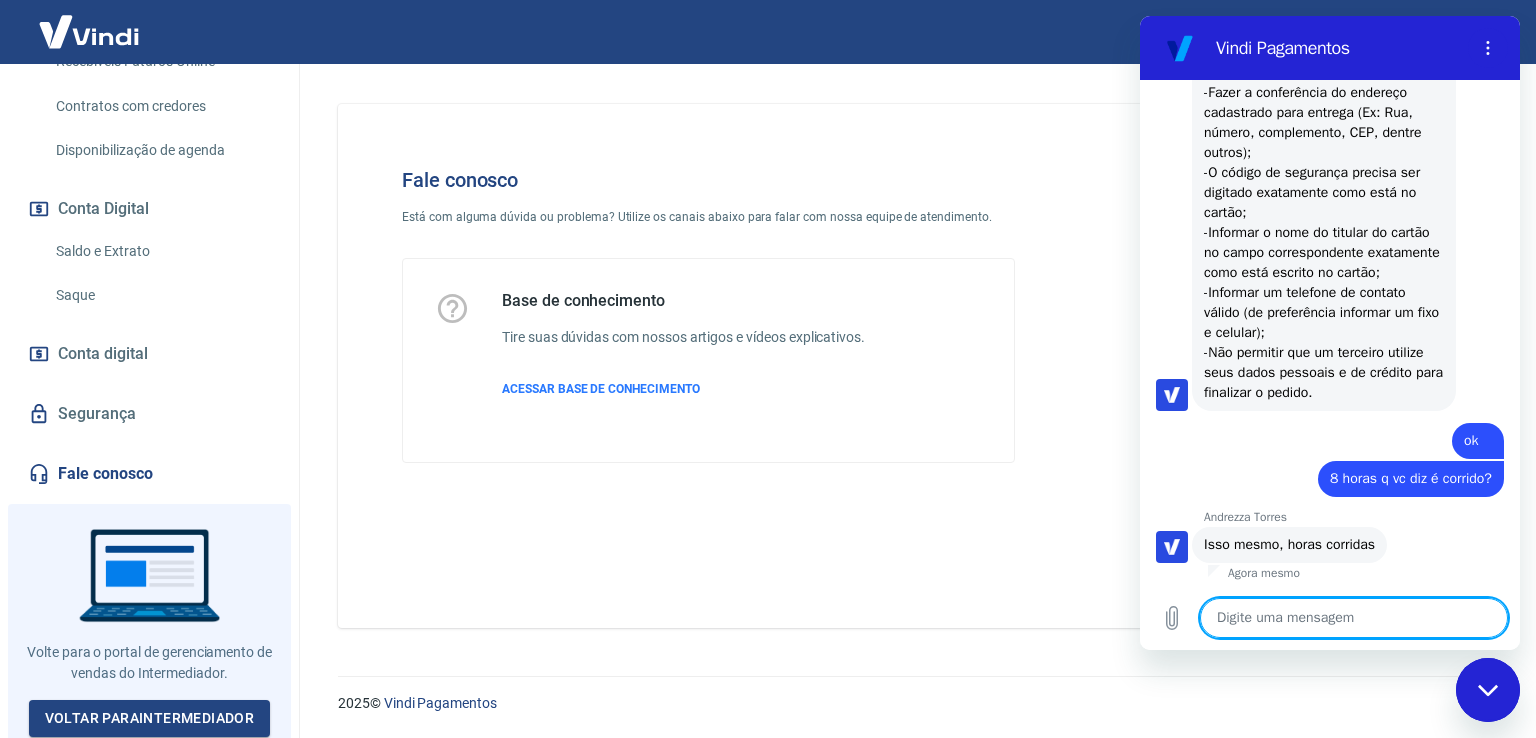 click at bounding box center (1354, 618) 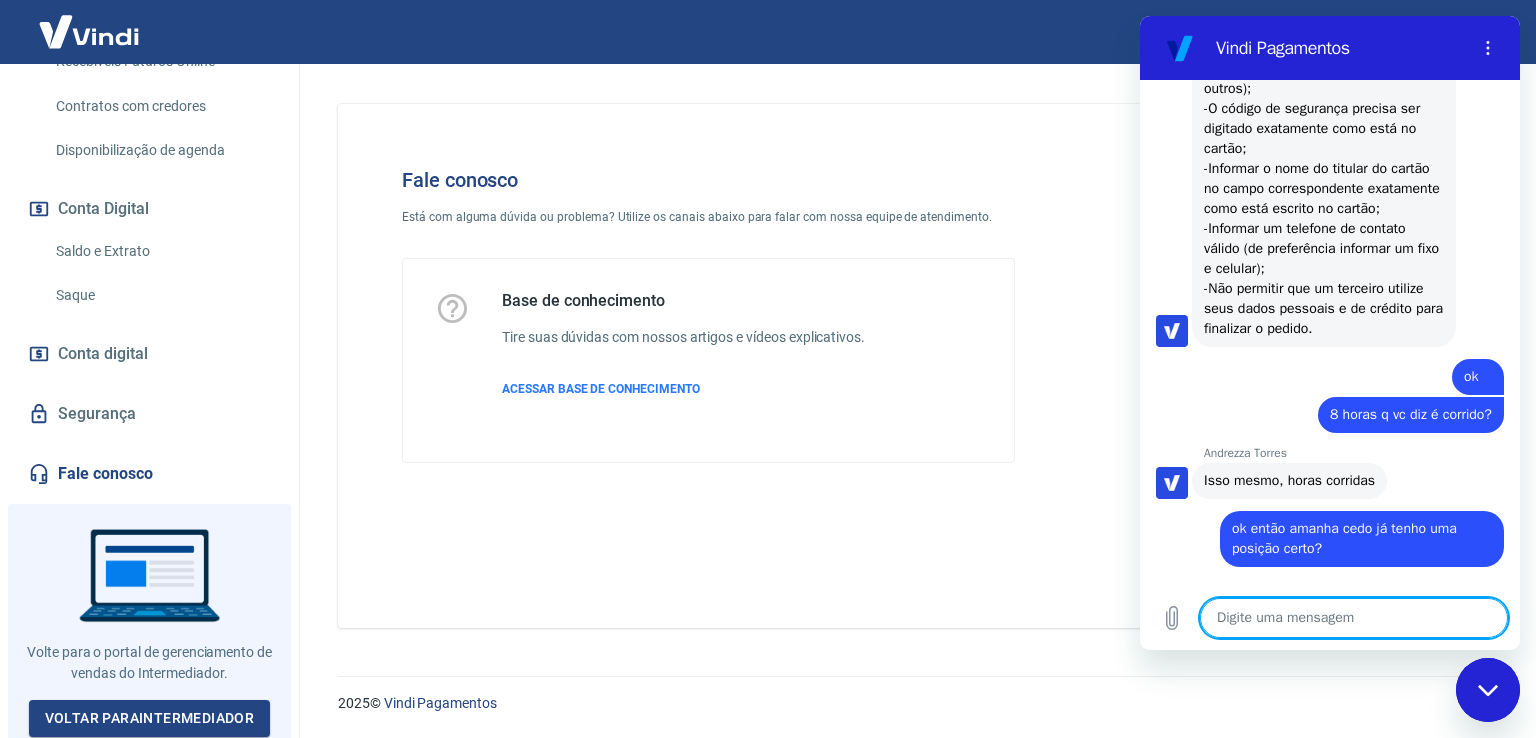 scroll, scrollTop: 5688, scrollLeft: 0, axis: vertical 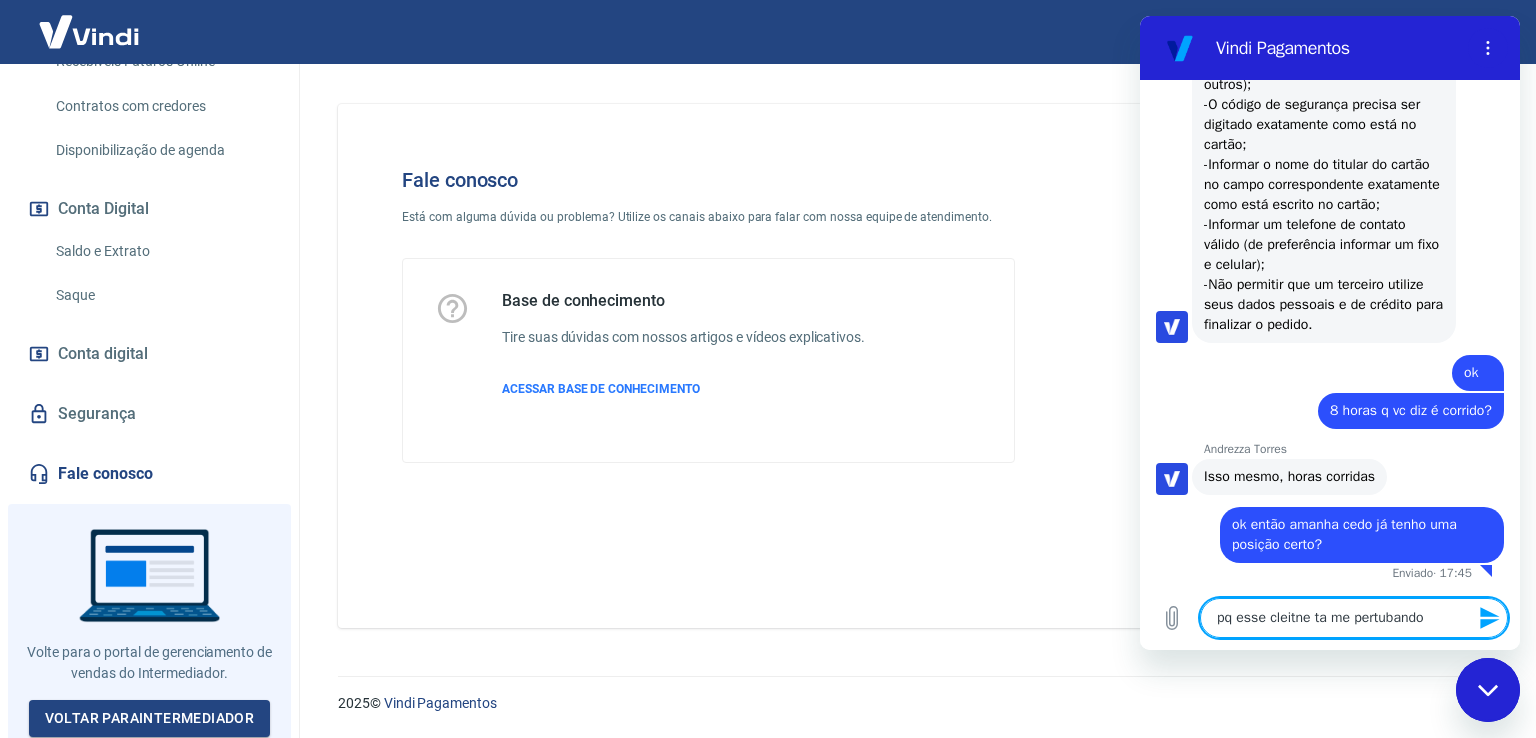 drag, startPoint x: 1291, startPoint y: 618, endPoint x: 1287, endPoint y: 633, distance: 15.524175 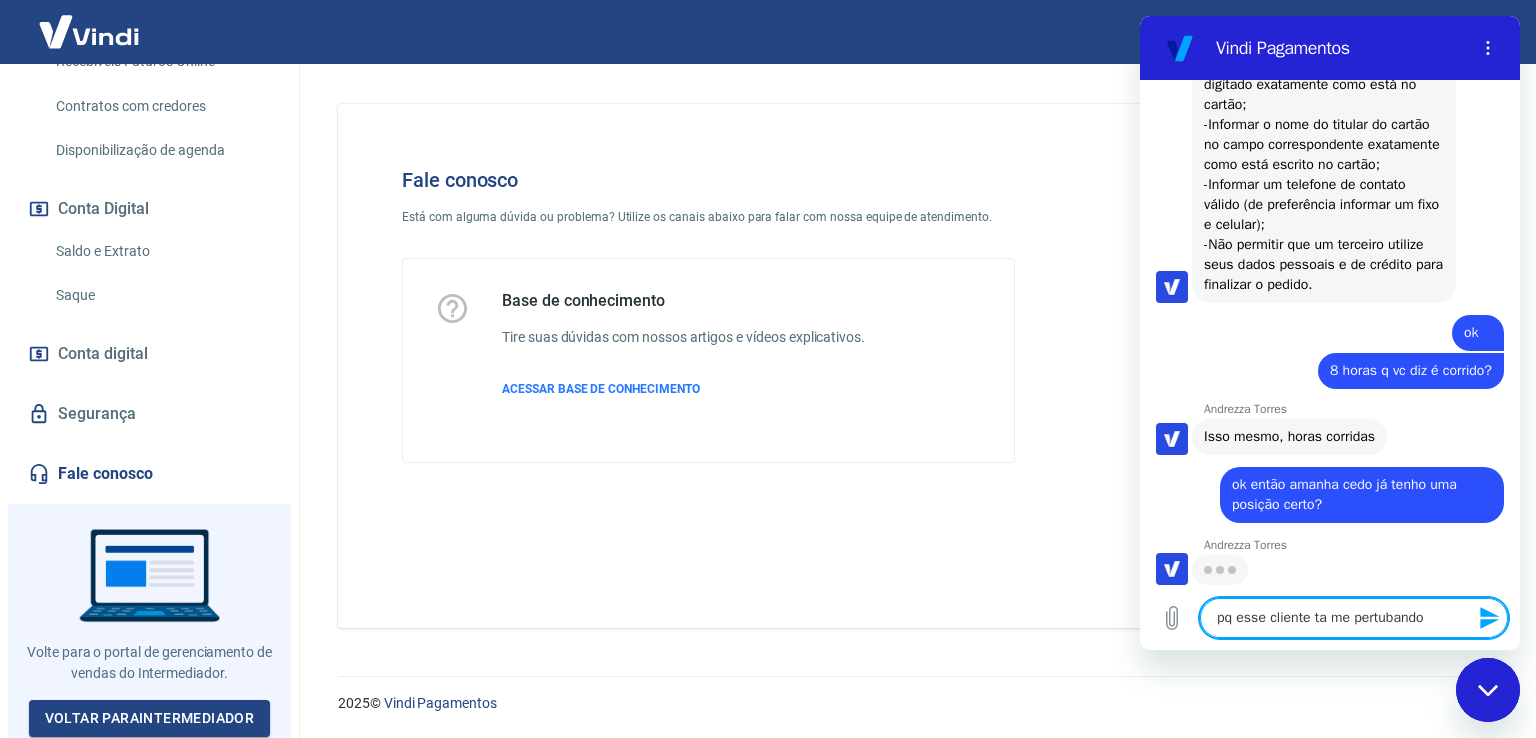 scroll, scrollTop: 5726, scrollLeft: 0, axis: vertical 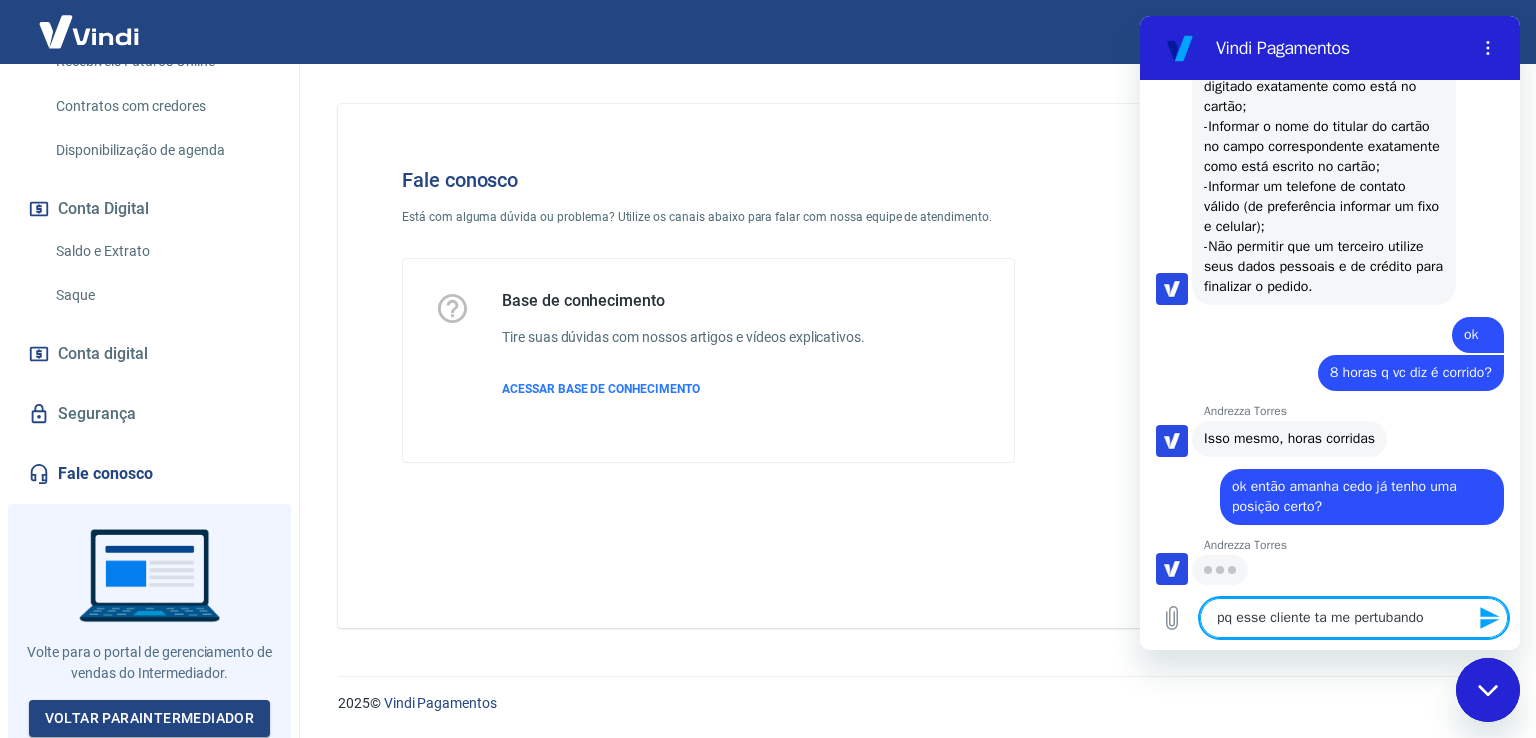 click 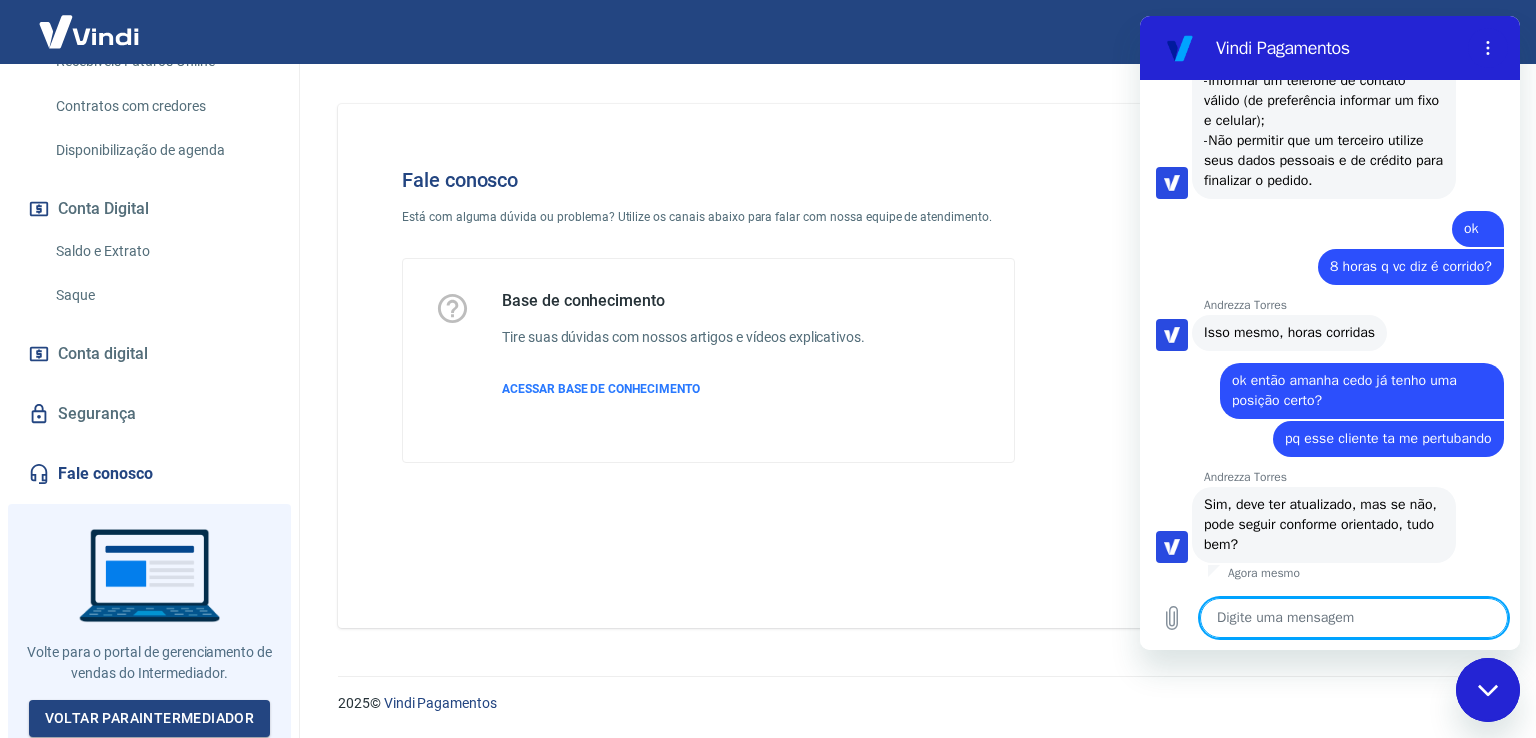 scroll, scrollTop: 5832, scrollLeft: 0, axis: vertical 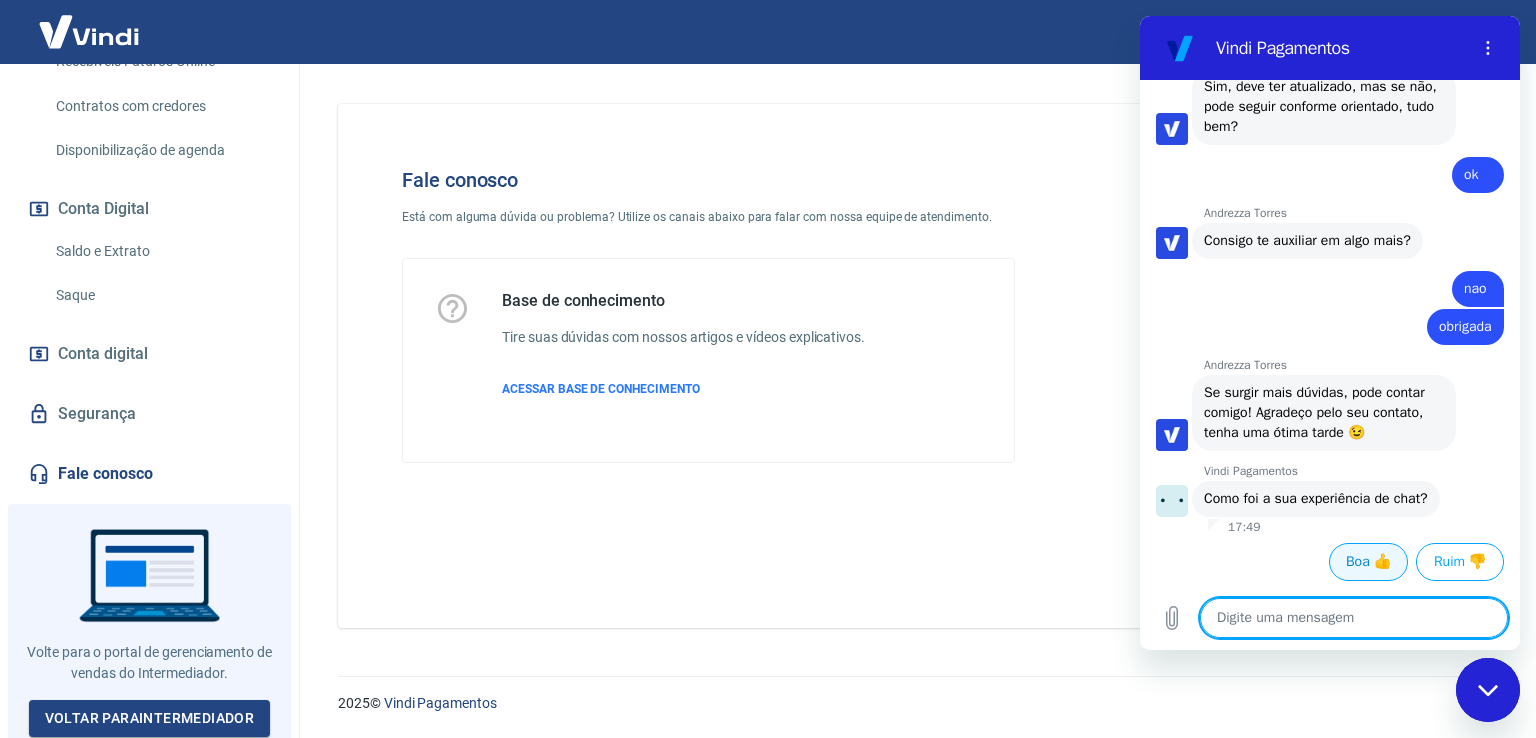 click on "Boa 👍" at bounding box center [1368, 562] 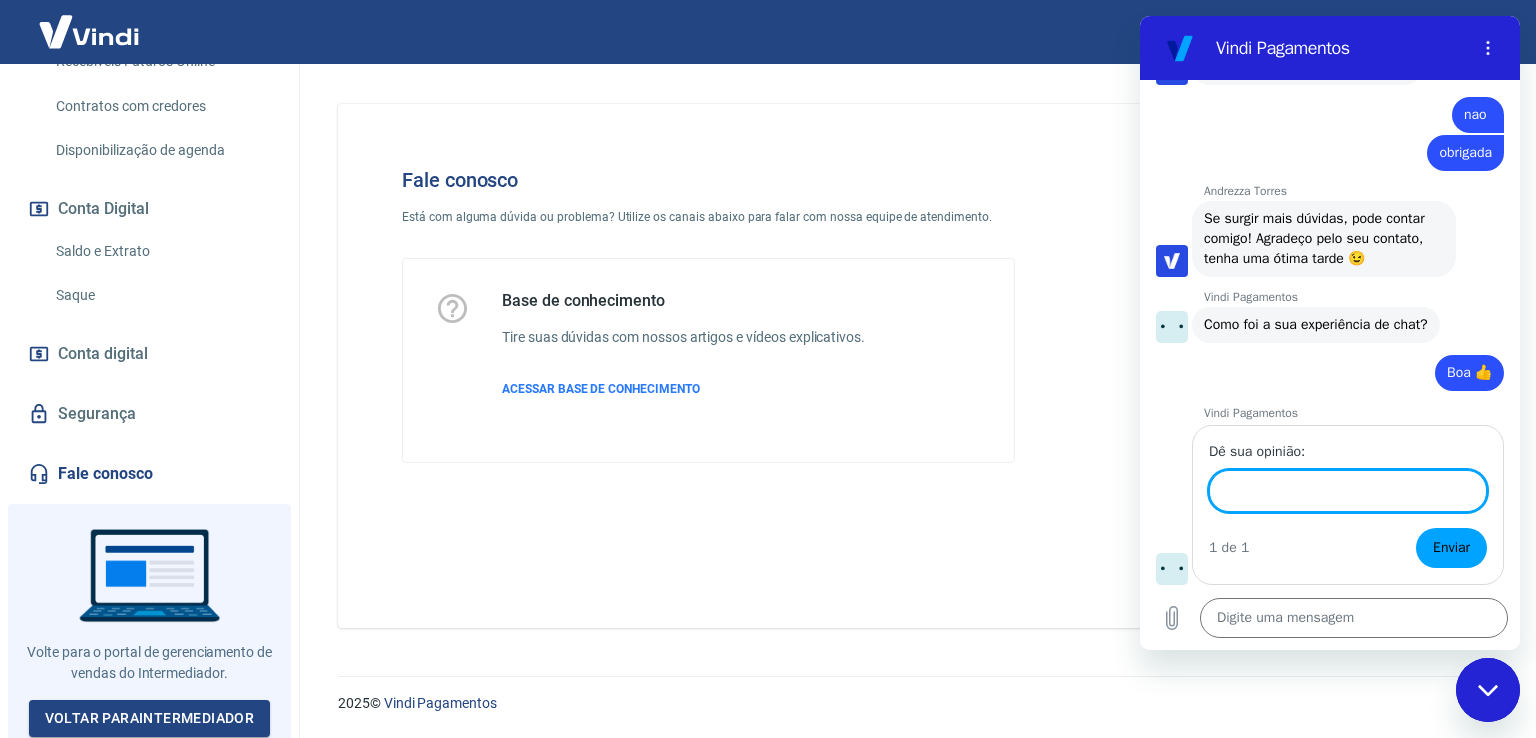 scroll, scrollTop: 6421, scrollLeft: 0, axis: vertical 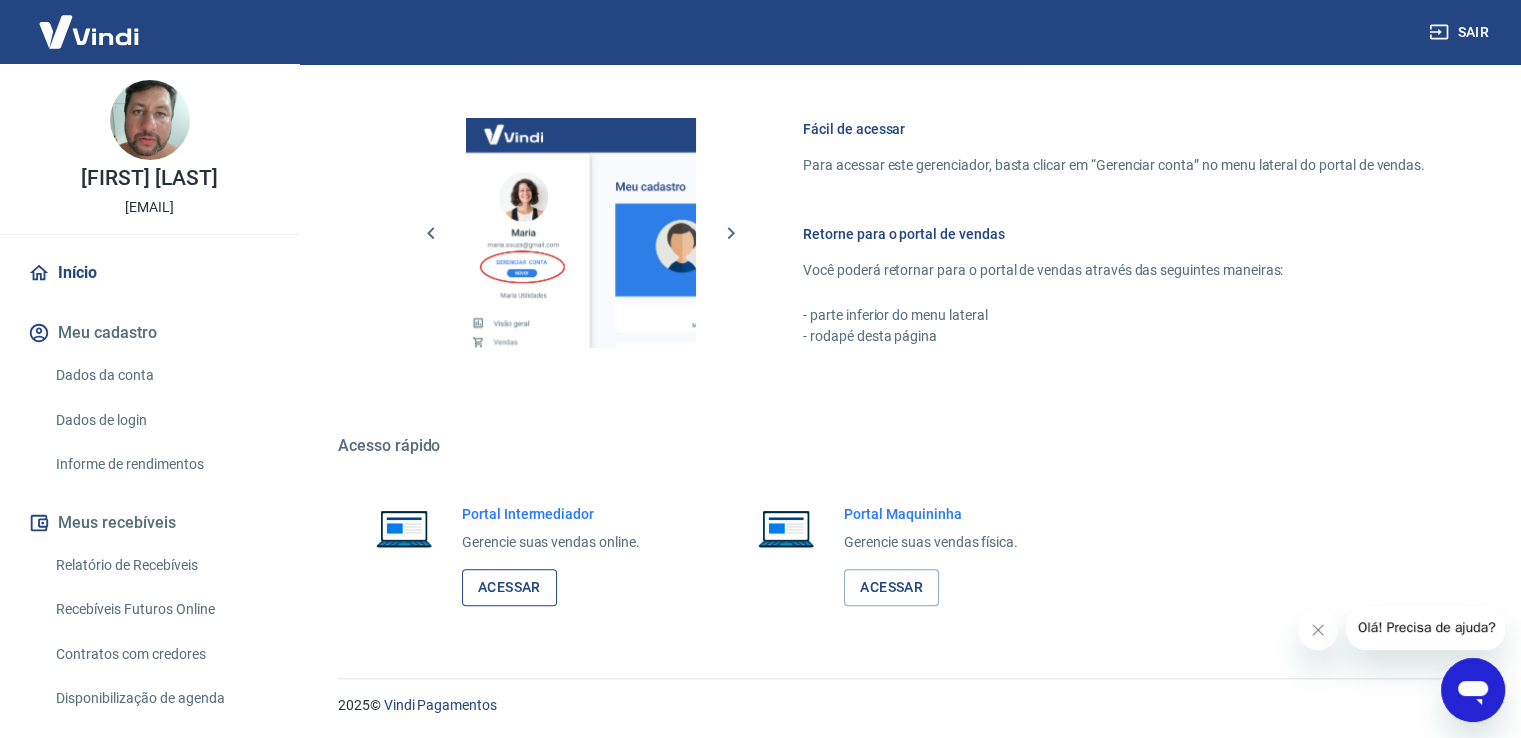 click on "Acessar" at bounding box center [509, 587] 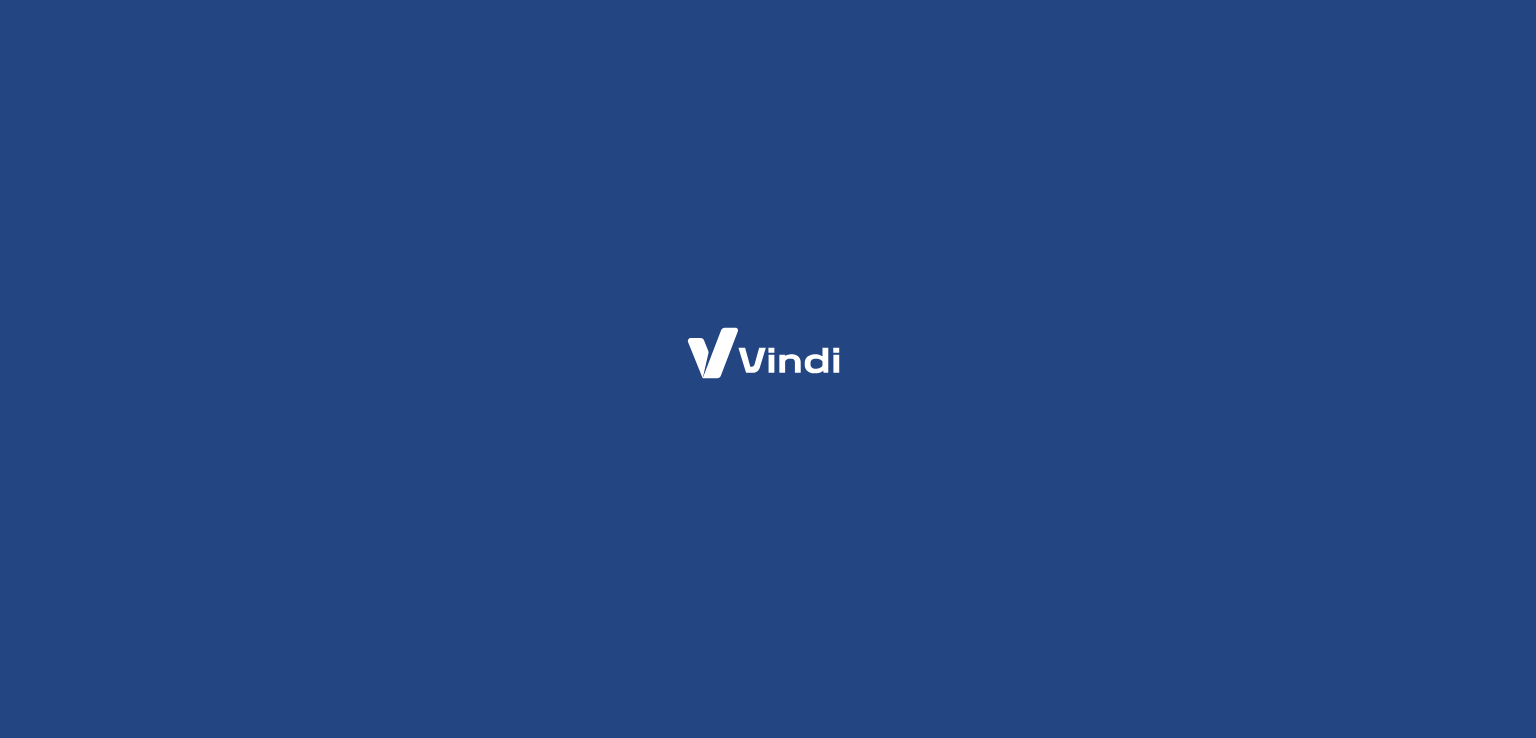scroll, scrollTop: 0, scrollLeft: 0, axis: both 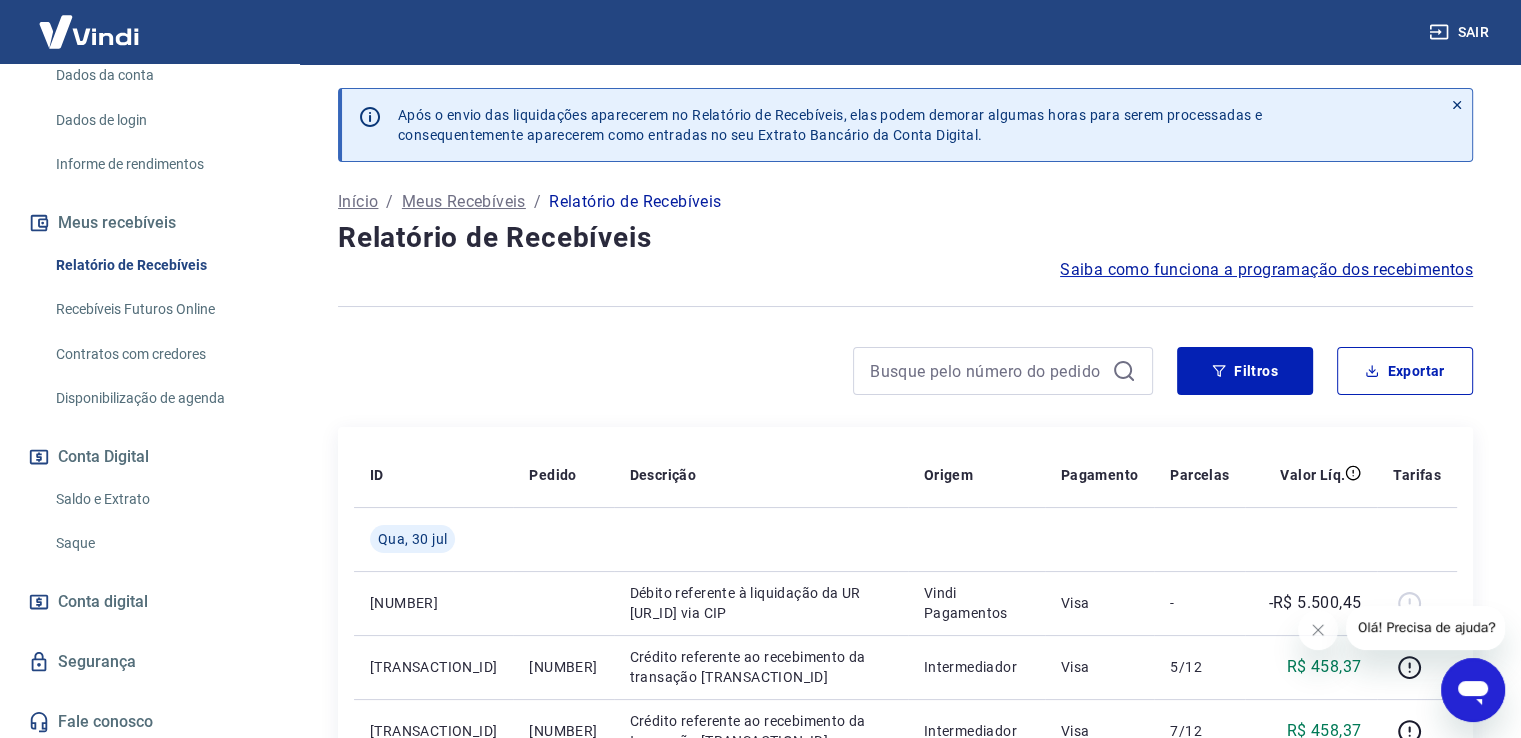click on "Saque" at bounding box center (161, 543) 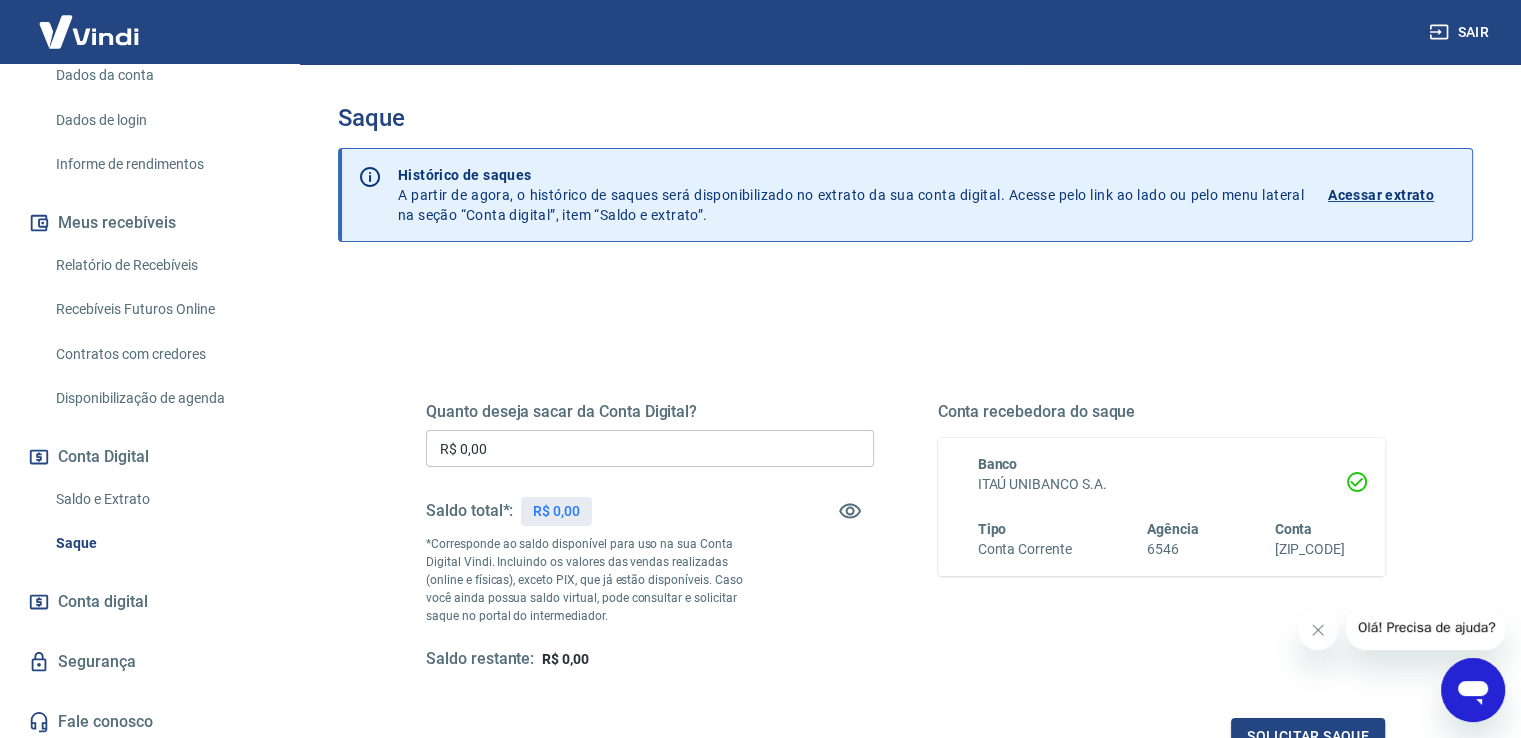 scroll, scrollTop: 100, scrollLeft: 0, axis: vertical 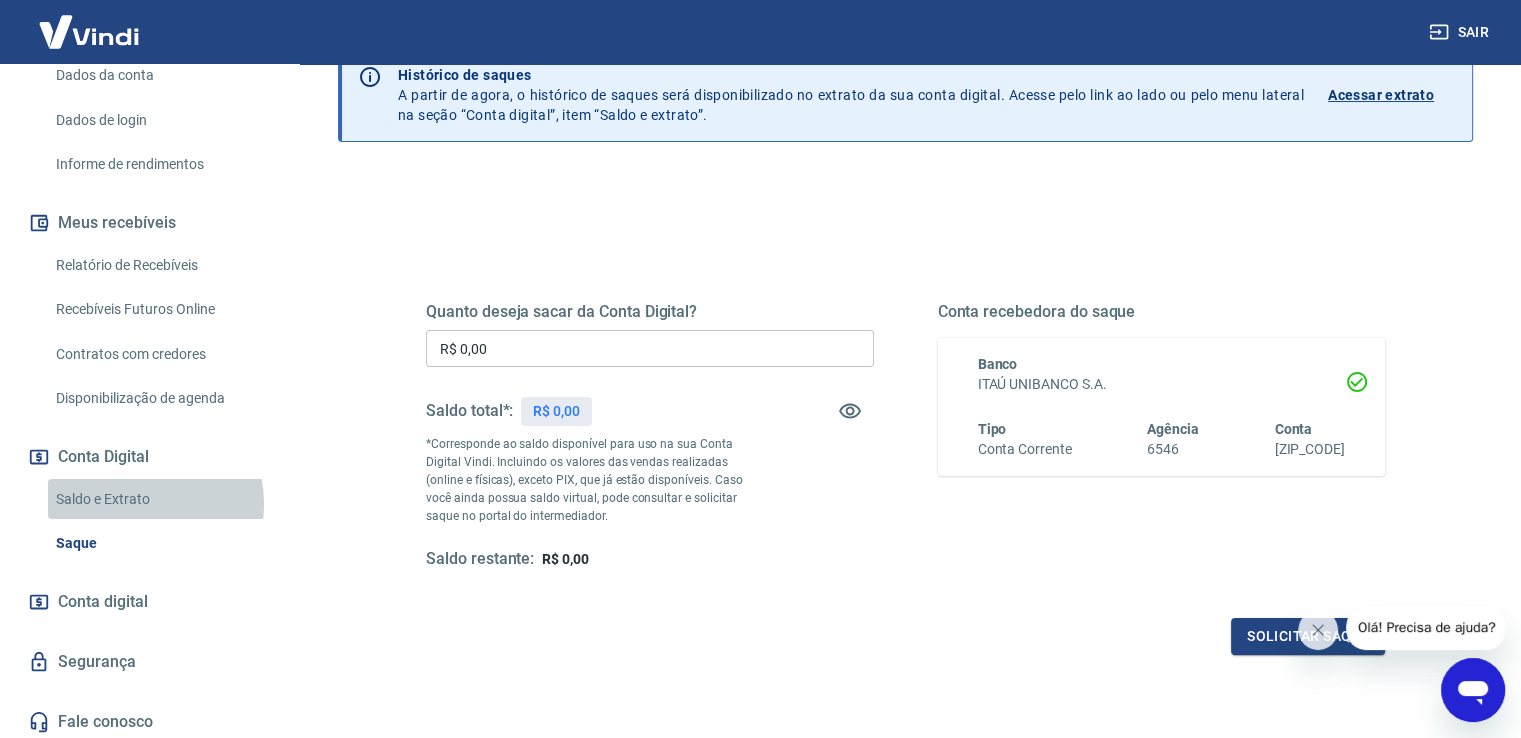 click on "Saldo e Extrato" at bounding box center [161, 499] 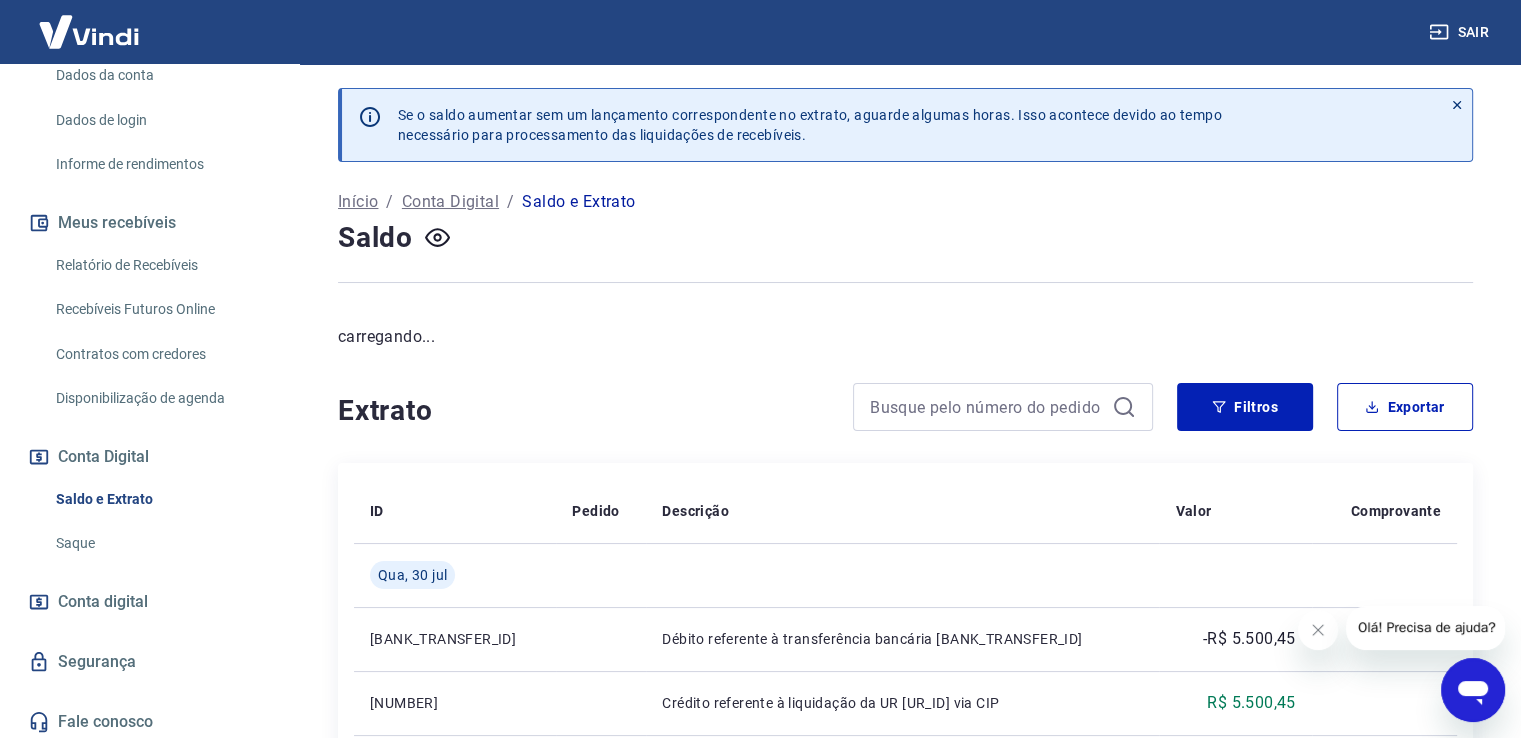 scroll, scrollTop: 200, scrollLeft: 0, axis: vertical 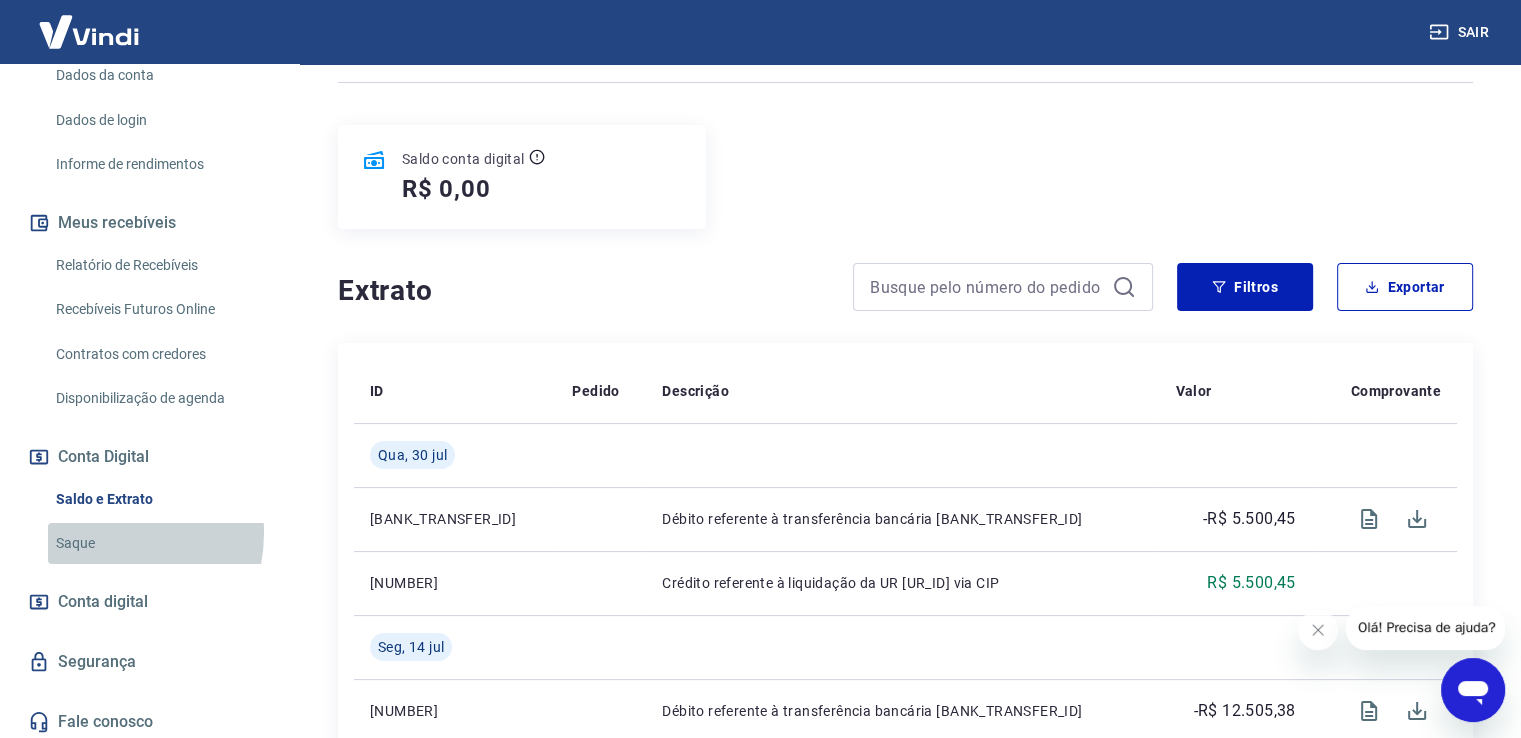 click on "Saque" at bounding box center [161, 543] 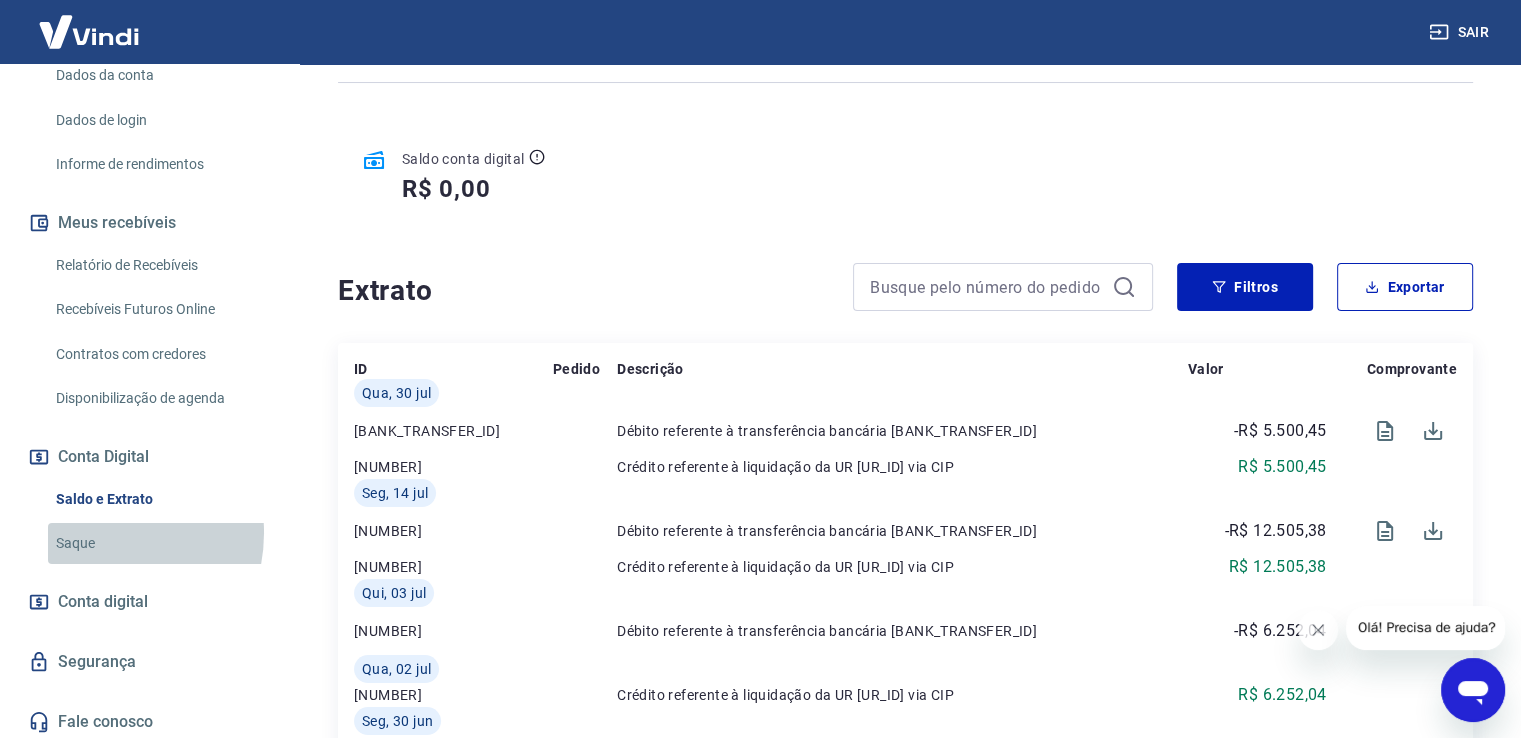 scroll, scrollTop: 0, scrollLeft: 0, axis: both 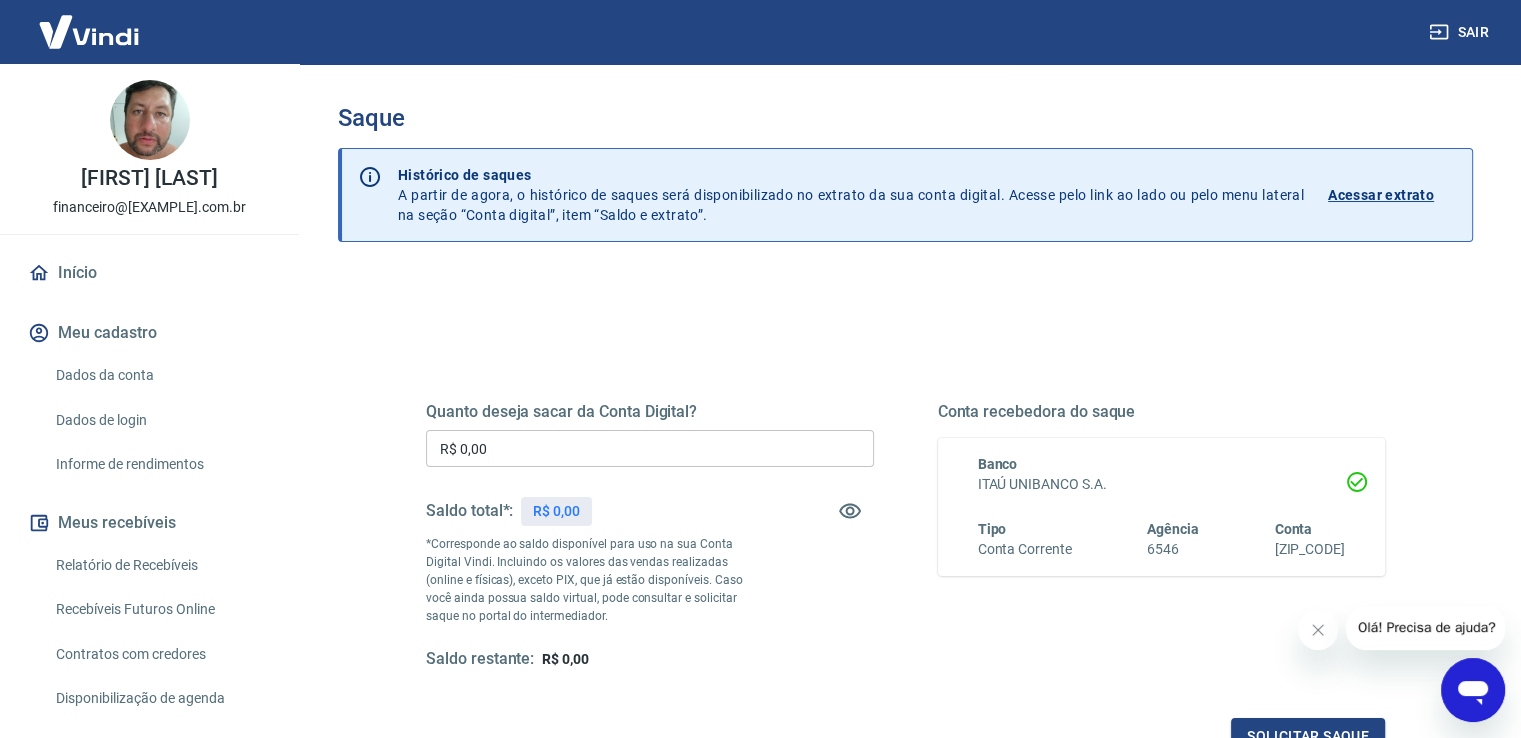 click on "Início" at bounding box center [149, 273] 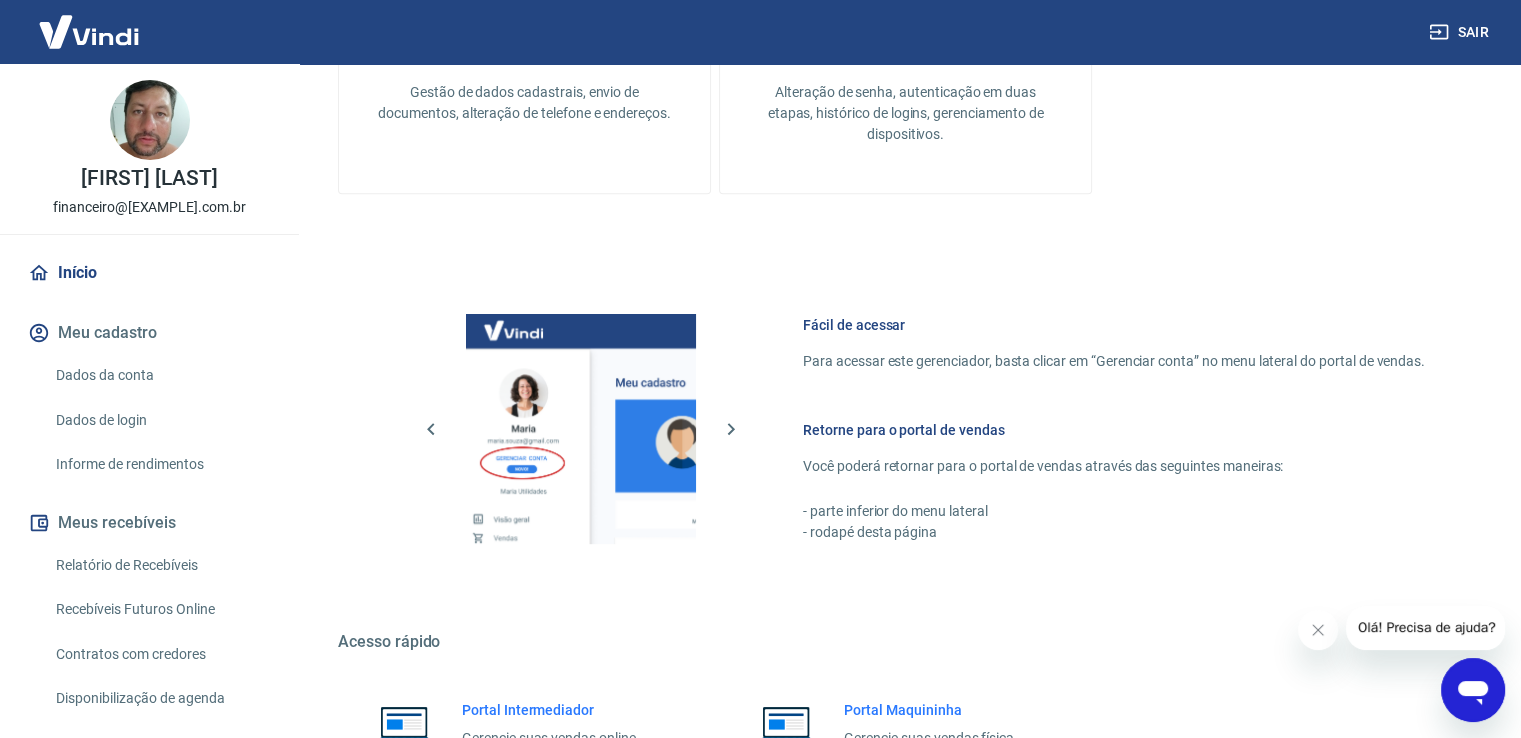 scroll, scrollTop: 996, scrollLeft: 0, axis: vertical 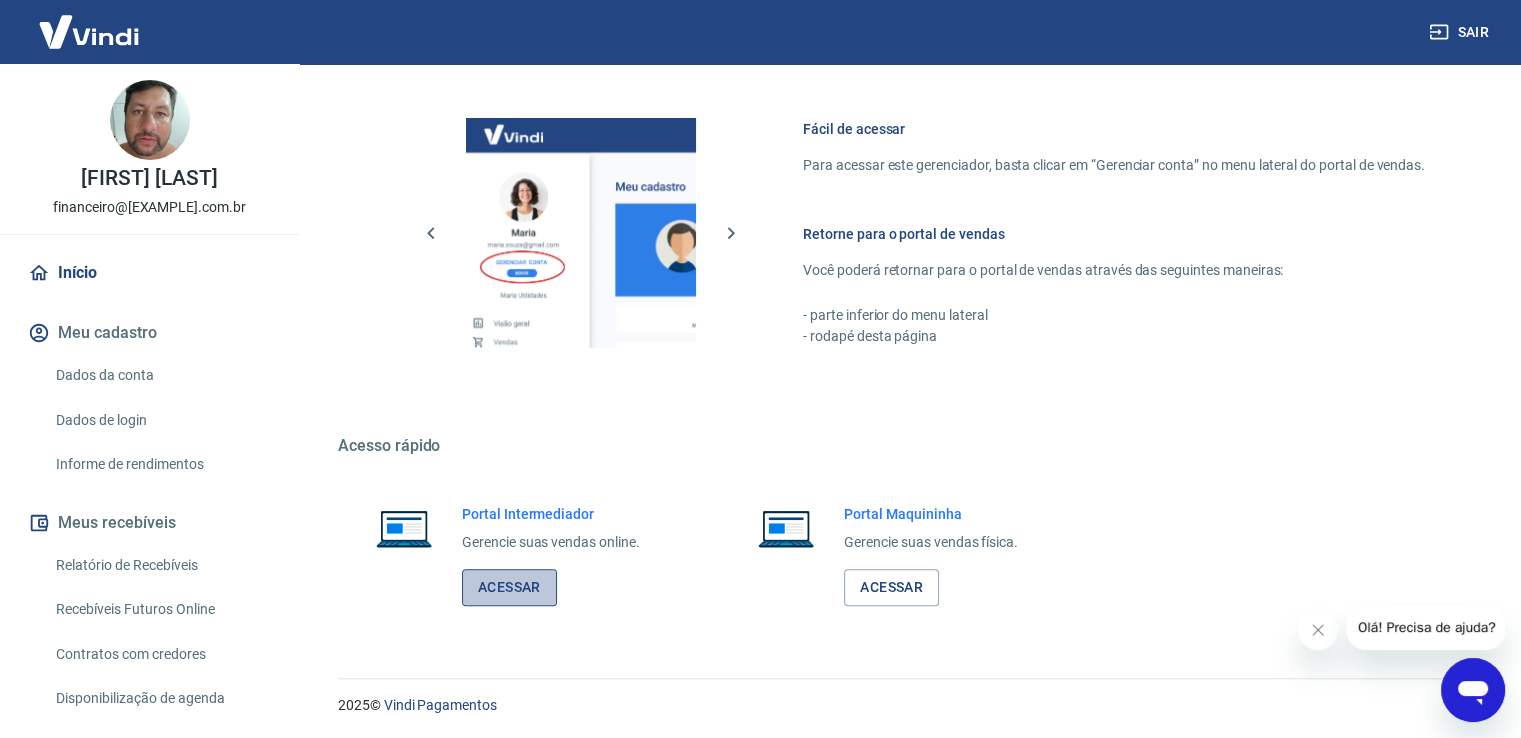 click on "Acessar" at bounding box center (509, 587) 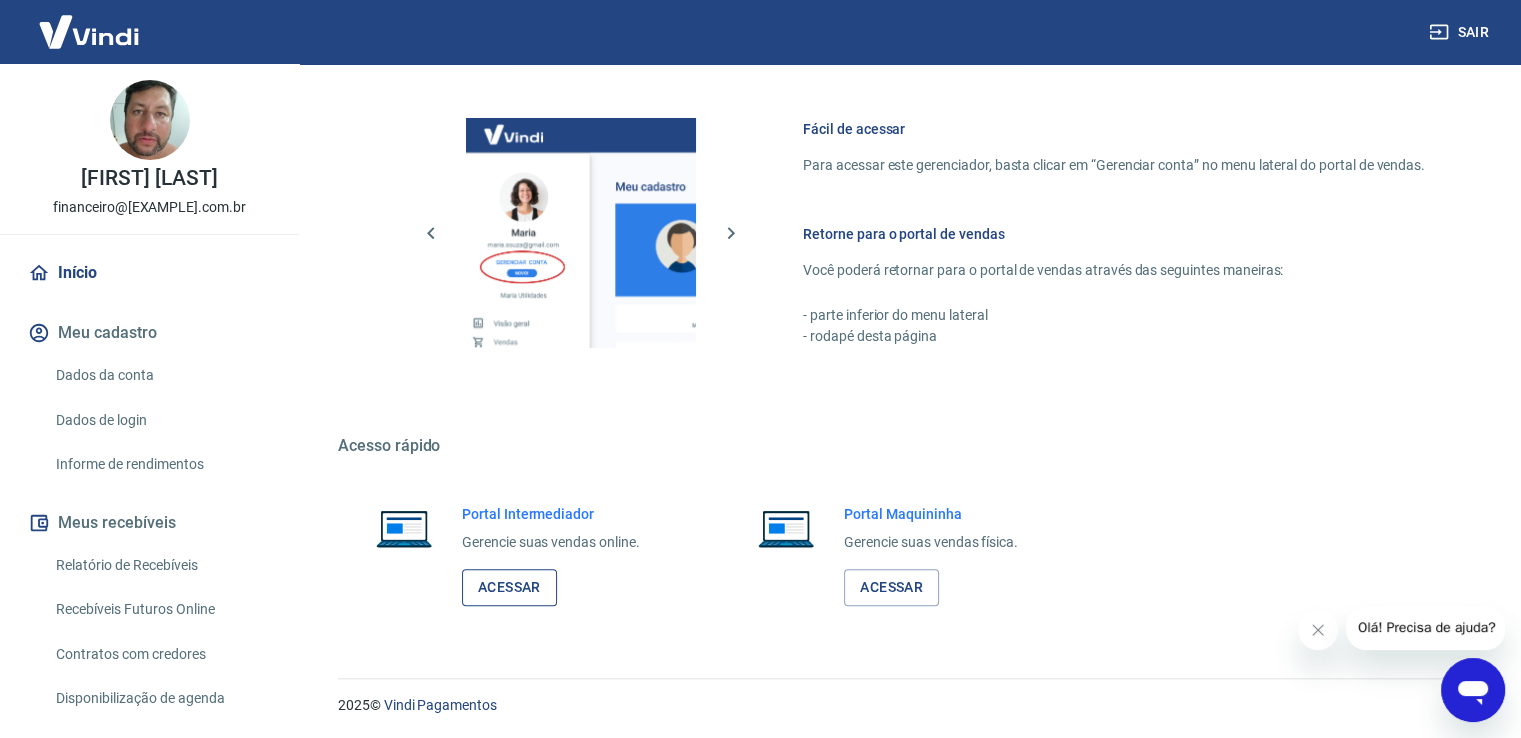 click on "Acessar" at bounding box center [509, 587] 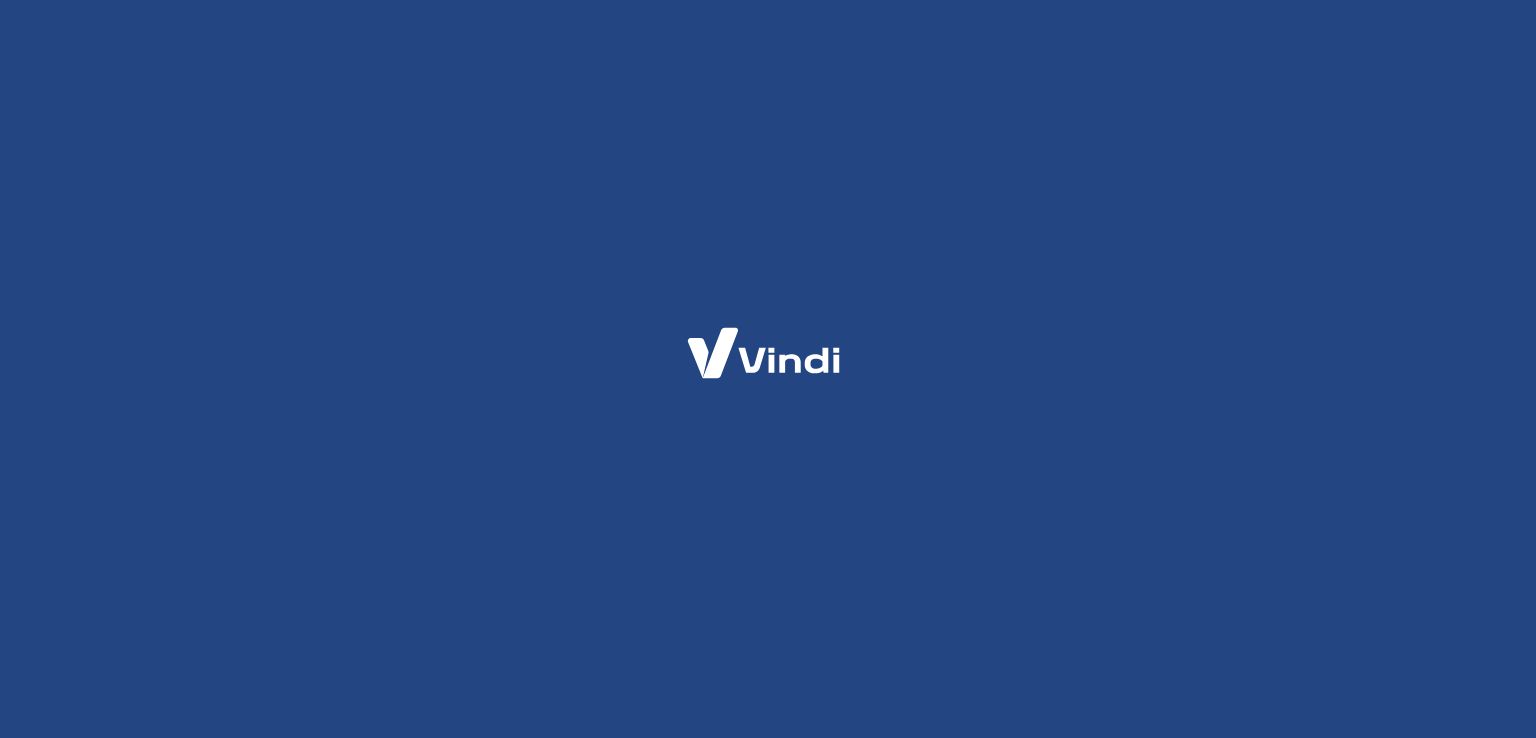 scroll, scrollTop: 0, scrollLeft: 0, axis: both 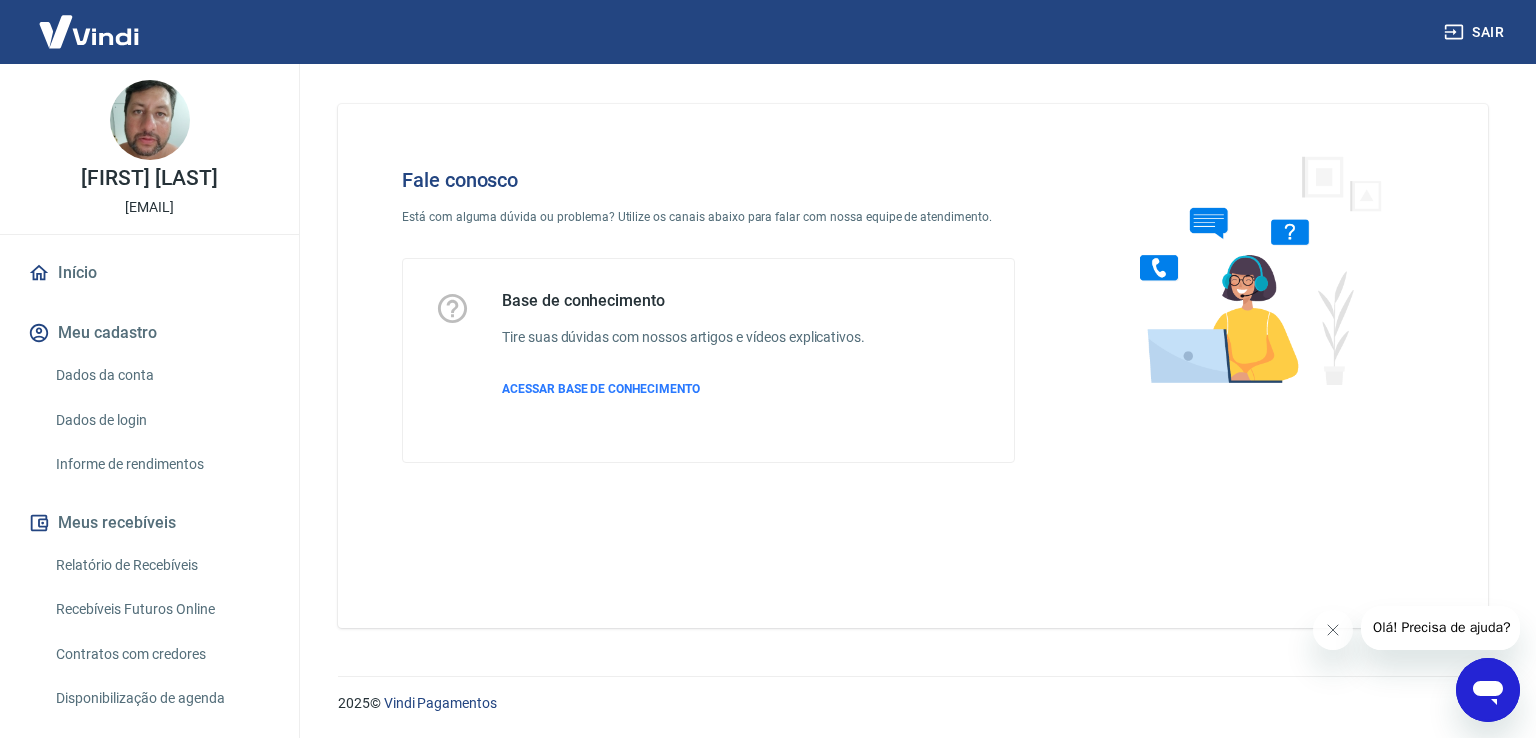 click 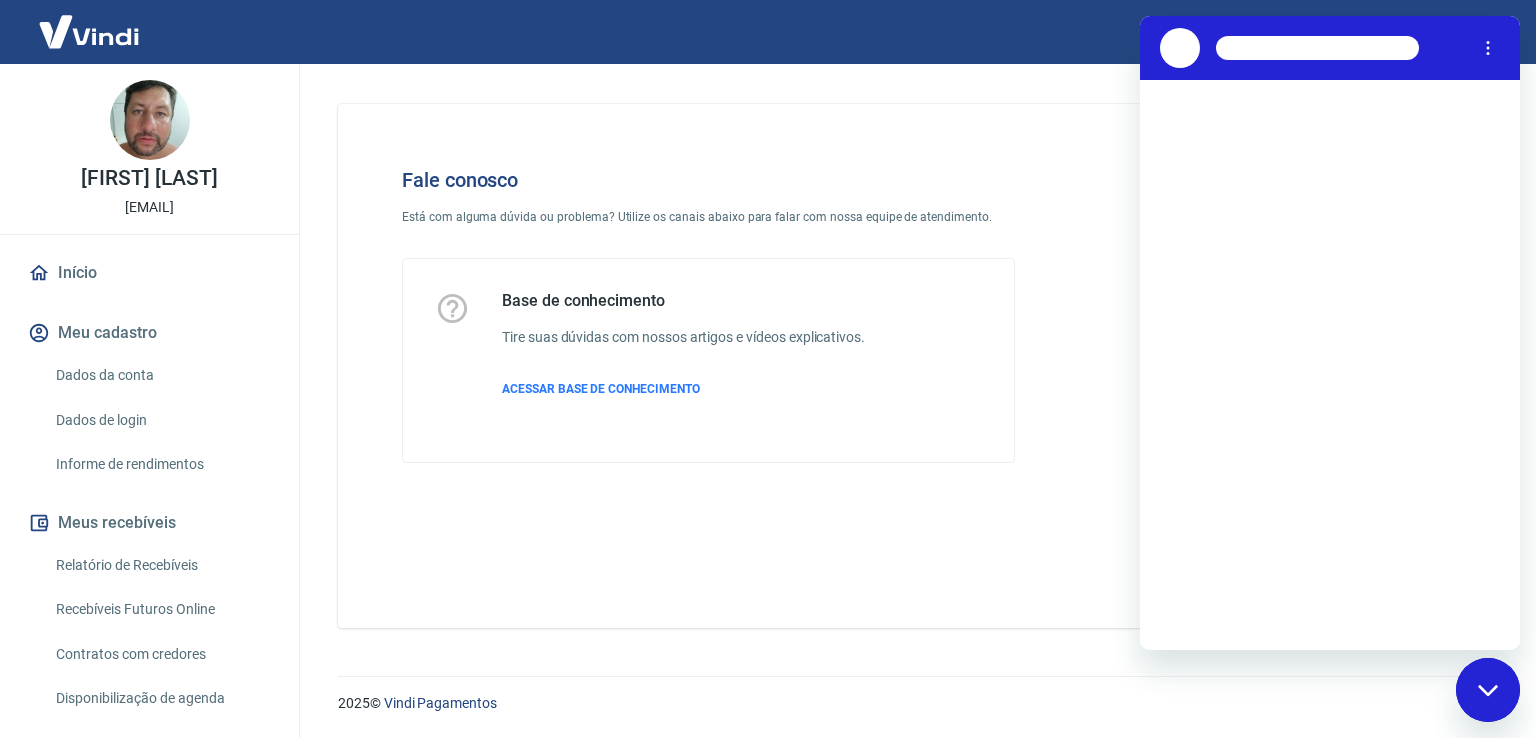 scroll, scrollTop: 0, scrollLeft: 0, axis: both 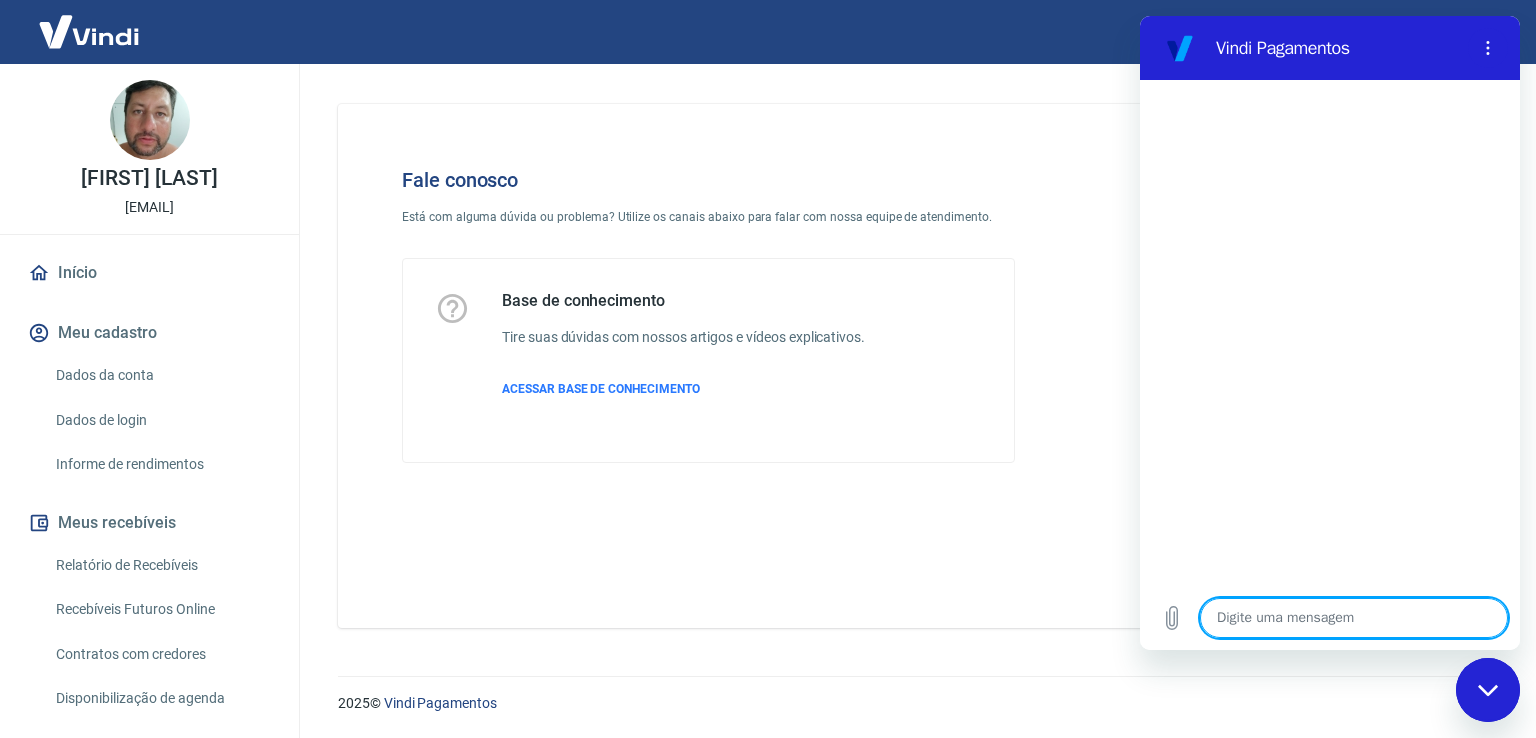 click at bounding box center (1354, 618) 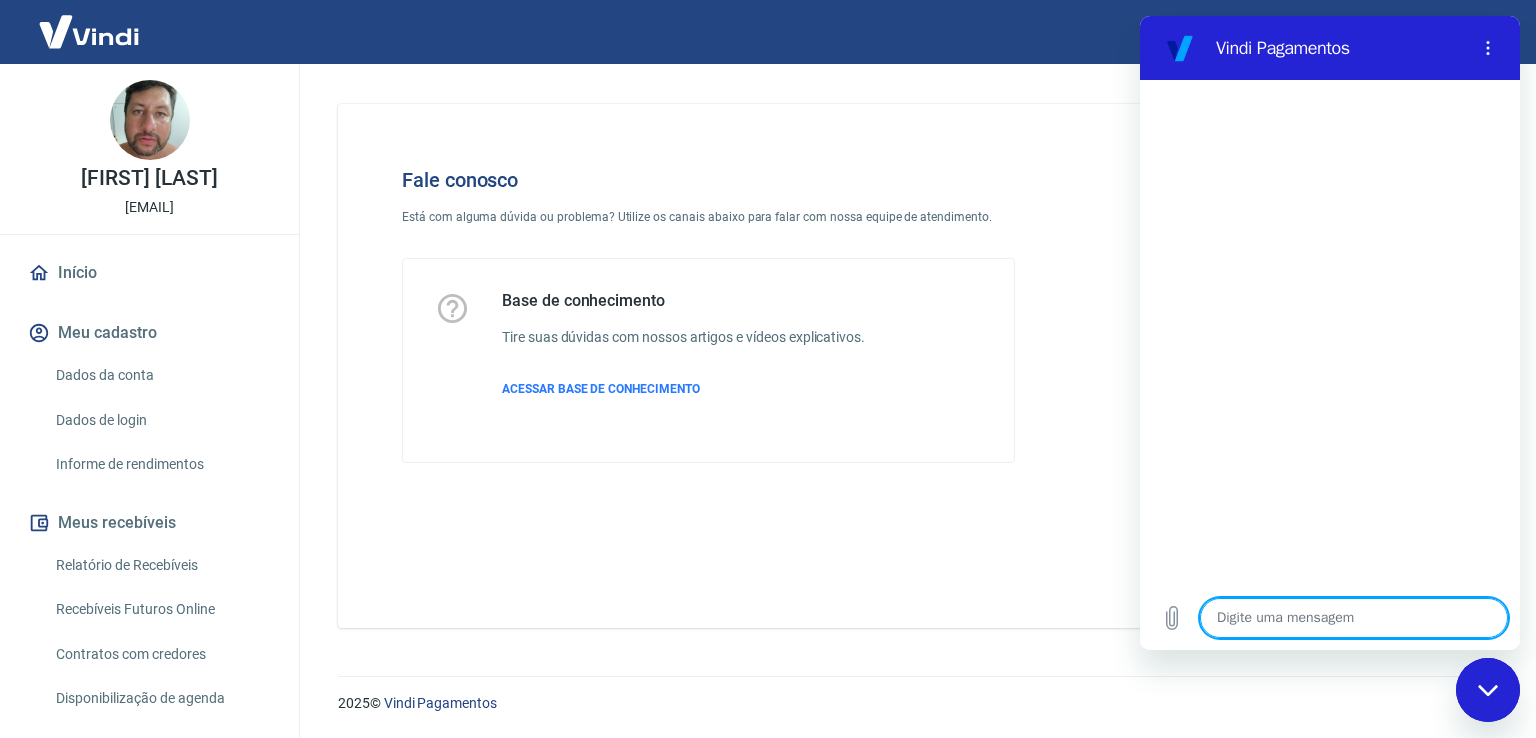 type on "o" 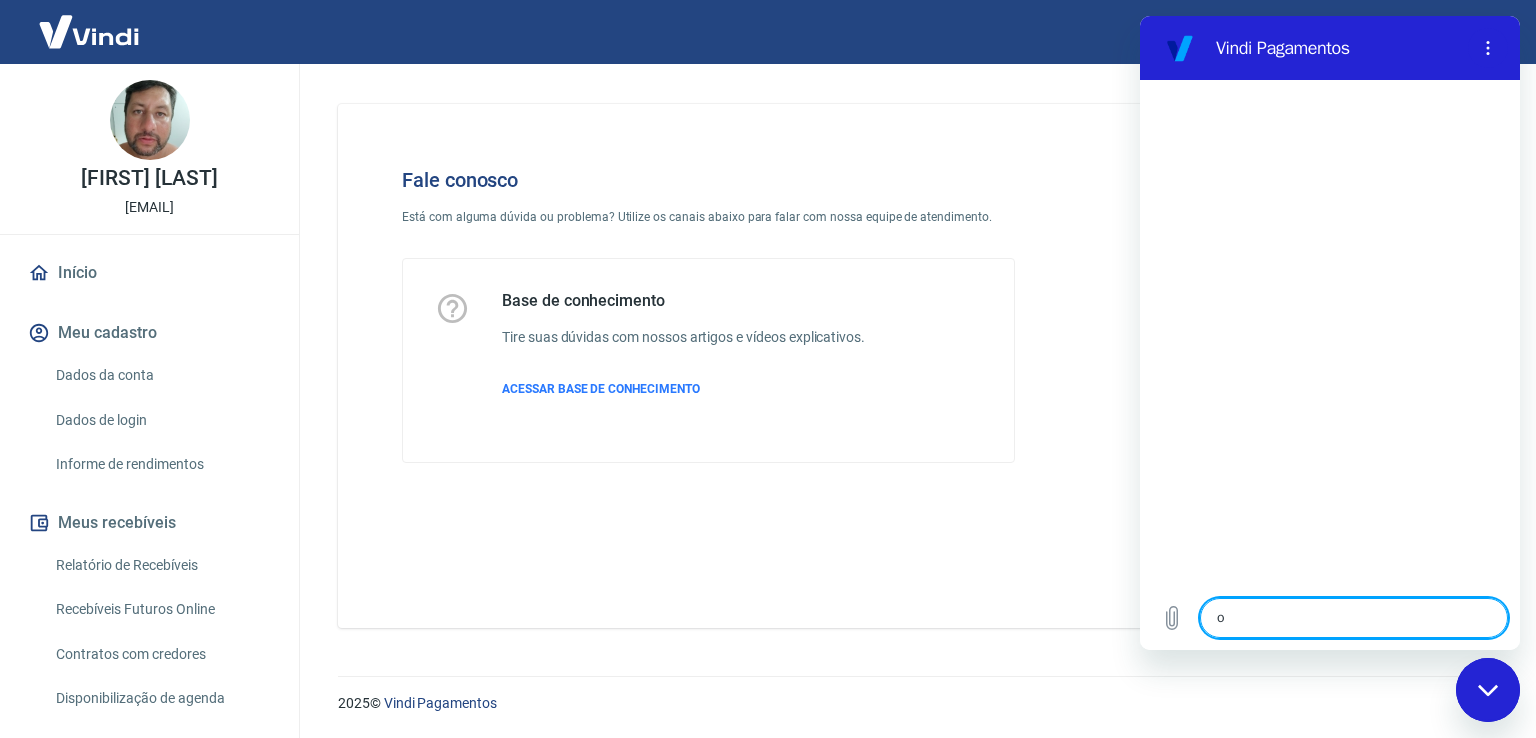 type on "oi" 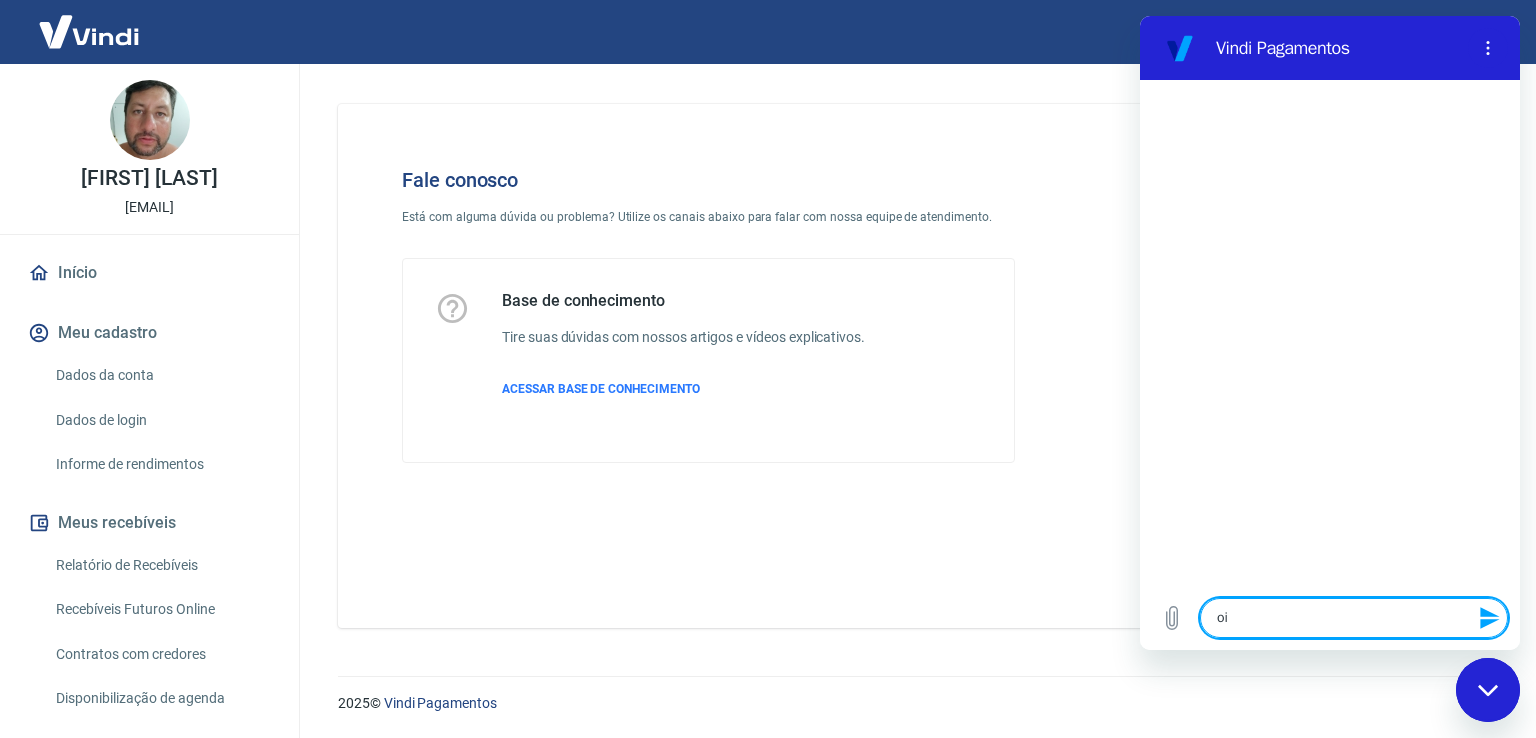 type 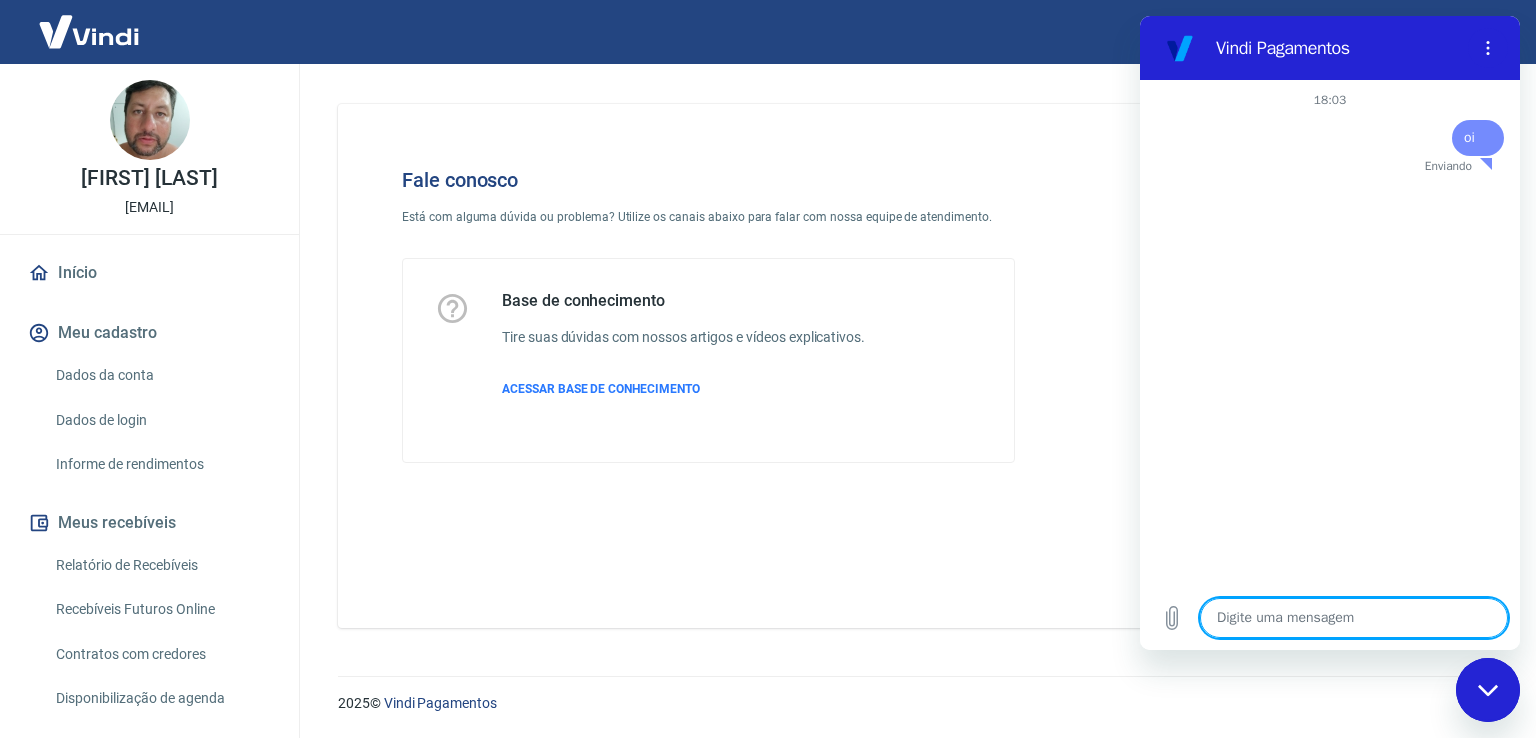 type on "x" 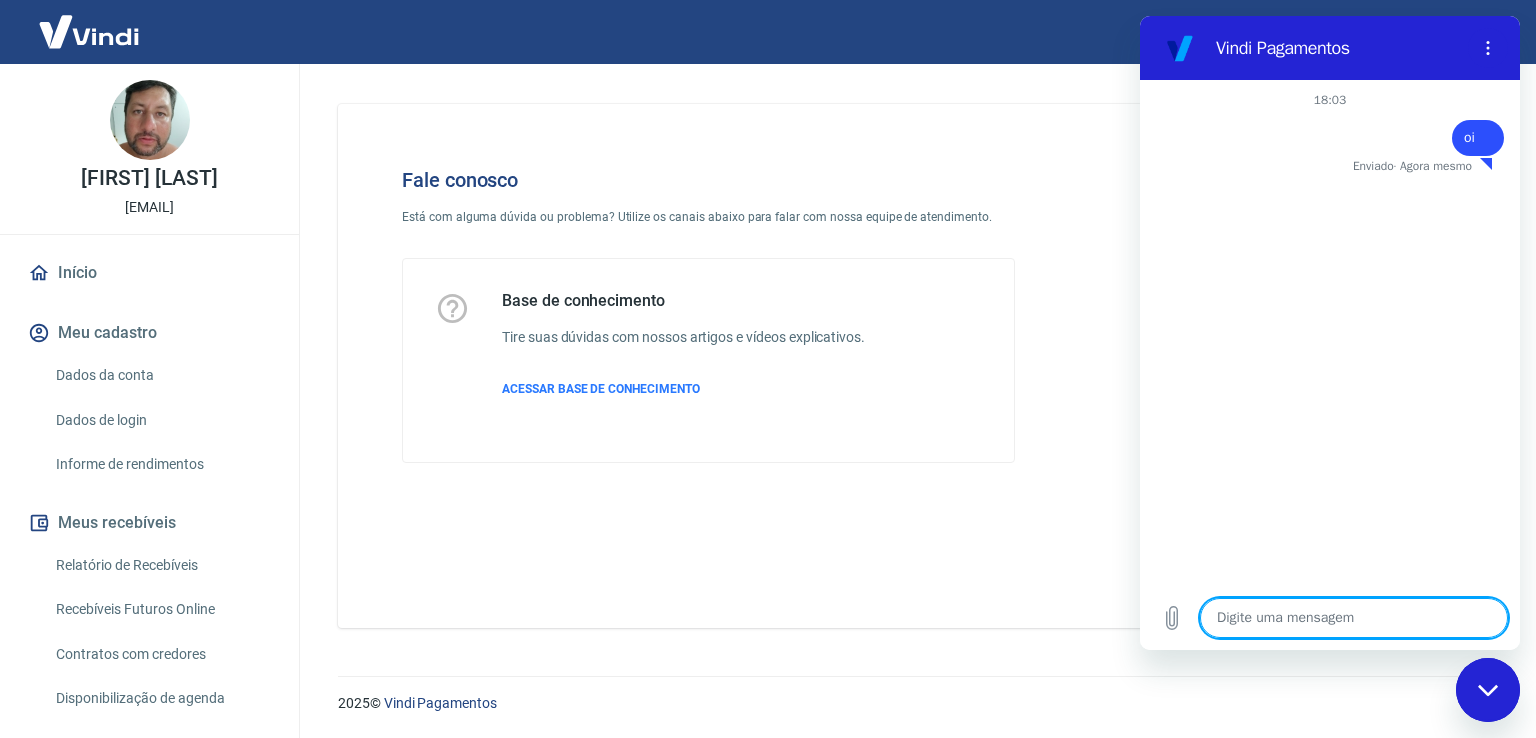 type on "m" 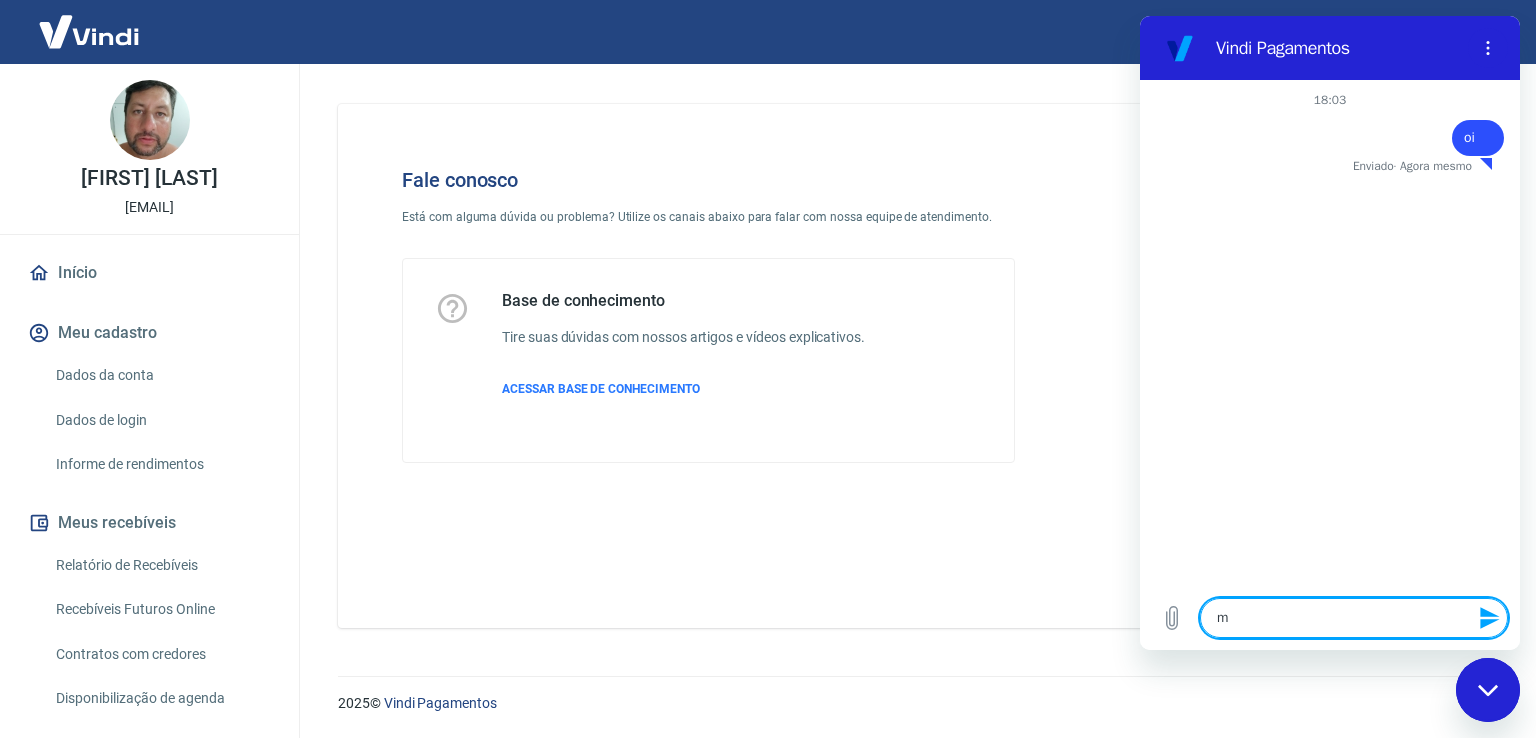 type on "me" 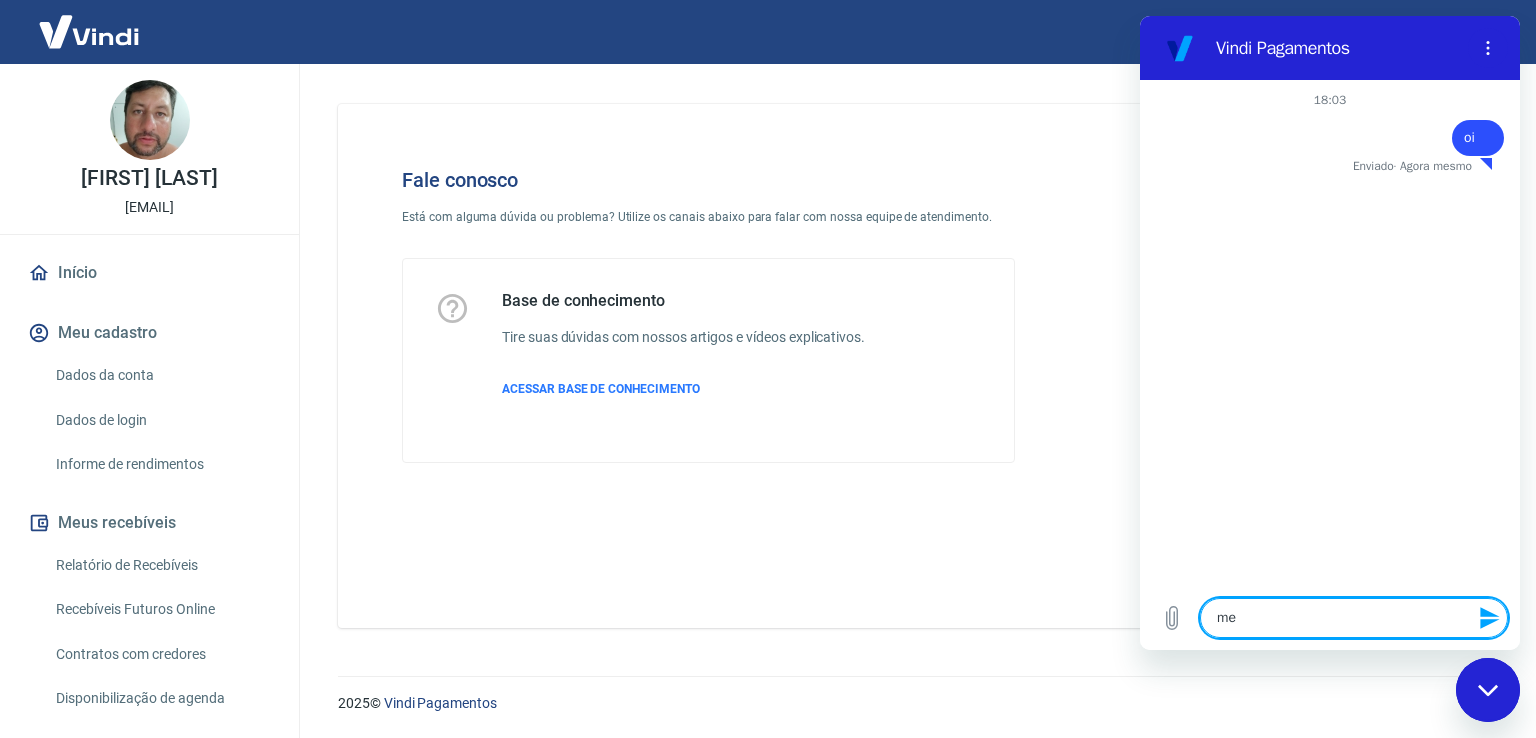 type on "meu" 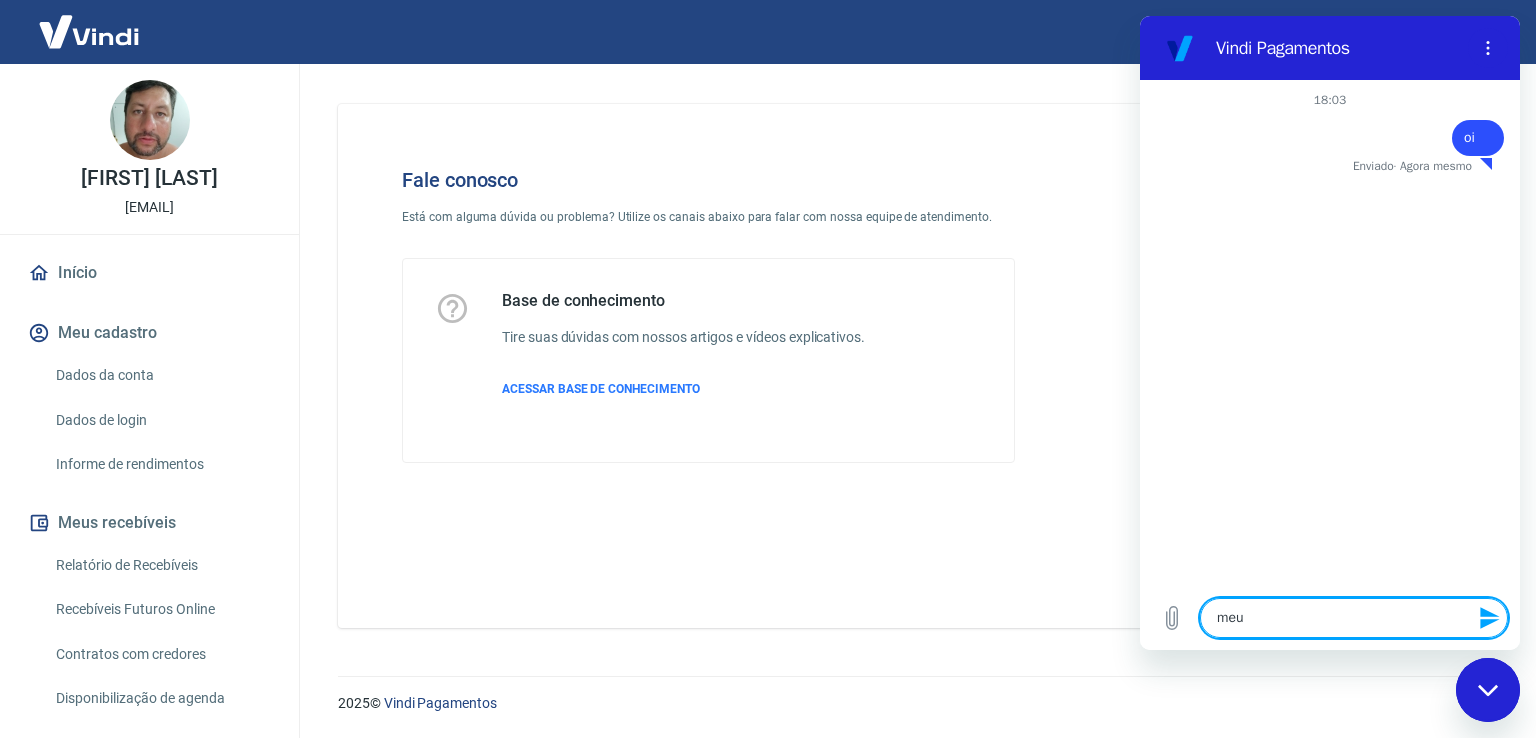 type on "meu" 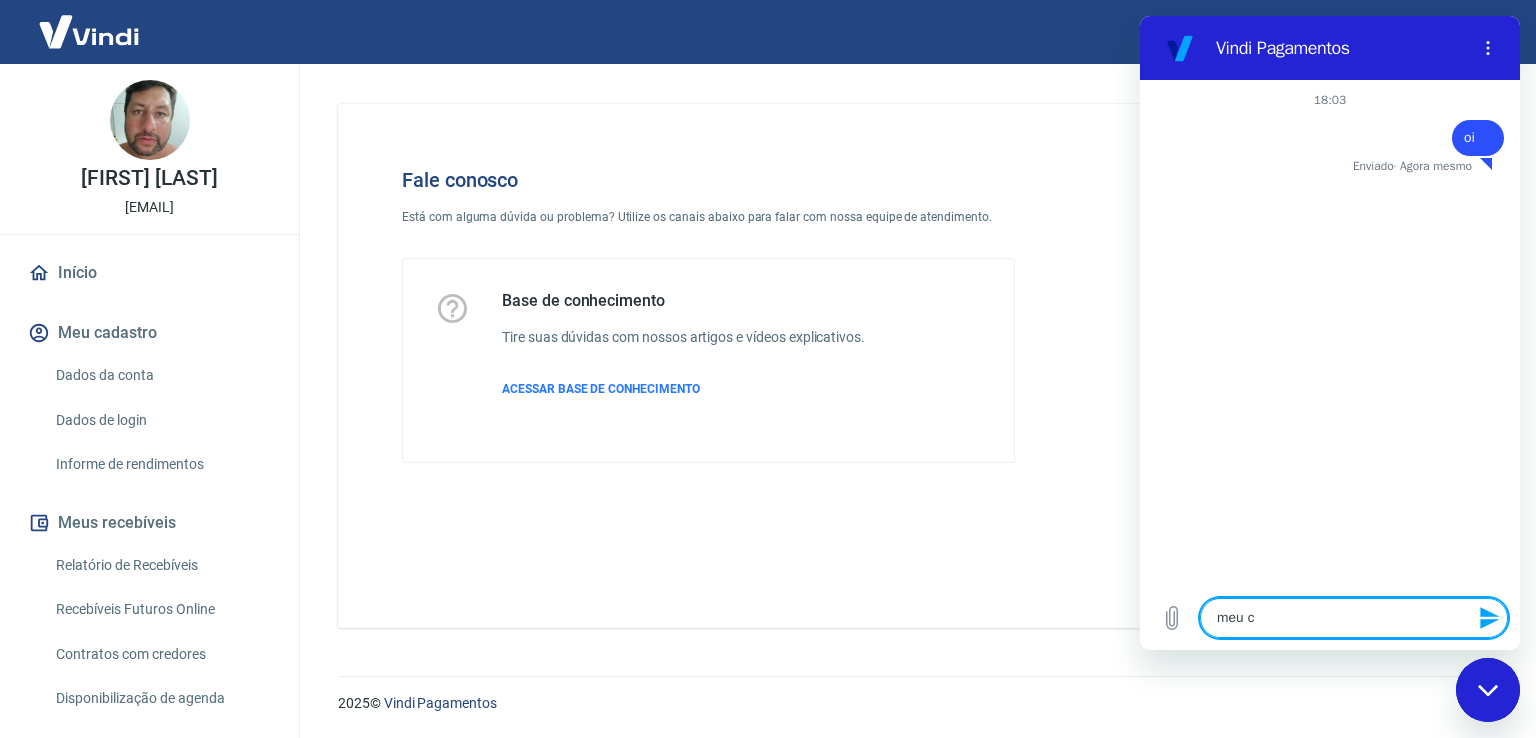 type on "meu cl" 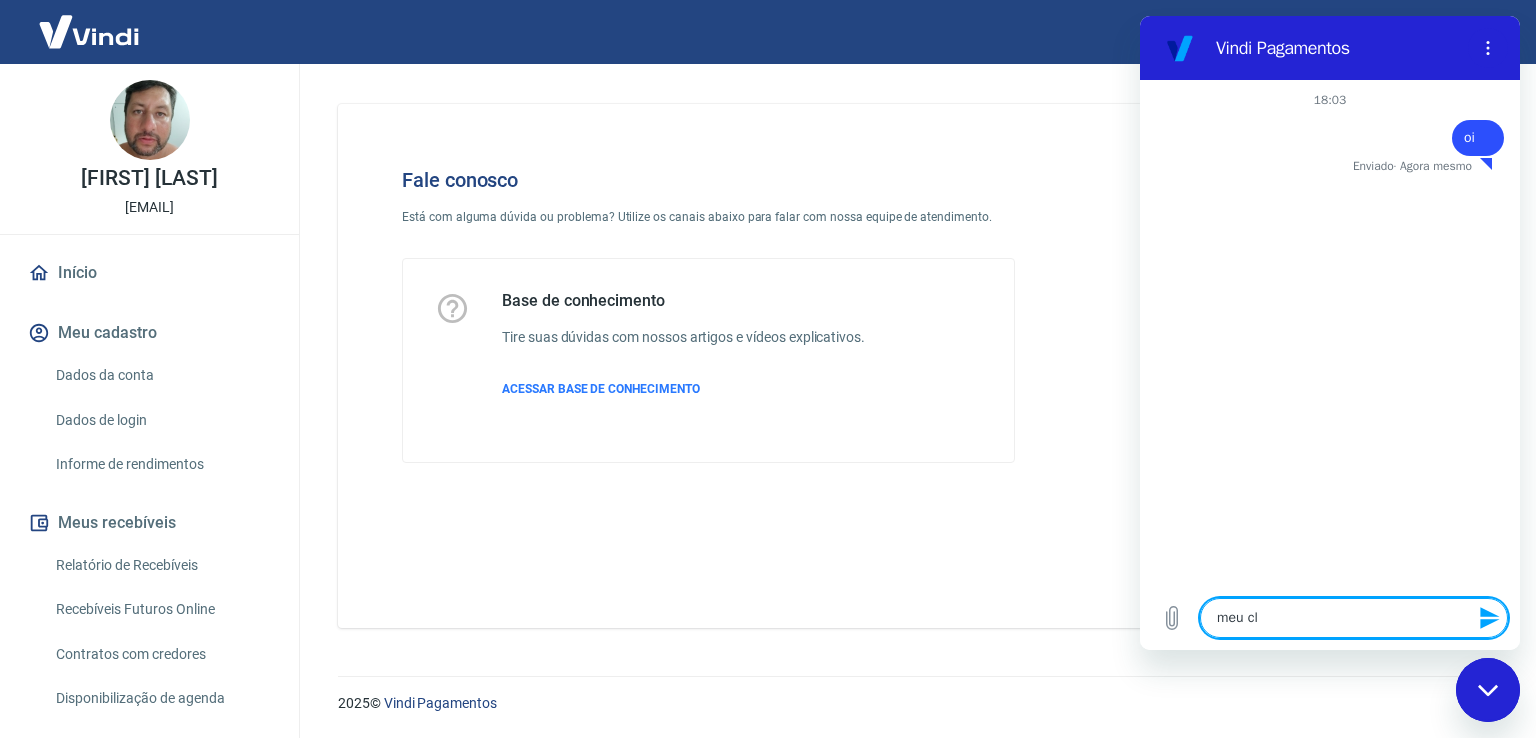 type on "meu cli" 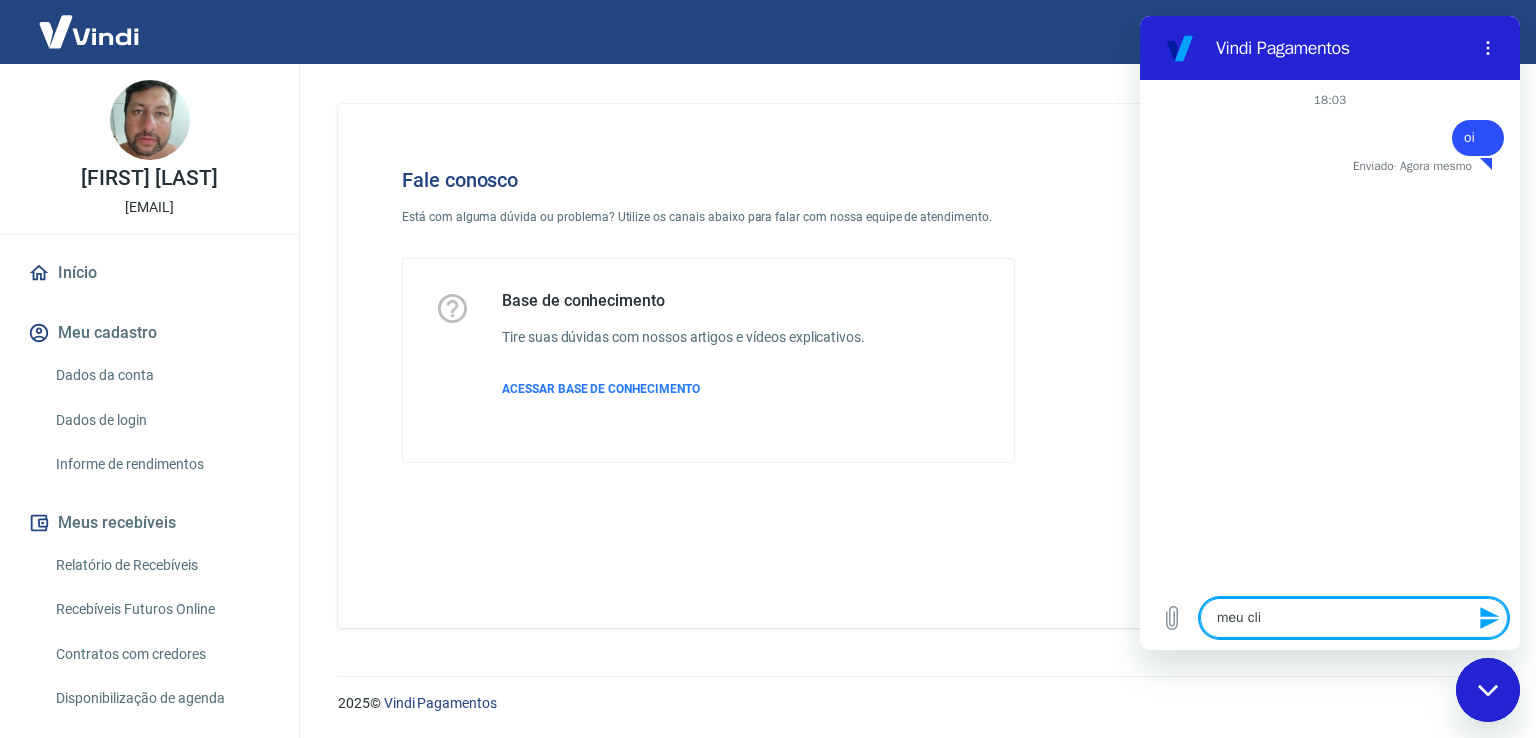 type on "meu clie" 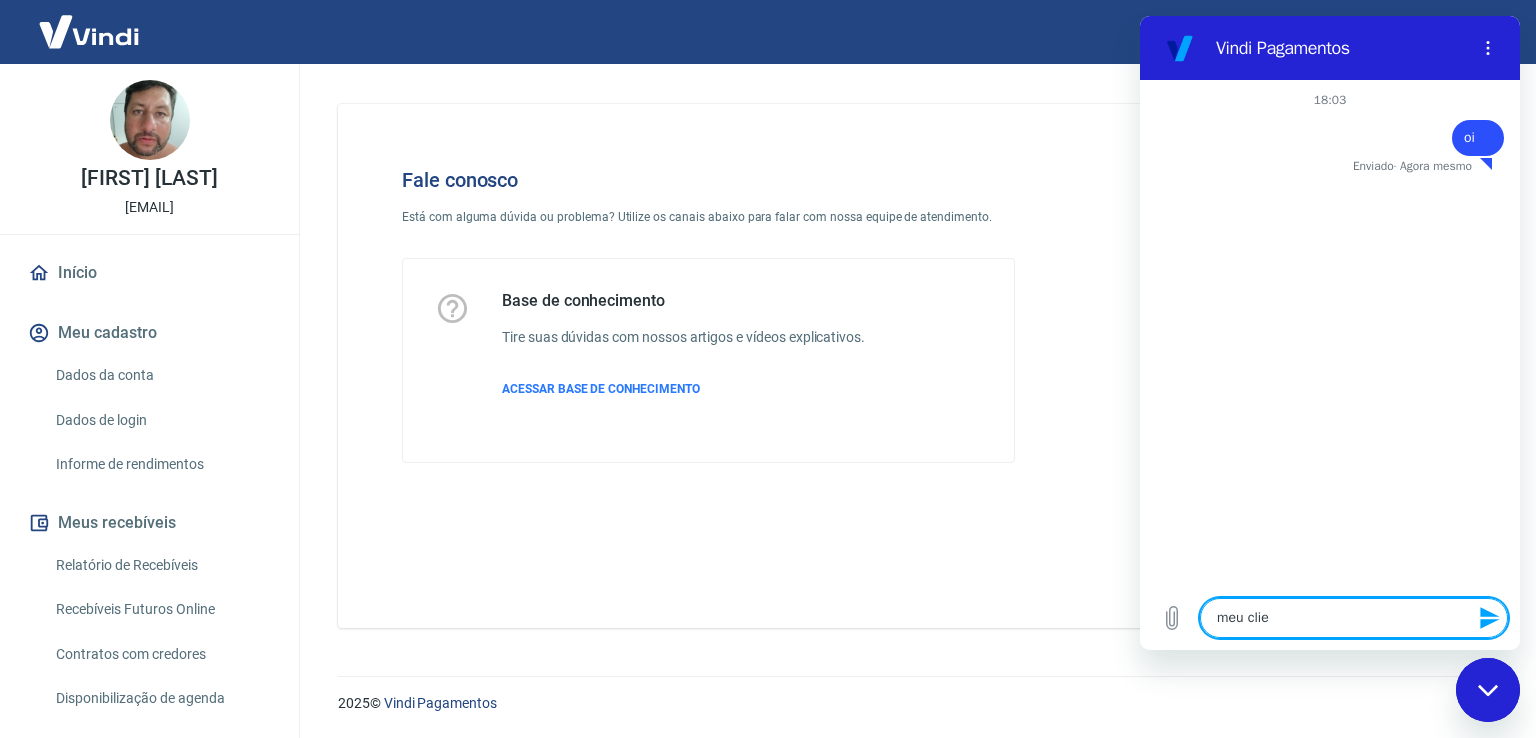 type on "meu clien" 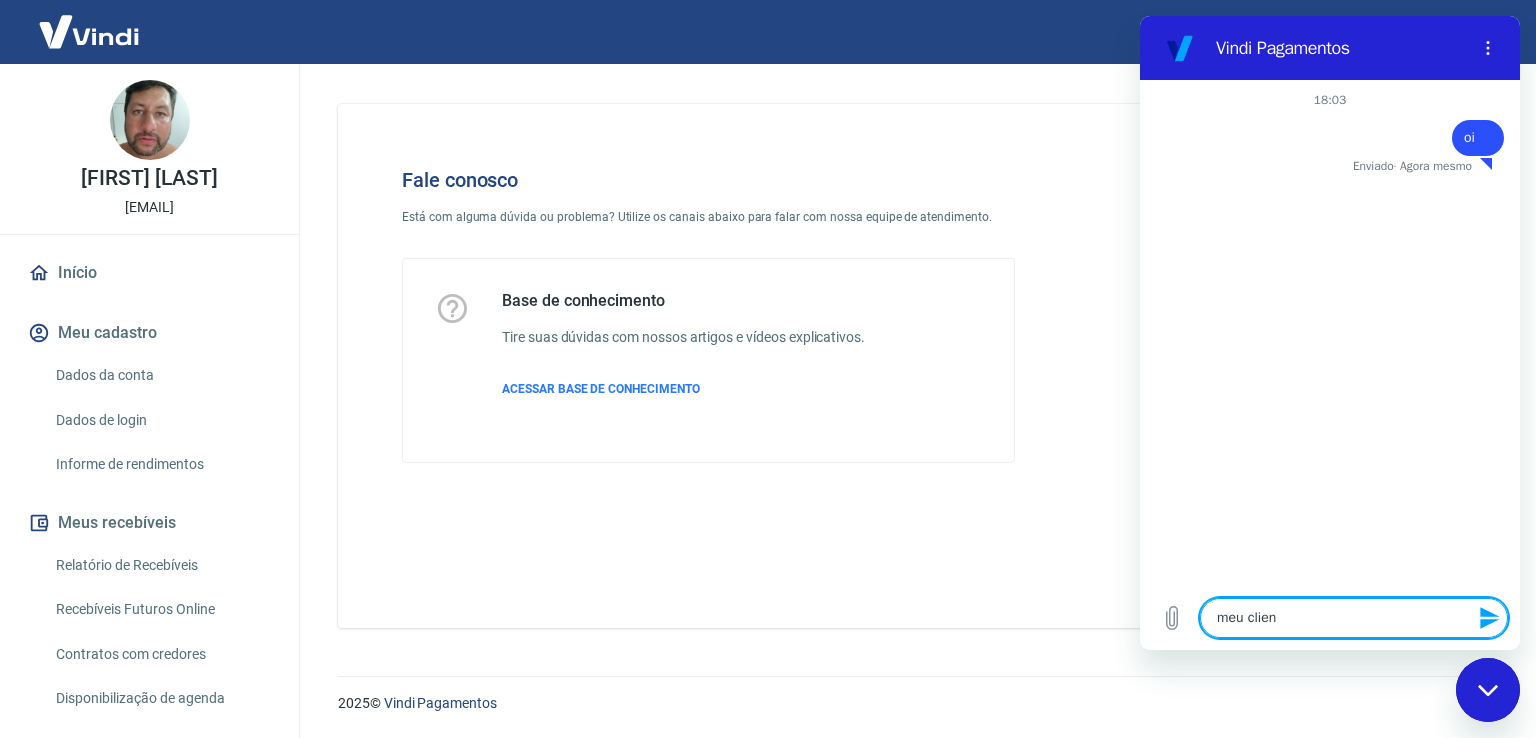 type on "meu client" 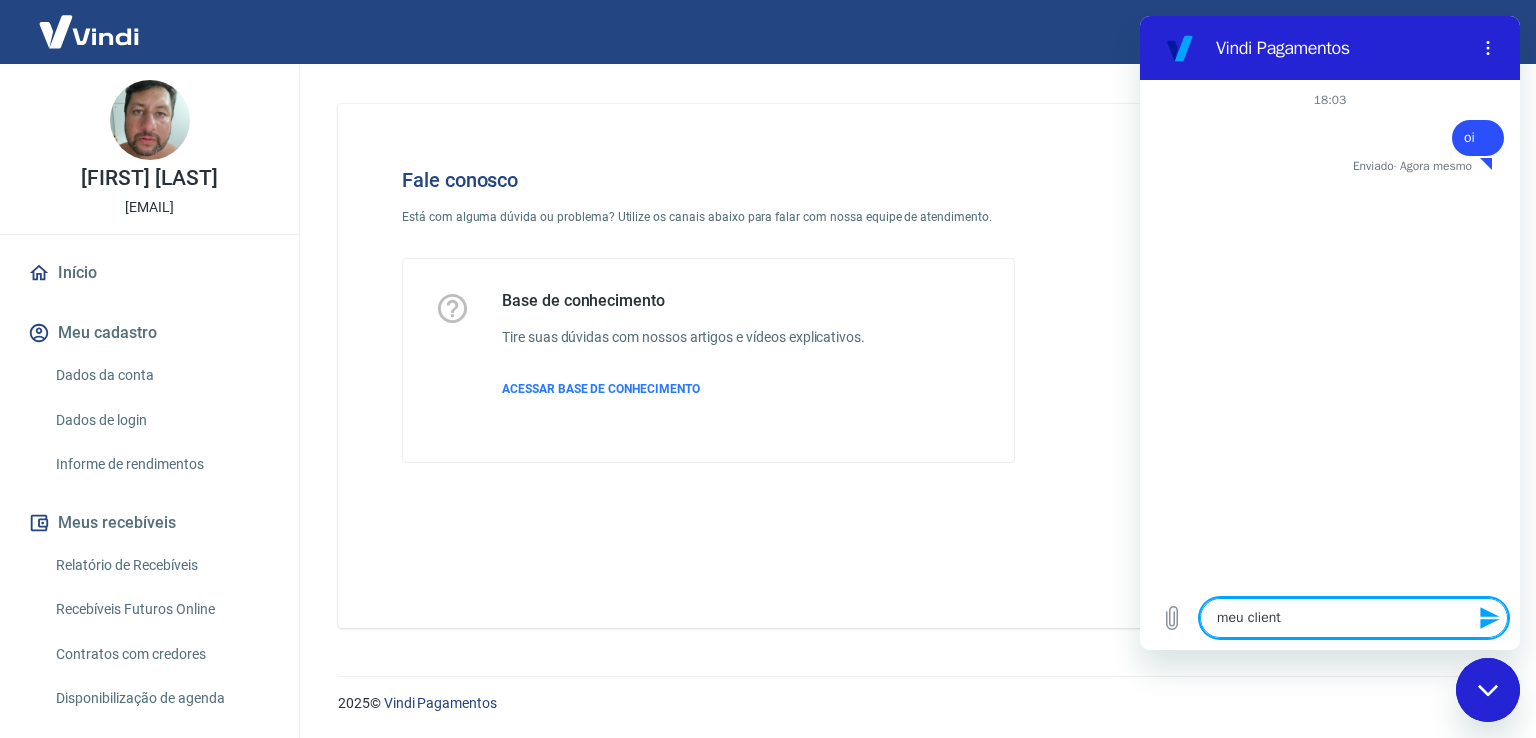 type on "meu cliente" 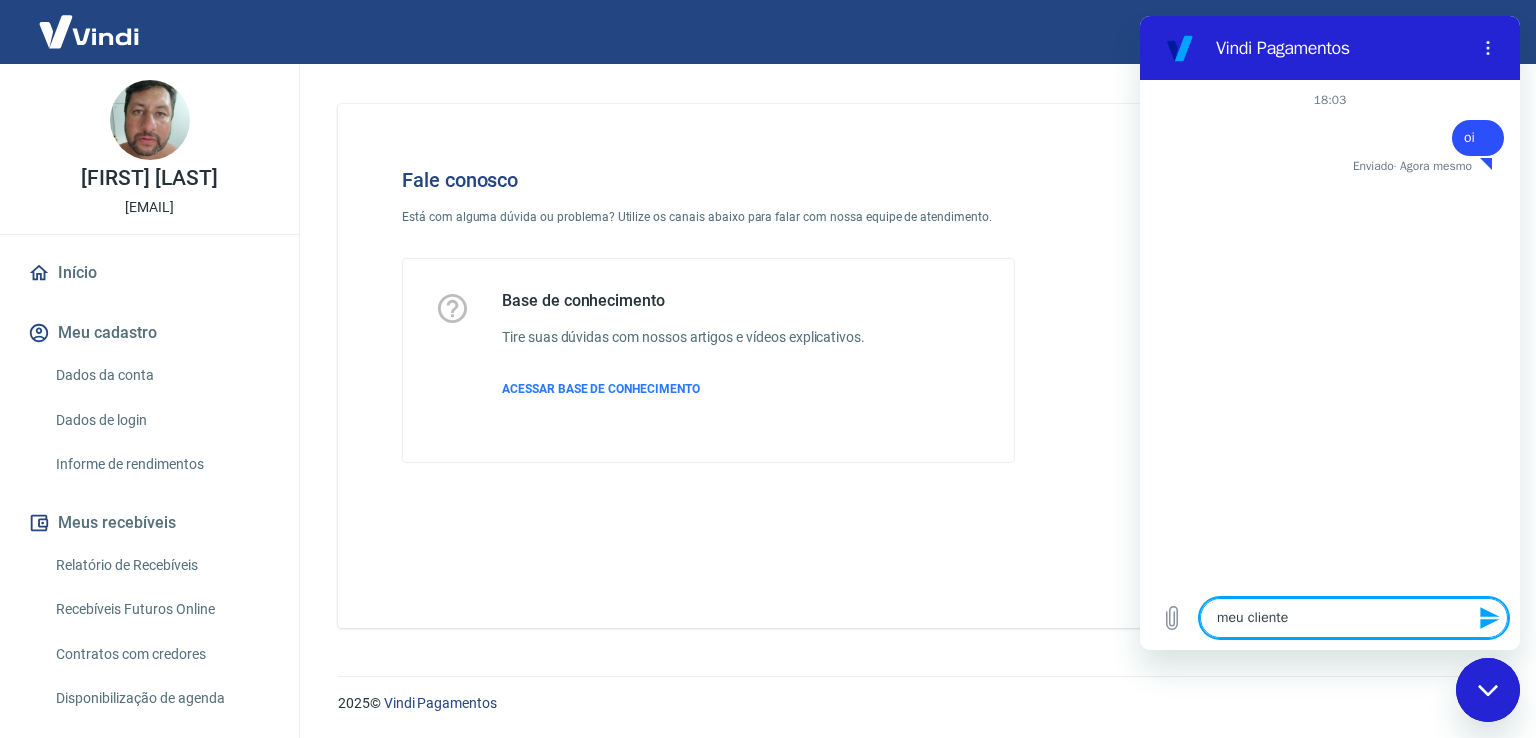 type on "meu cliente" 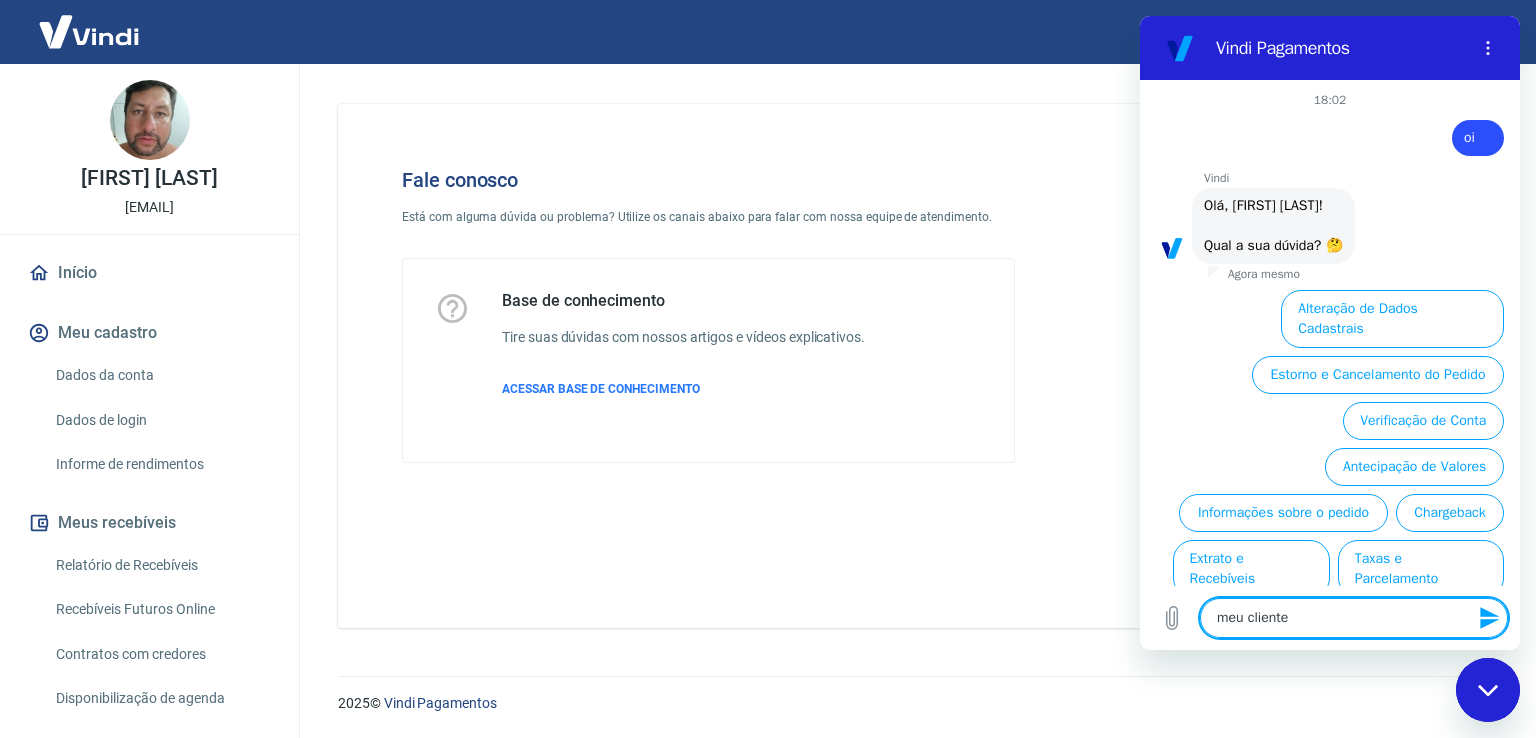 type on "x" 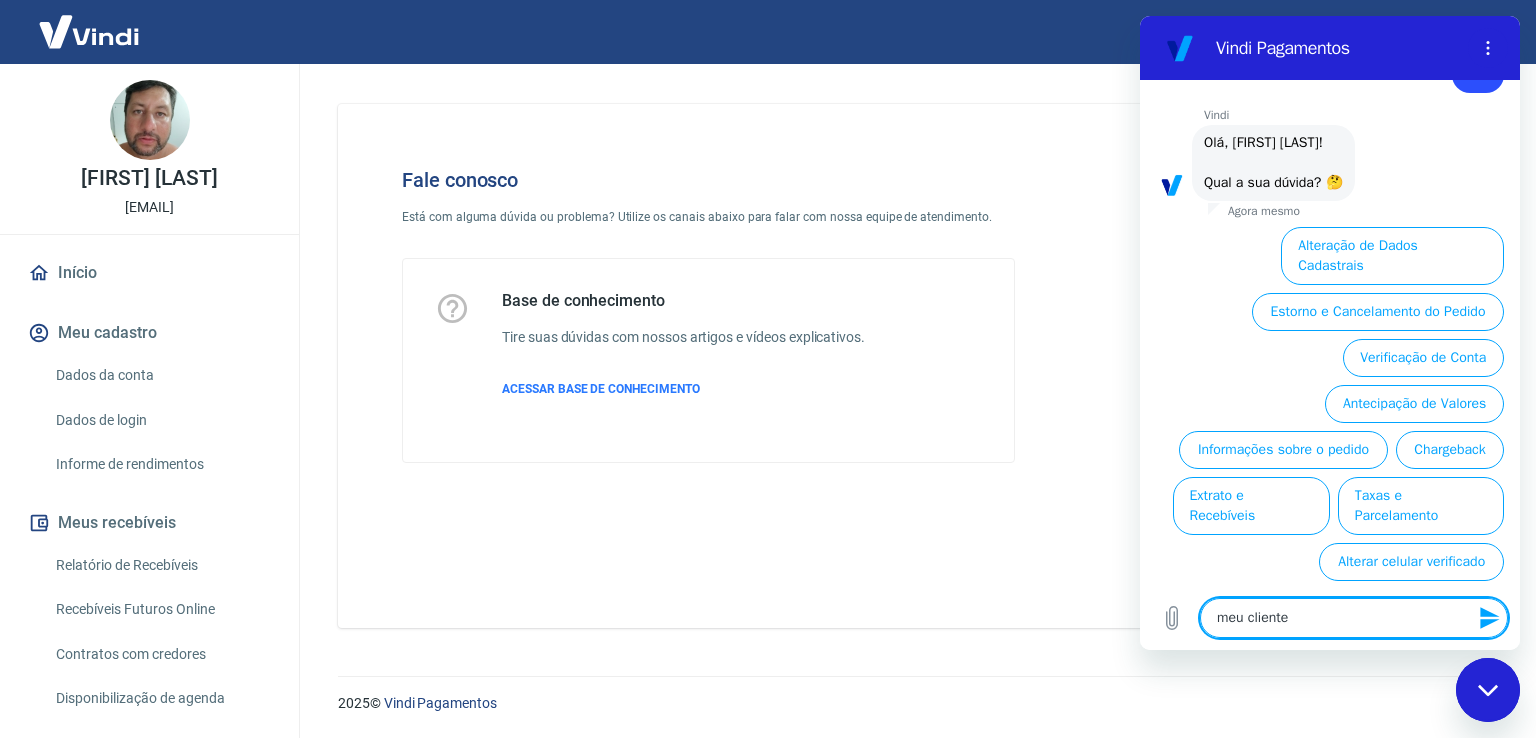 scroll, scrollTop: 64, scrollLeft: 0, axis: vertical 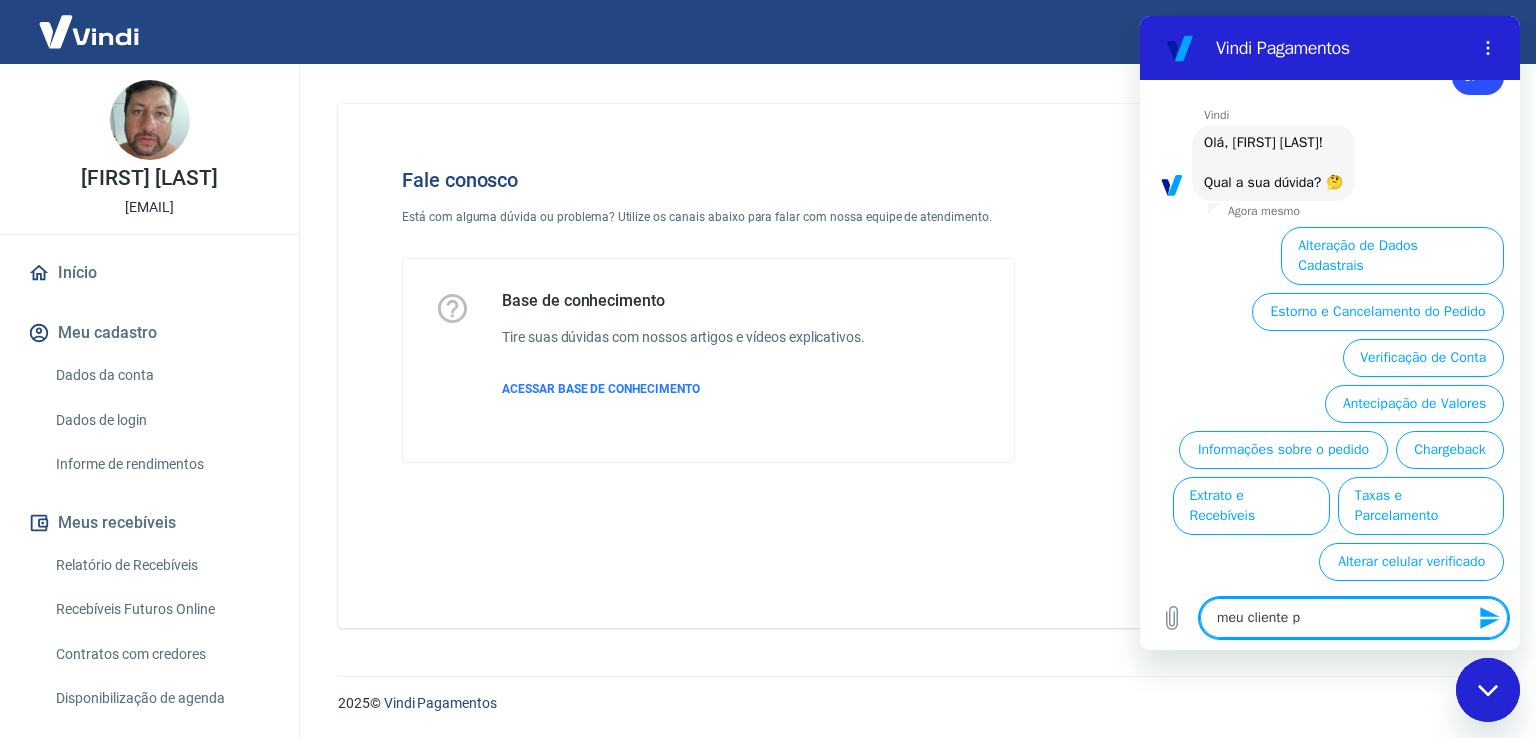 type on "meu cliente pa" 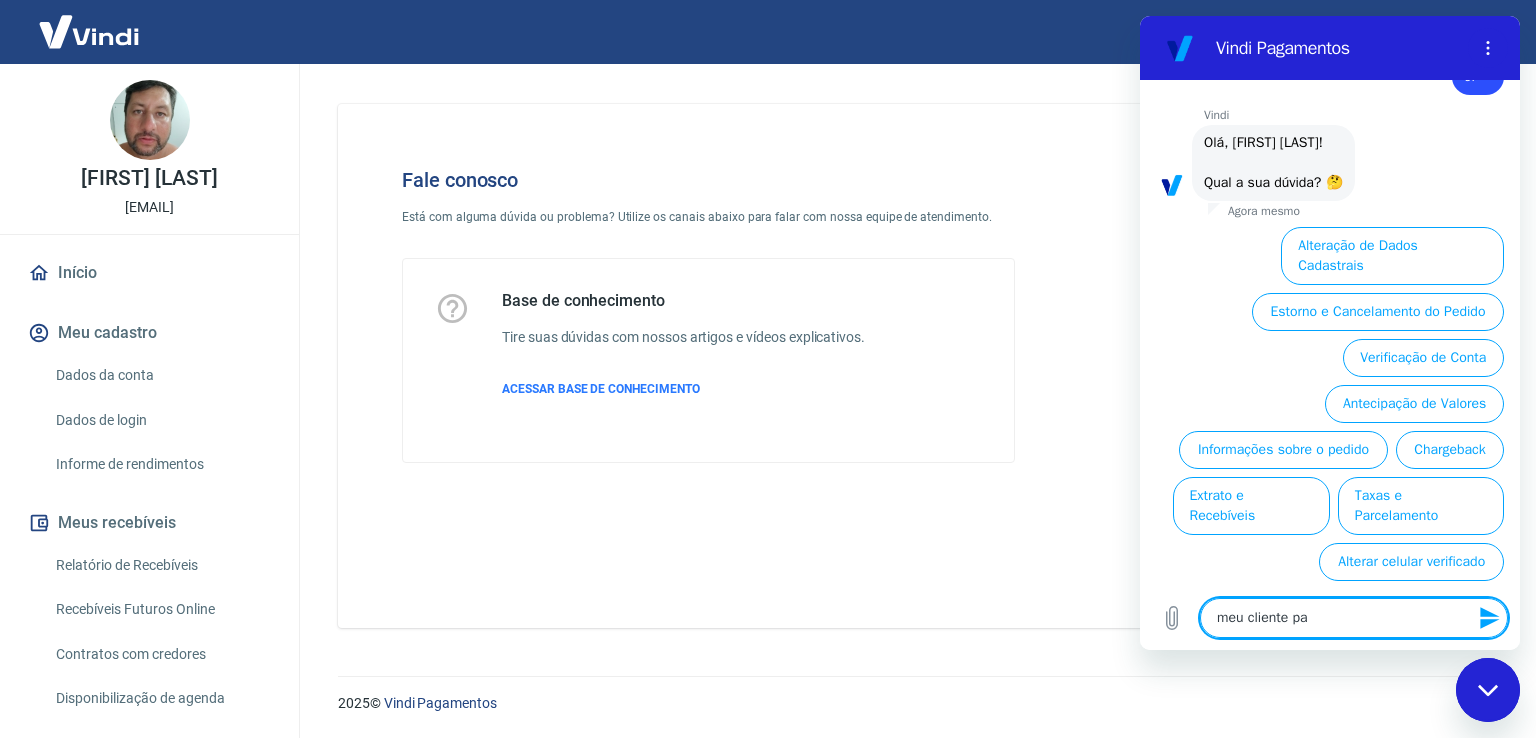 type on "meu cliente pas" 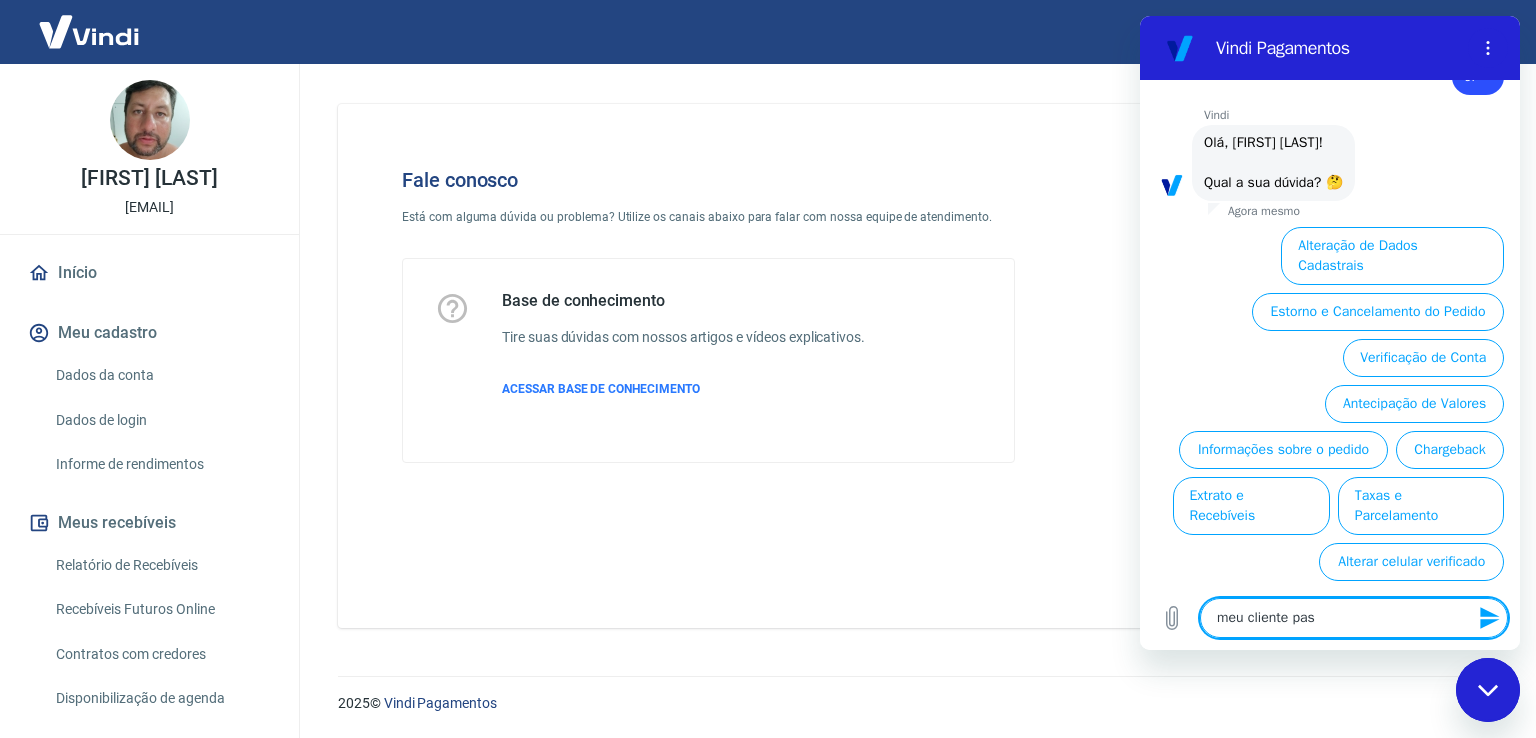 type on "meu cliente pass" 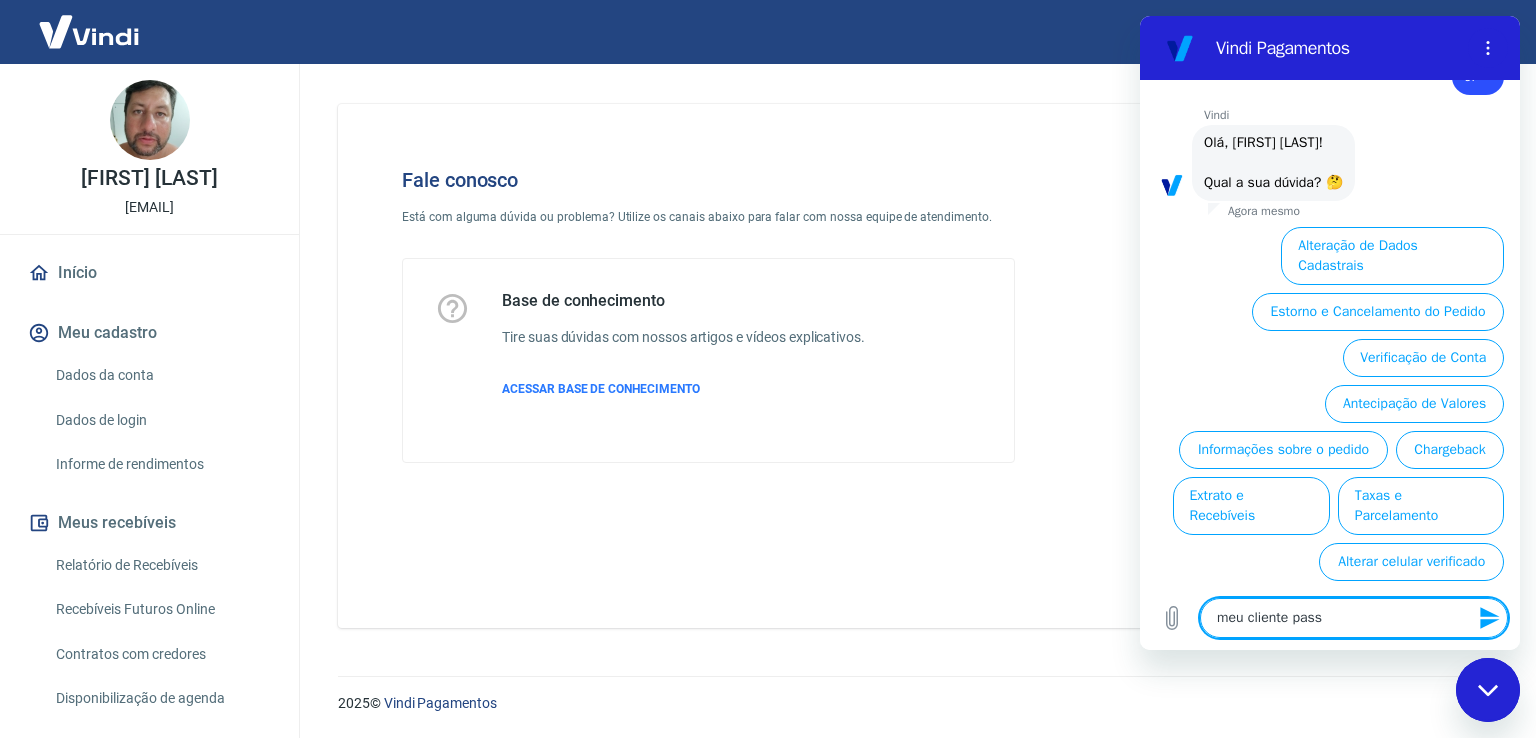 type on "meu cliente pas" 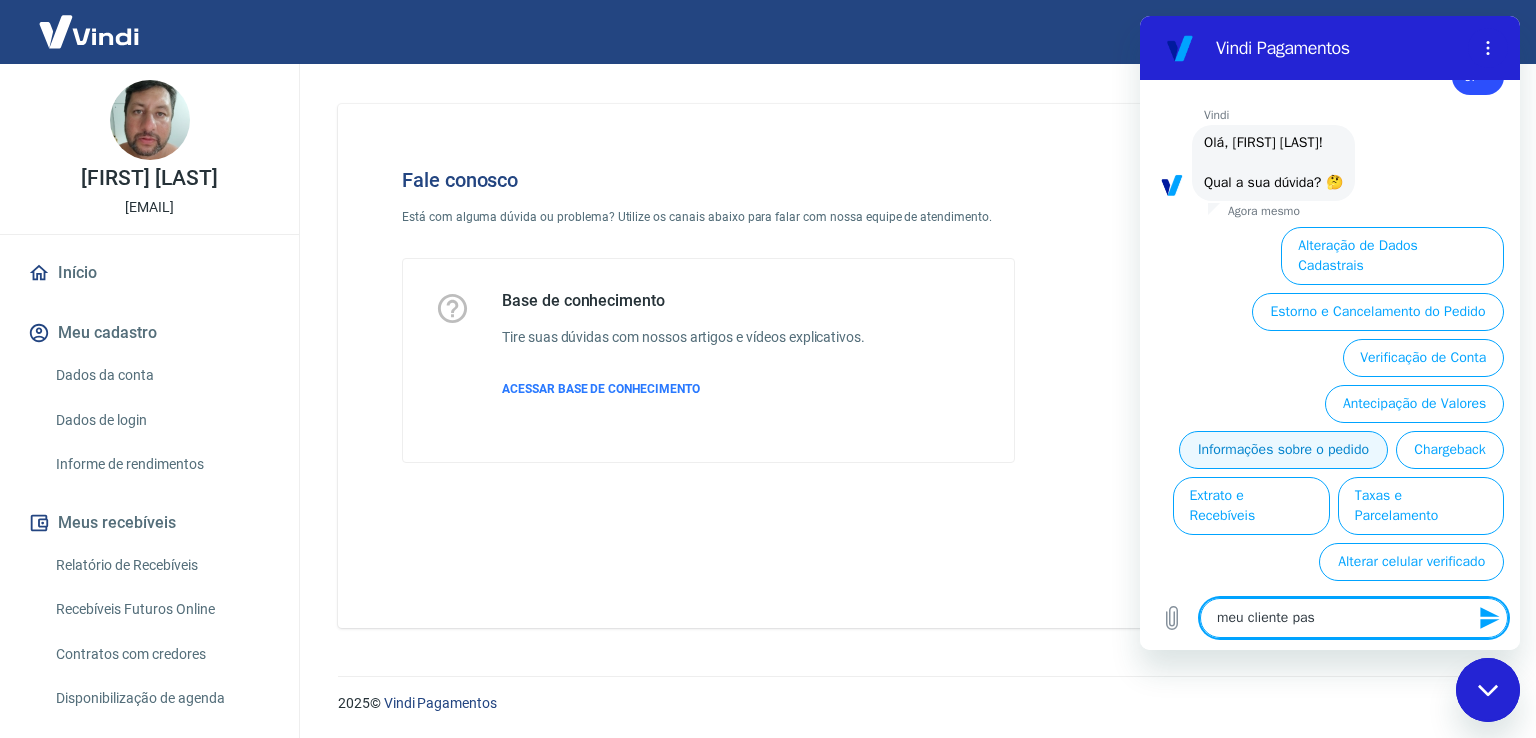 type on "meu cliente pa" 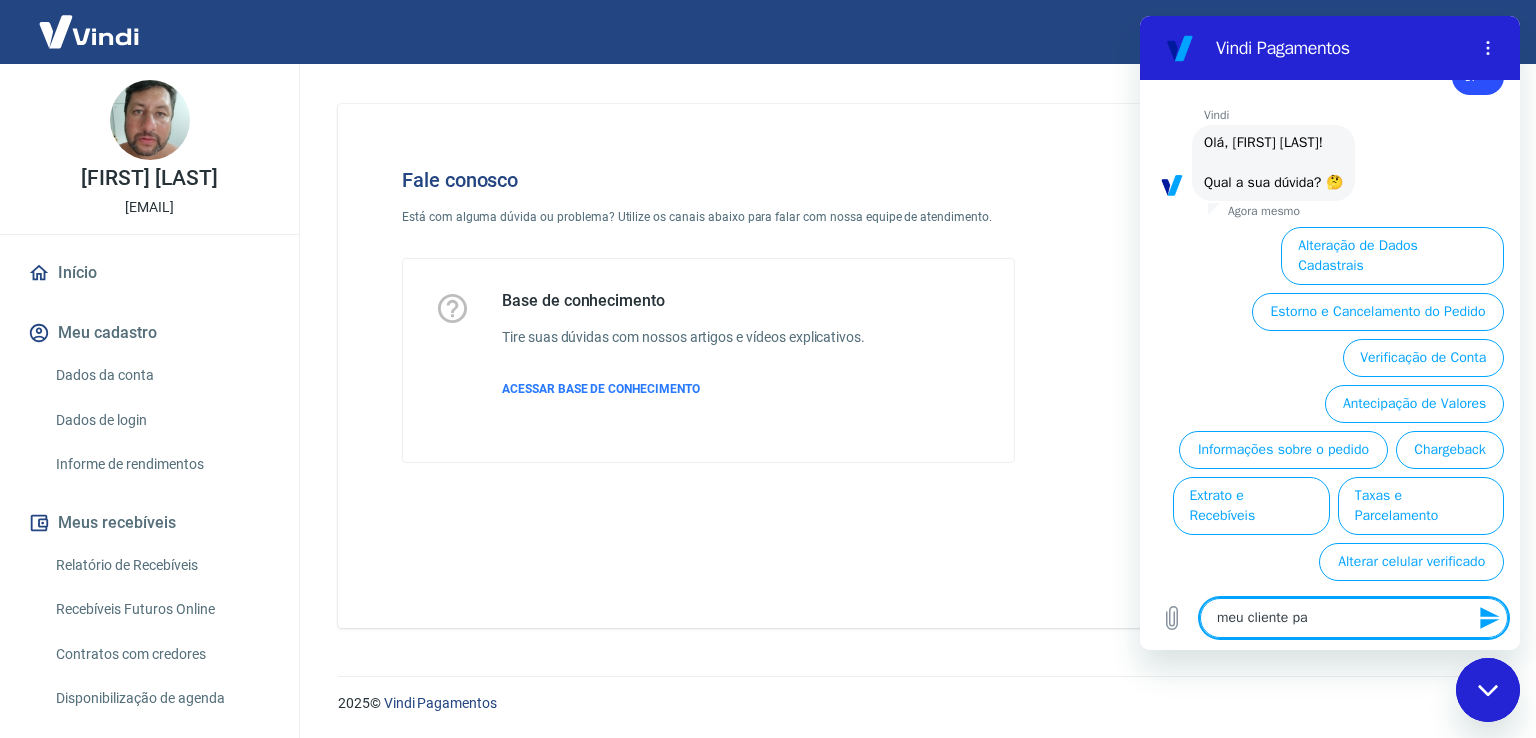 type on "meu cliente p" 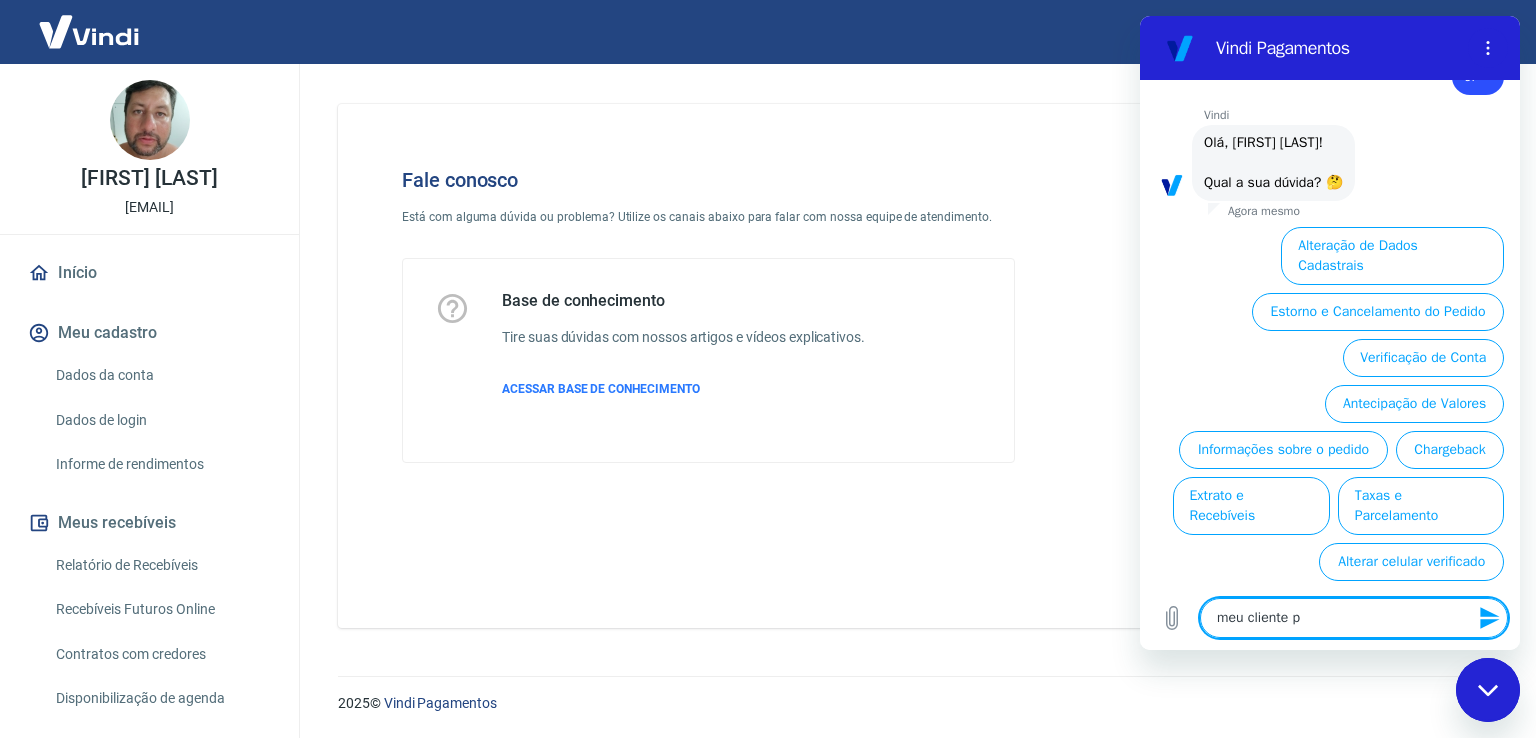 type on "meu cliente" 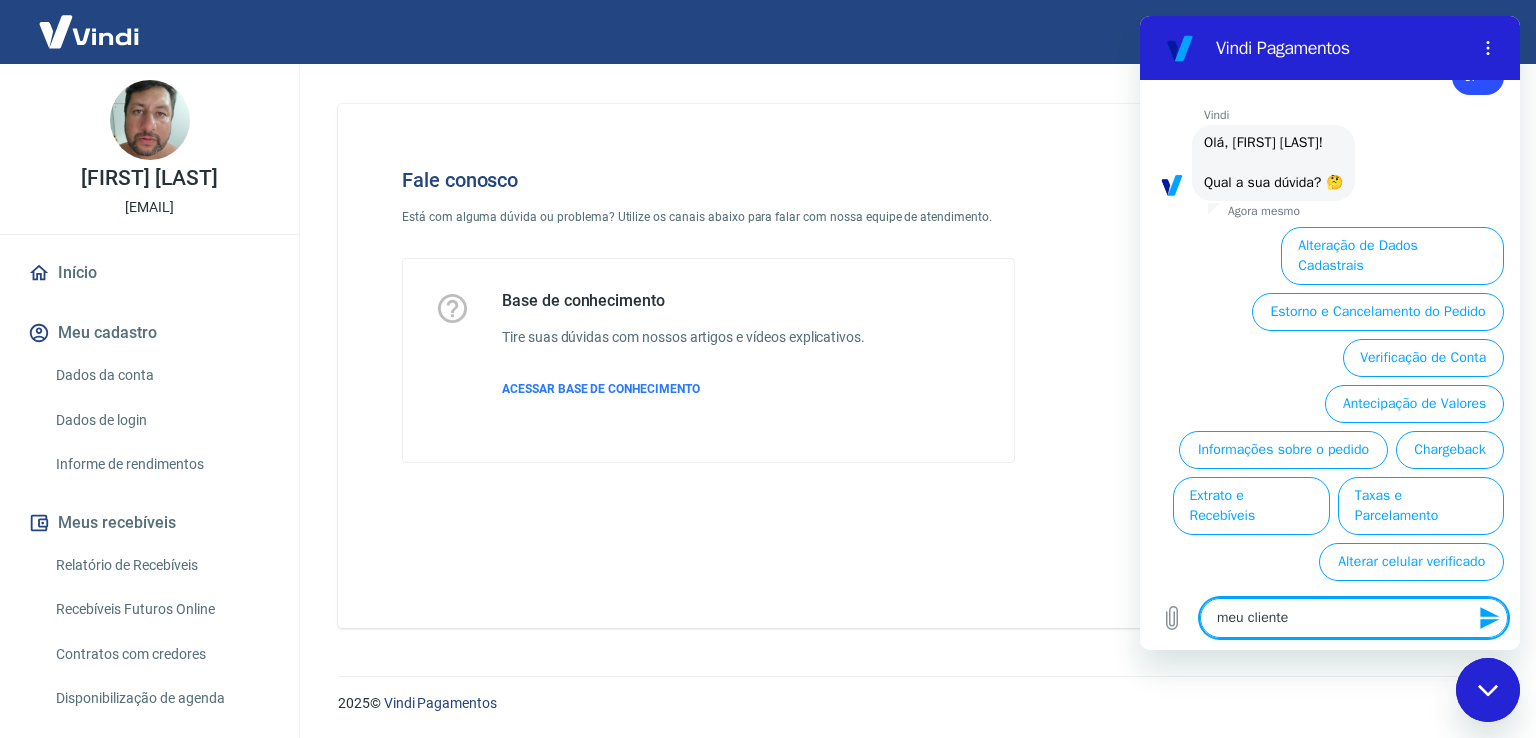 type on "meu cliente" 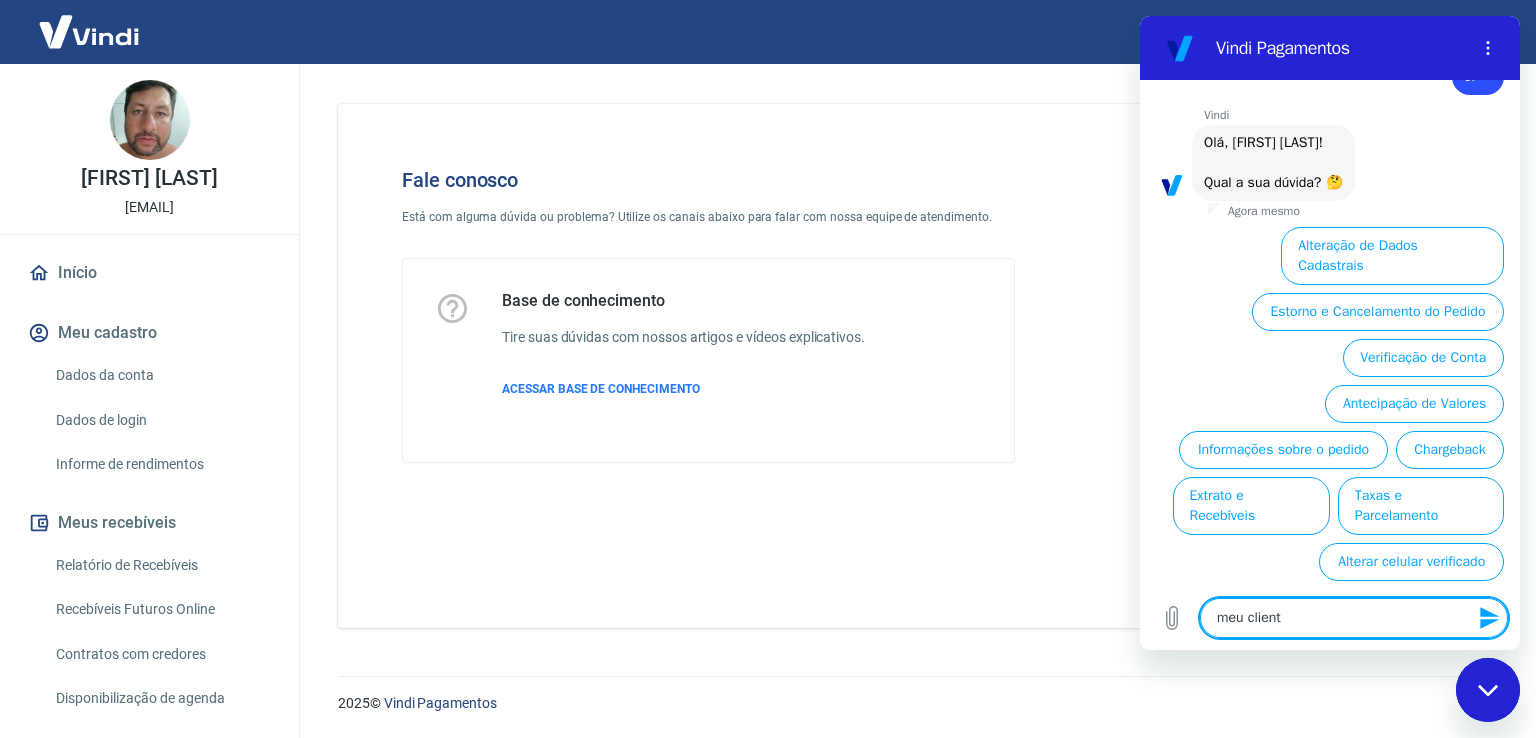 type on "meu clien" 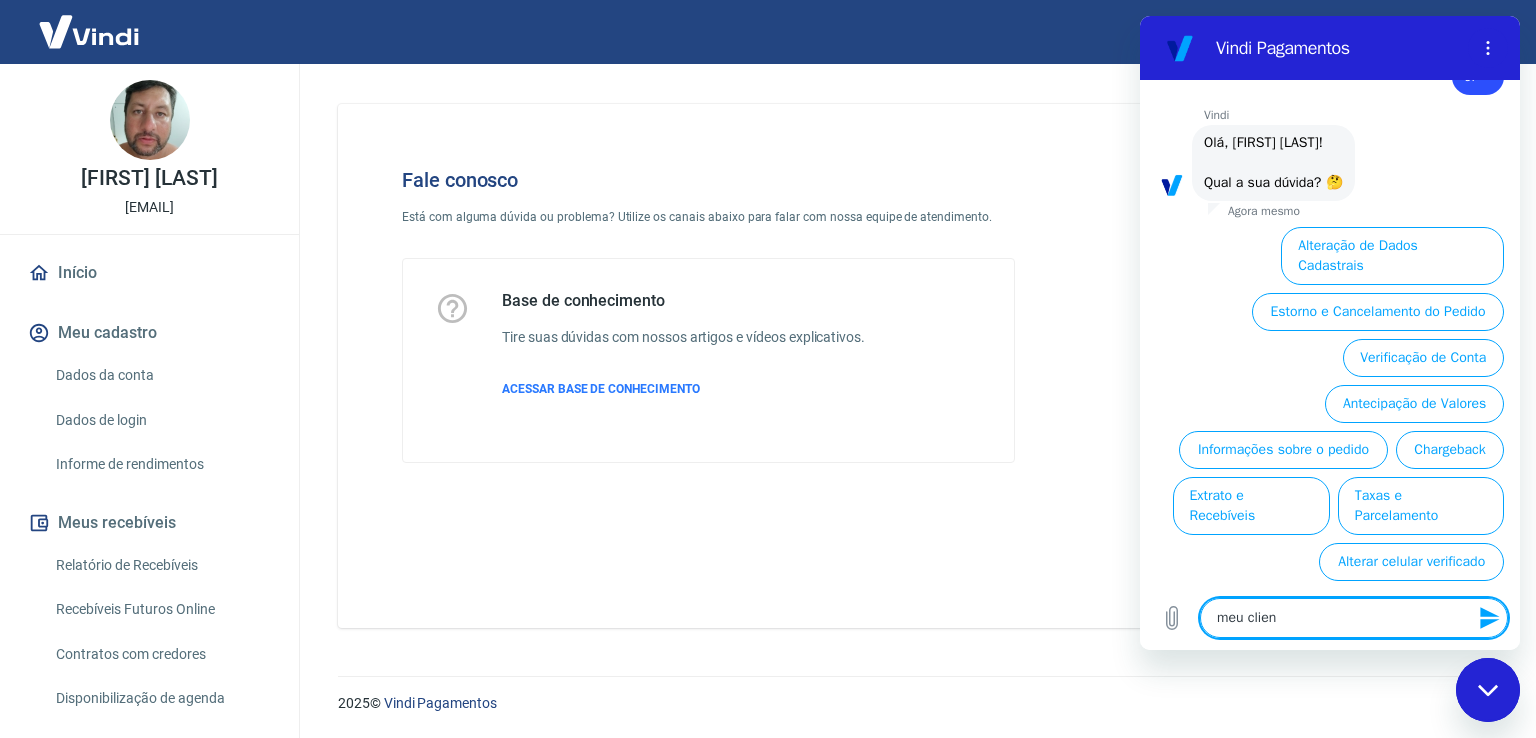 type on "meu clie" 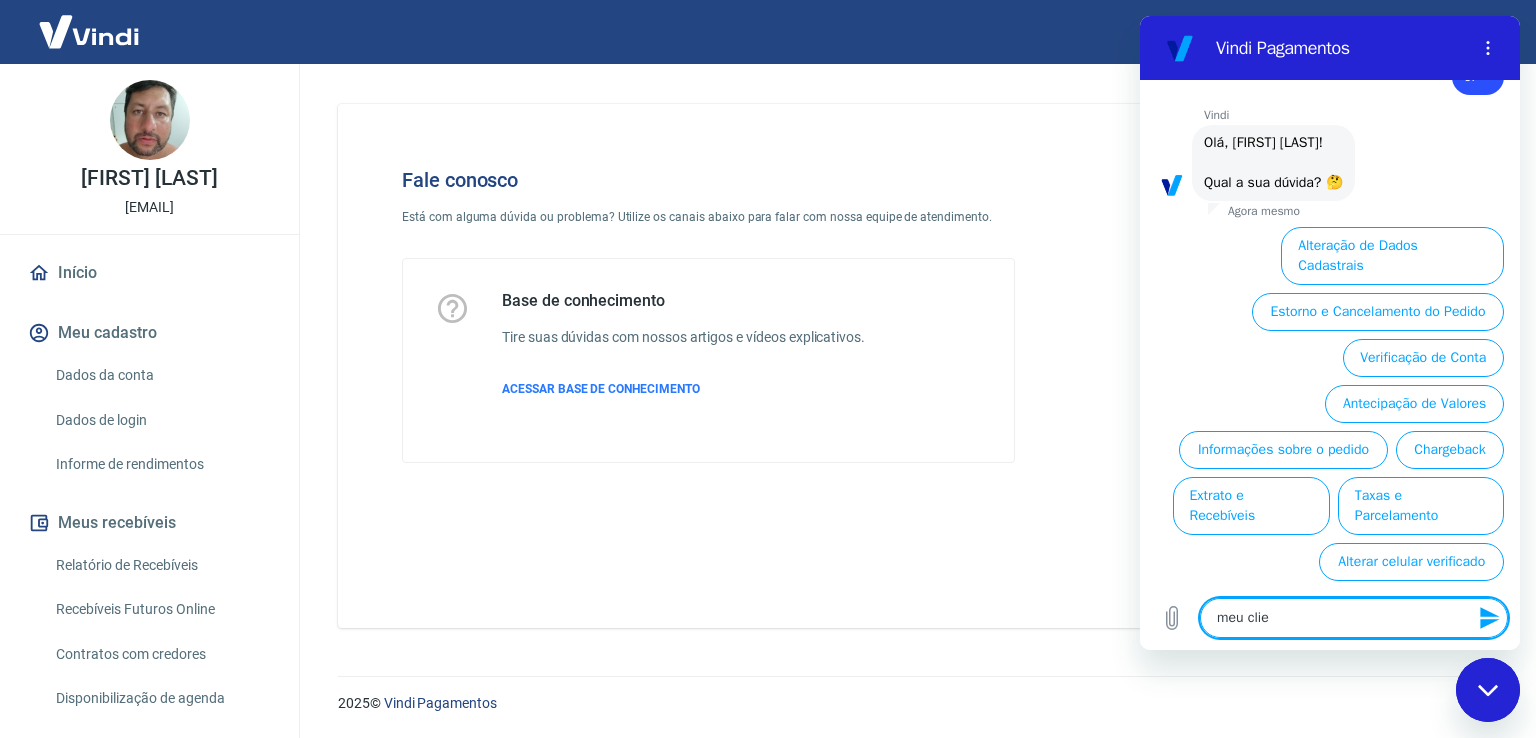 type on "meu cli" 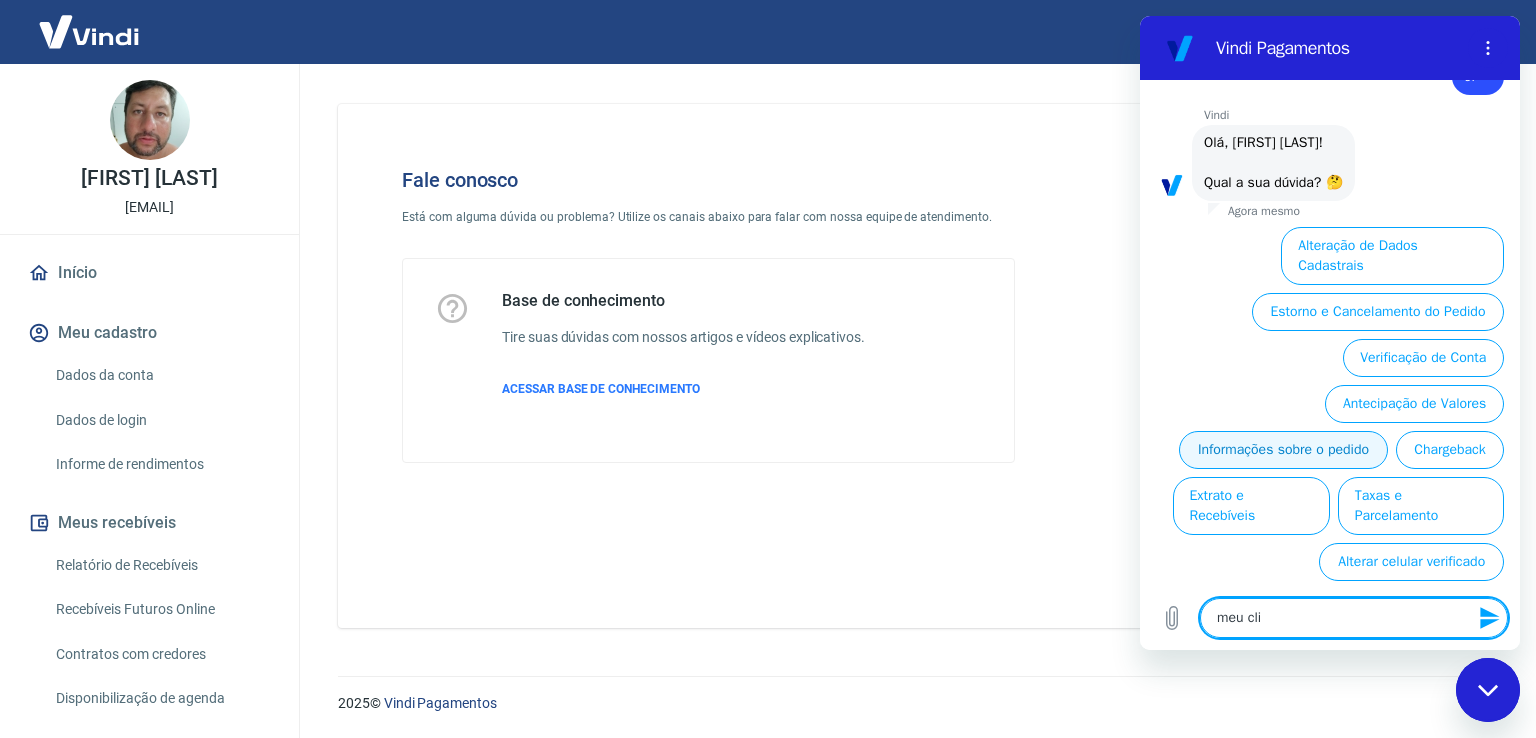 type on "meu cl" 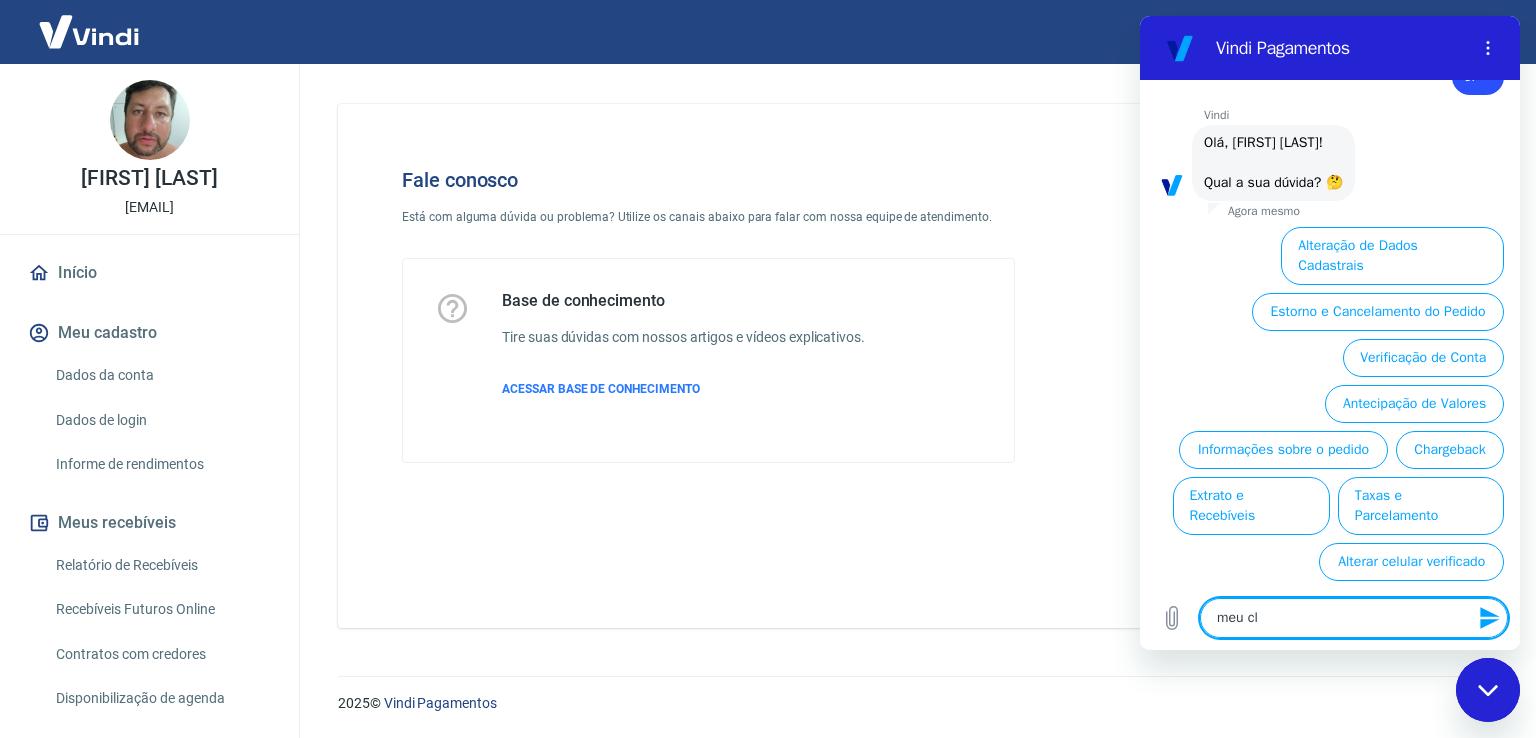 type on "meu c" 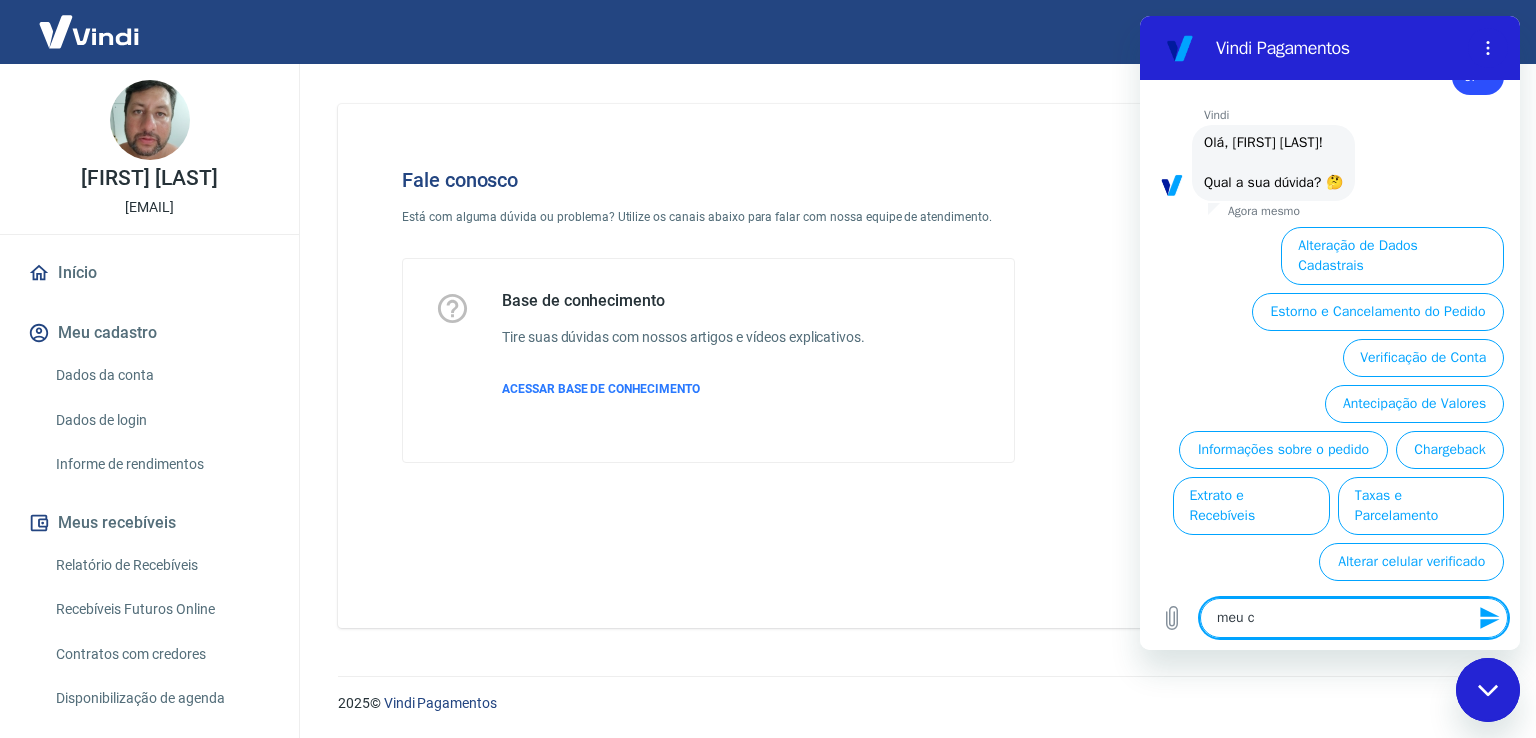 type on "meu" 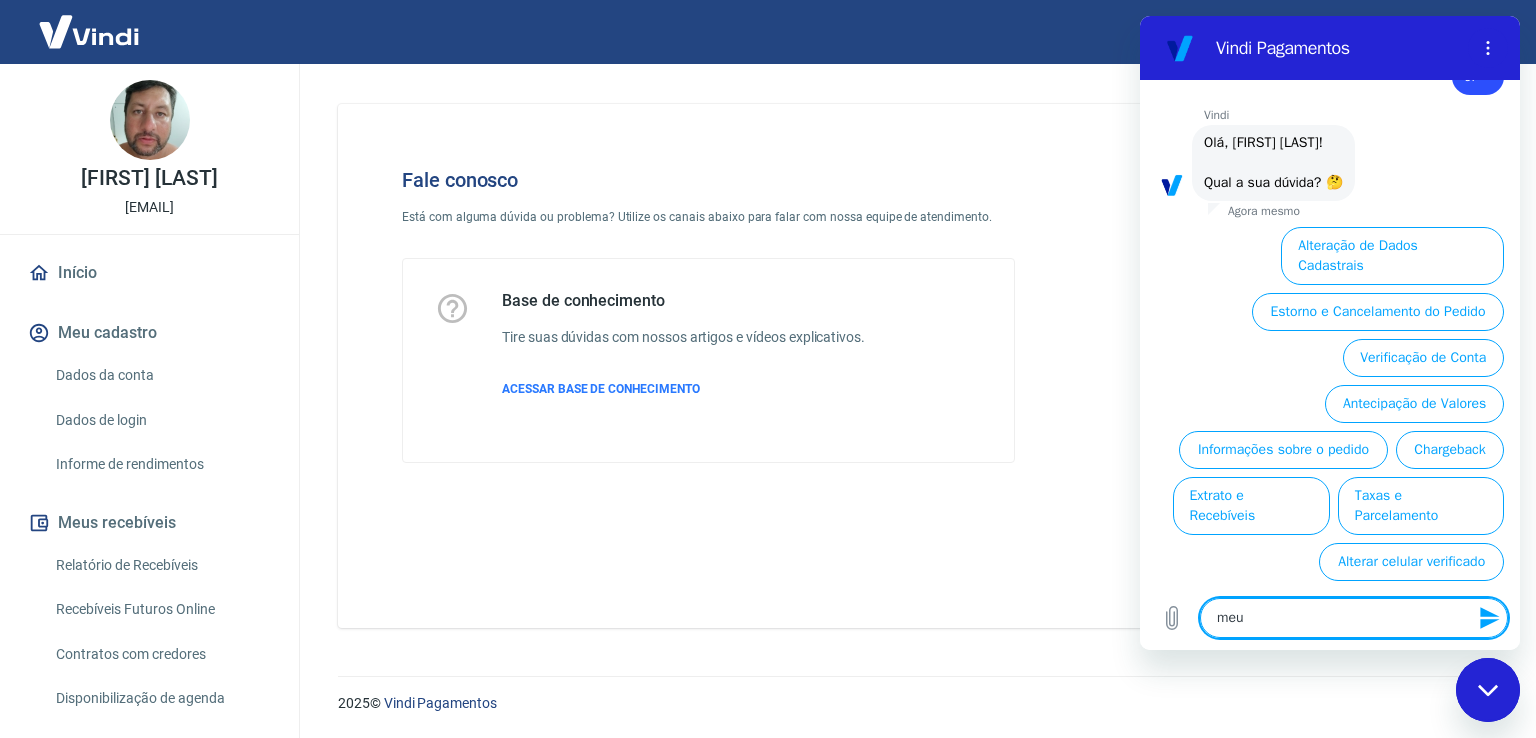 type on "meu" 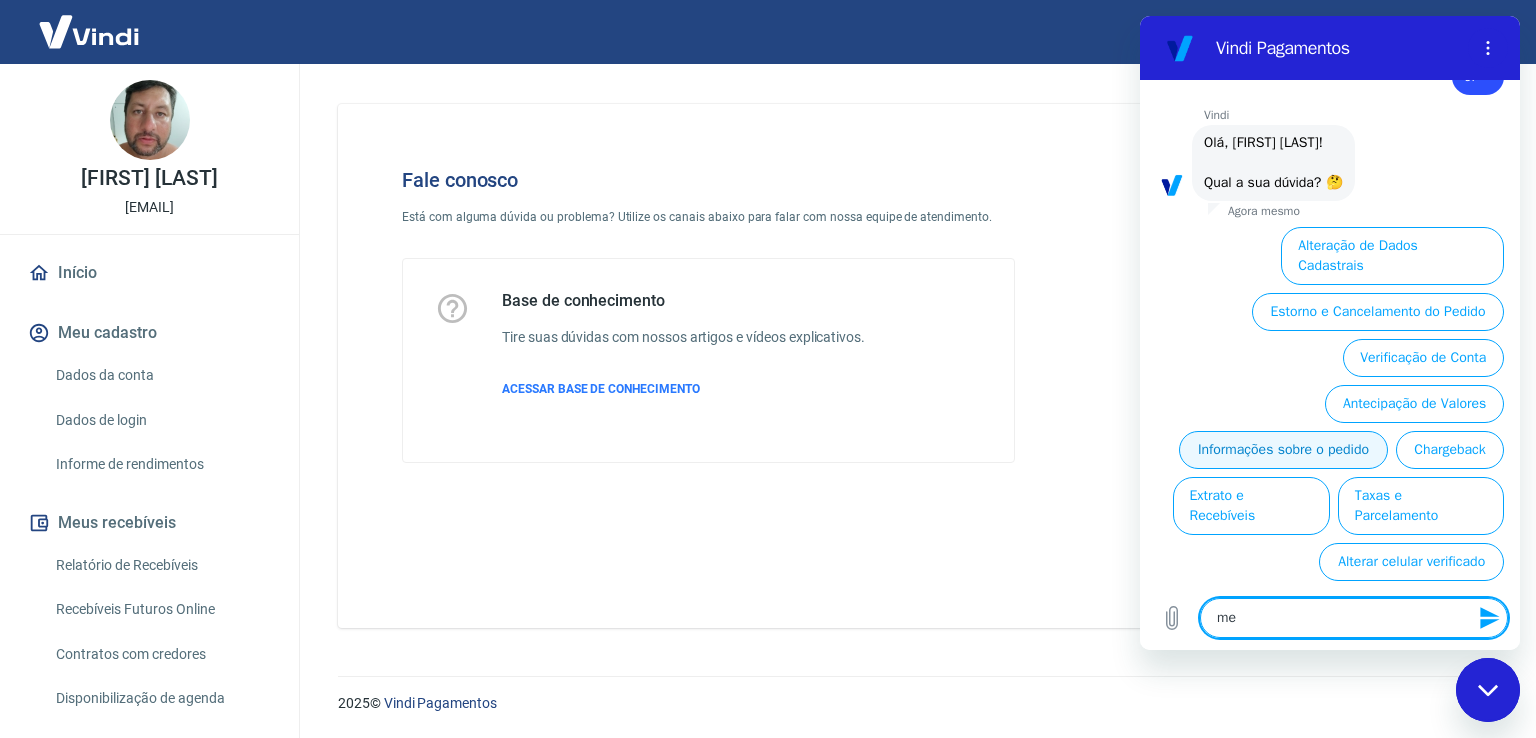 type on "m" 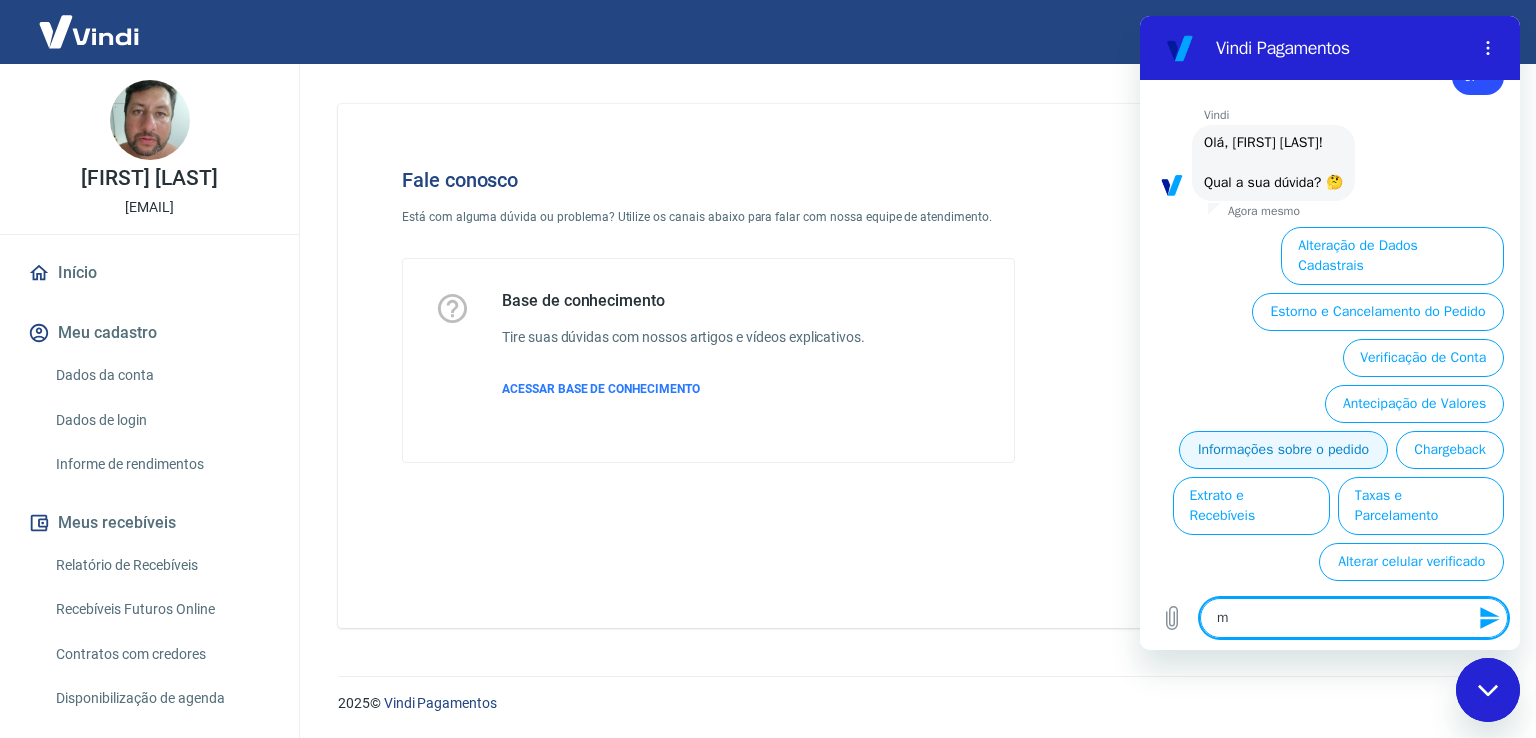 type 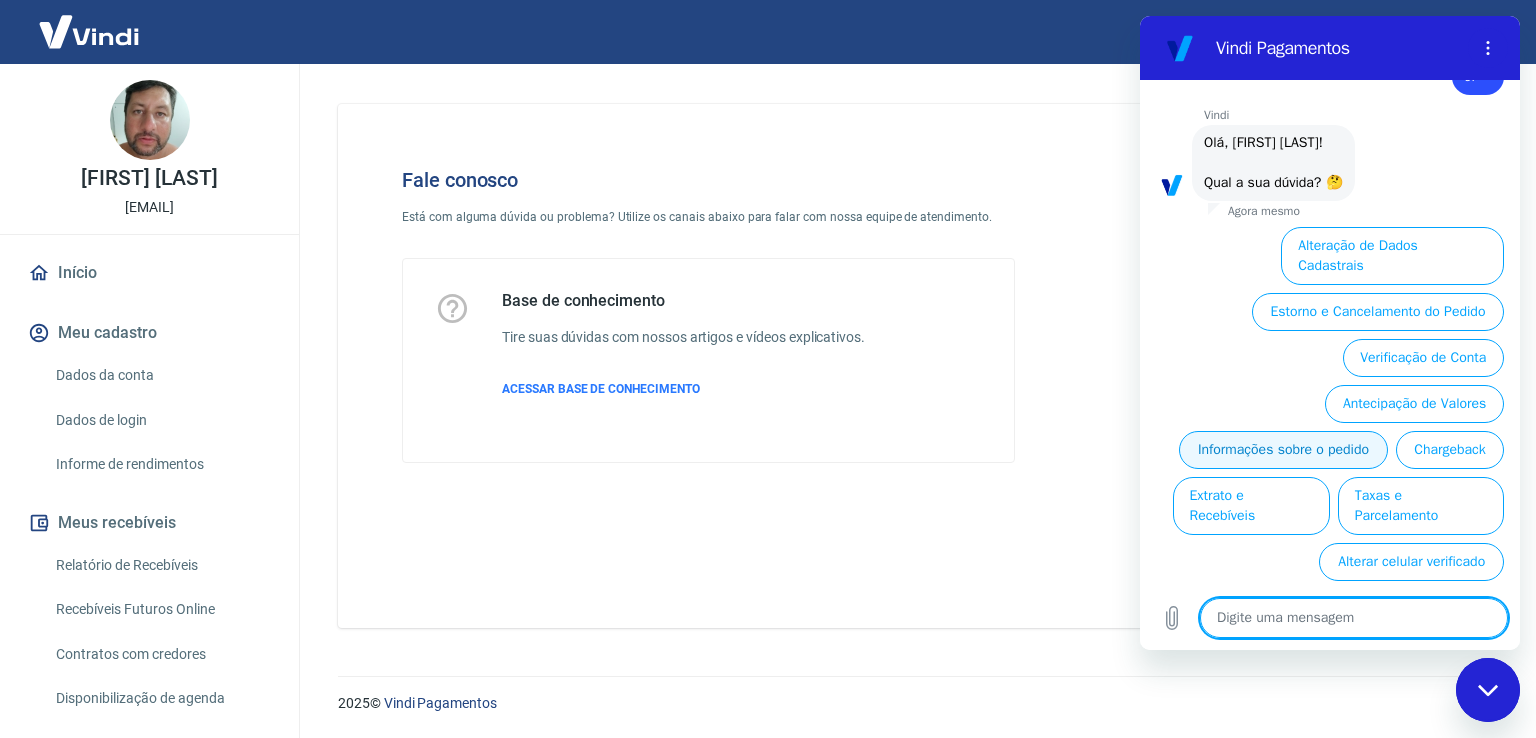 click on "Informações sobre o pedido" at bounding box center [1283, 450] 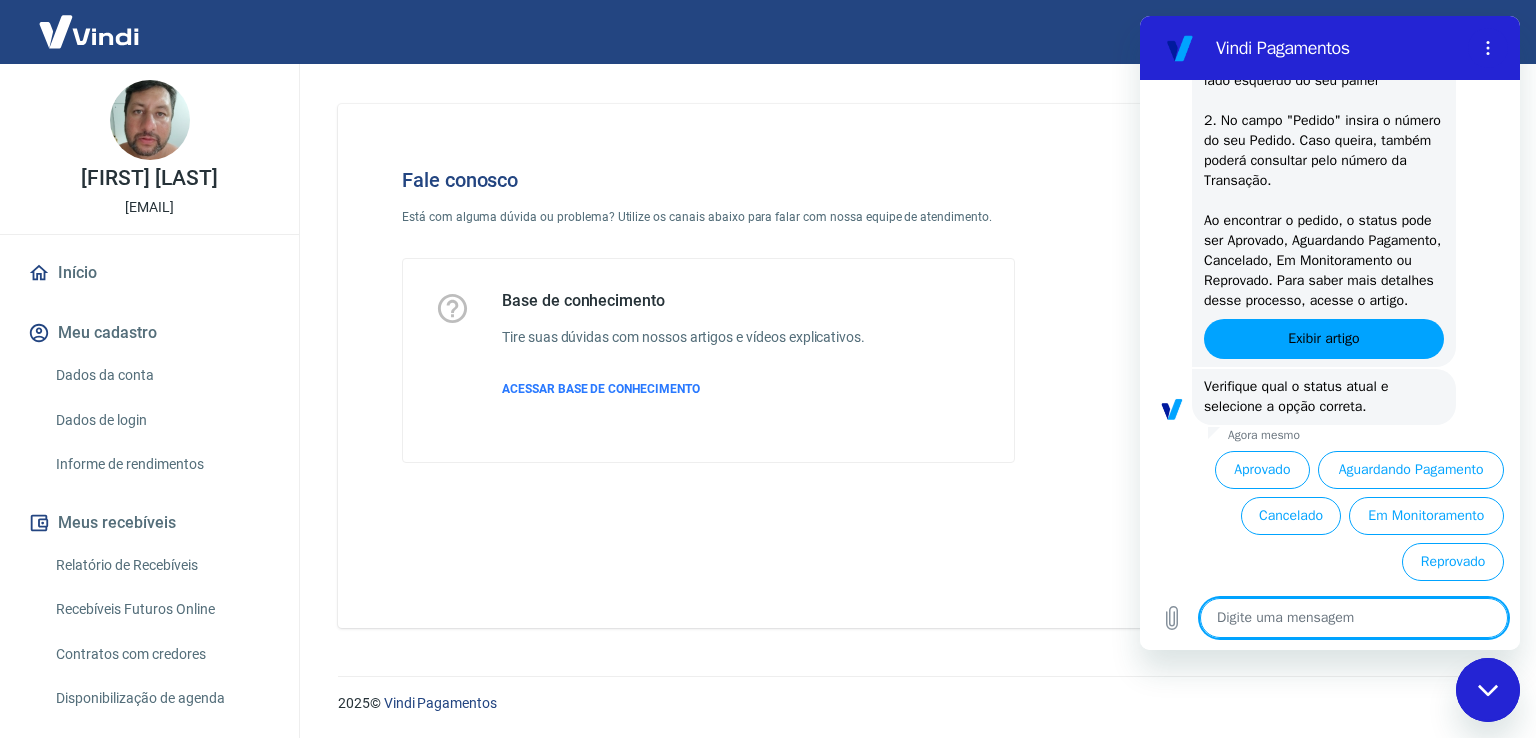 scroll, scrollTop: 456, scrollLeft: 0, axis: vertical 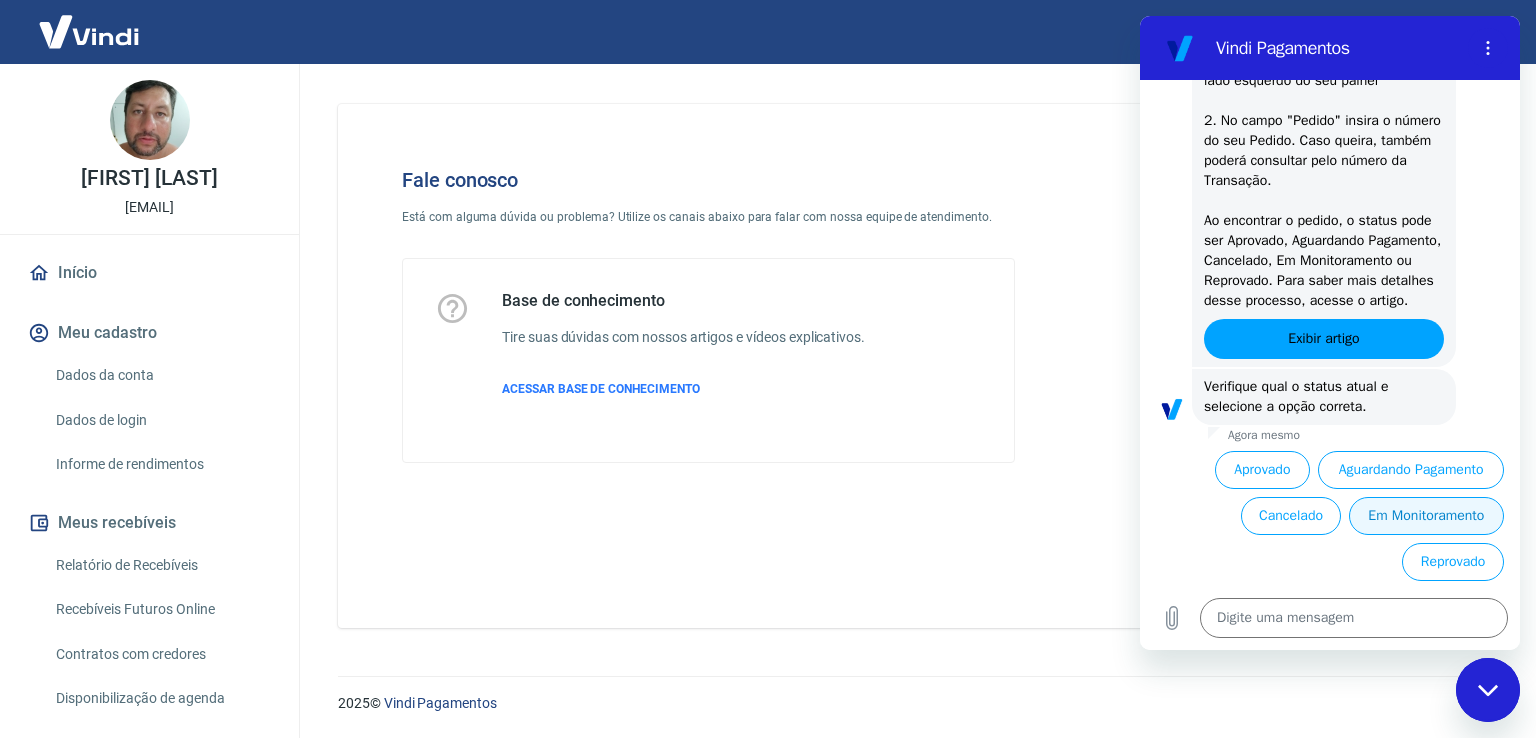click on "Em Monitoramento" at bounding box center (1426, 516) 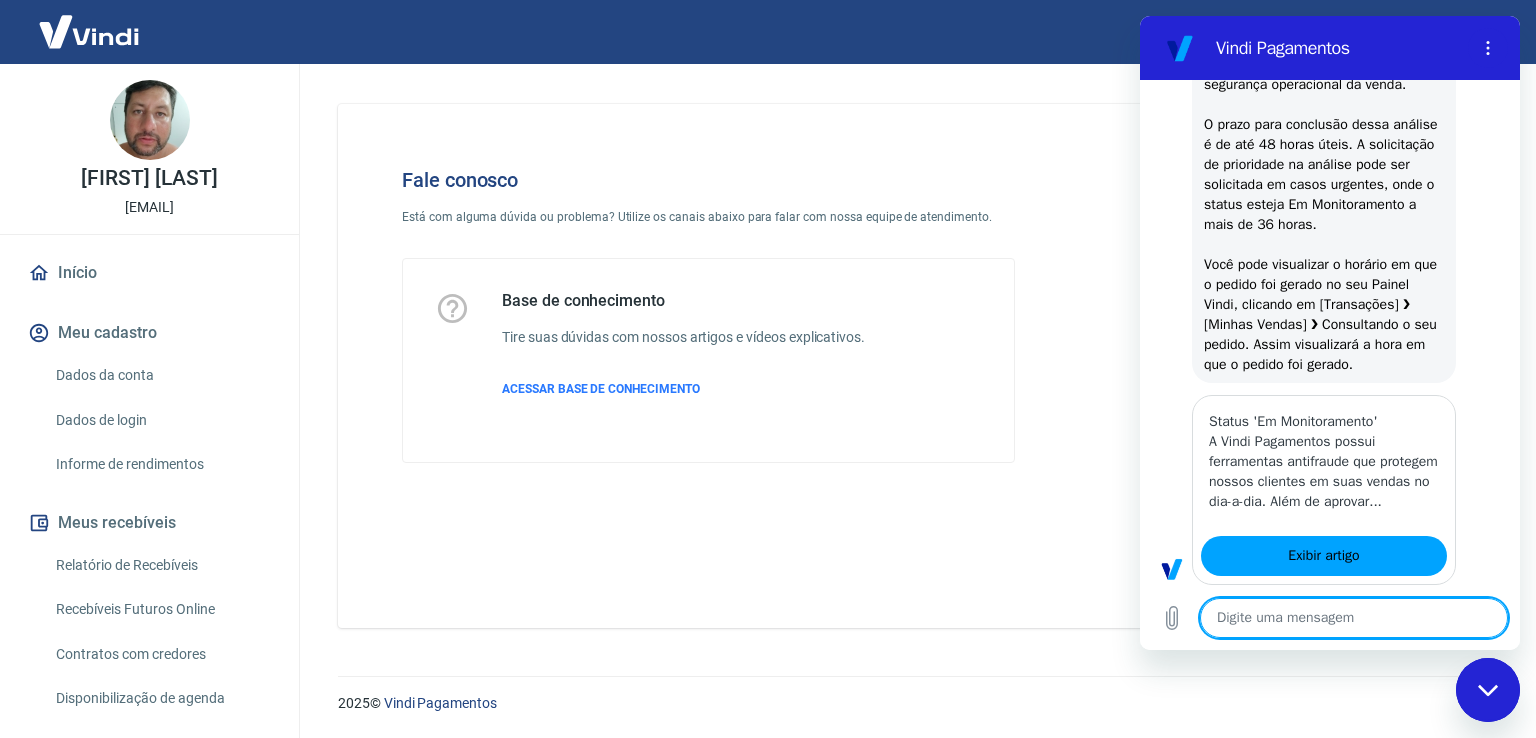 scroll, scrollTop: 1321, scrollLeft: 0, axis: vertical 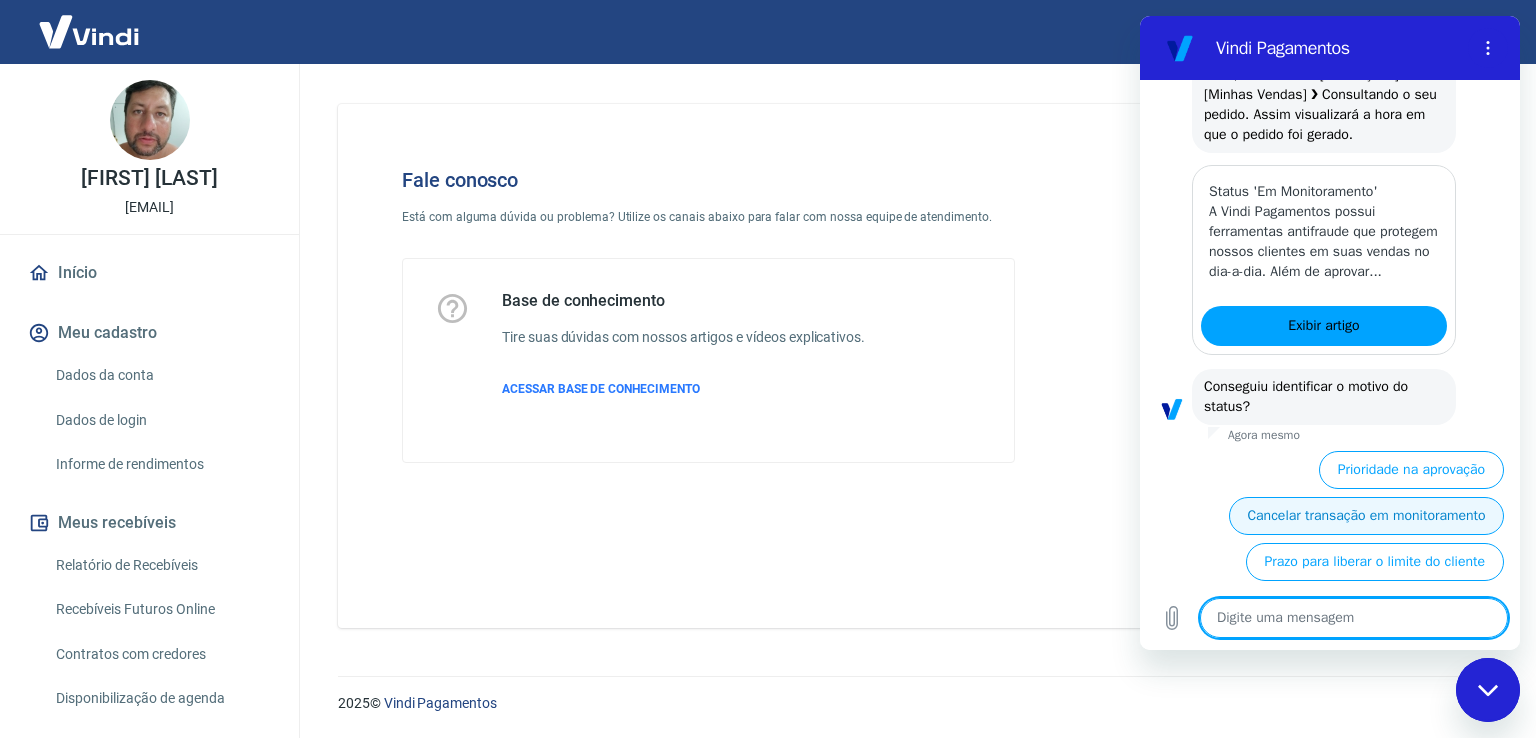 click on "Cancelar transação em monitoramento" at bounding box center (1366, 516) 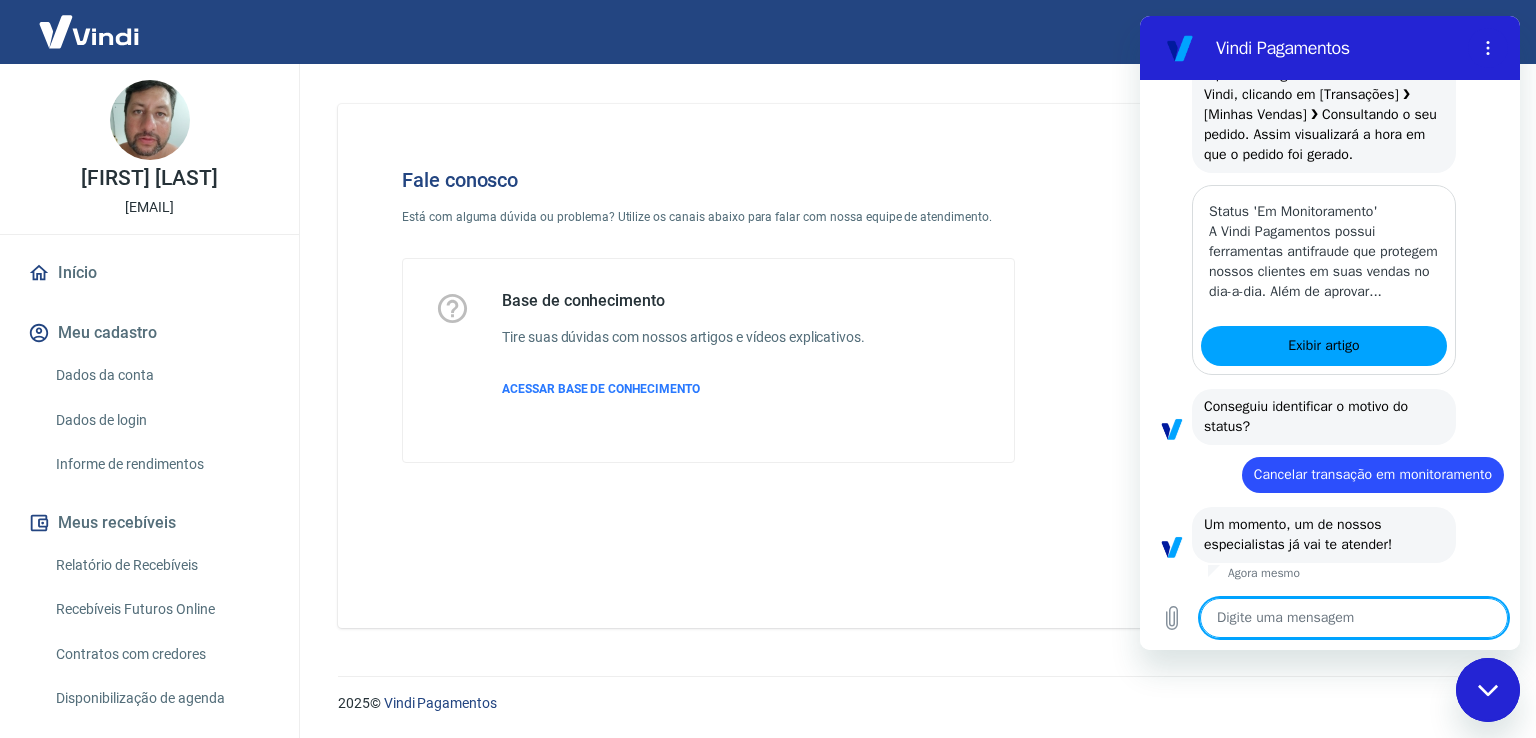 scroll, scrollTop: 1392, scrollLeft: 0, axis: vertical 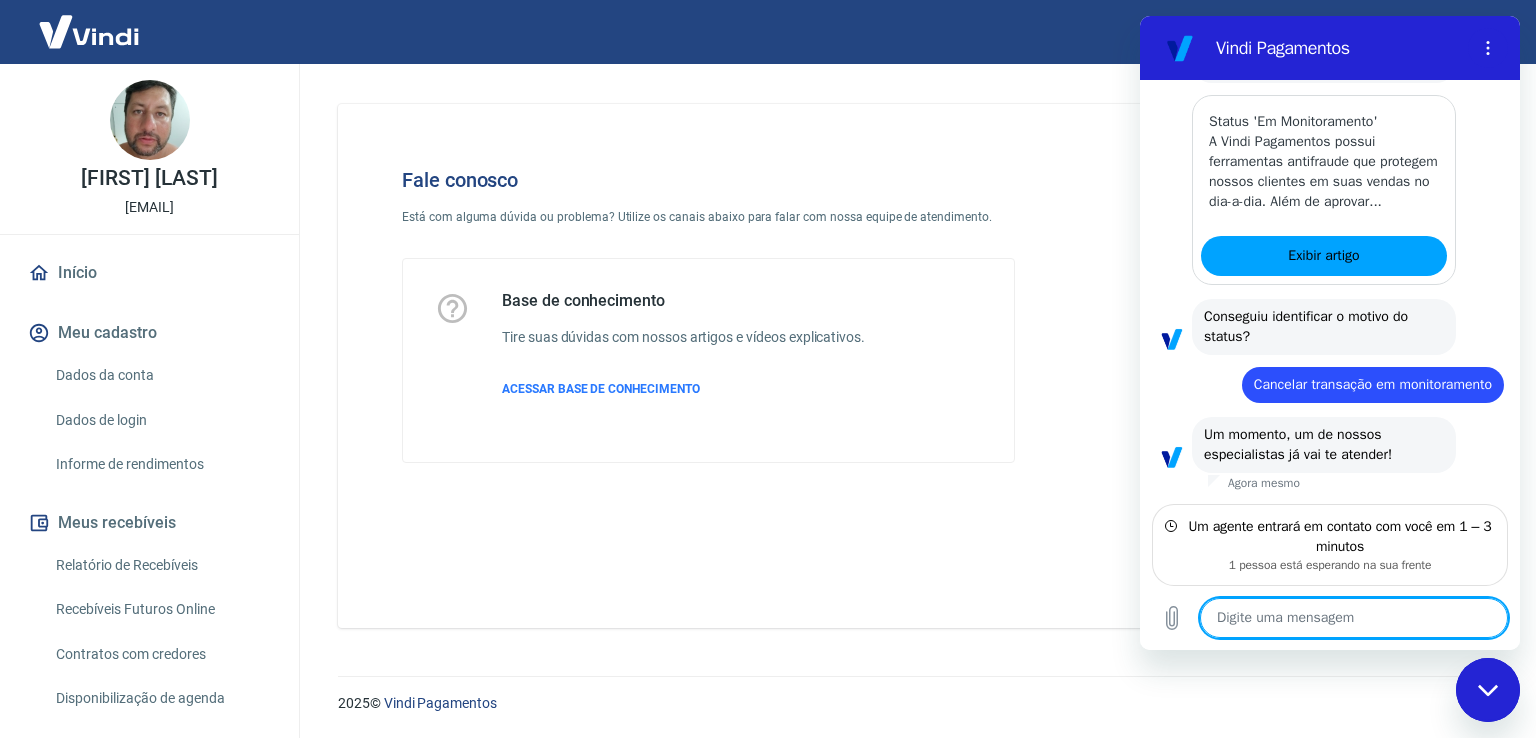 click at bounding box center (1354, 618) 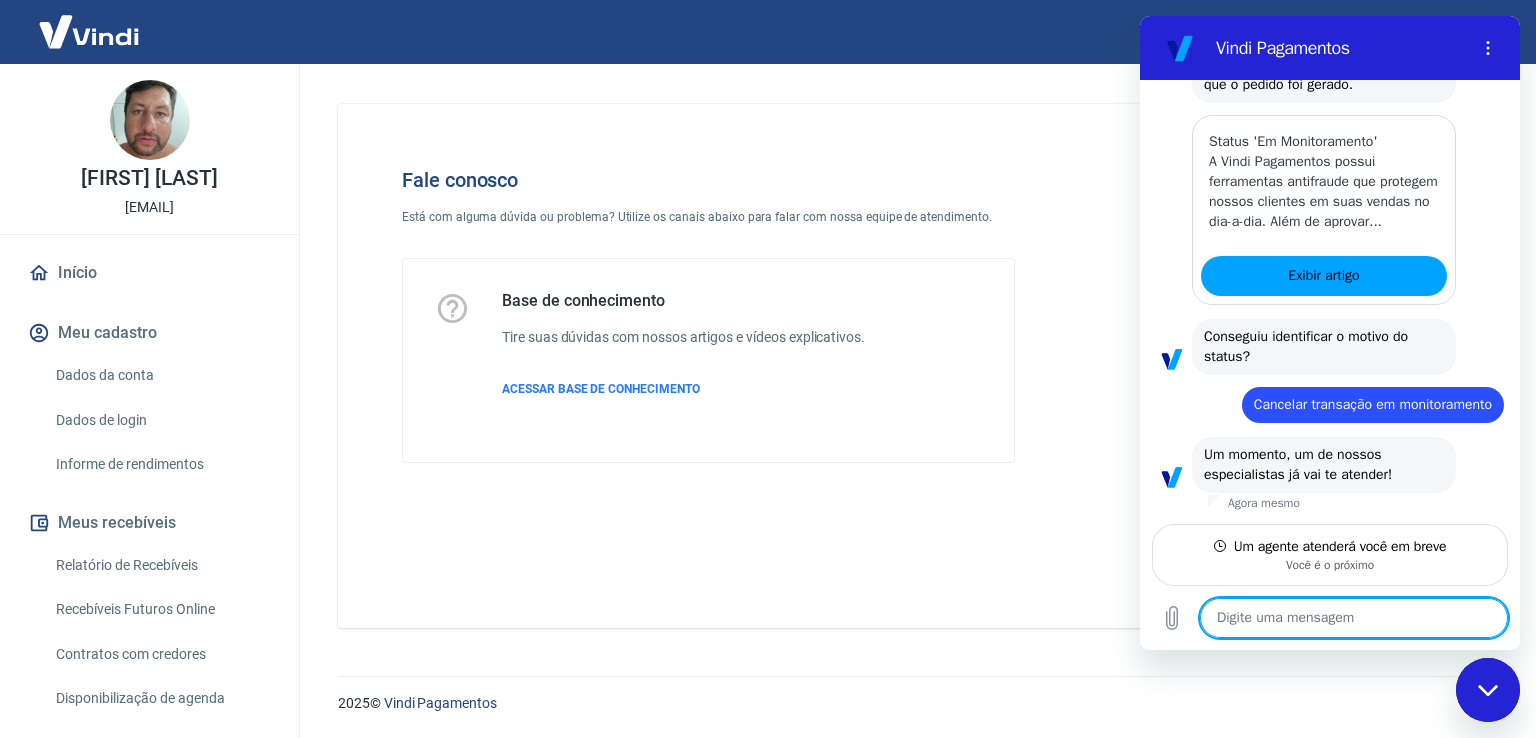type on "m" 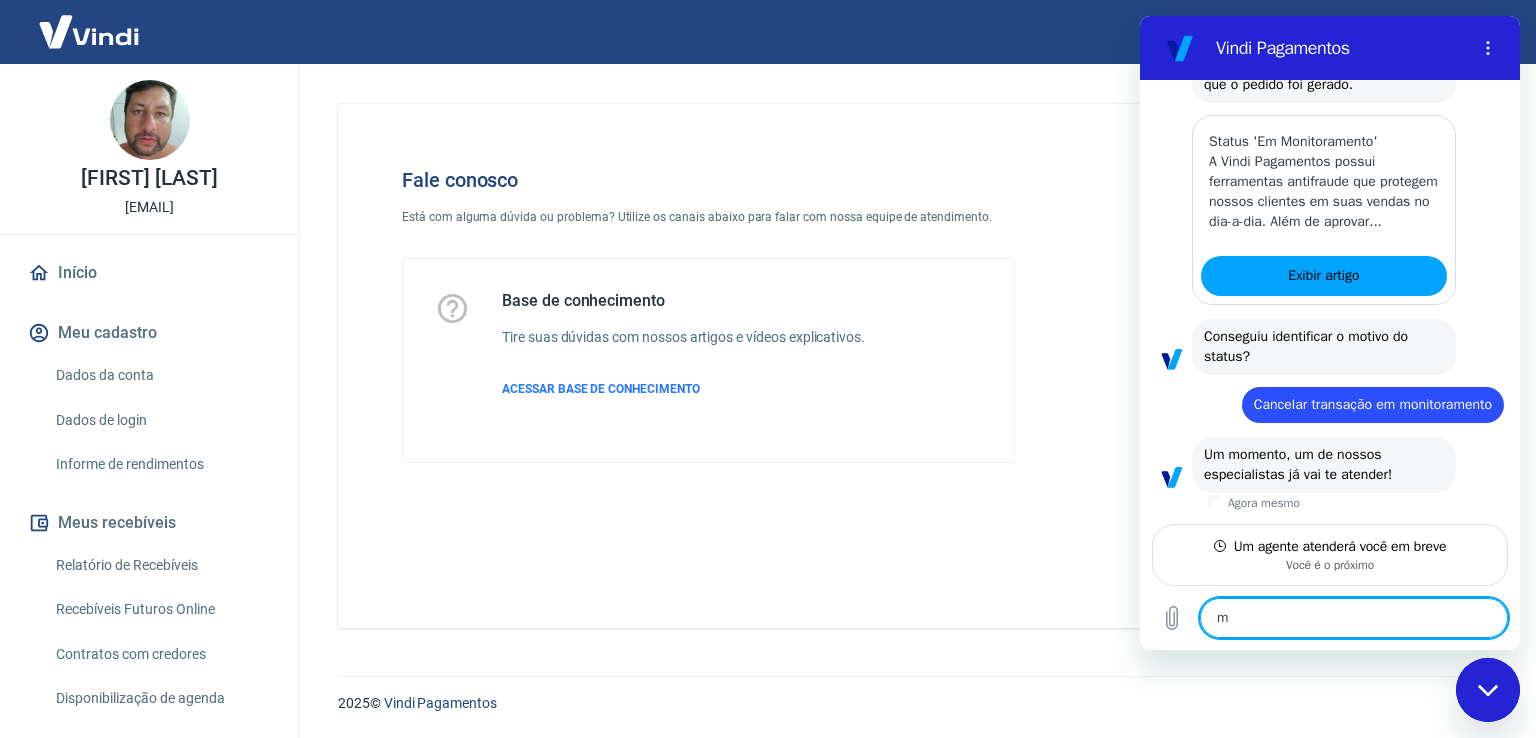 scroll, scrollTop: 1372, scrollLeft: 0, axis: vertical 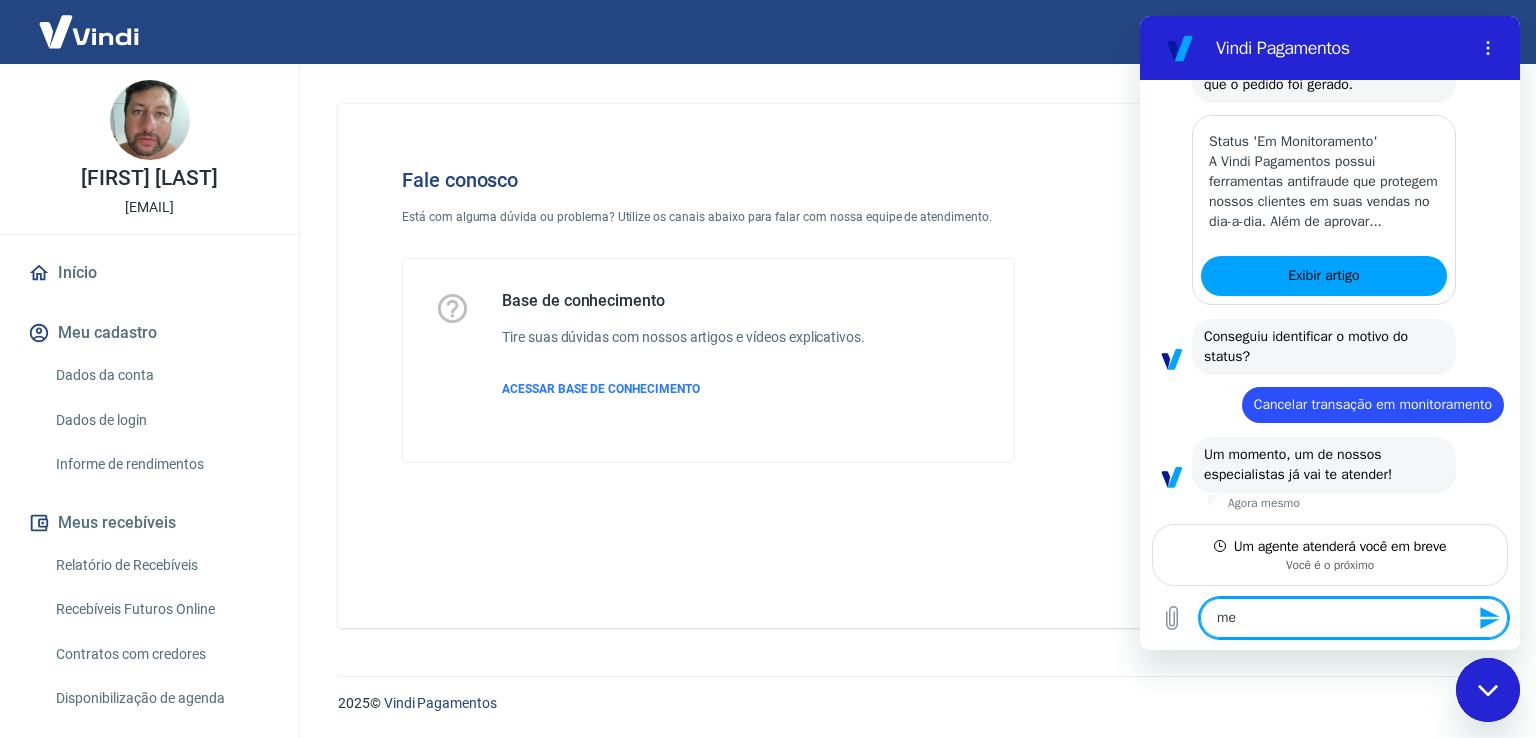 type on "meu" 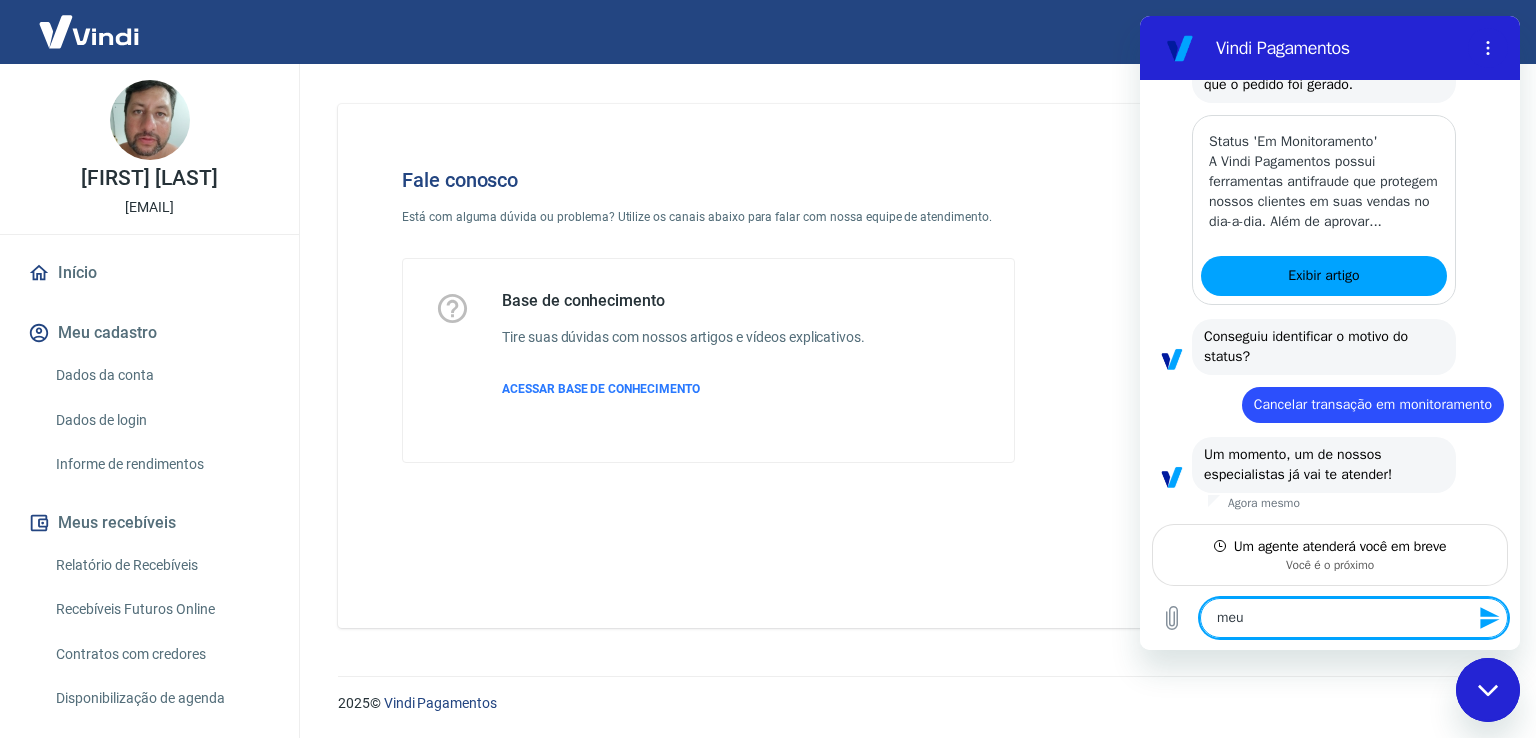 type on "meu" 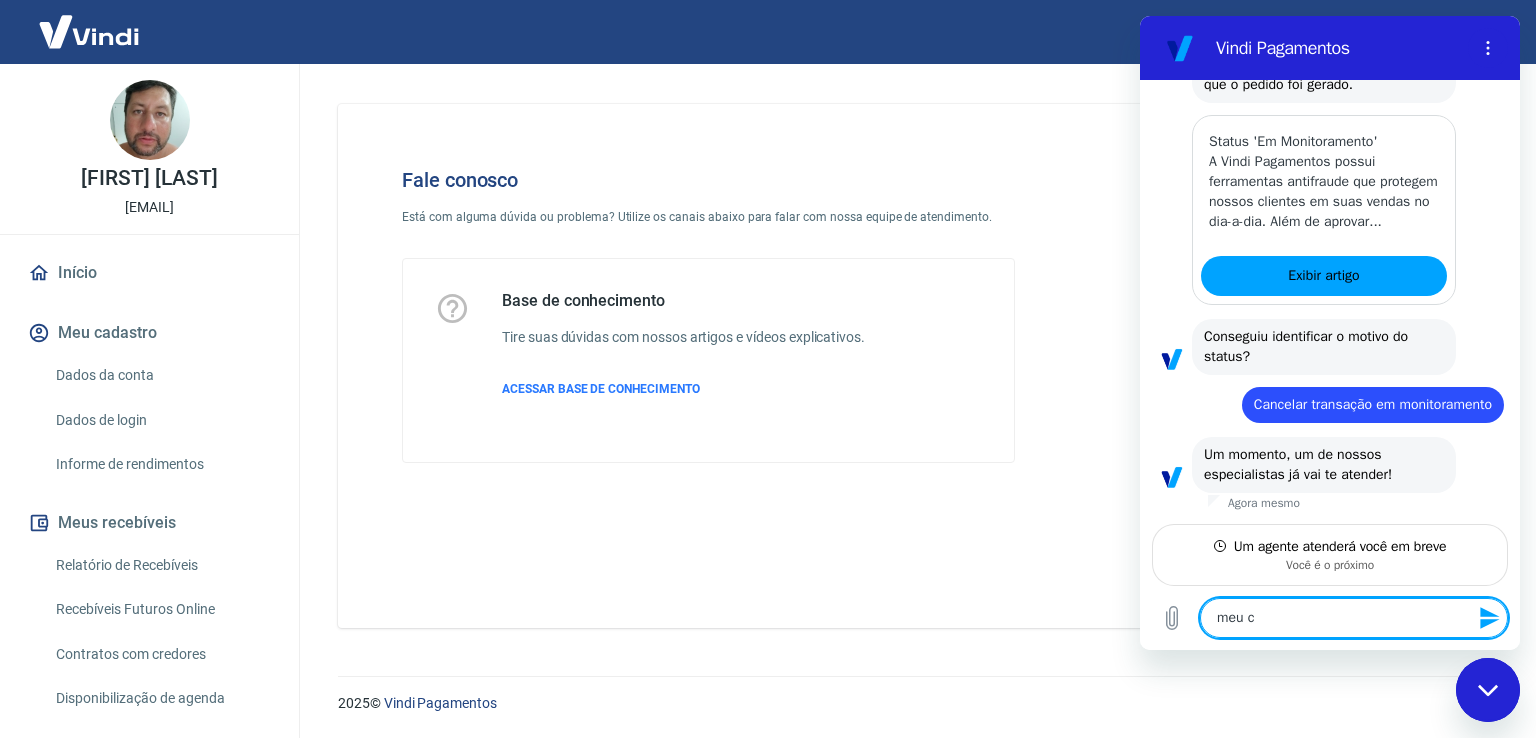 type on "meu cl" 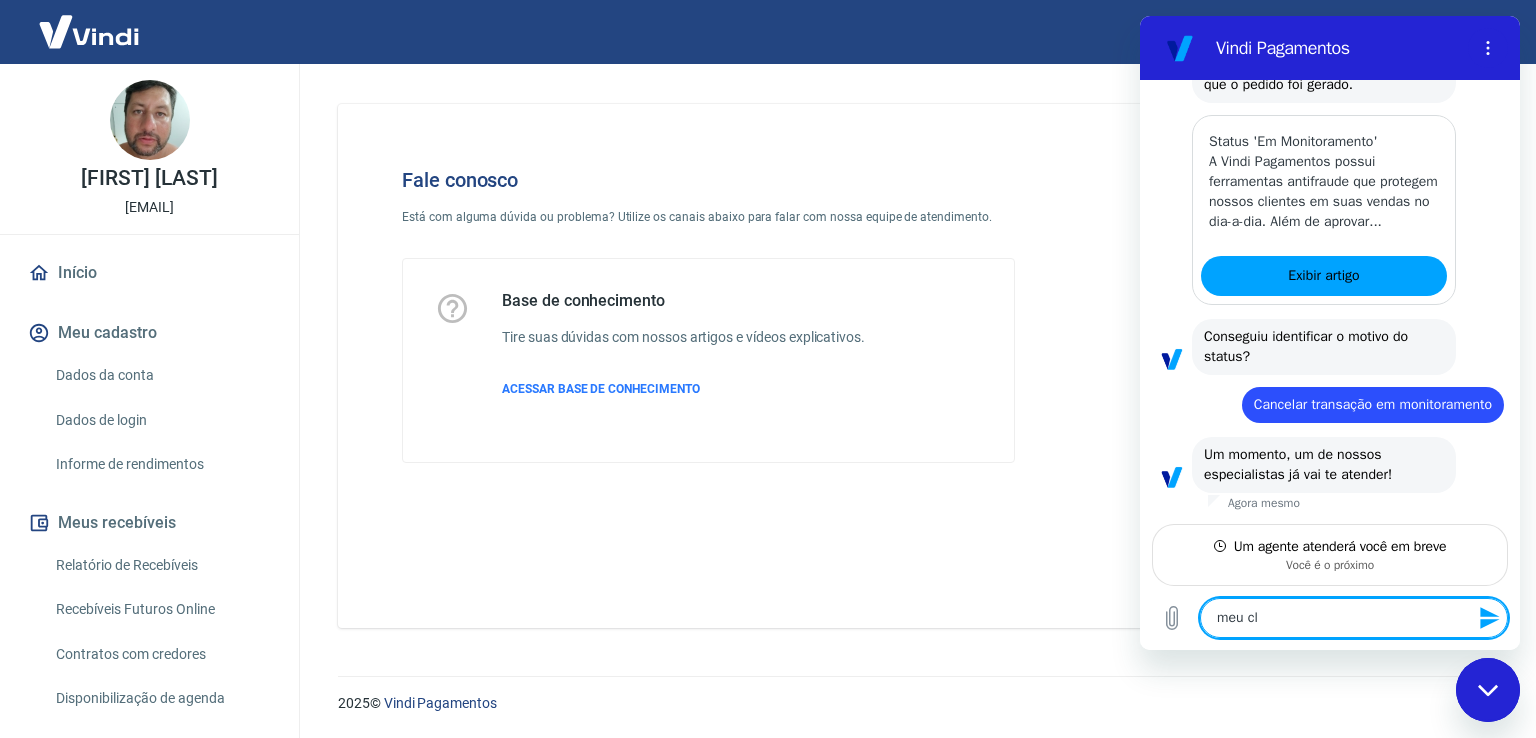 type on "meu cli" 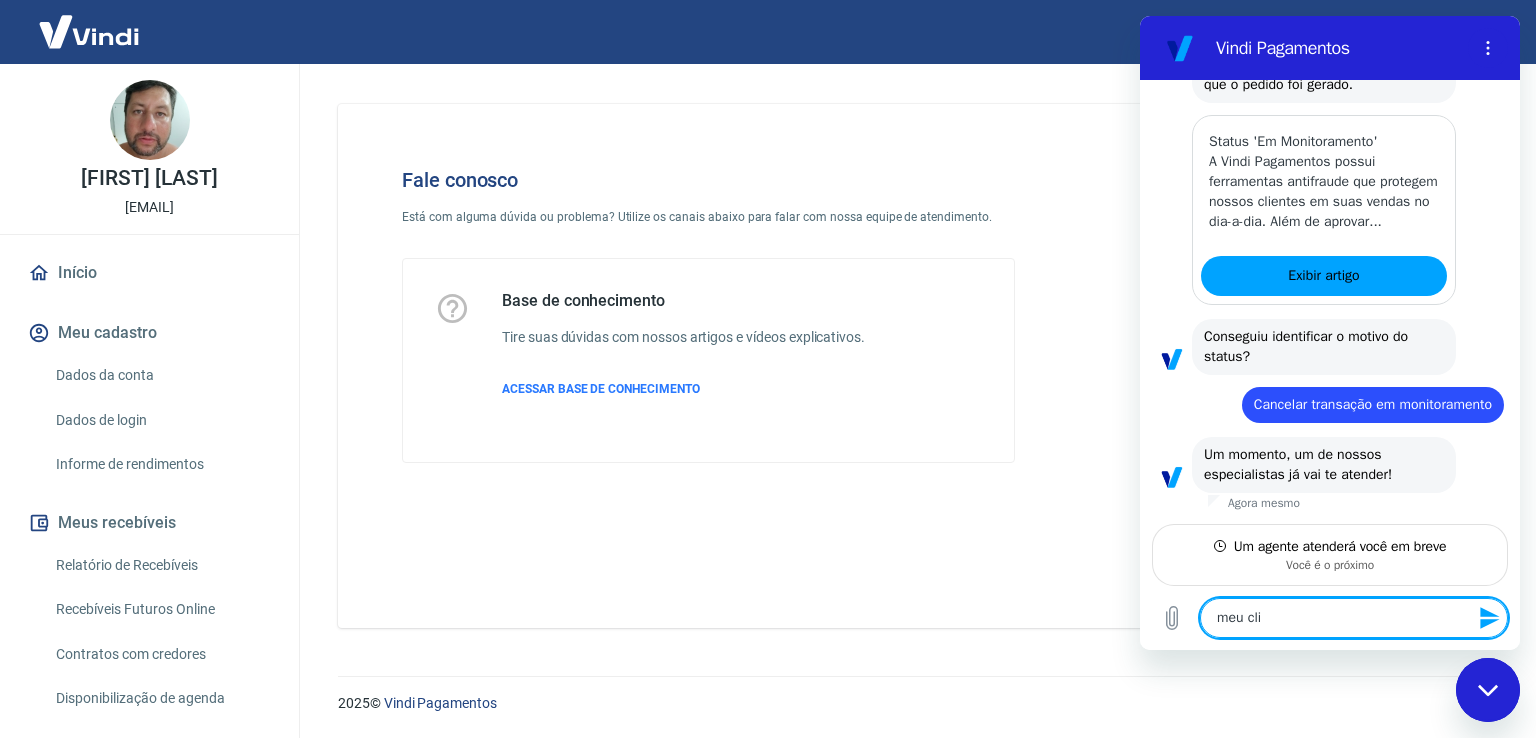 type on "meu clie" 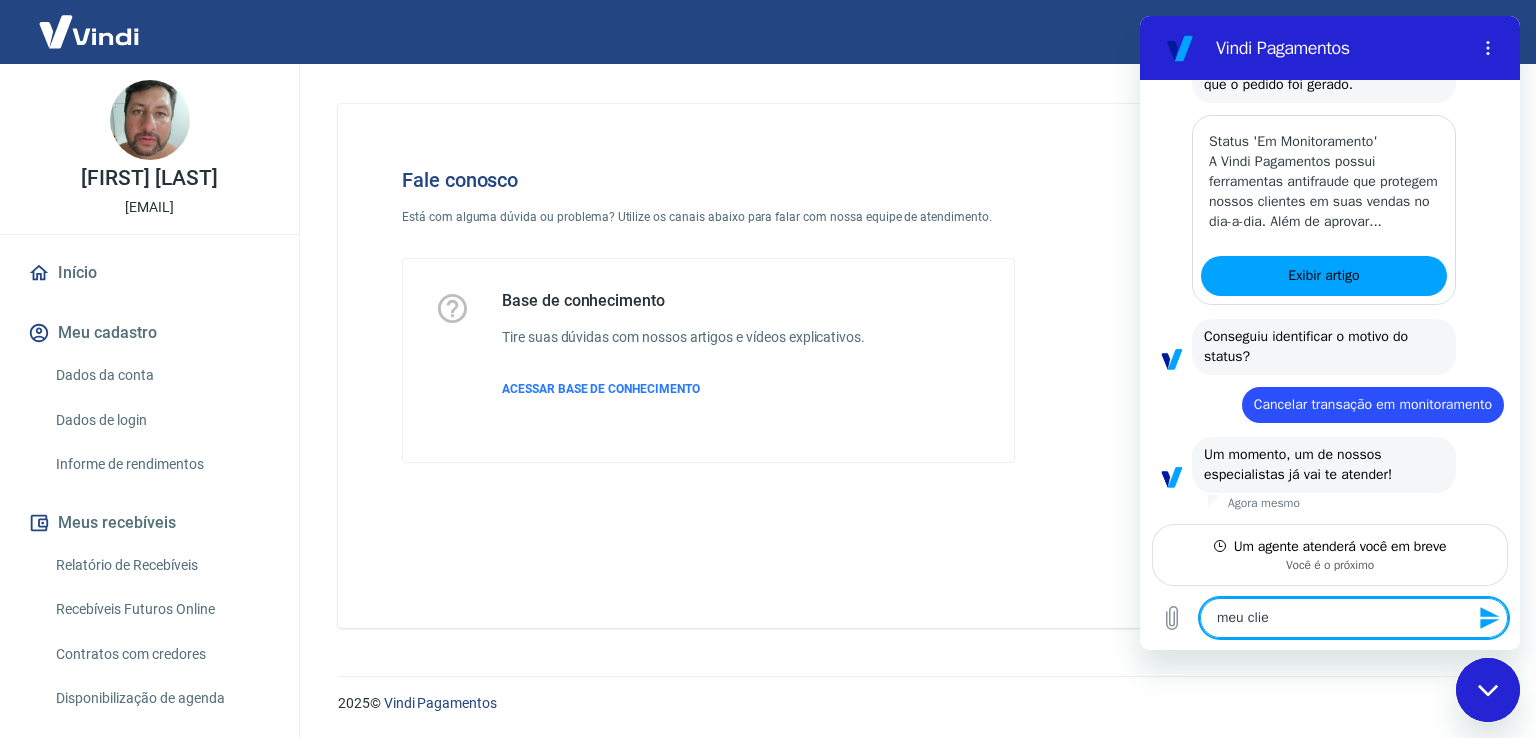 type on "meu clien" 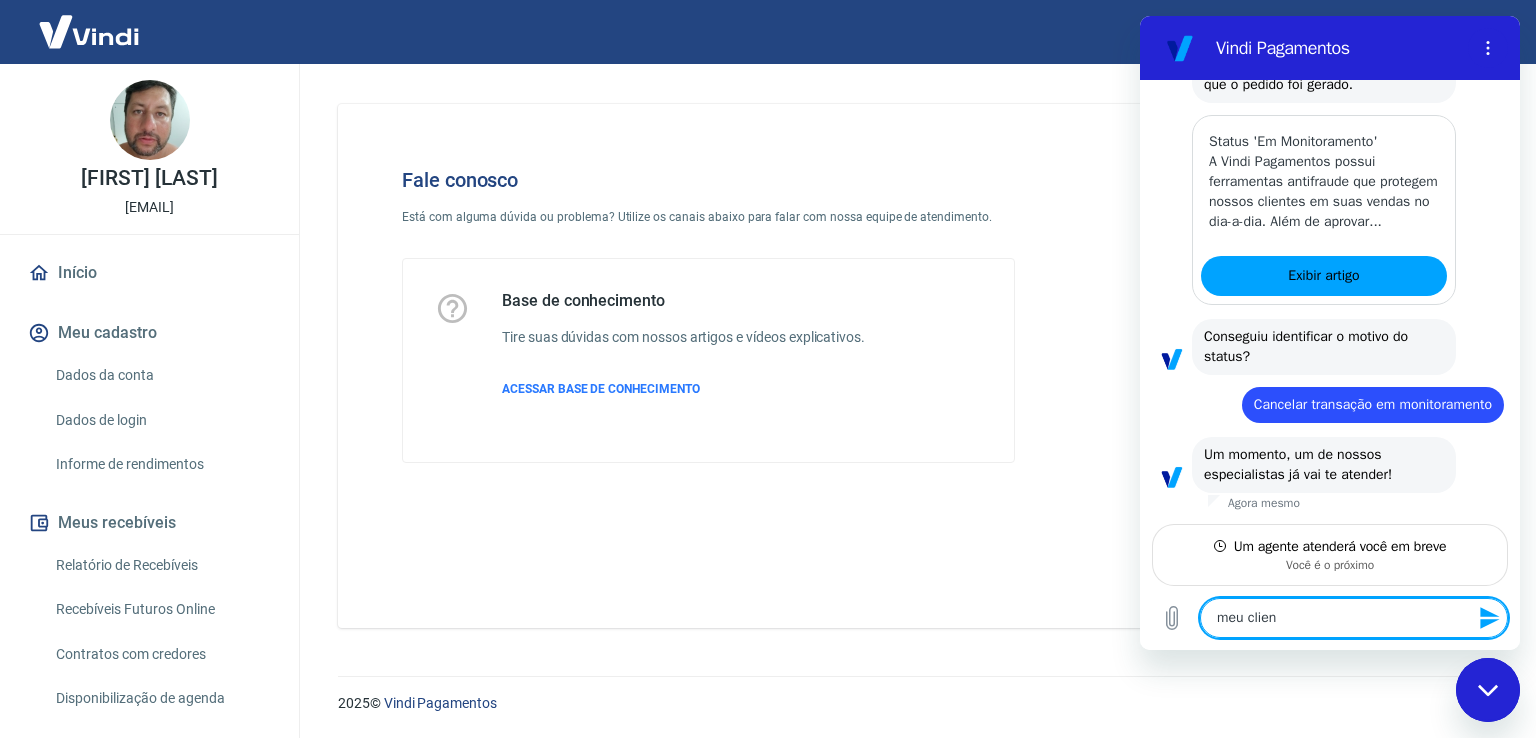 type on "meu client" 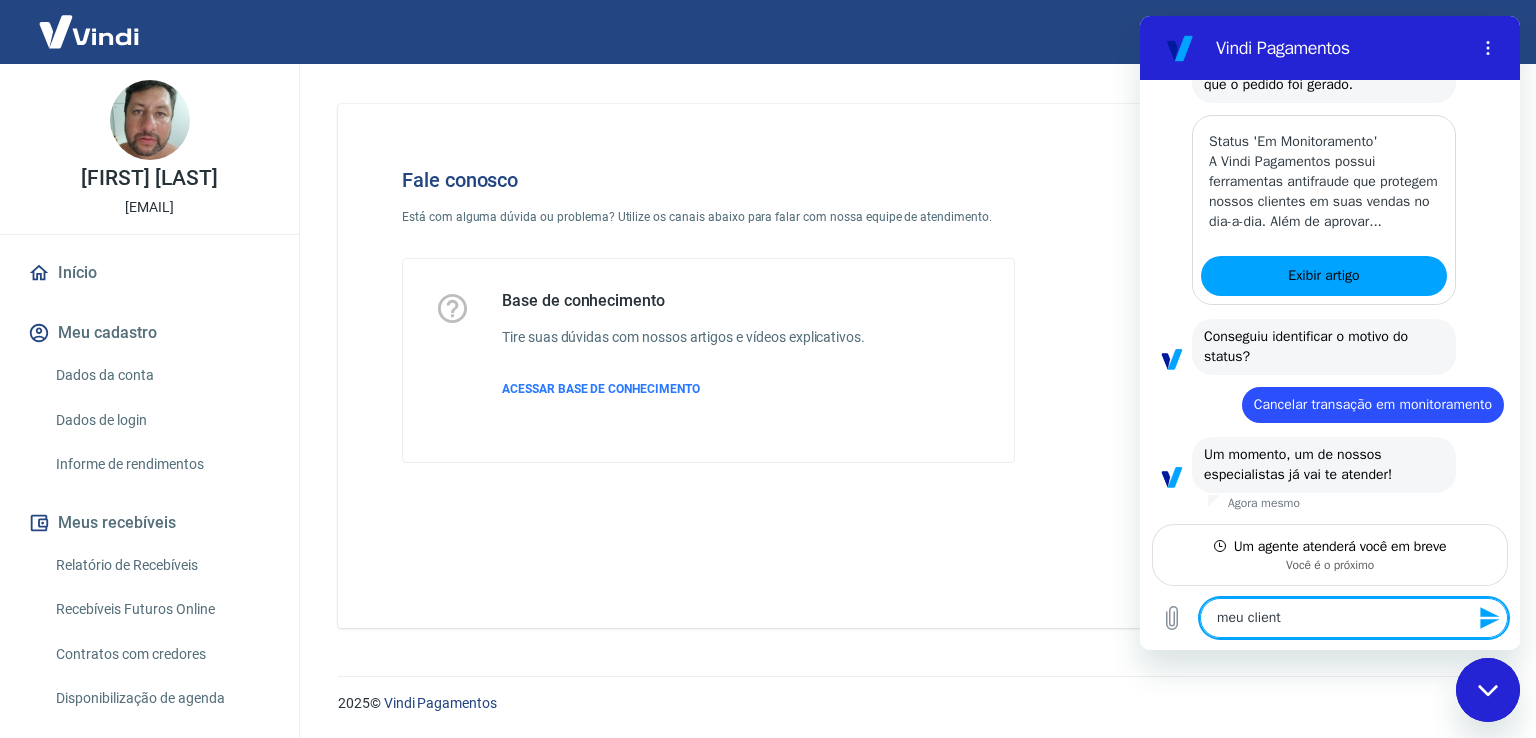 type on "meu client" 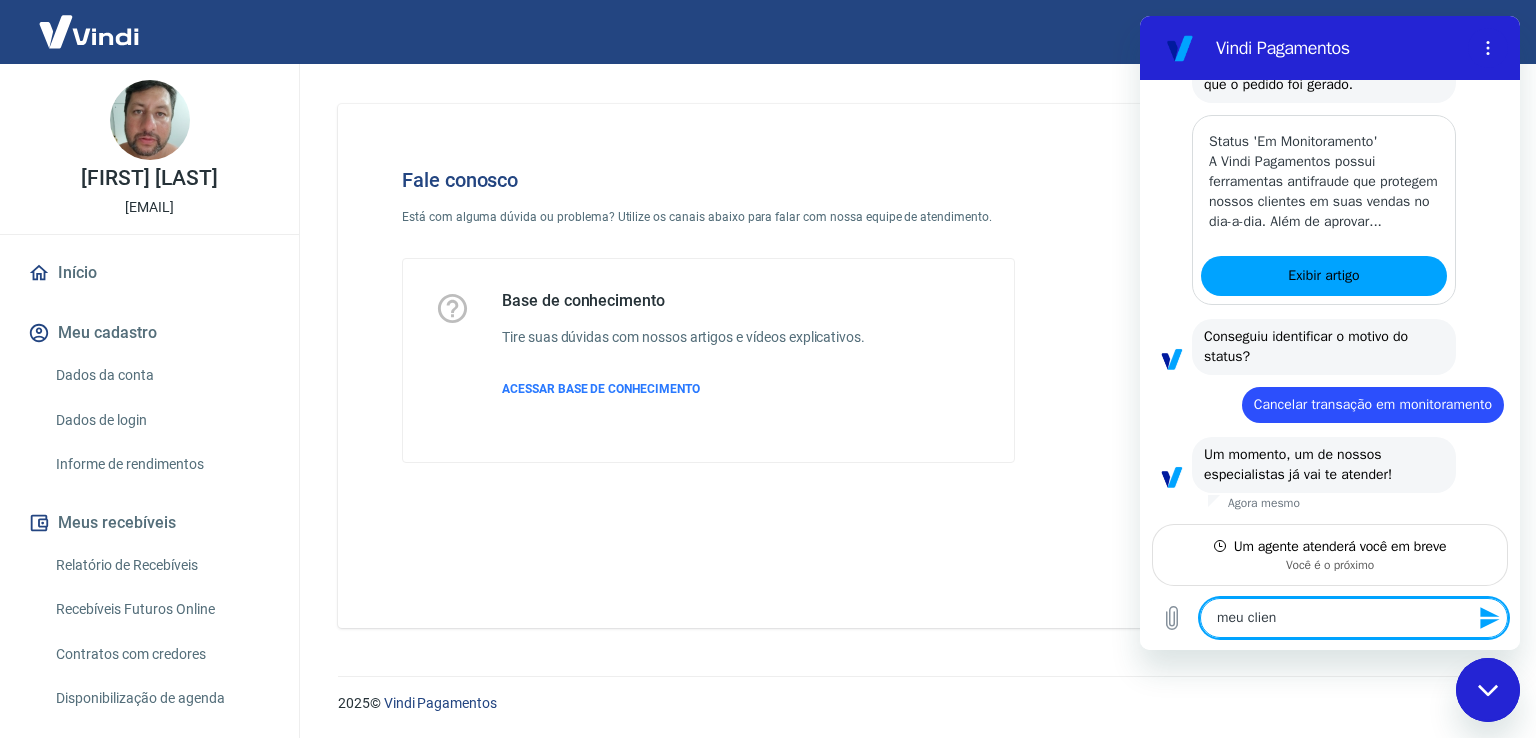 type on "meu cliene" 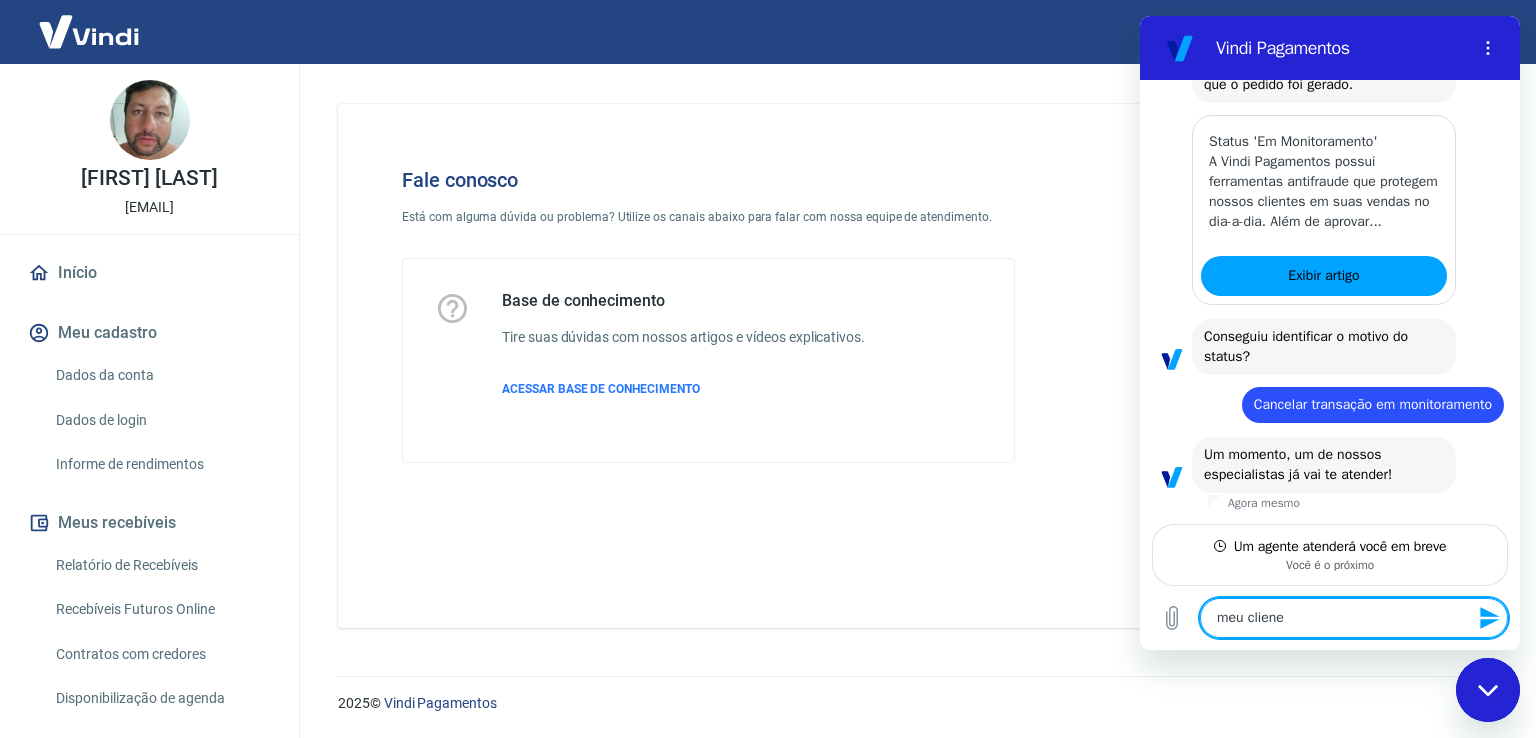 type on "meu clien" 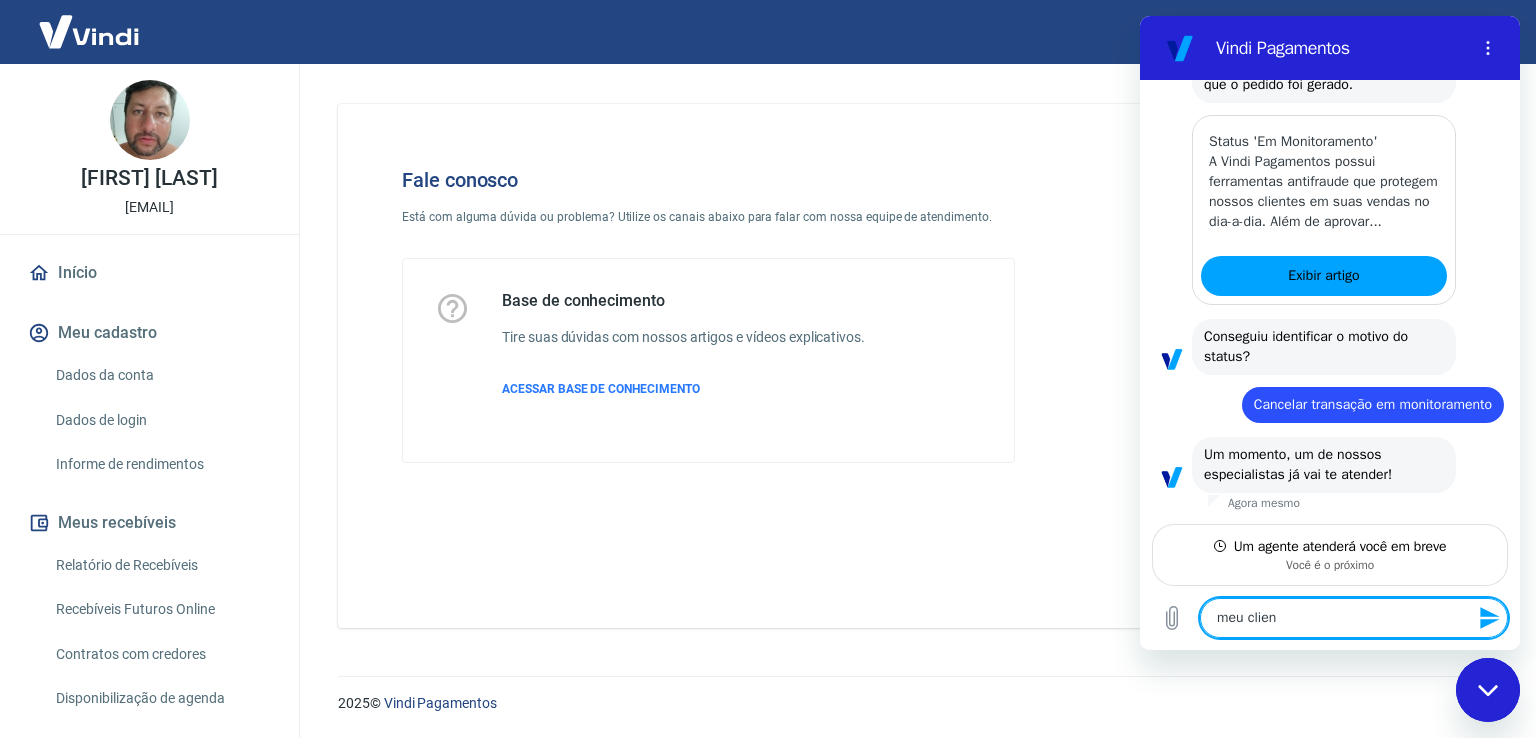 type on "meu client" 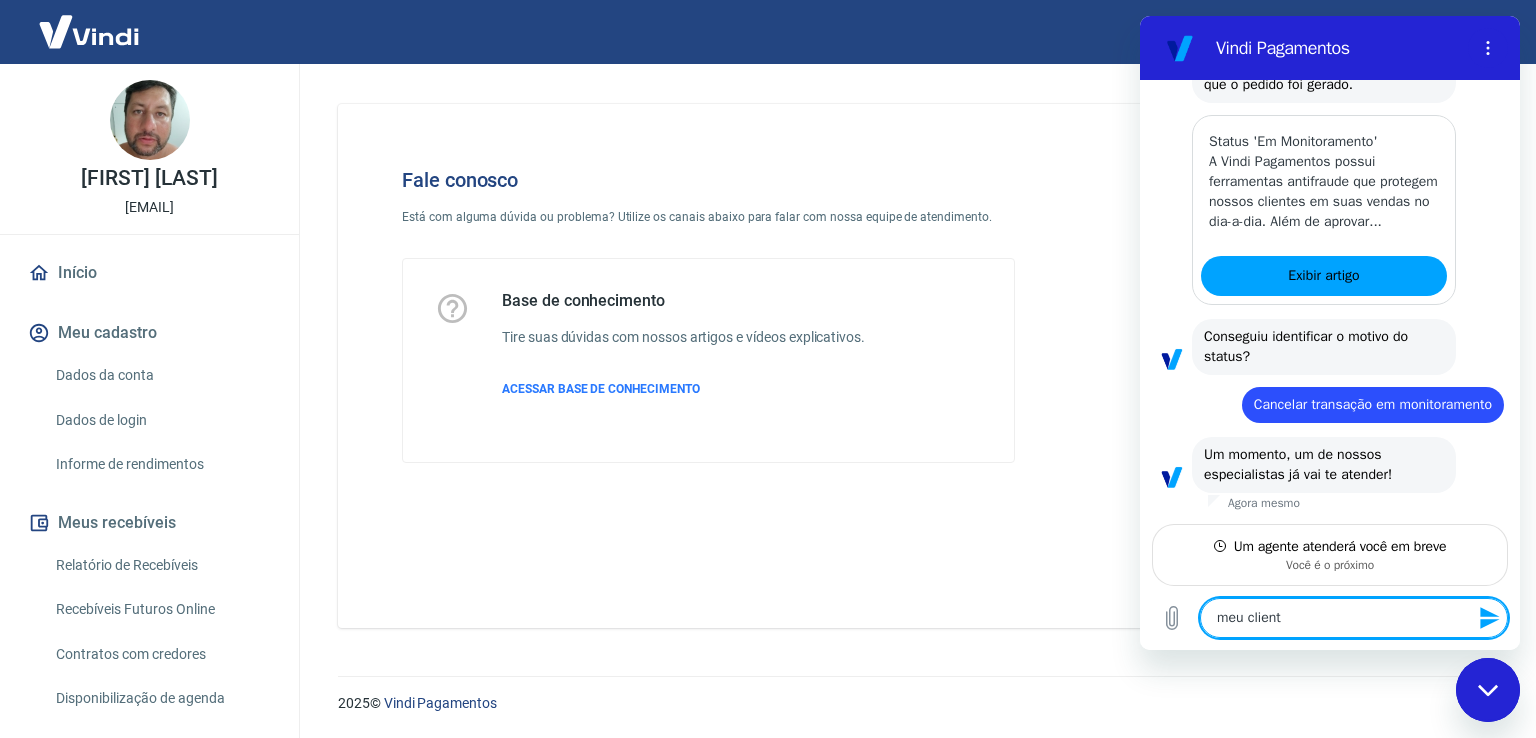 type on "meu cliente" 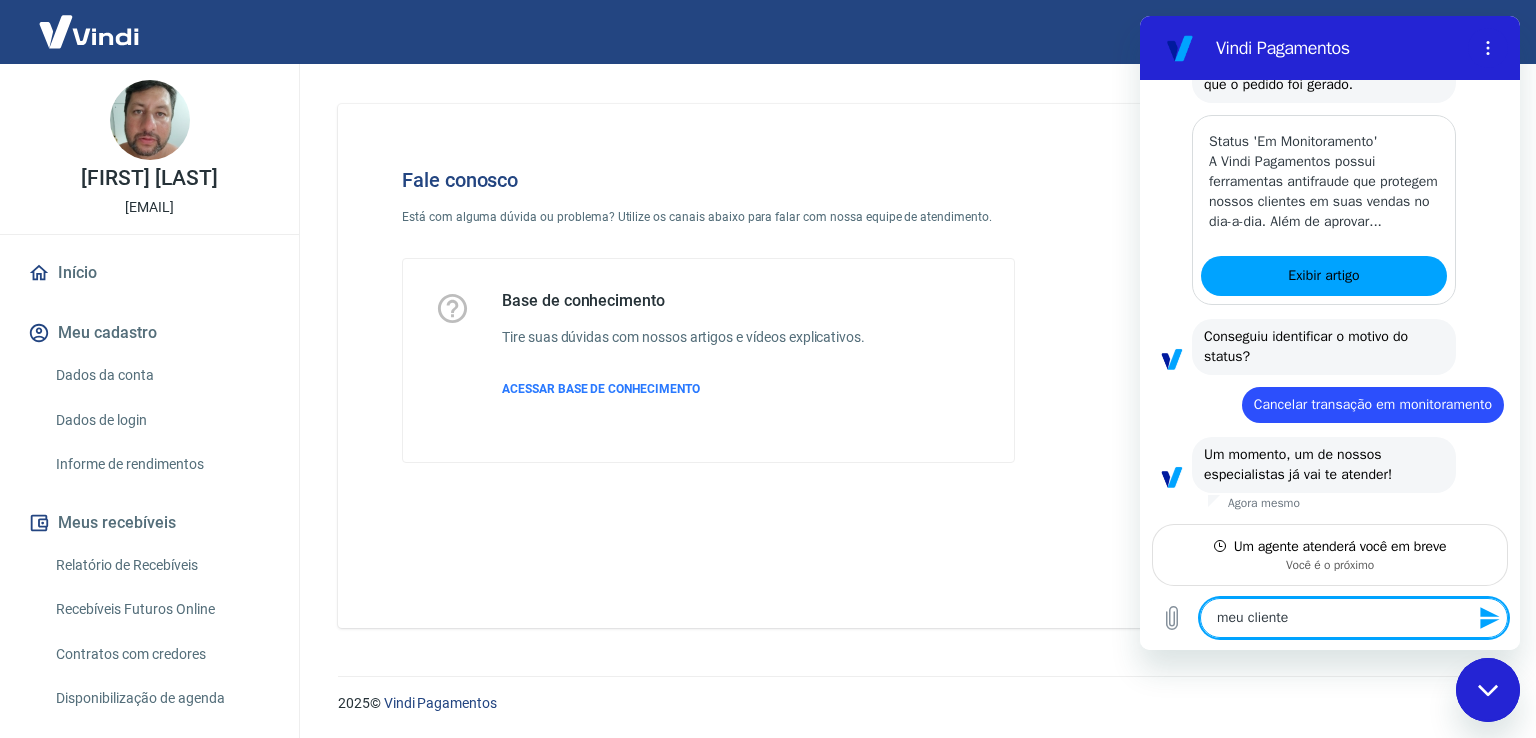 type on "meu cliente" 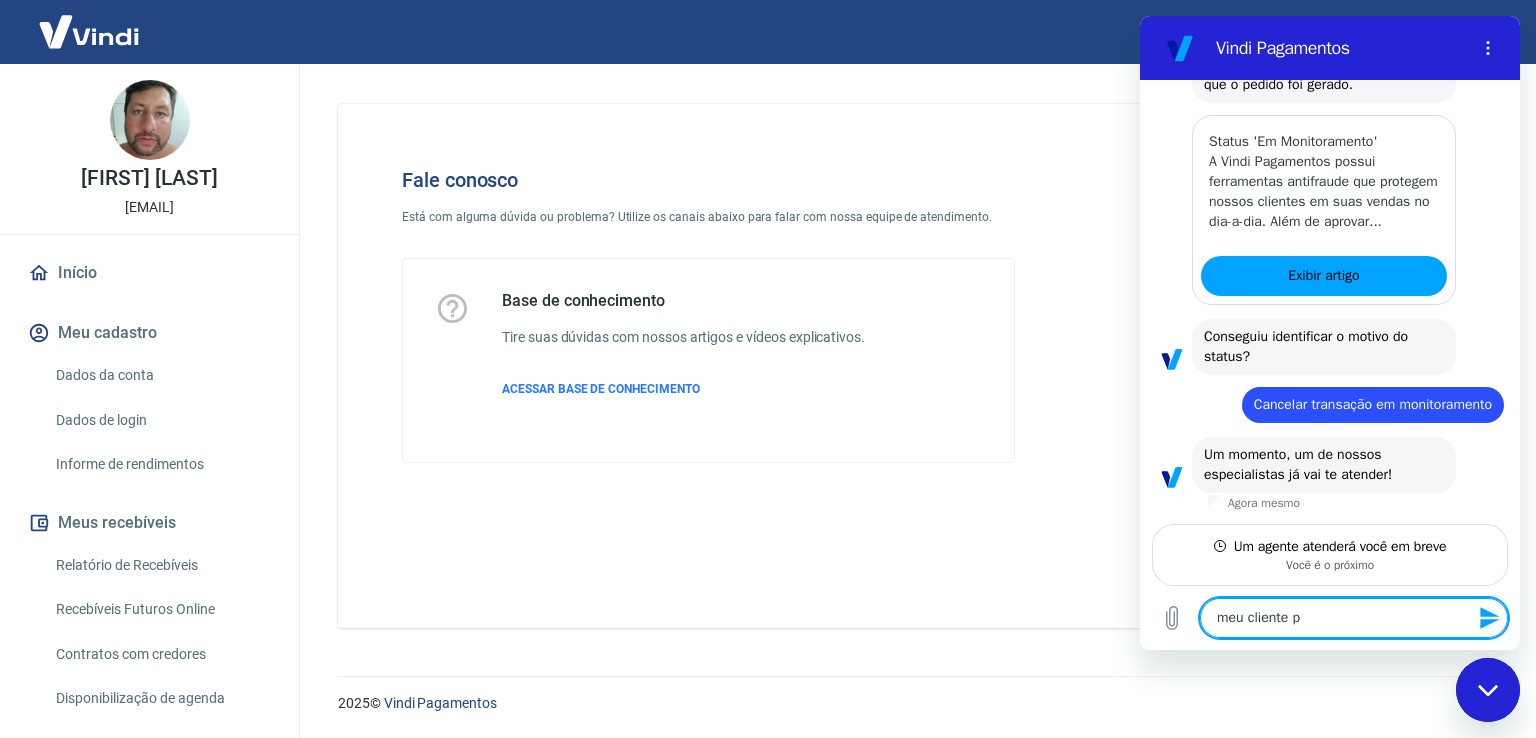 type on "meu cliente pa" 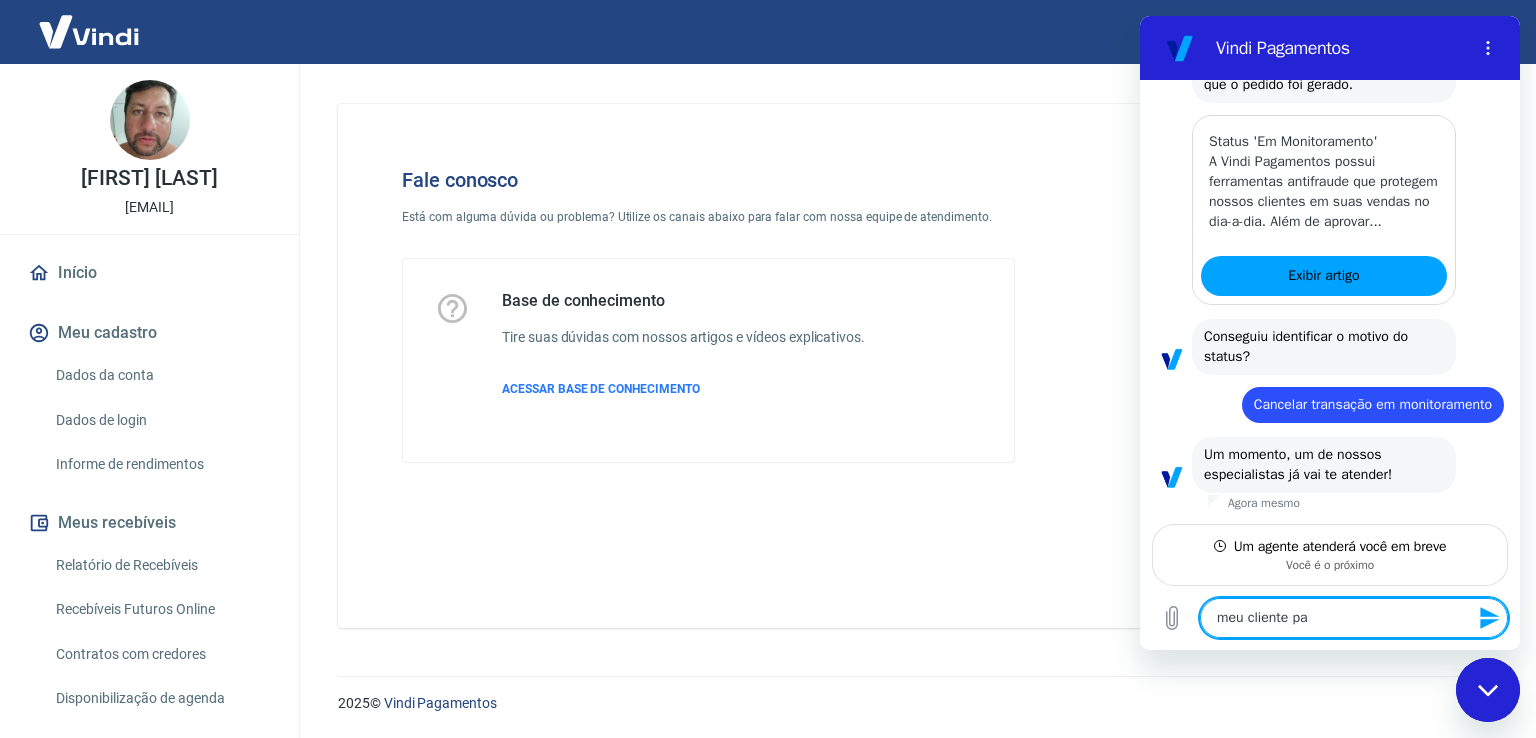 type on "meu cliente pas" 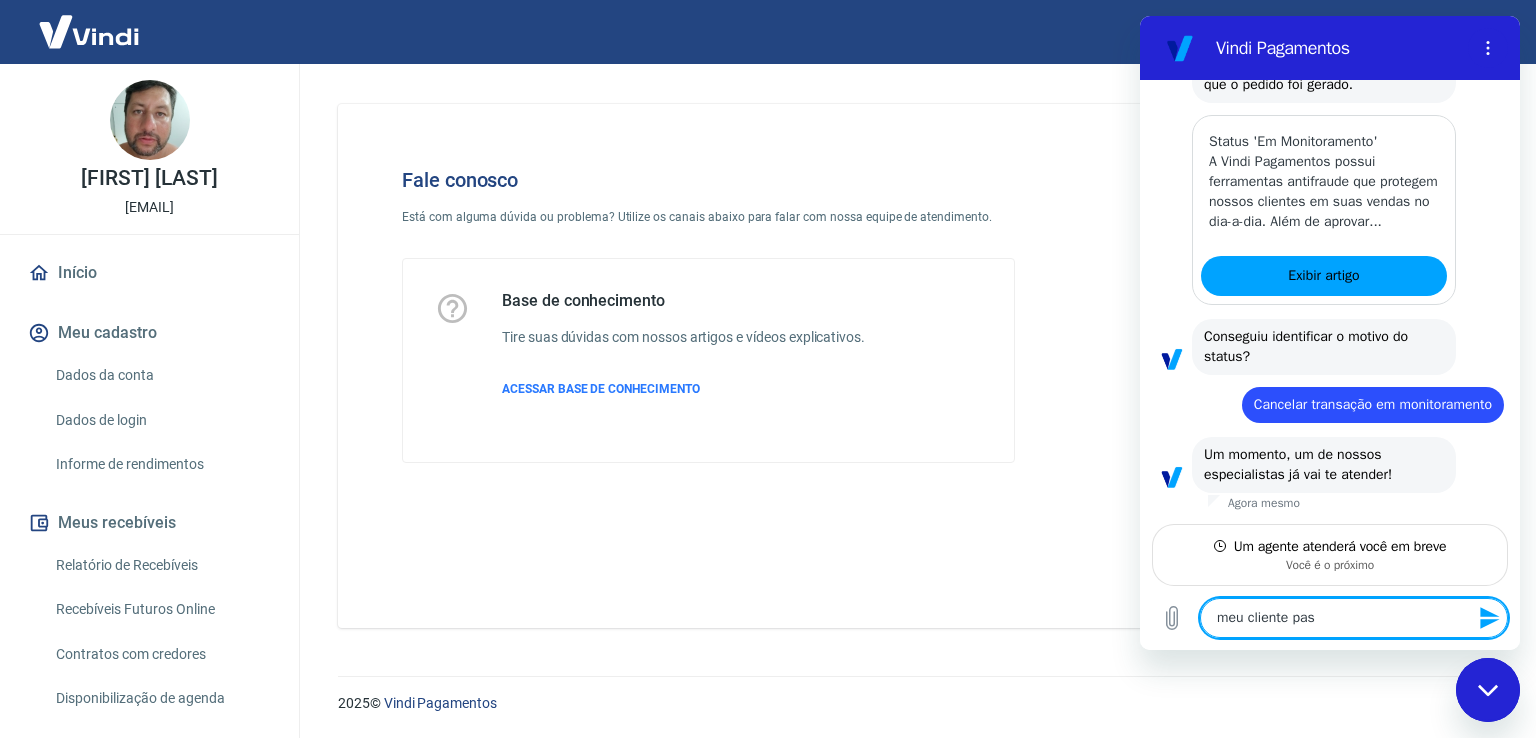 type on "meu cliente pass" 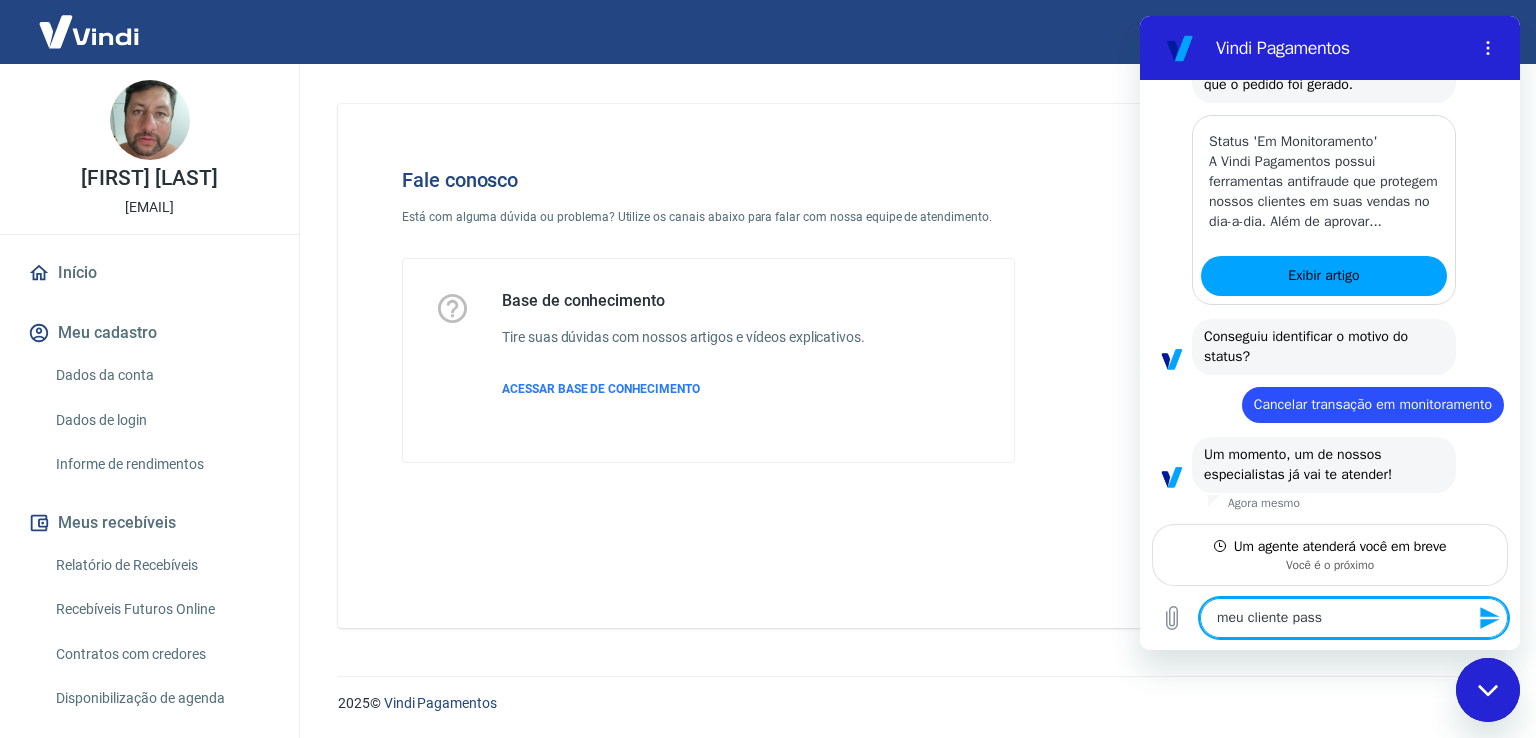 type on "meu cliente passo" 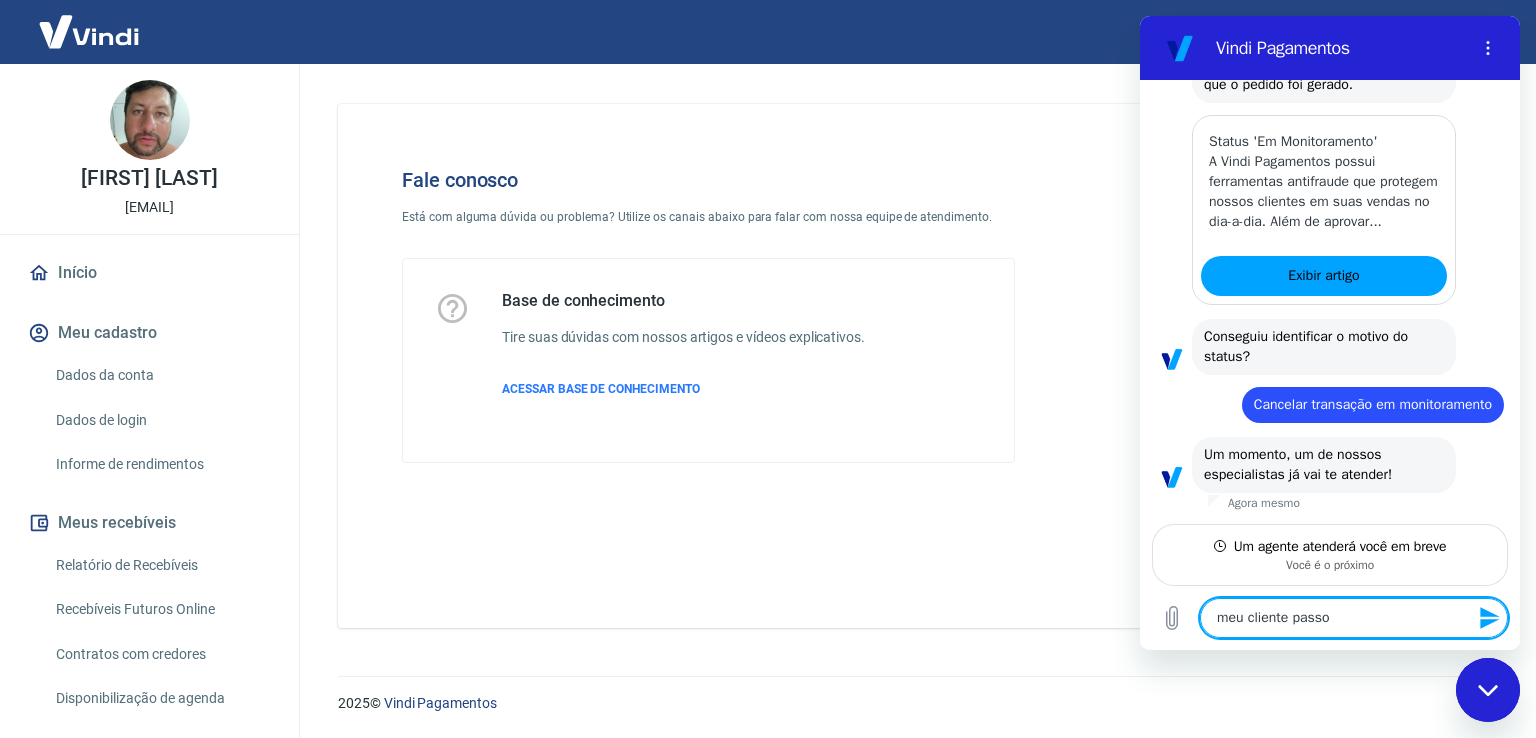 type on "meu cliente passou" 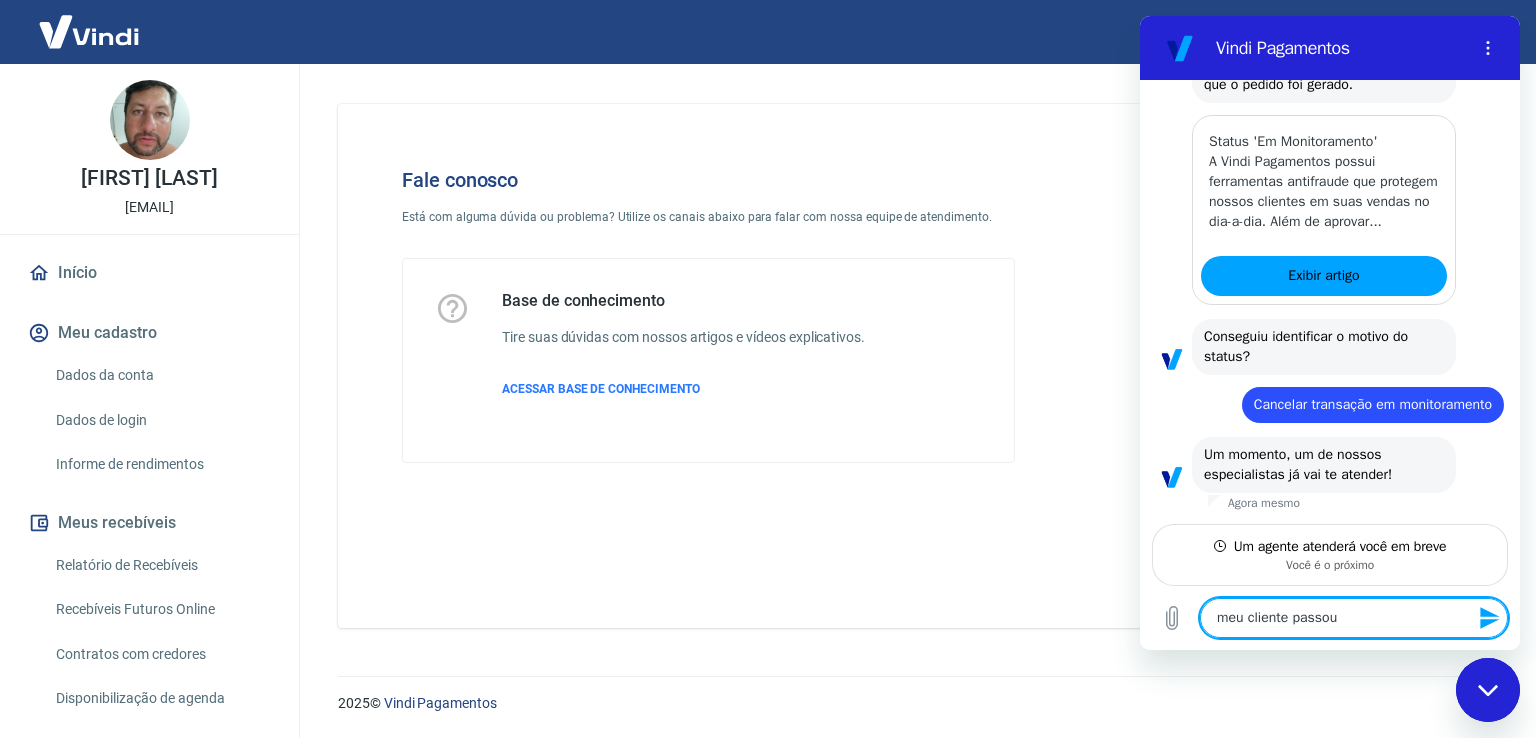 type on "meu cliente passou" 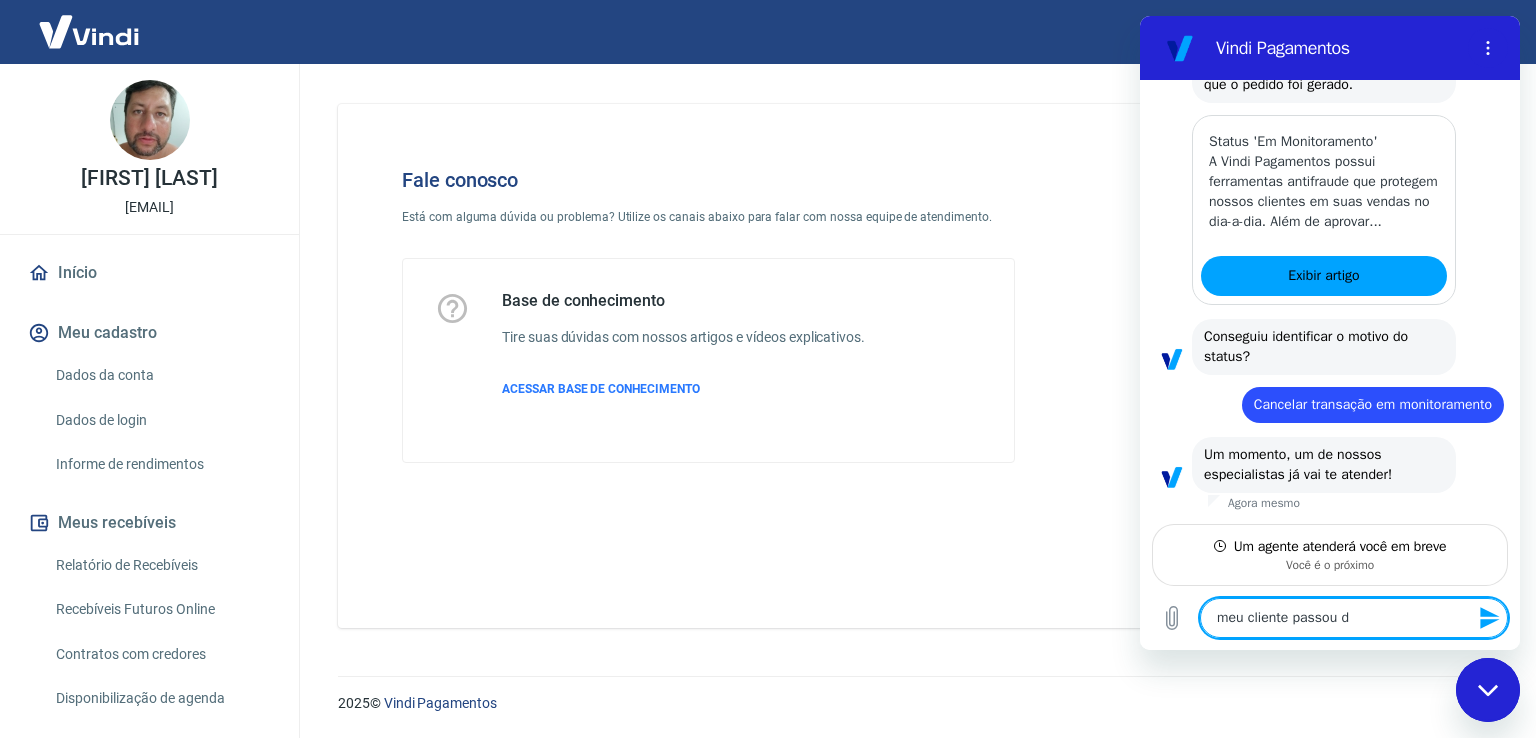 type on "meu cliente passou du" 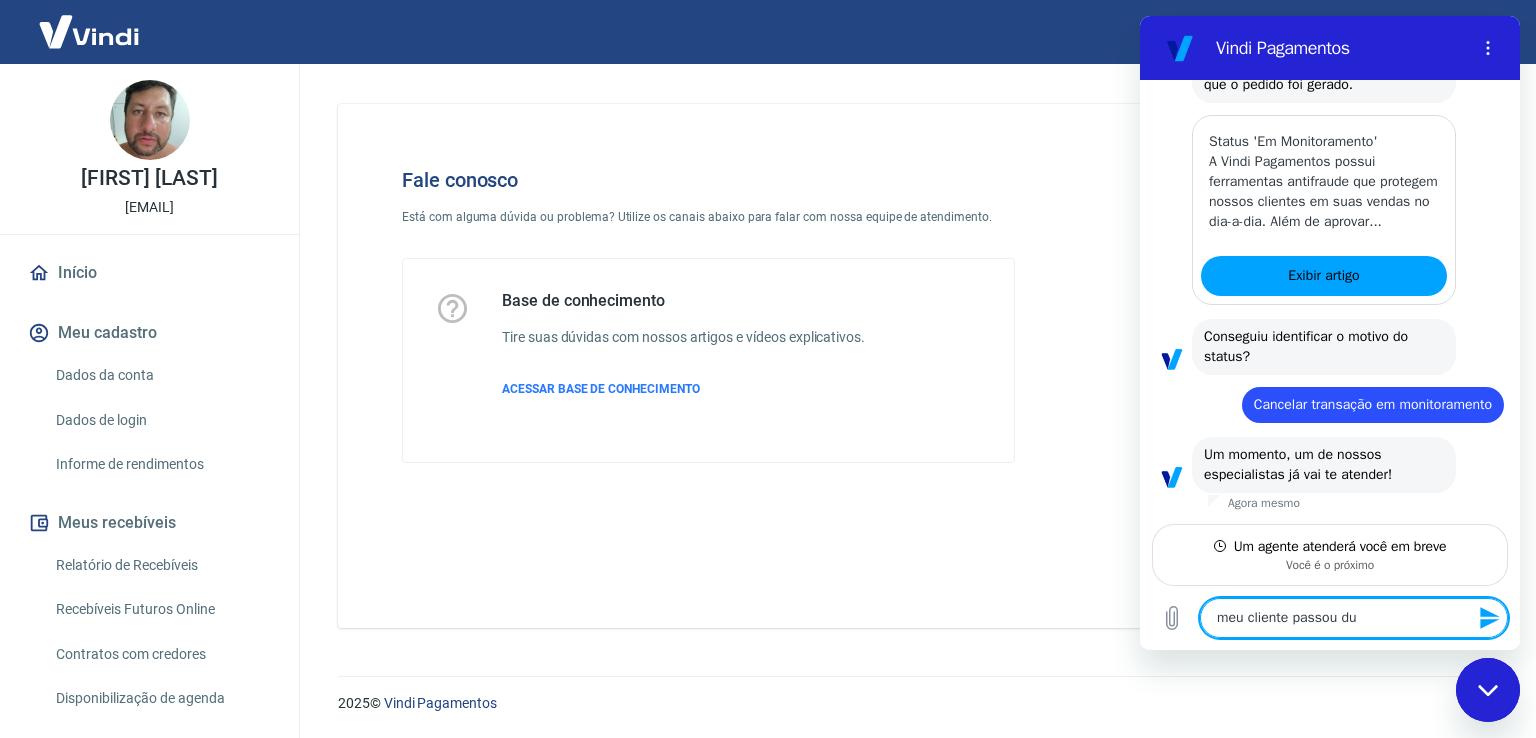 type on "meu cliente passou dua" 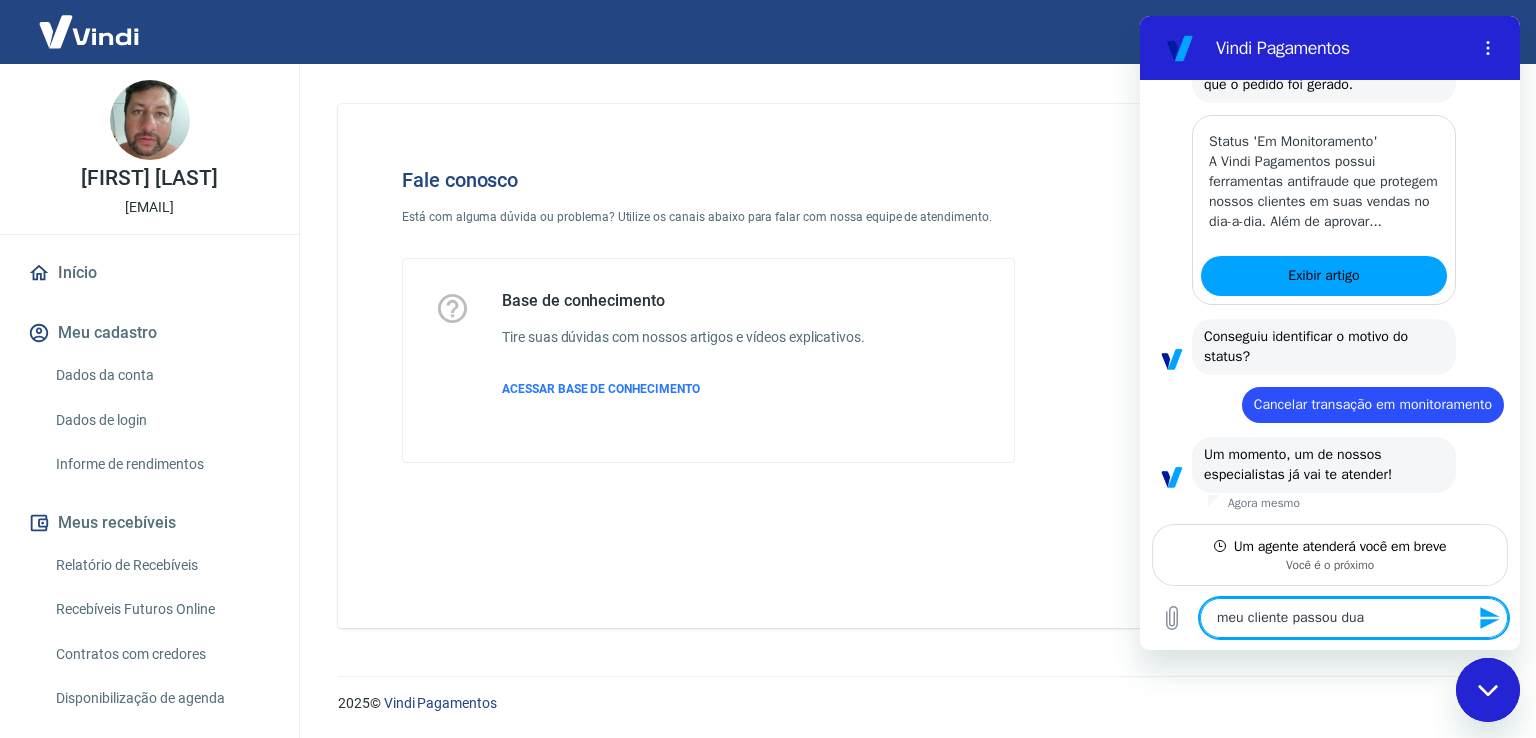 type on "meu cliente passou duas" 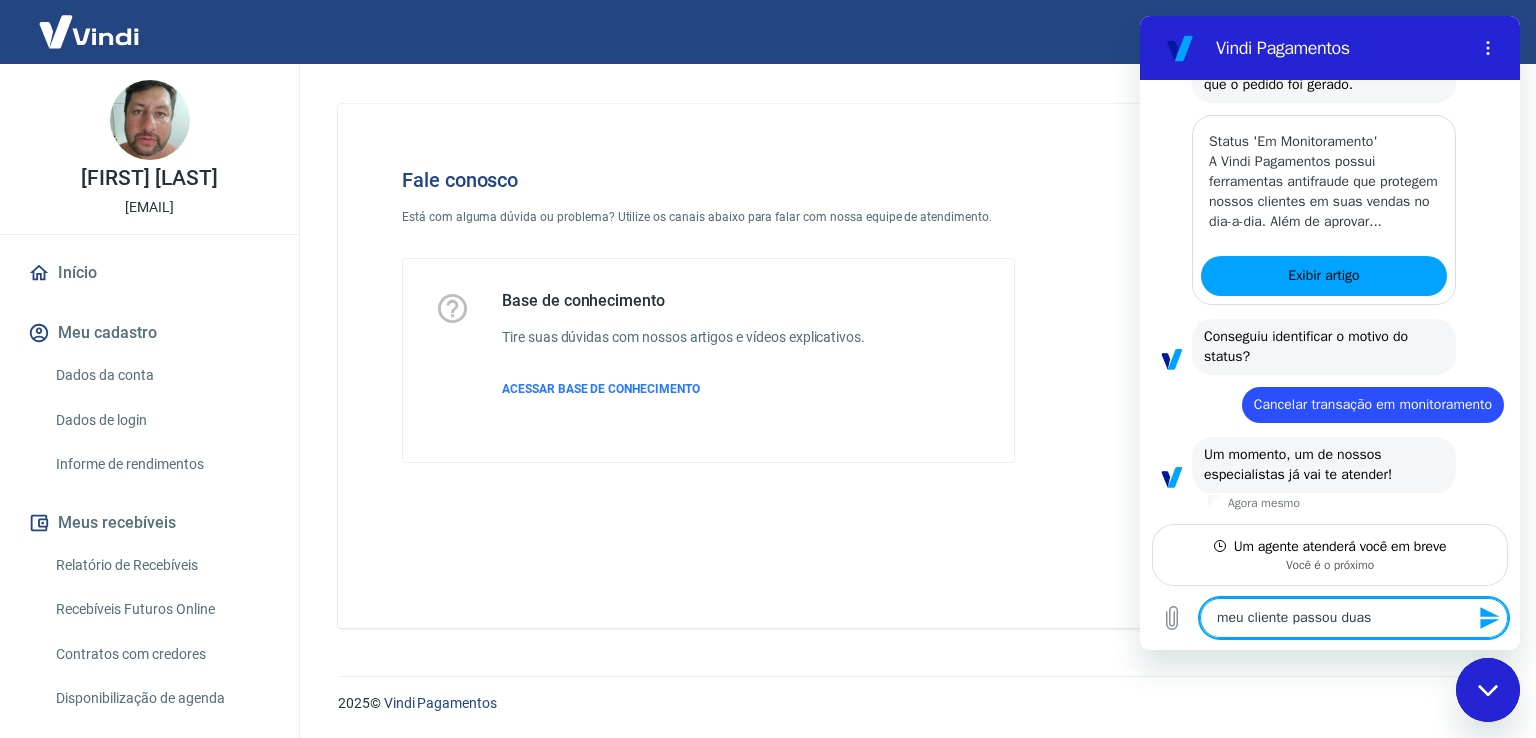 type on "meu cliente passou duas" 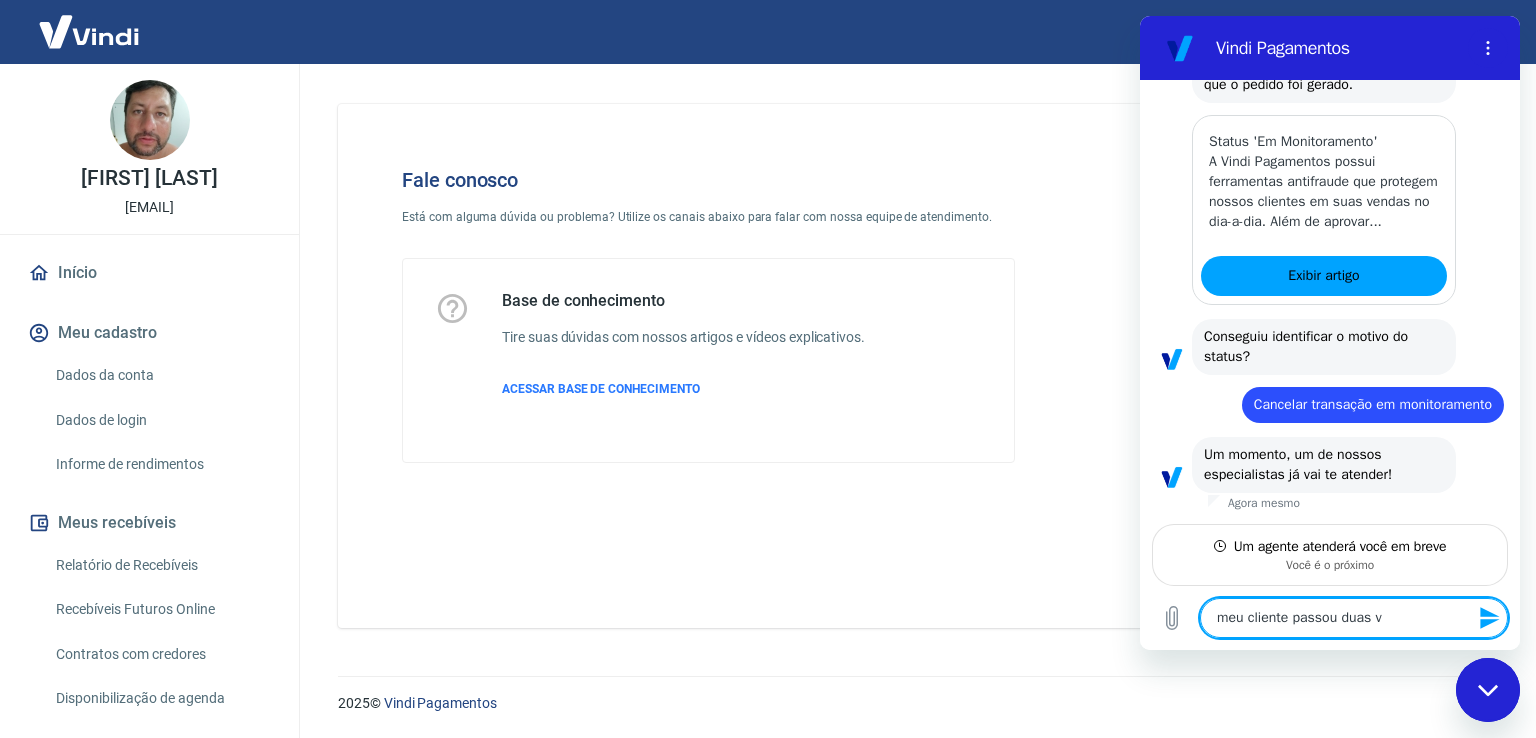 type on "meu cliente passou duas ve" 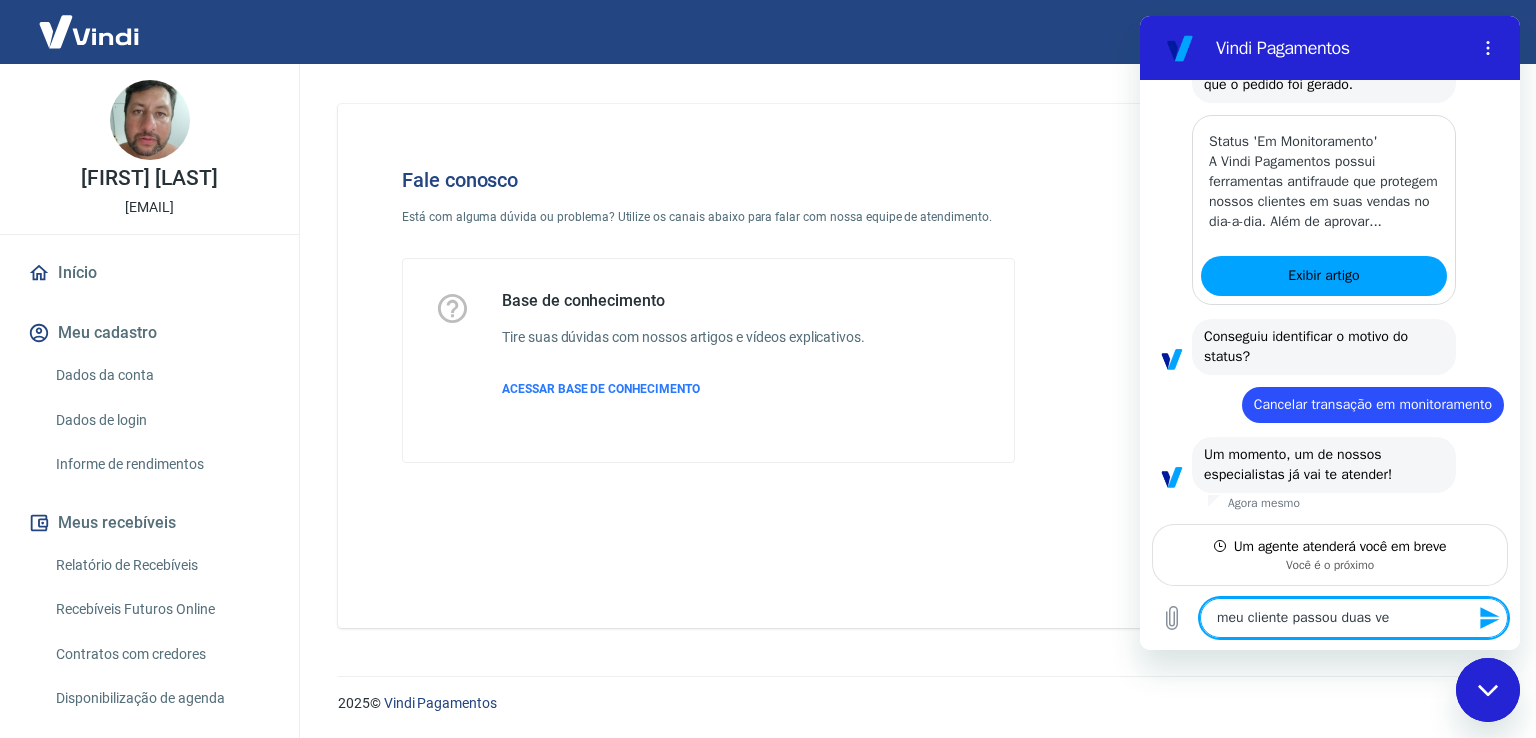 type on "meu cliente passou duas vez" 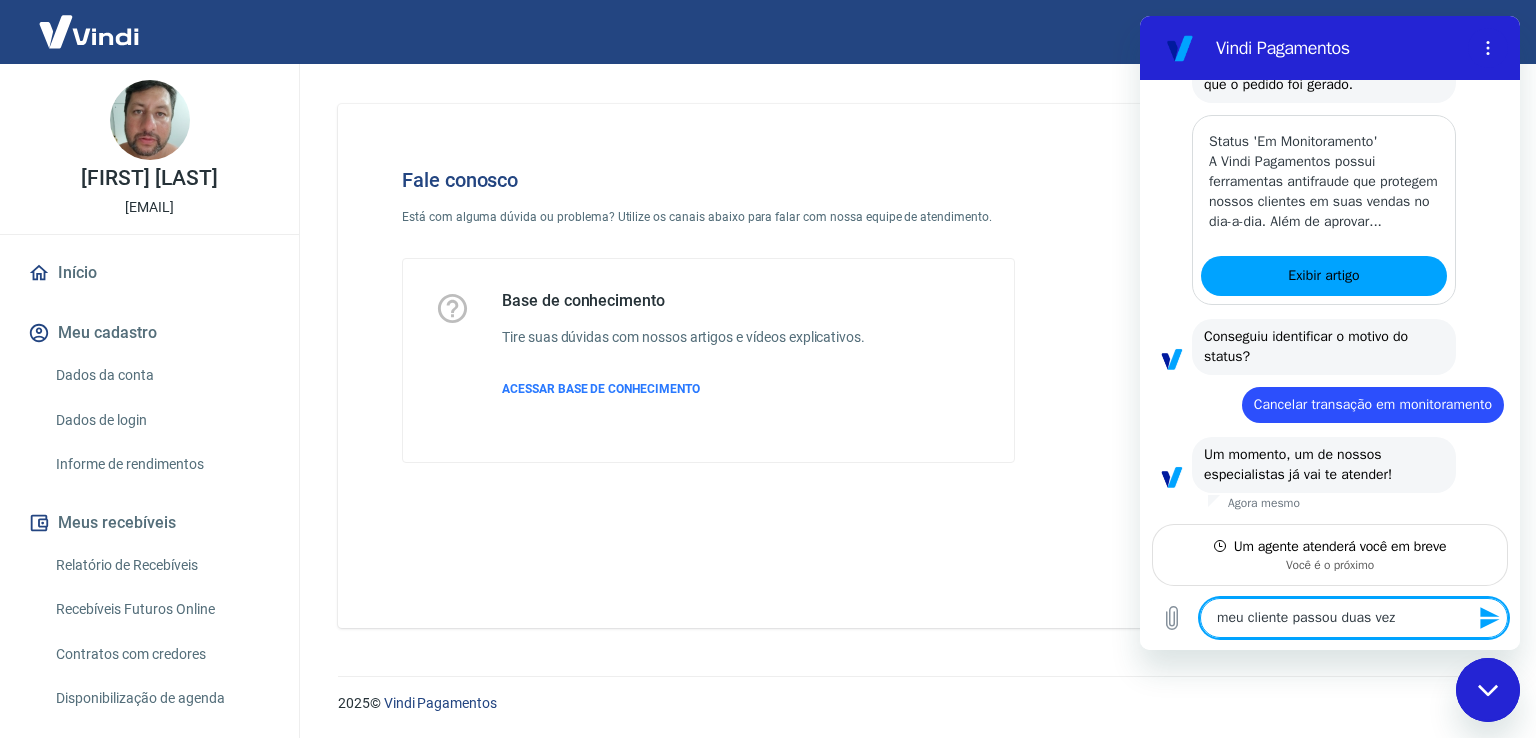 type on "meu cliente passou duas veze" 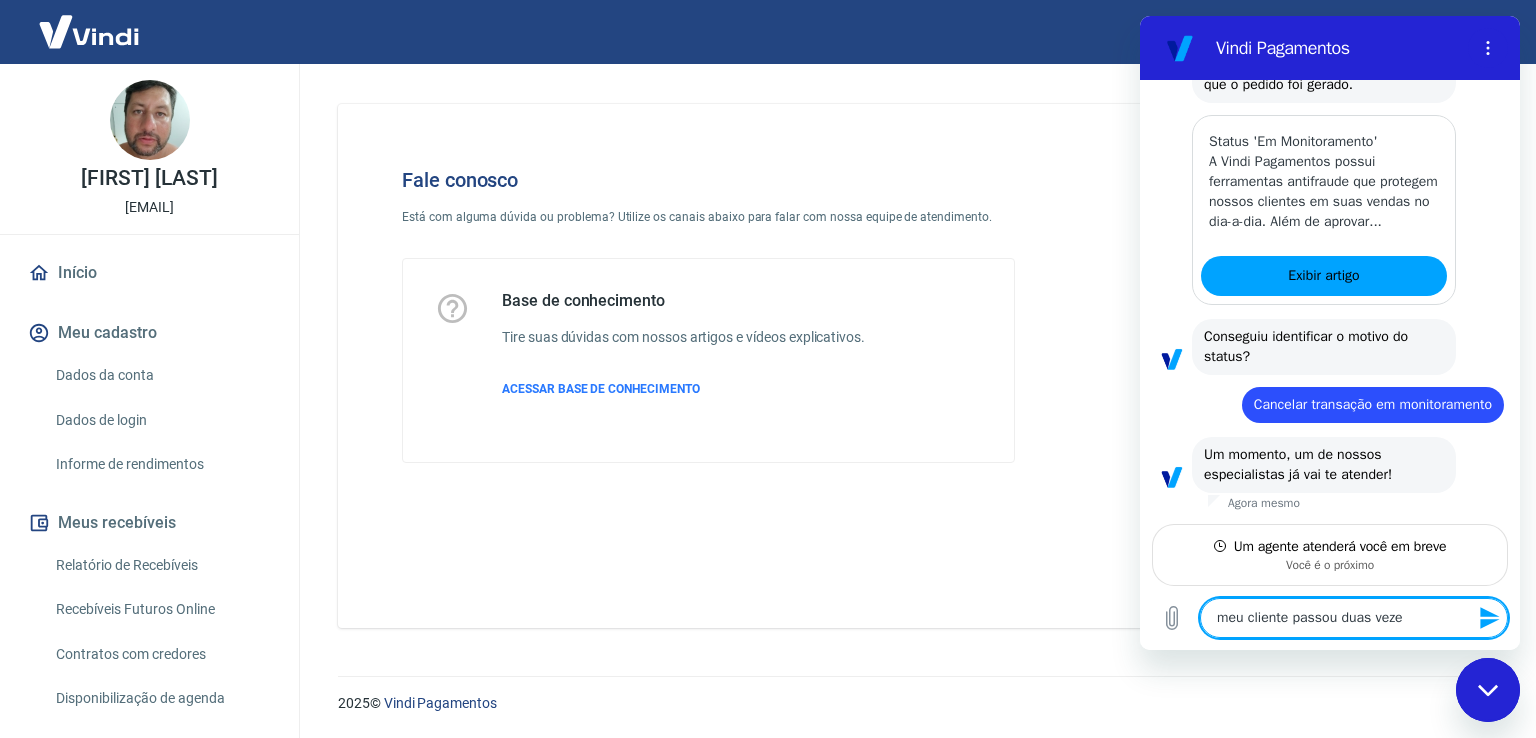 type on "meu cliente passou duas vezes" 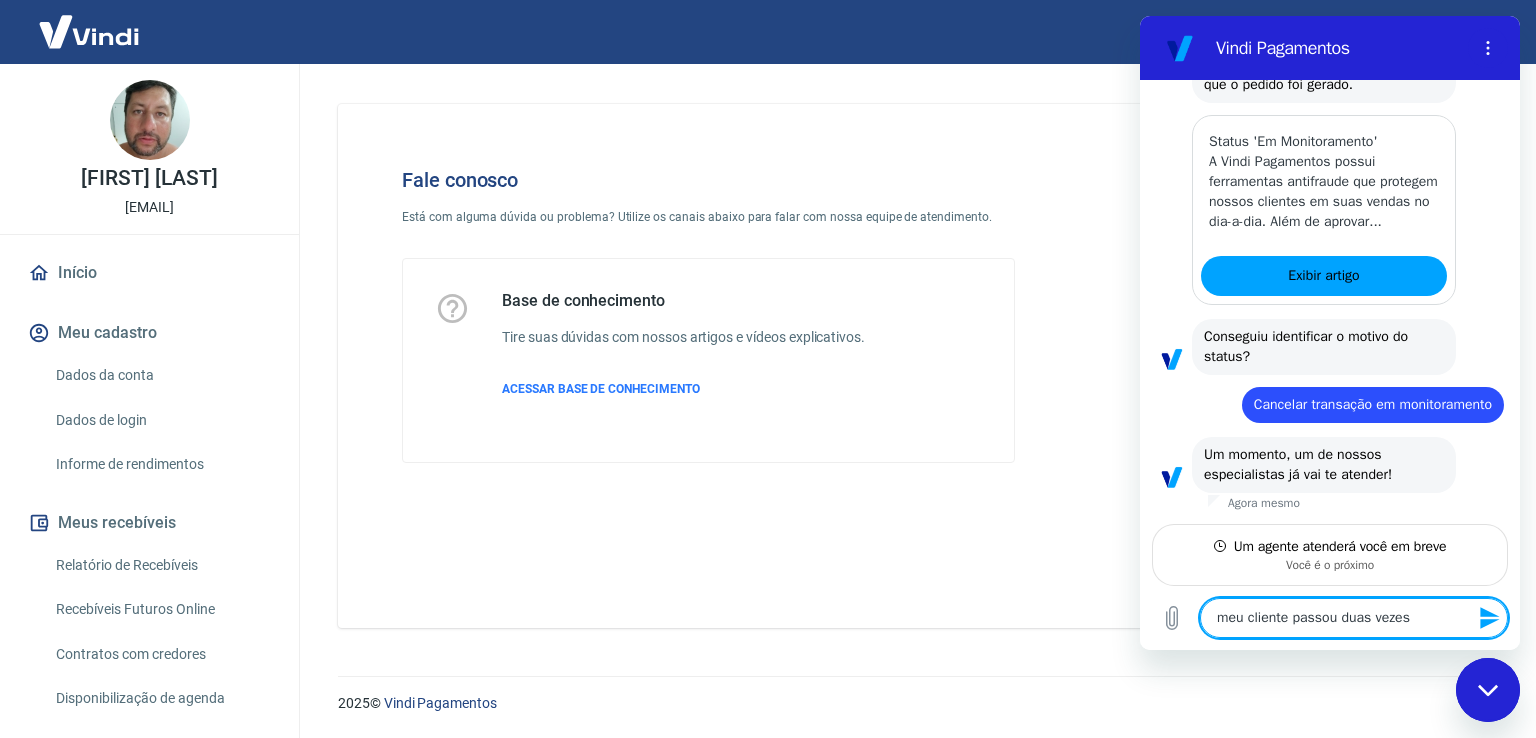 type on "meu cliente passou duas vezes" 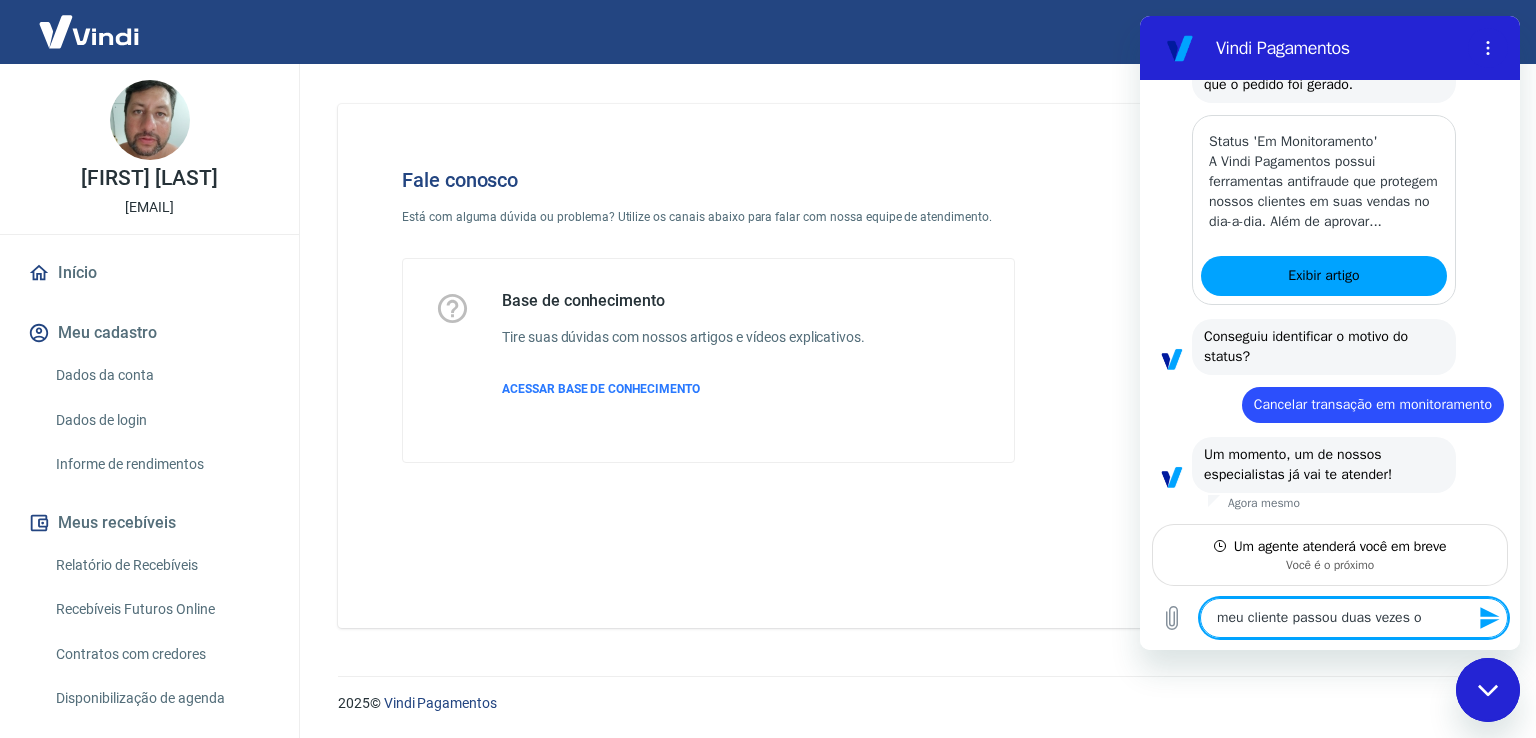 type on "meu cliente passou duas vezes o" 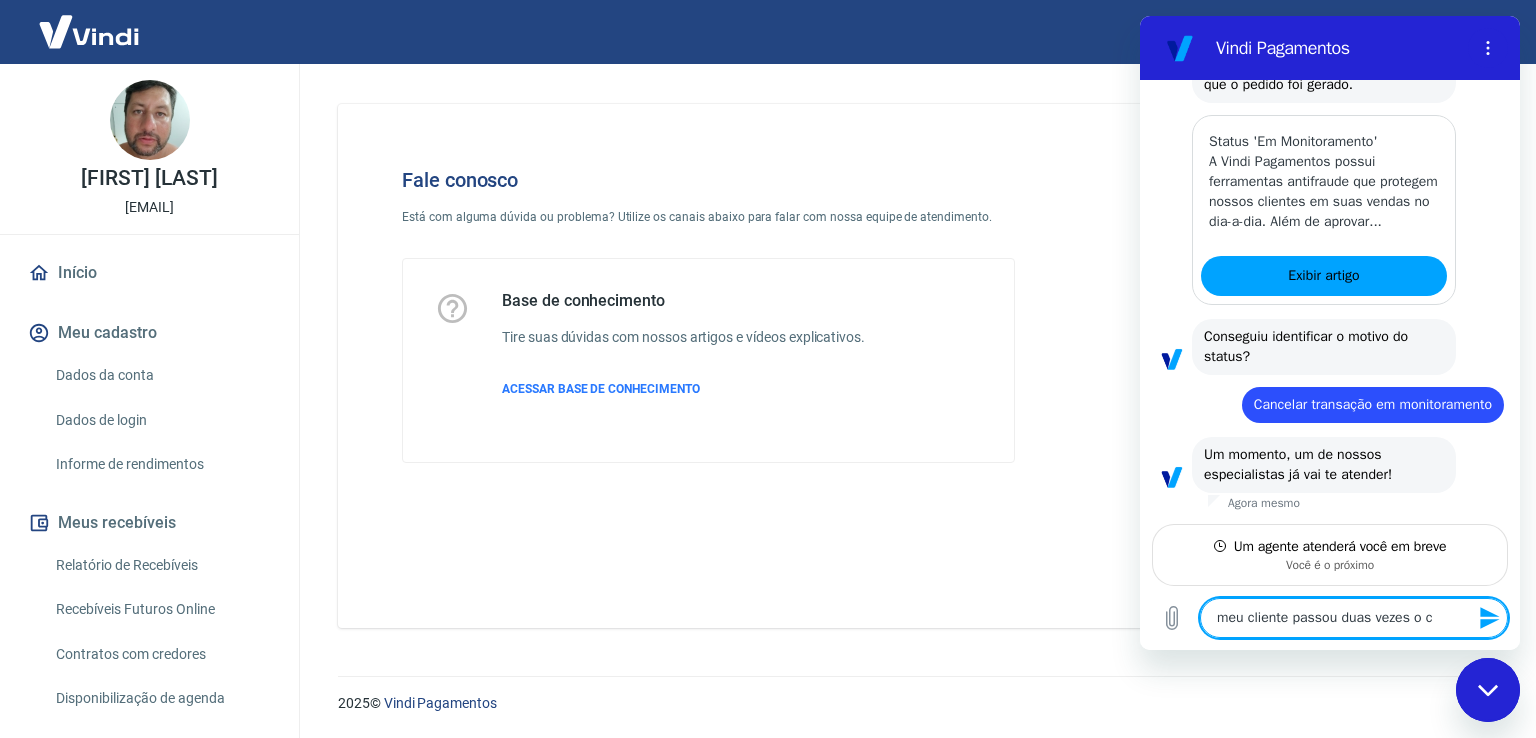 type on "meu cliente passou duas vezes o ca" 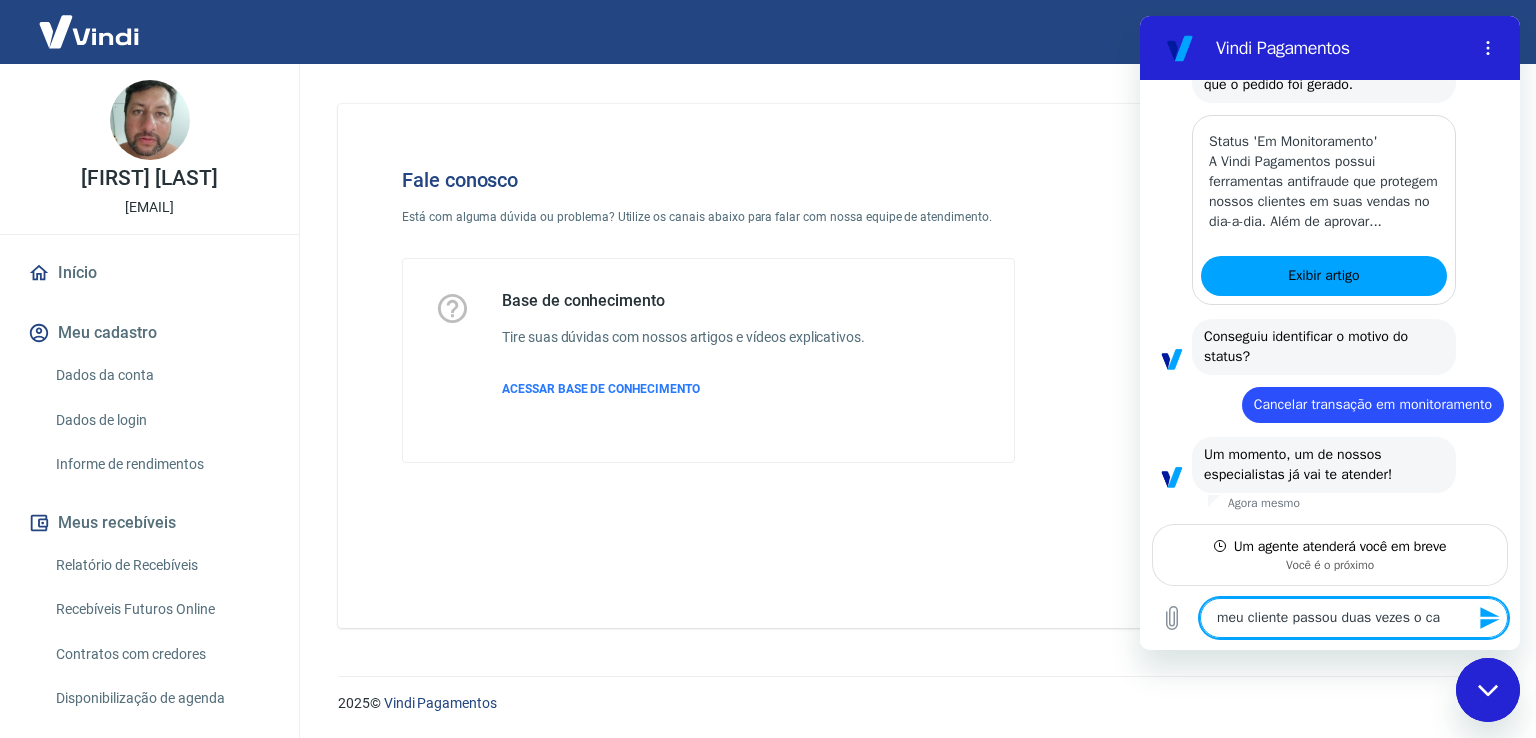 type on "meu cliente passou duas vezes o car" 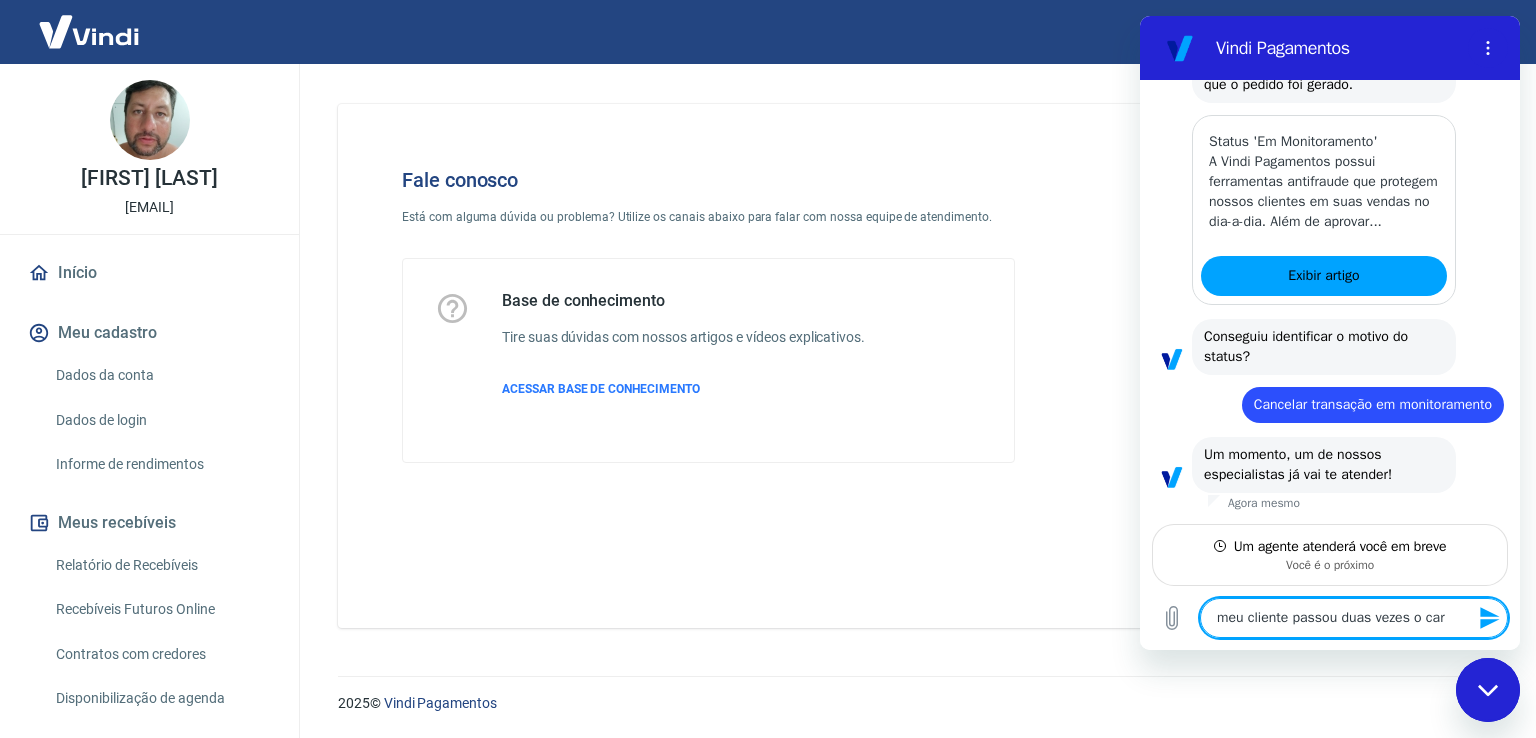 type on "meu cliente passou duas vezes o cart" 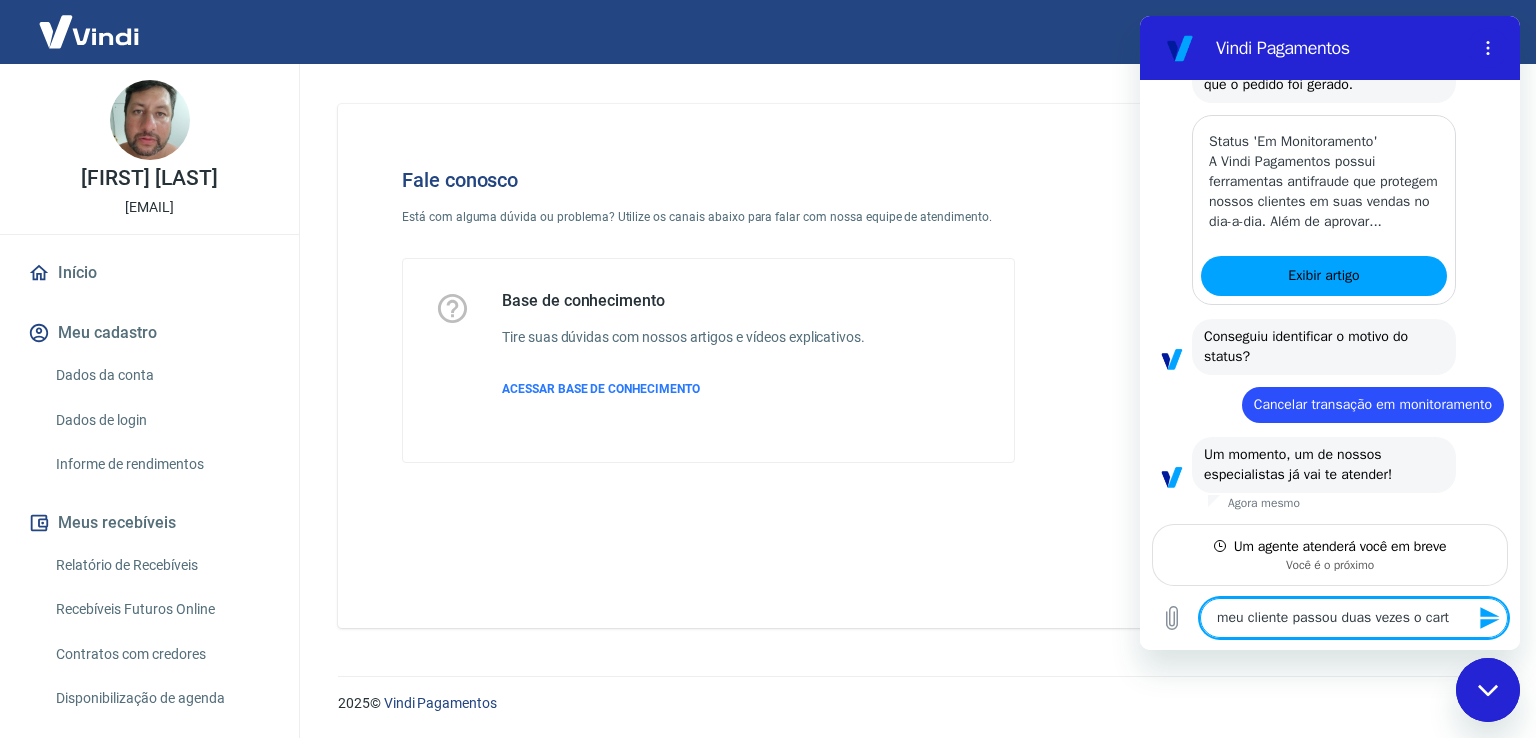 type on "meu cliente passou duas vezes o cartã" 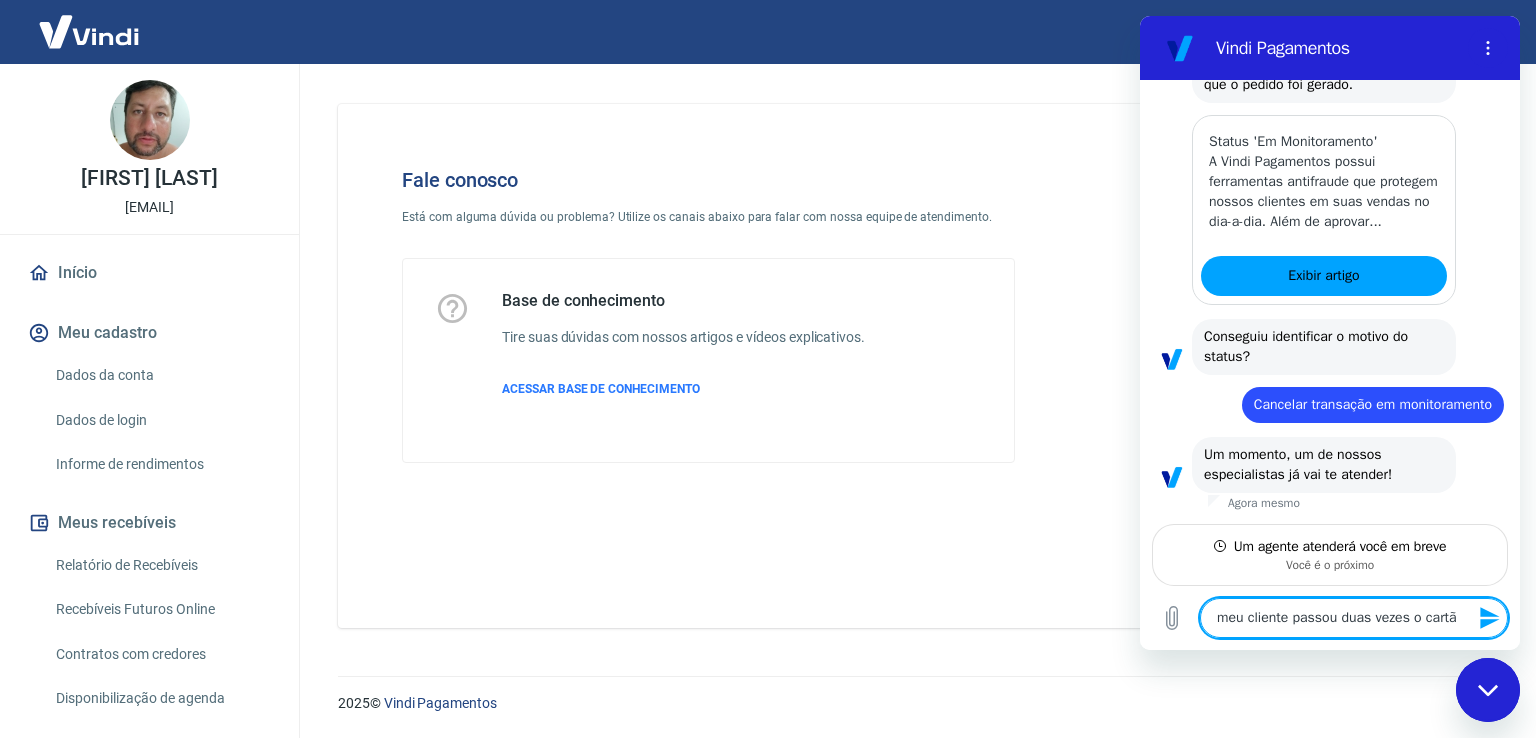 type on "meu cliente passou duas vezes o cartão" 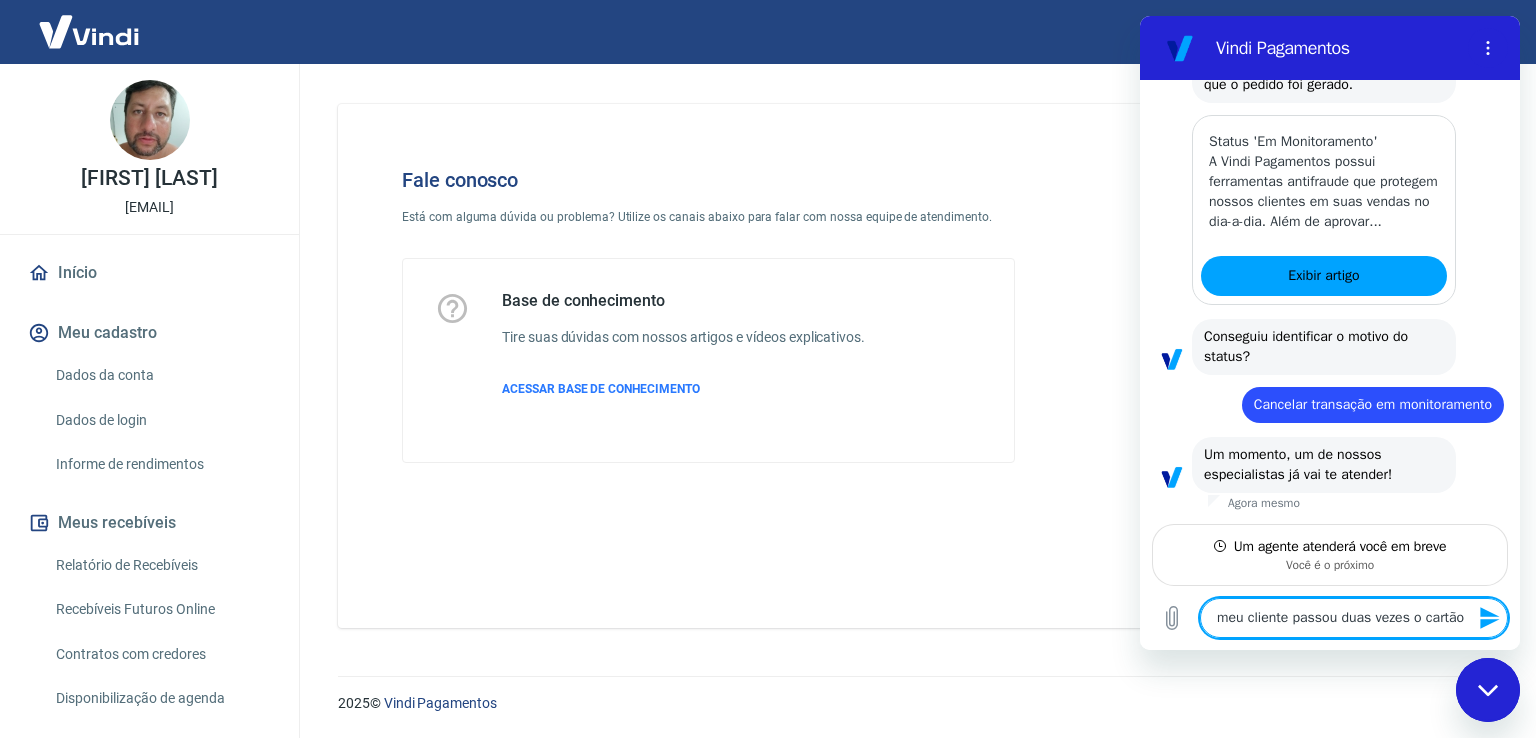 type on "meu cliente passou duas vezes o cartão" 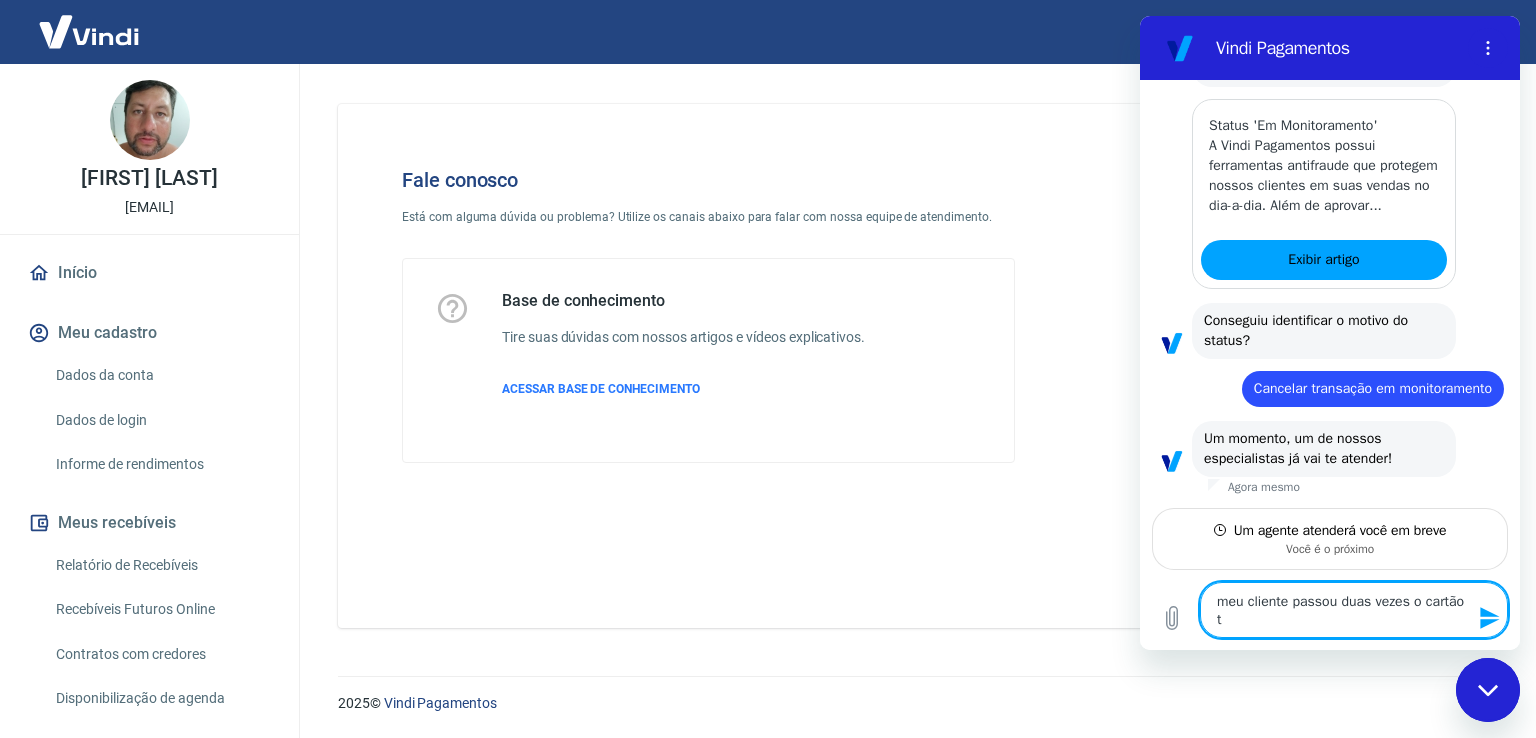 type on "meu cliente passou duas vezes o cartão te" 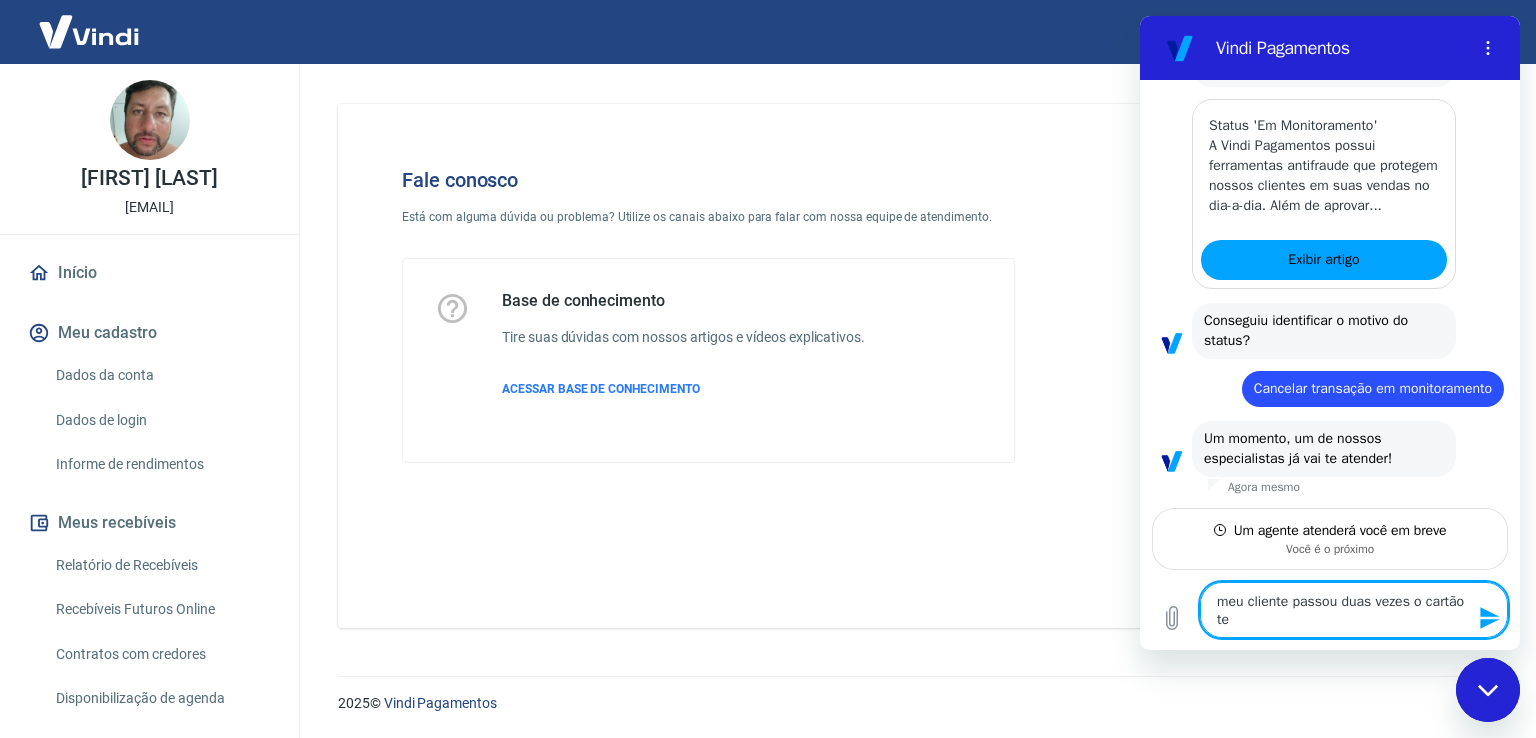 scroll, scrollTop: 1388, scrollLeft: 0, axis: vertical 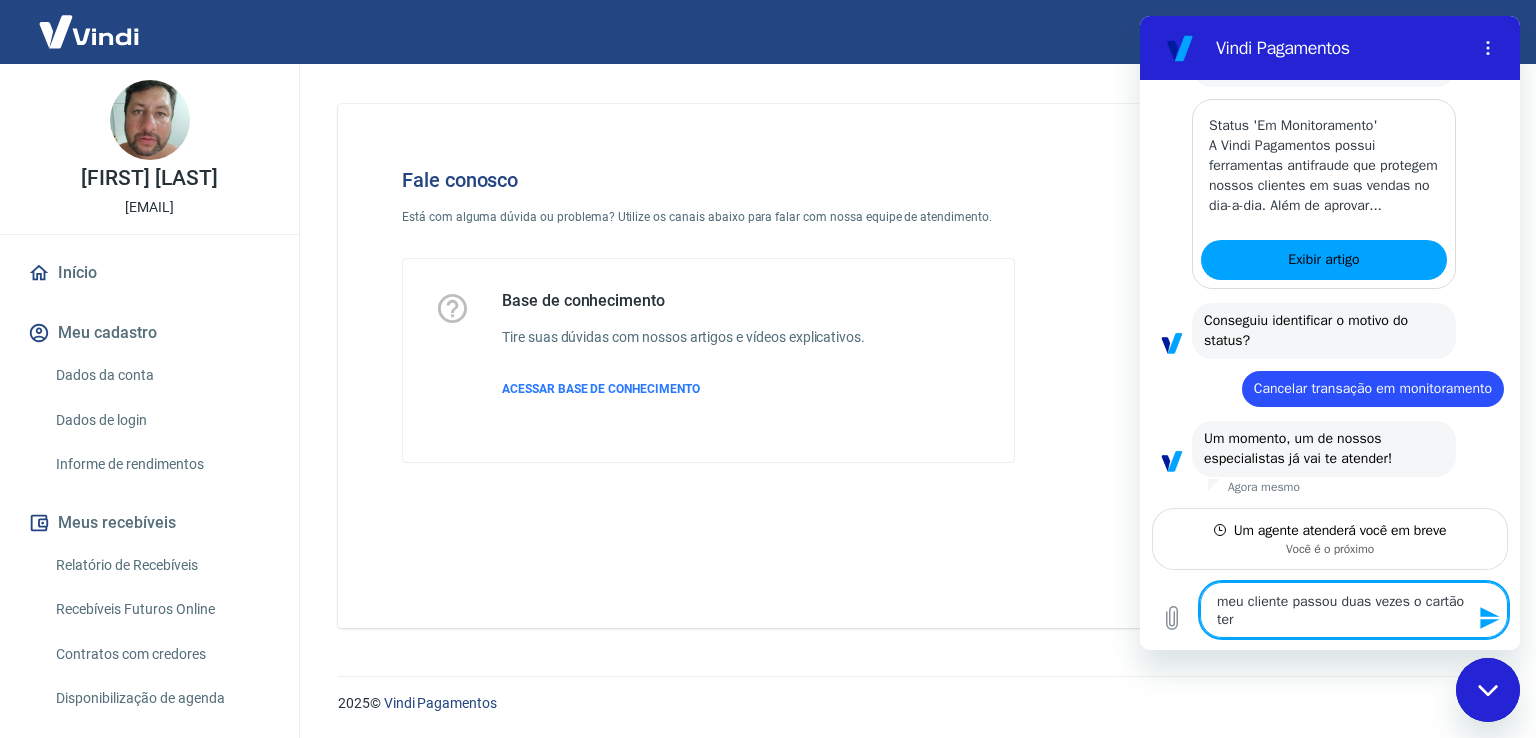 type on "meu cliente passou duas vezes o cartão teri" 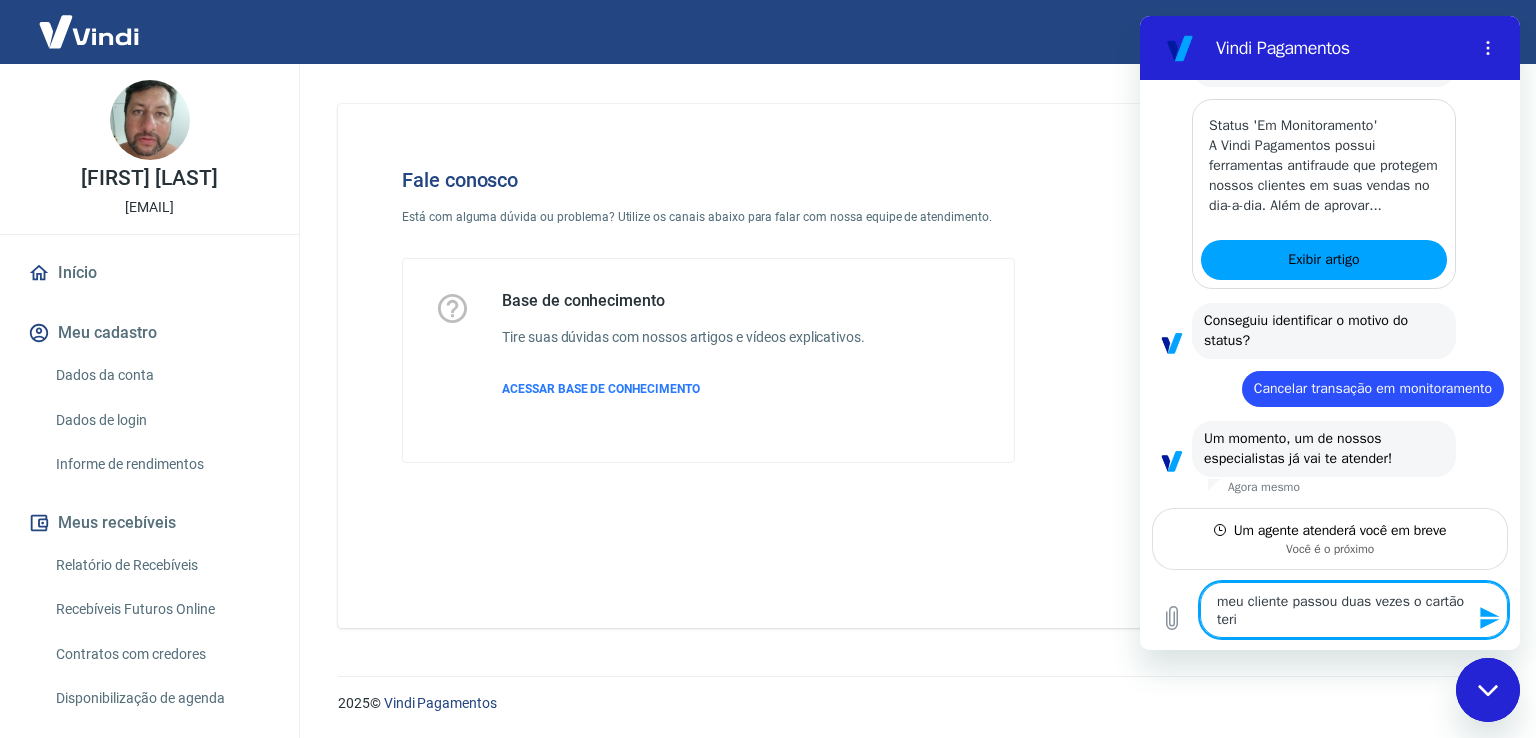 type on "x" 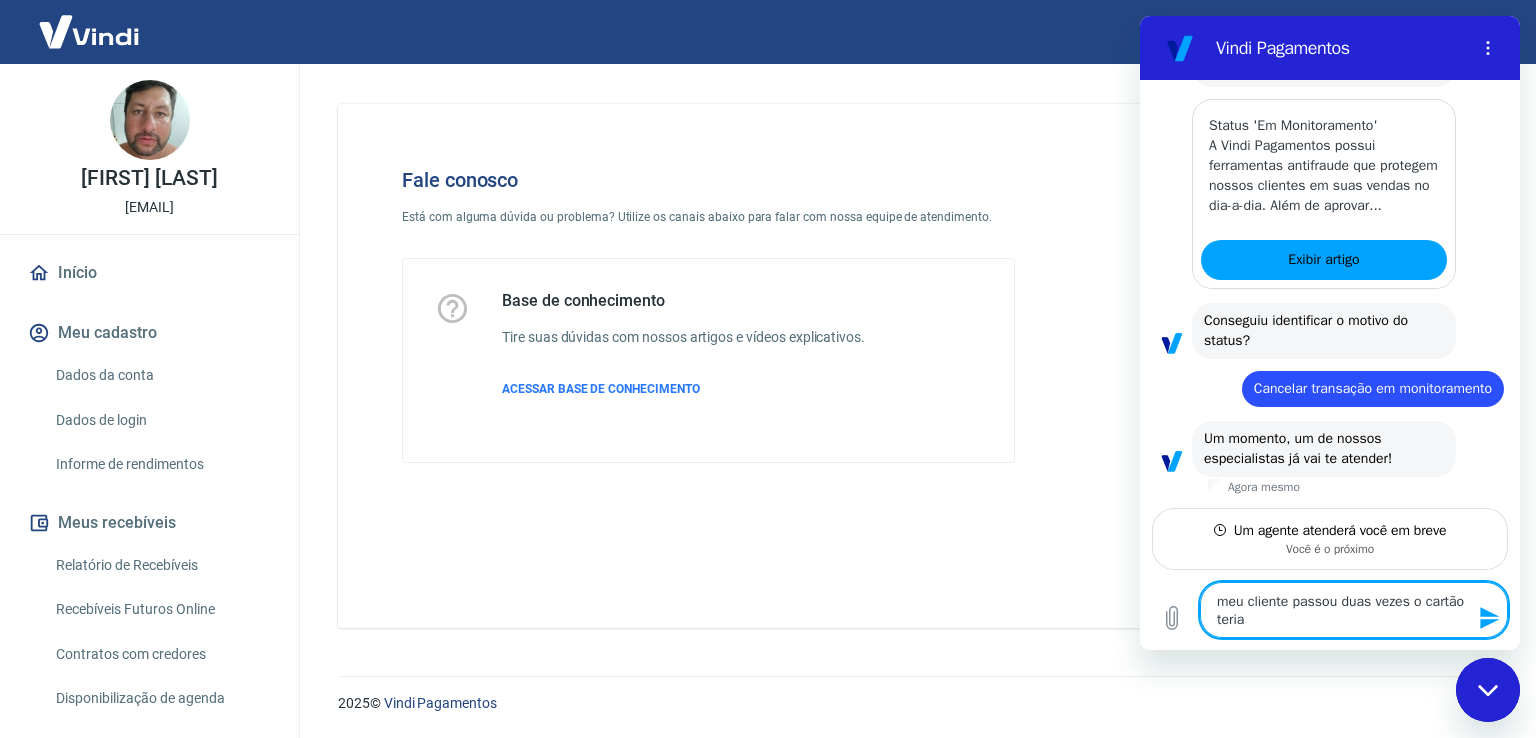 type on "meu cliente passou duas vezes o cartão teria" 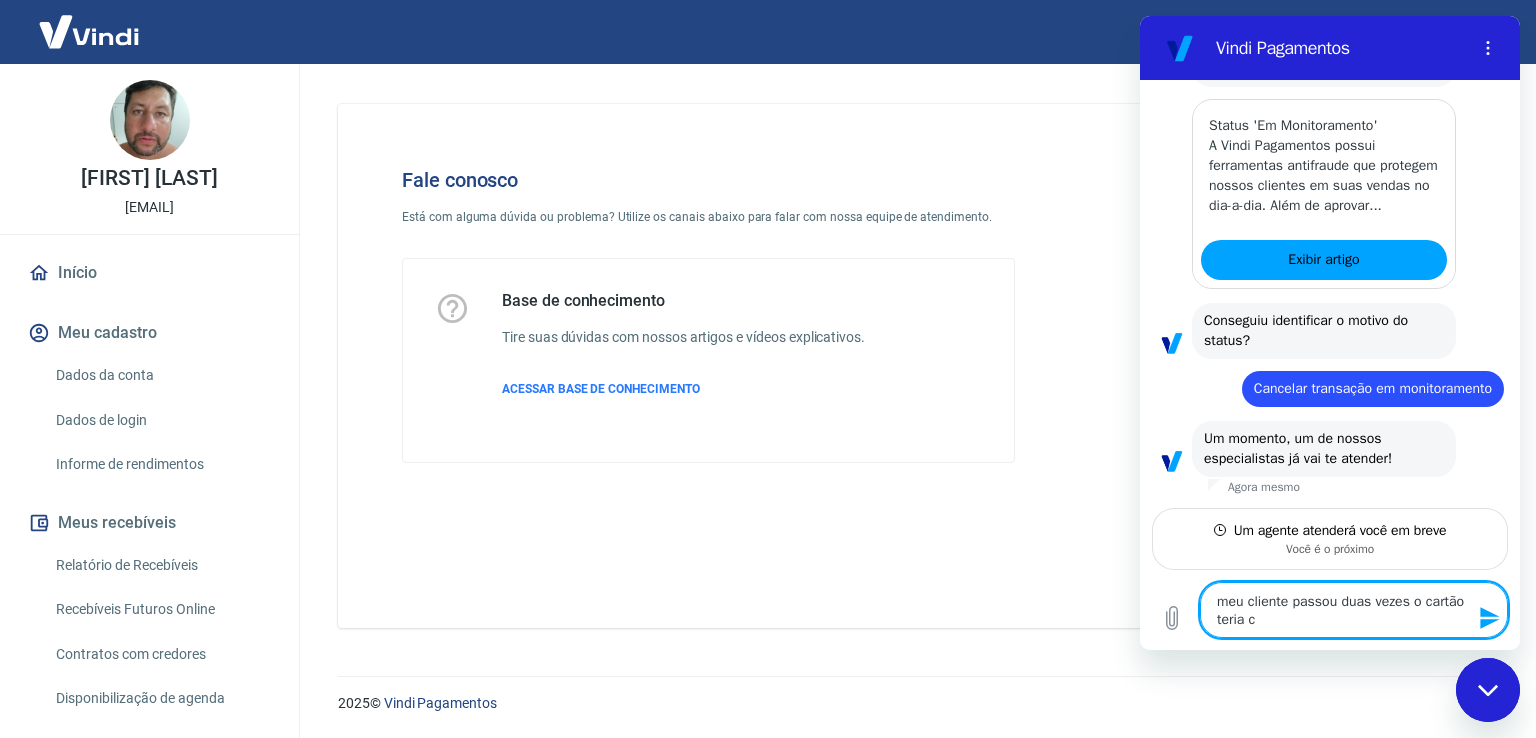 type on "meu cliente passou duas vezes o cartão teria co" 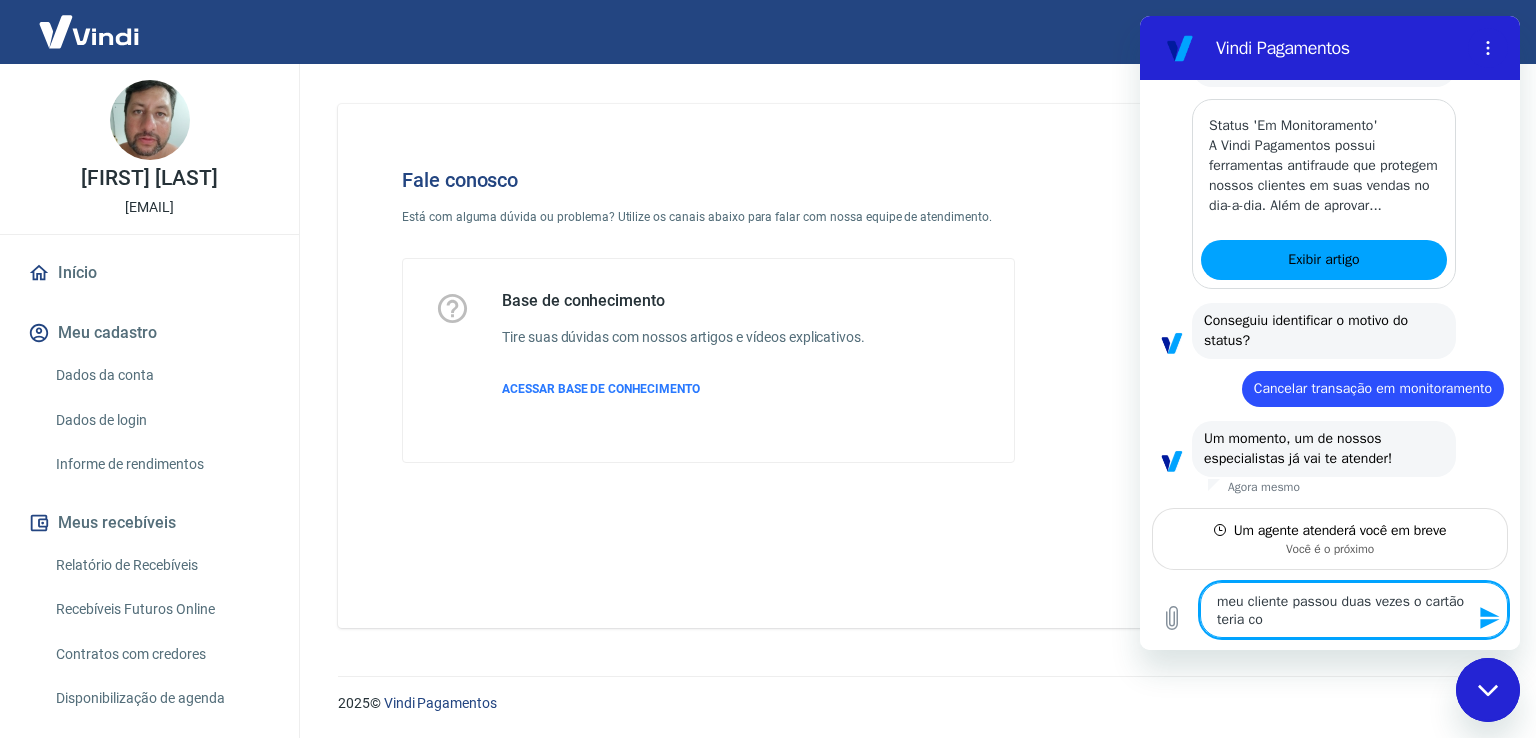 type on "meu cliente passou duas vezes o cartão teria com" 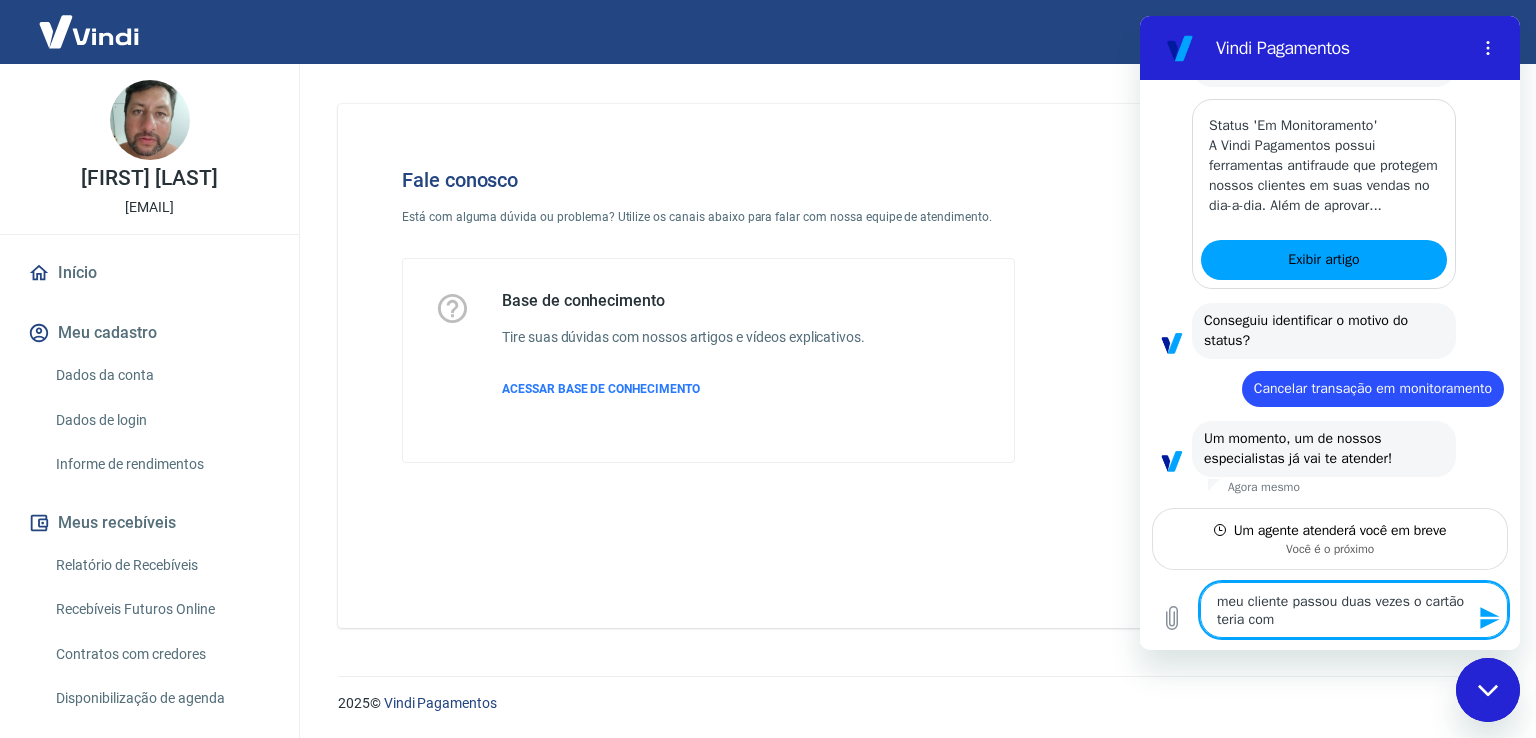 type on "meu cliente passou duas vezes o cartão teria como" 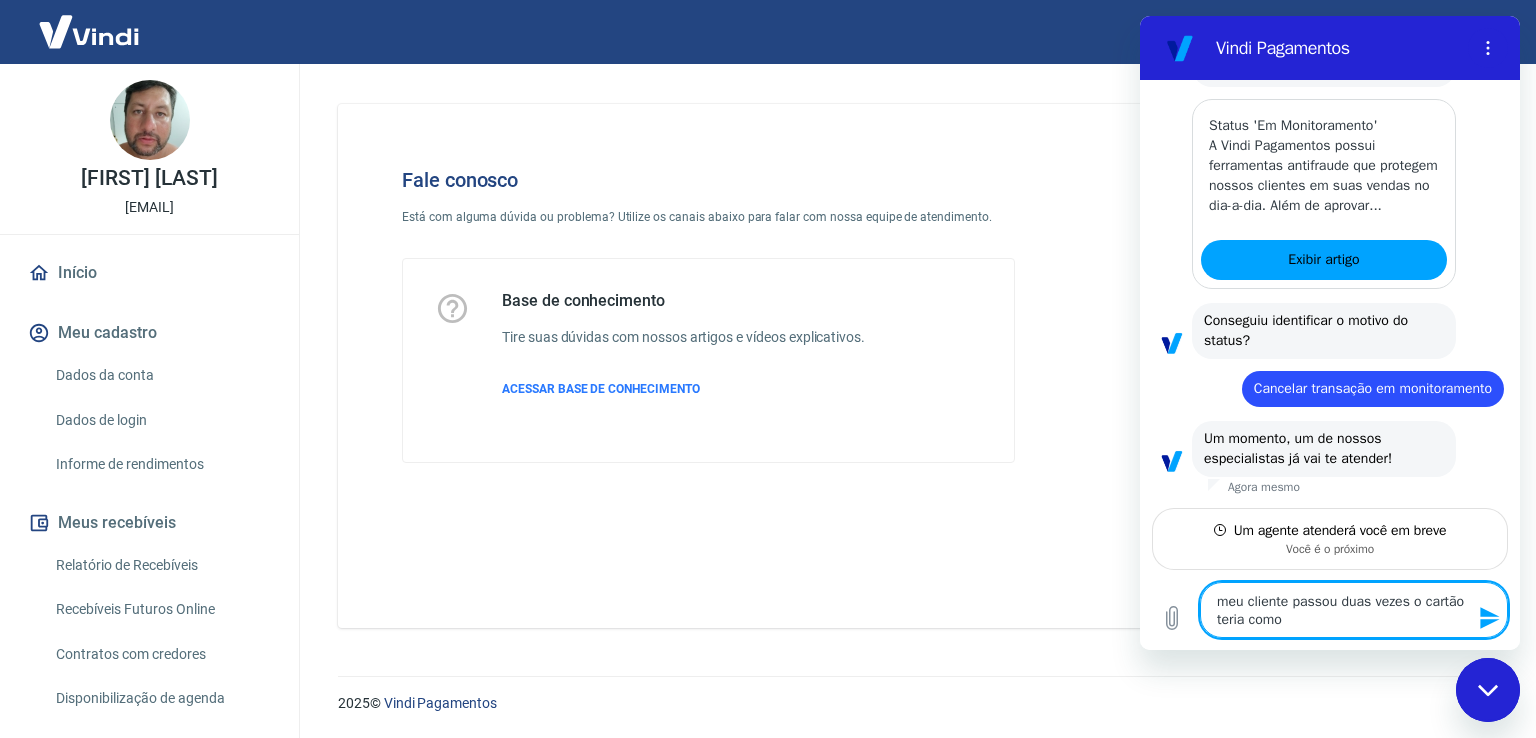 type on "meu cliente passou duas vezes o cartão teria como" 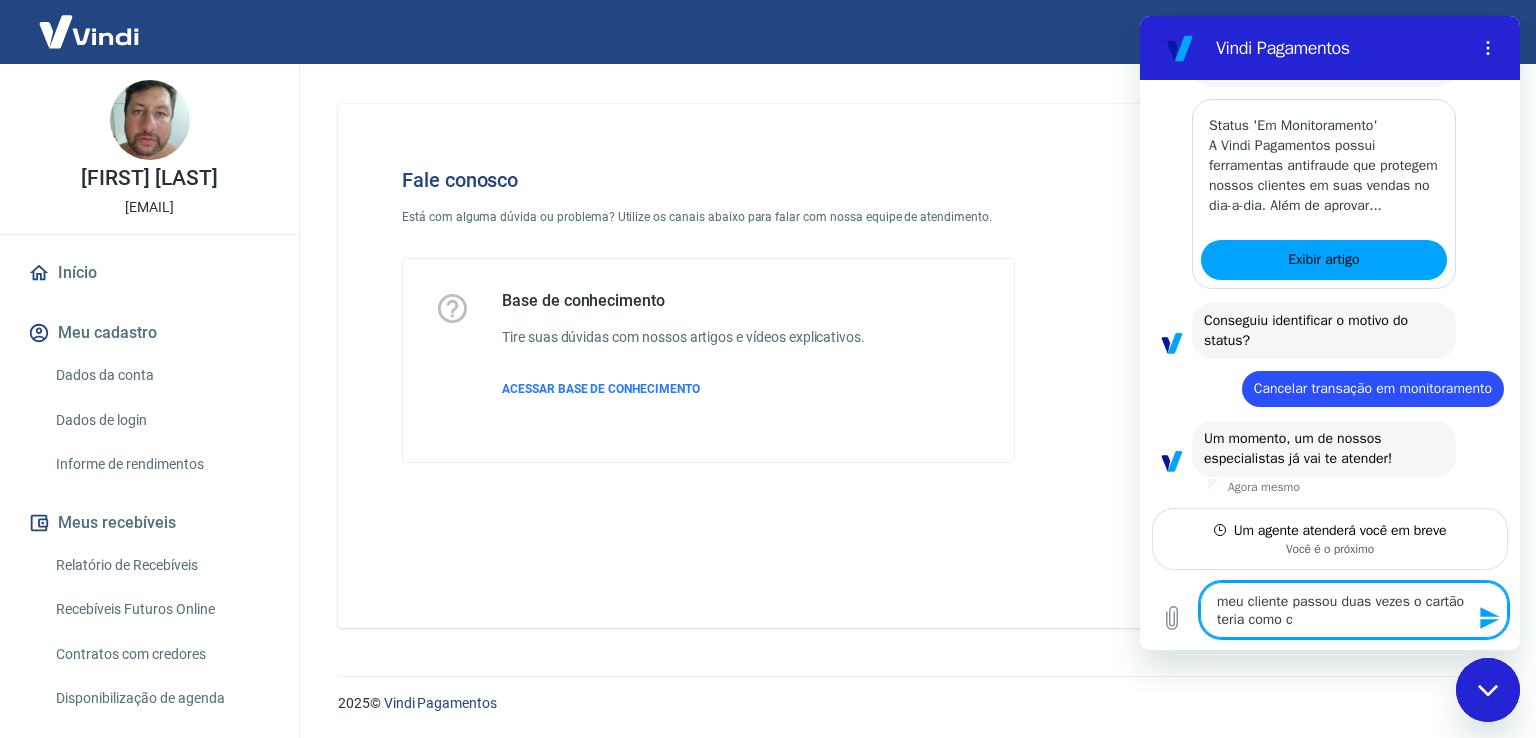 type on "meu cliente passou duas vezes o cartão teria como ca" 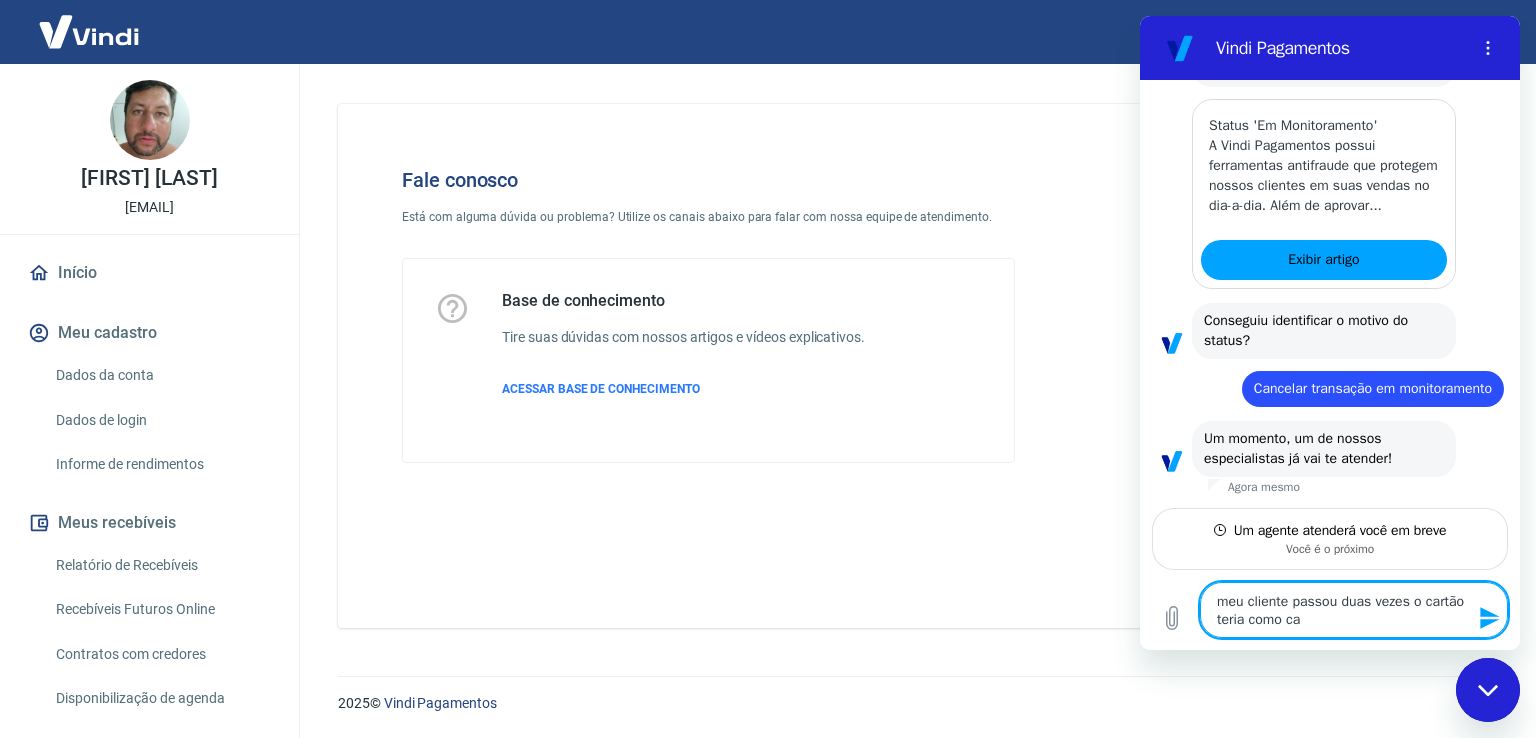 type on "meu cliente passou duas vezes o cartão teria como can" 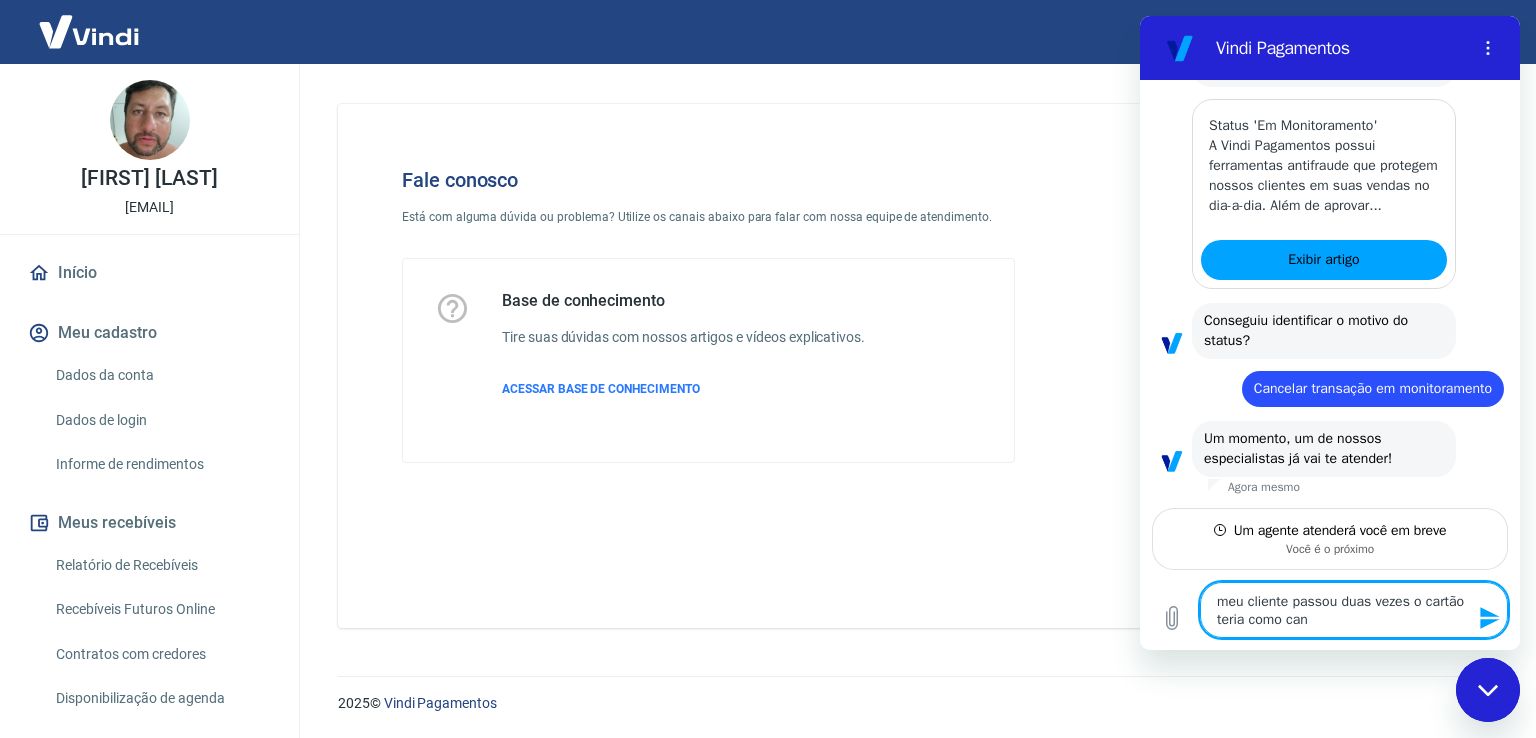 type on "meu cliente passou duas vezes o cartão teria como canc" 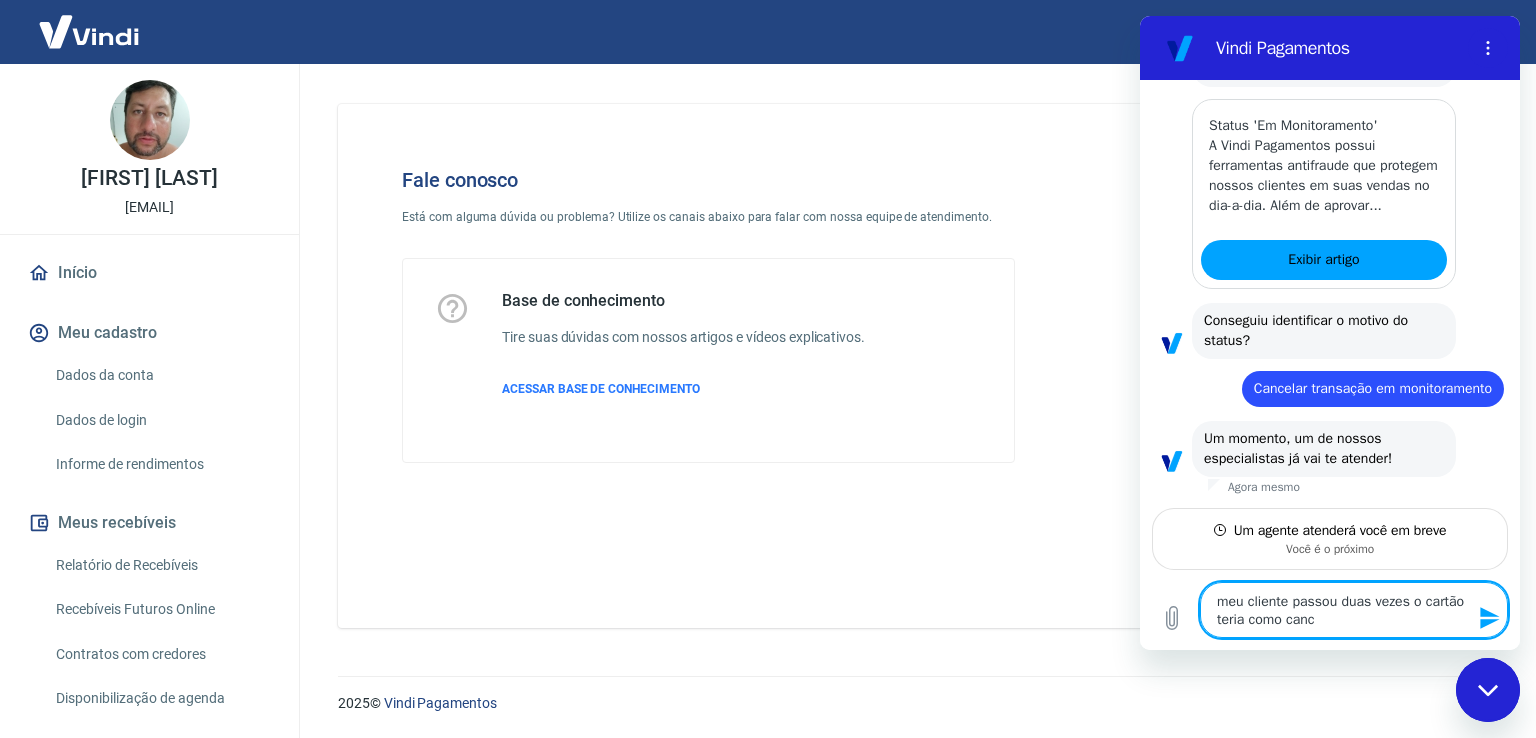 type on "meu cliente passou duas vezes o cartão teria como cance" 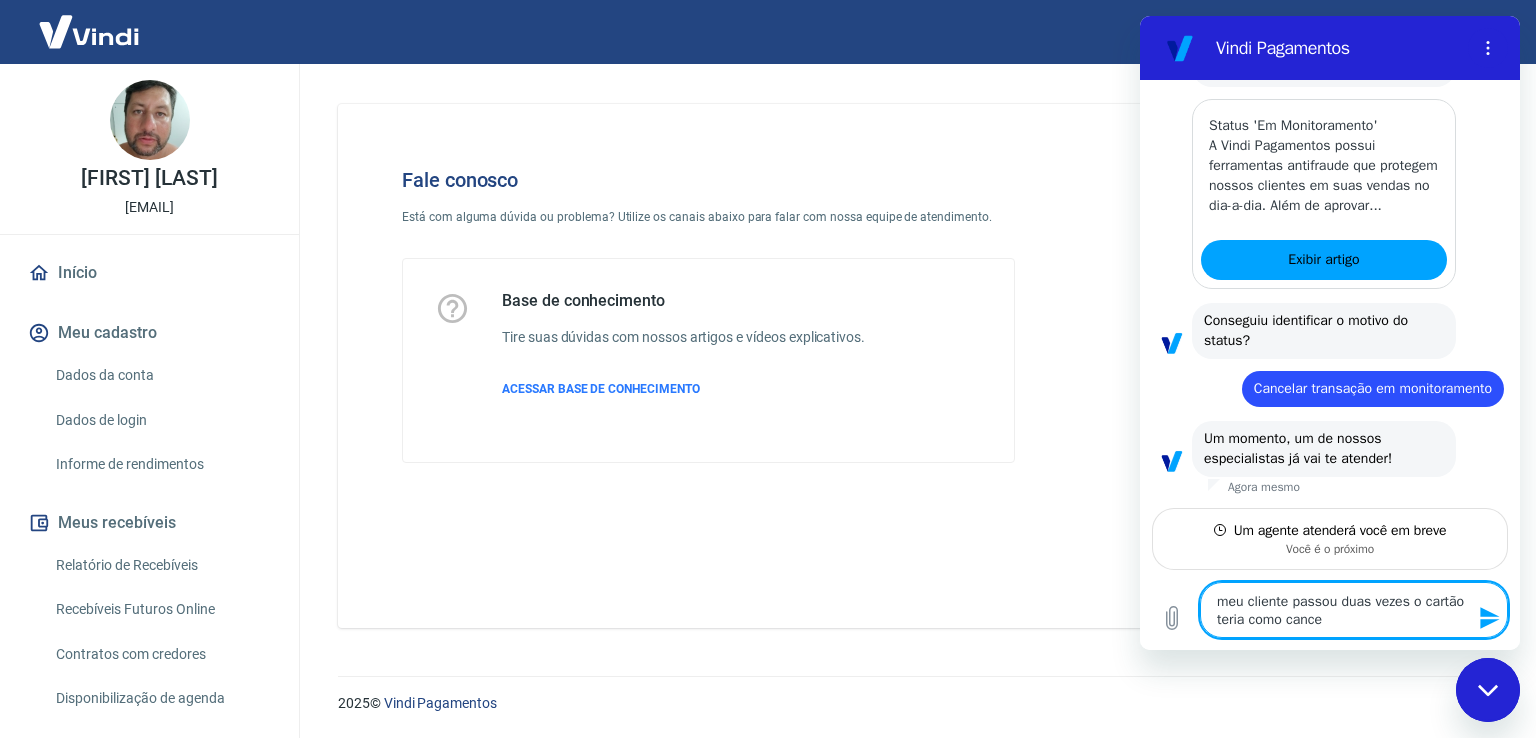type on "meu cliente passou duas vezes o cartão teria como cancel" 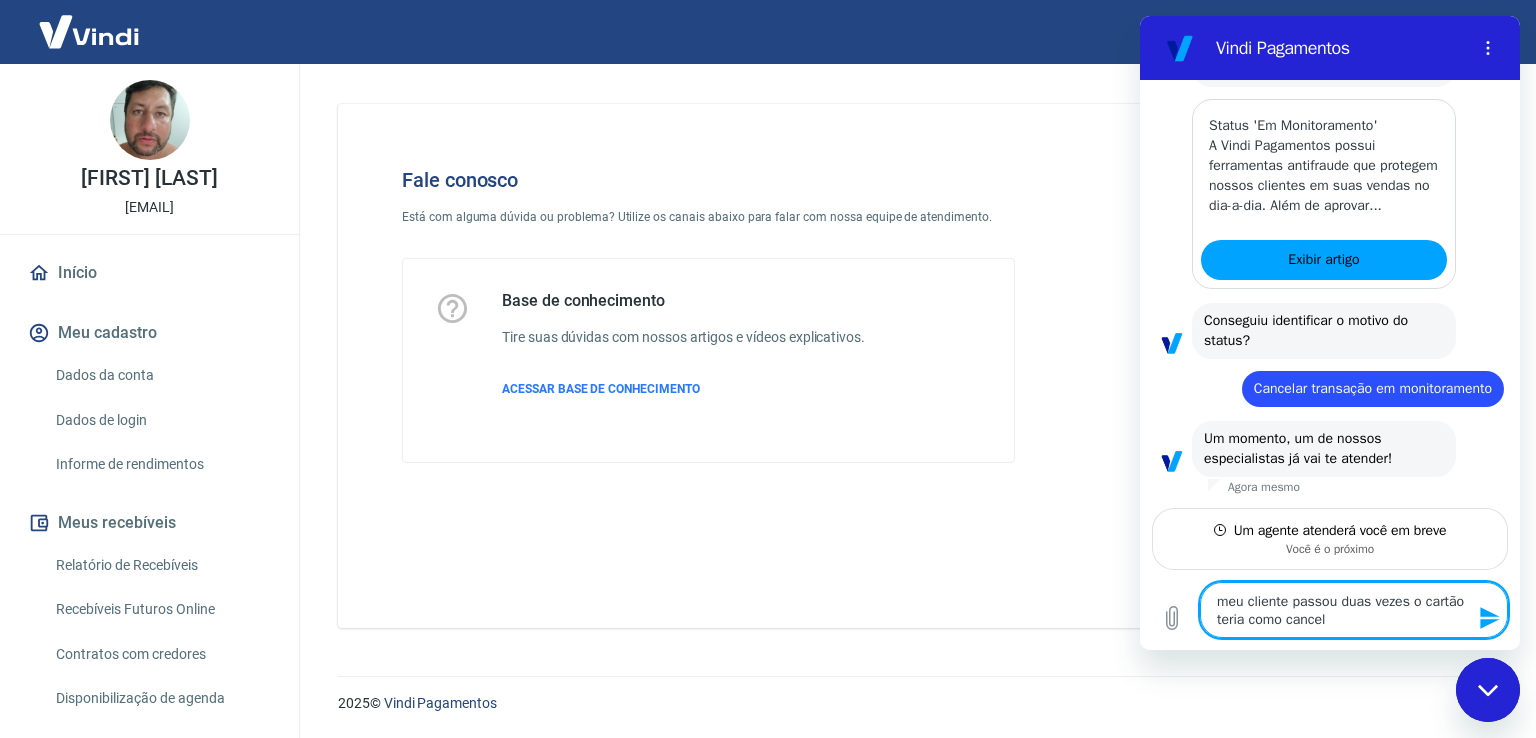 type on "meu cliente passou duas vezes o cartão teria como cancela" 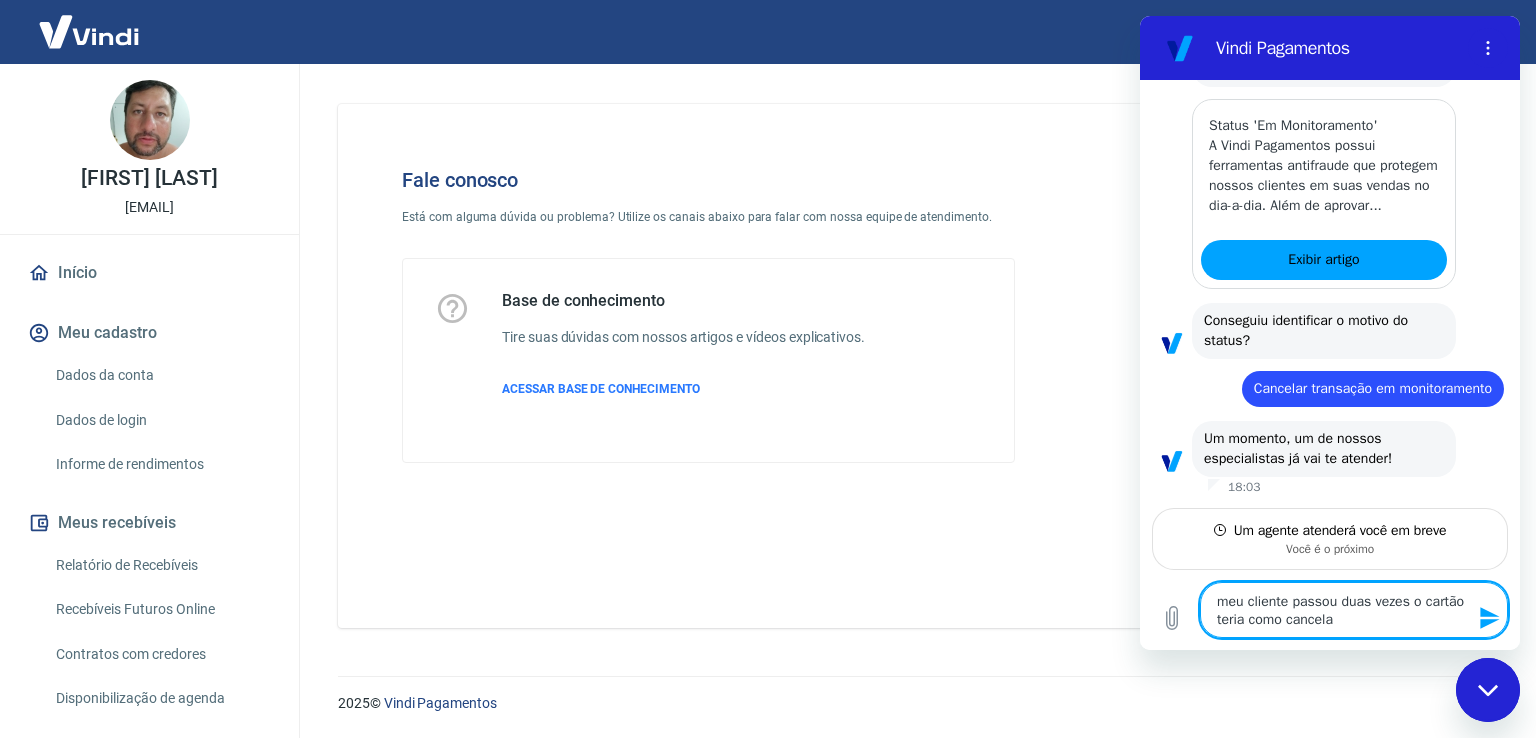 type on "meu cliente passou duas vezes o cartão teria como cancelar" 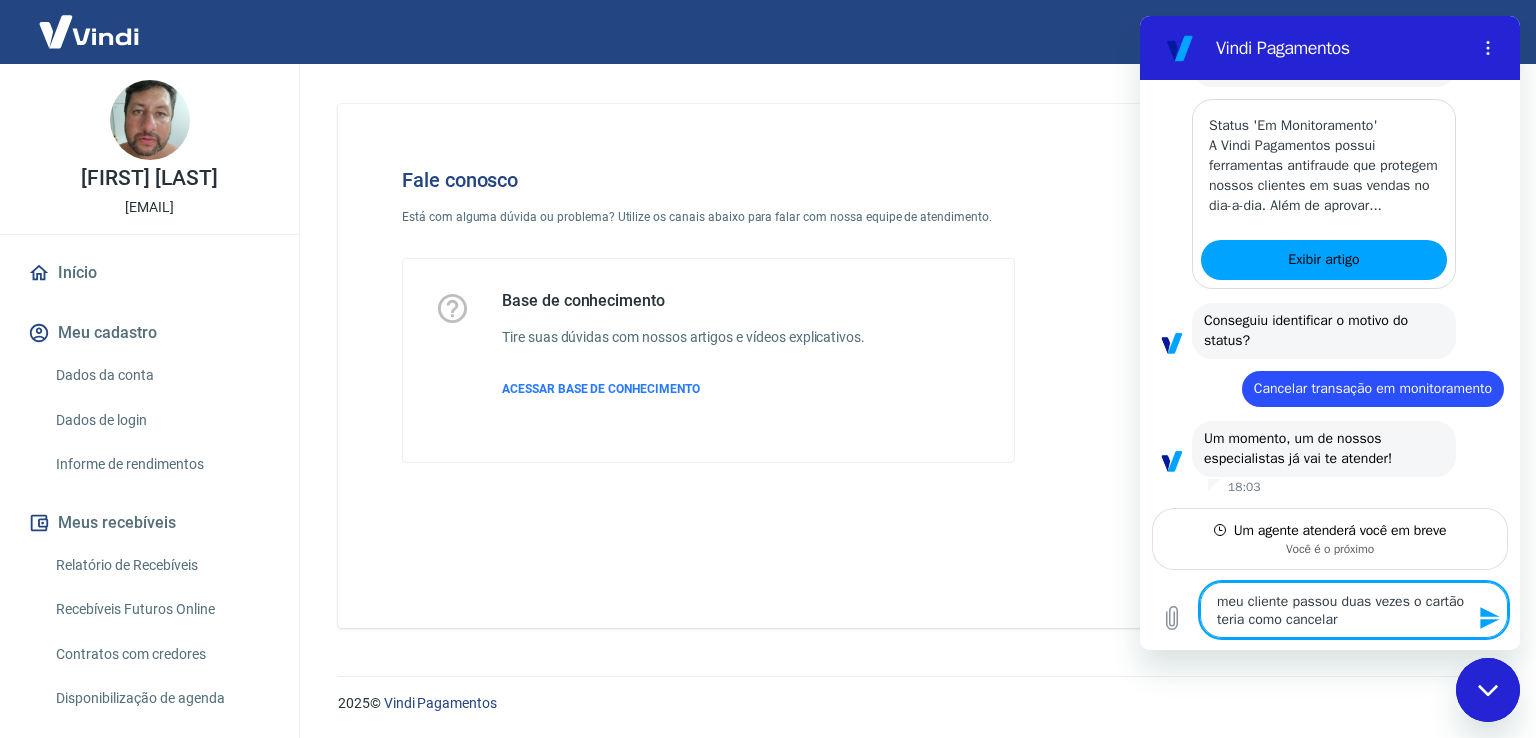 type on "meu cliente passou duas vezes o cartão teria como cancelar" 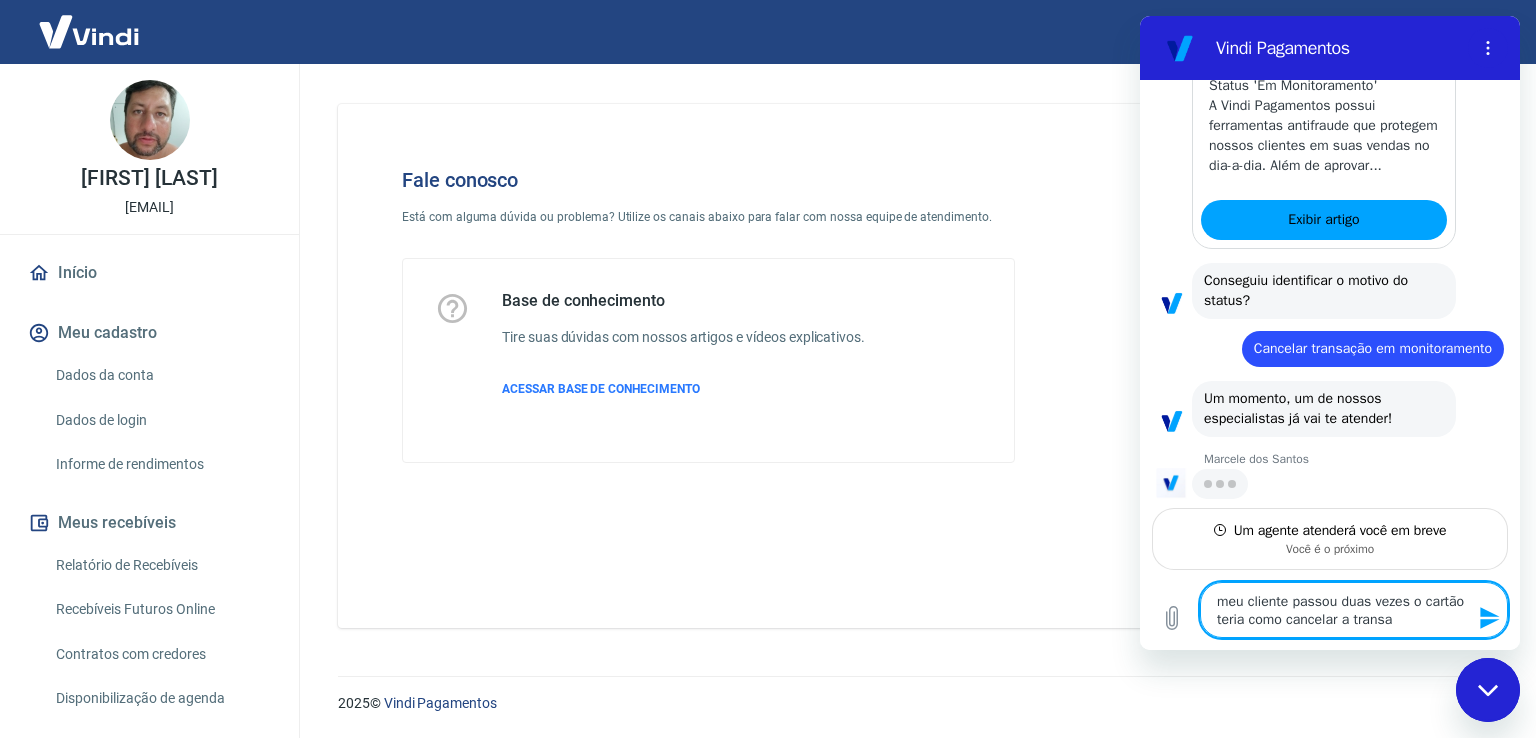 scroll, scrollTop: 1426, scrollLeft: 0, axis: vertical 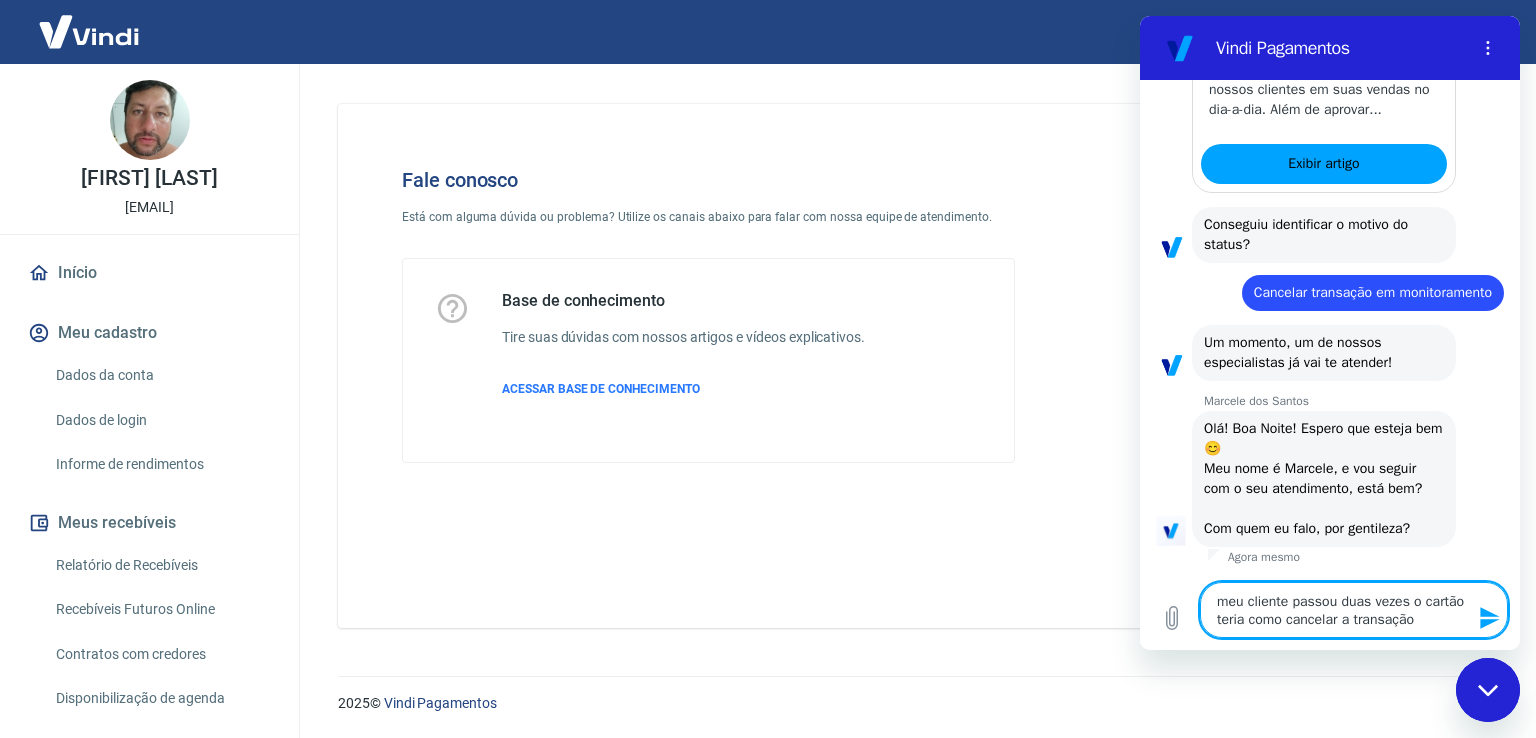 paste on "[NUMBER]" 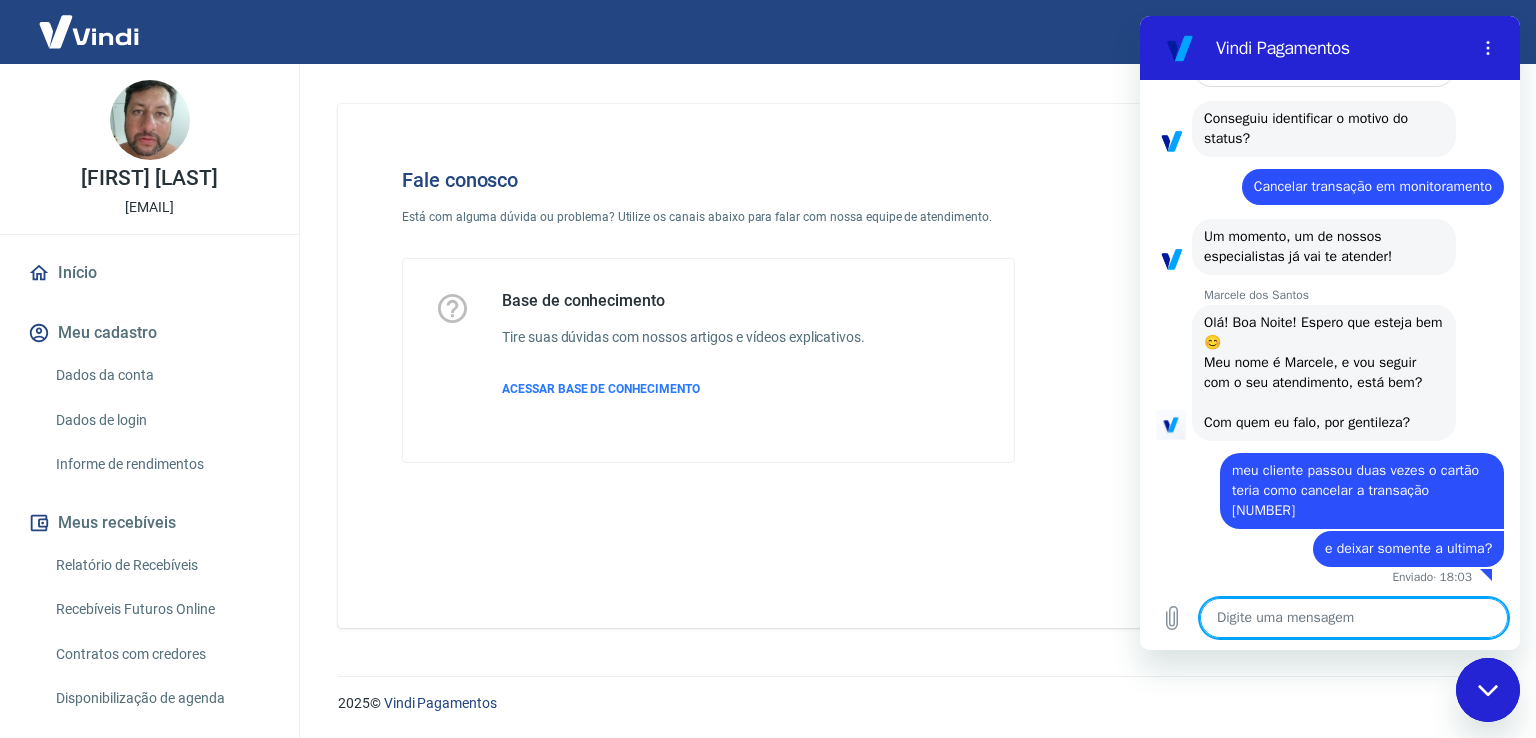 scroll, scrollTop: 1595, scrollLeft: 0, axis: vertical 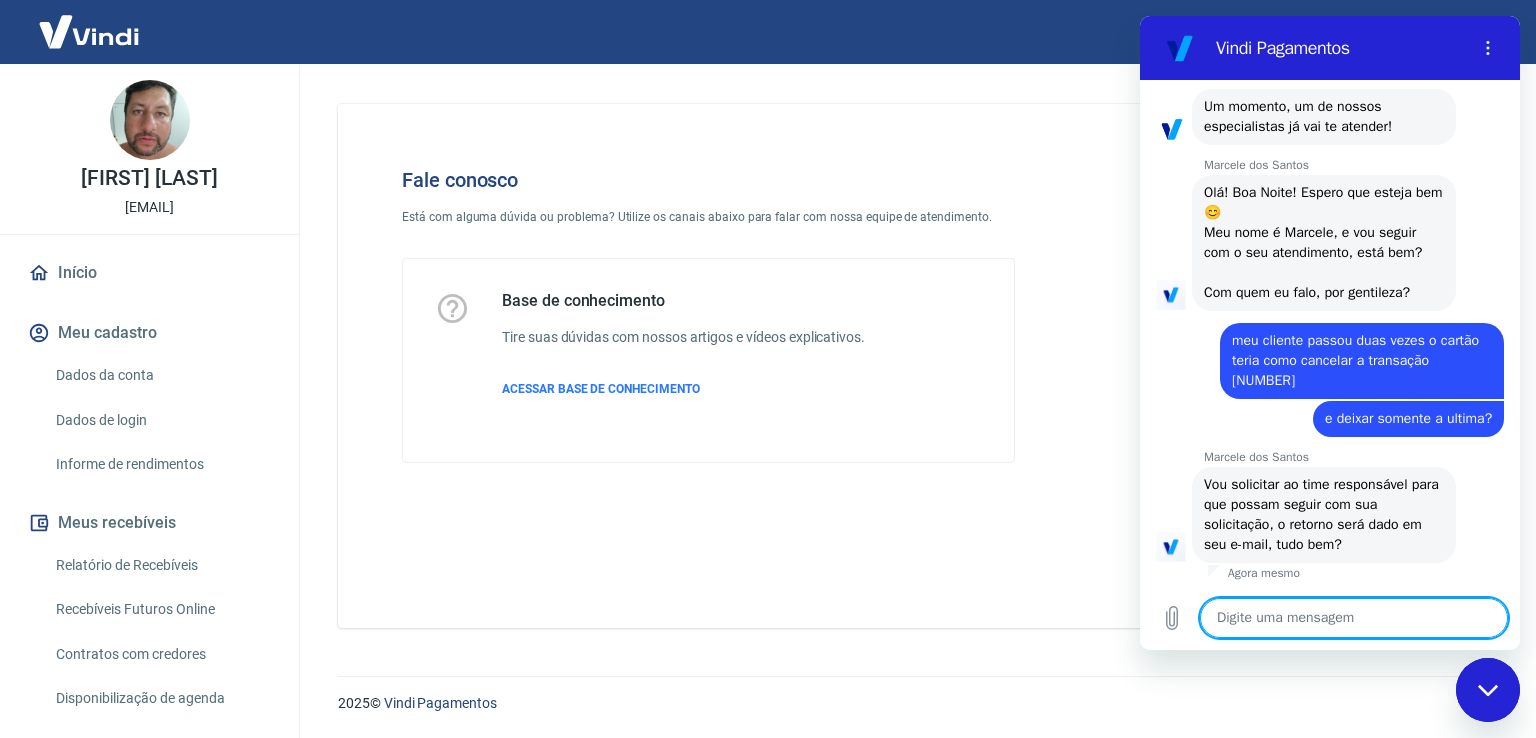 click at bounding box center (1354, 618) 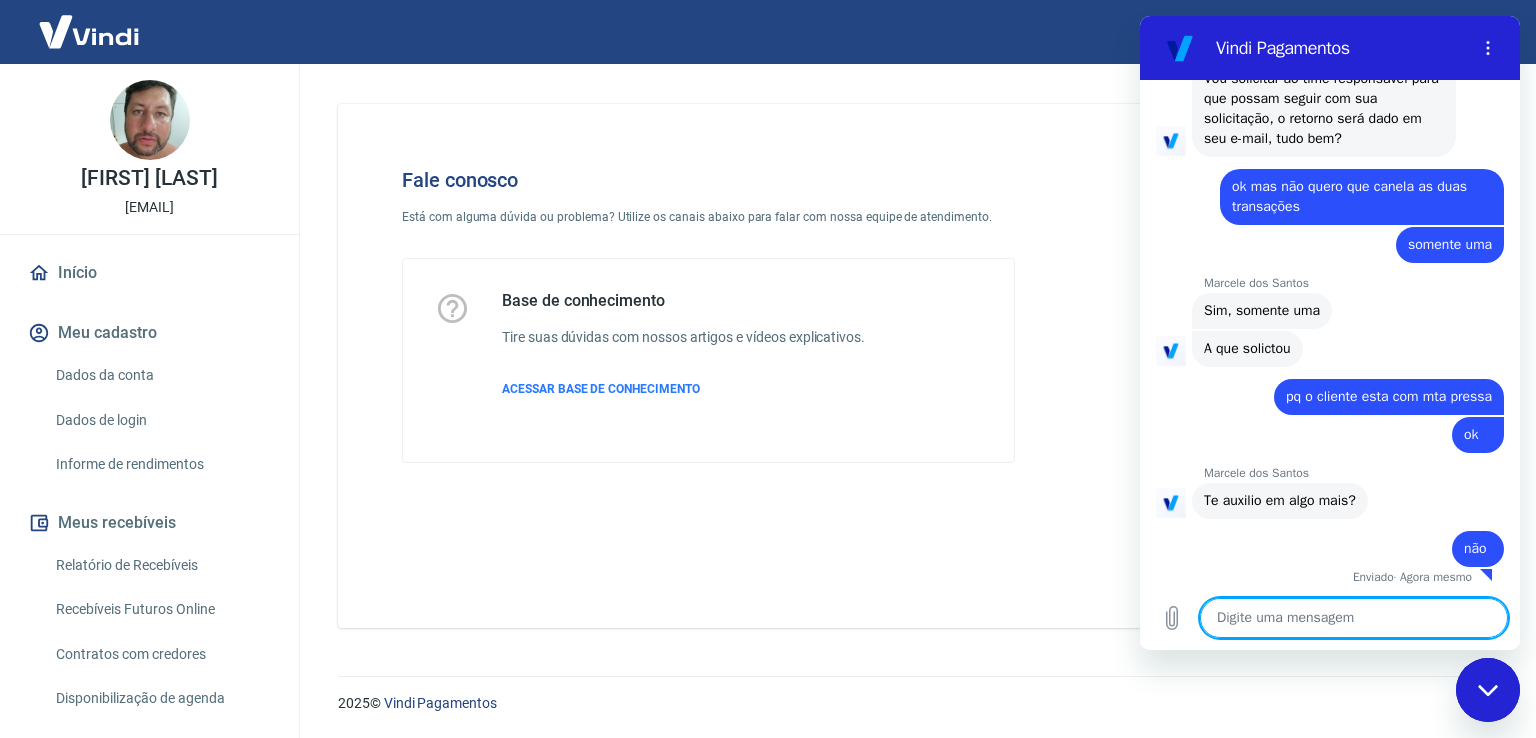 scroll, scrollTop: 2131, scrollLeft: 0, axis: vertical 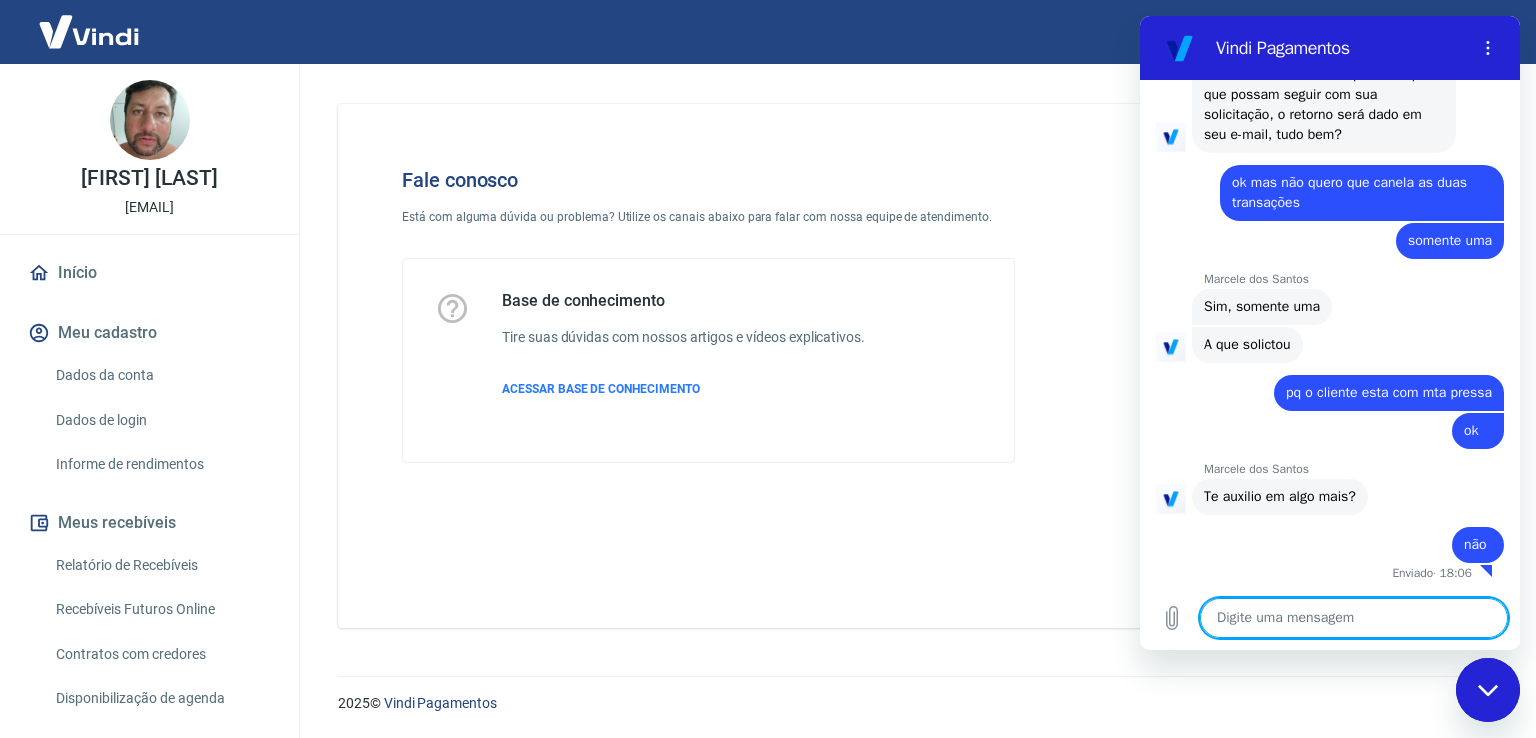 click at bounding box center (1354, 618) 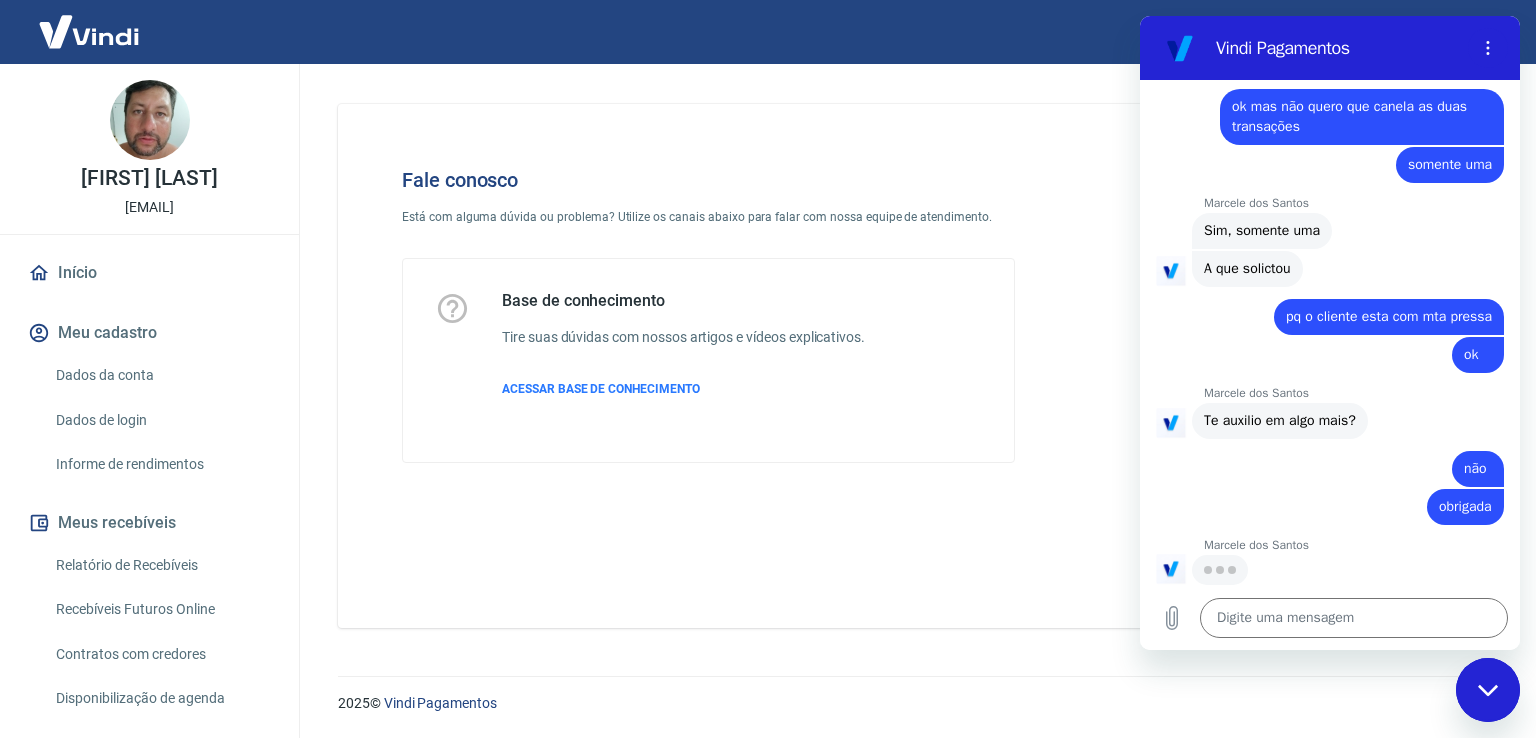 scroll, scrollTop: 2207, scrollLeft: 0, axis: vertical 